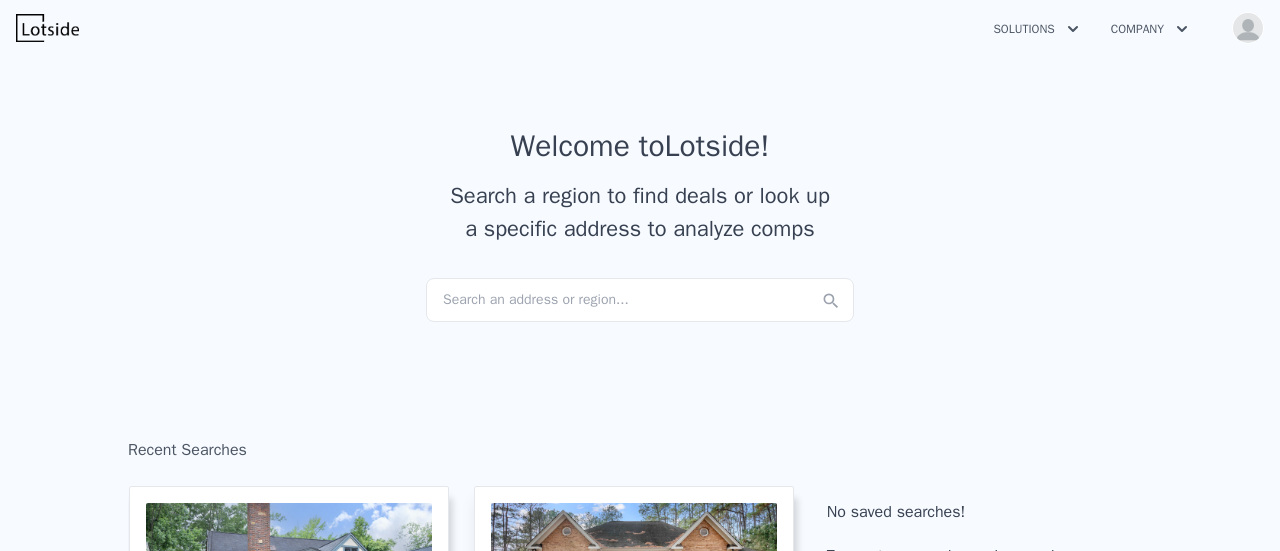 scroll, scrollTop: 0, scrollLeft: 0, axis: both 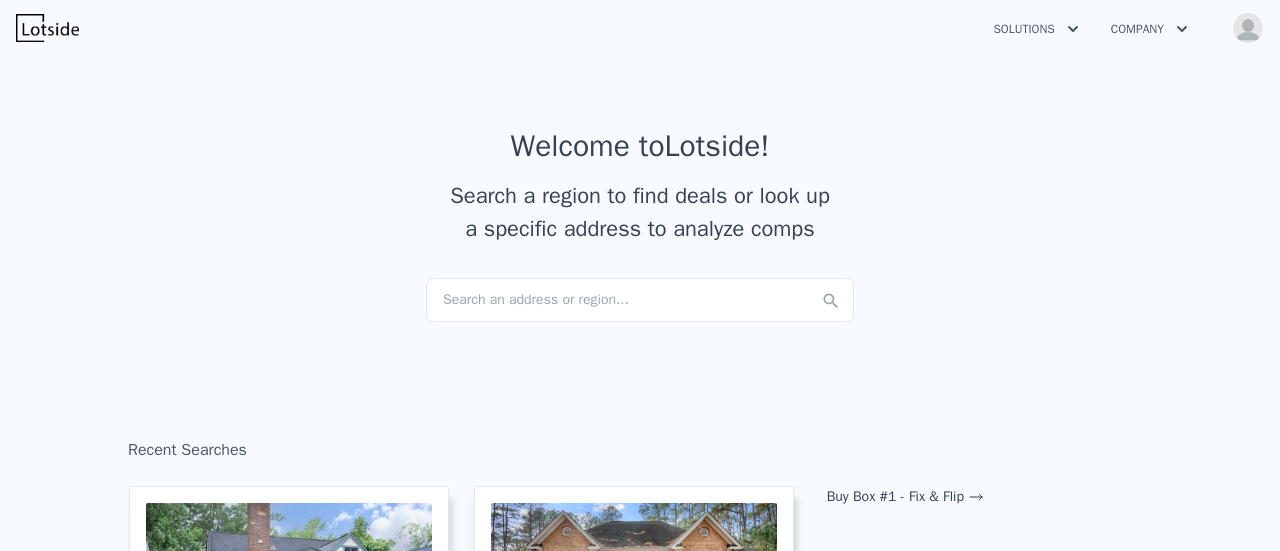 click on "Search an address or region..." at bounding box center (640, 300) 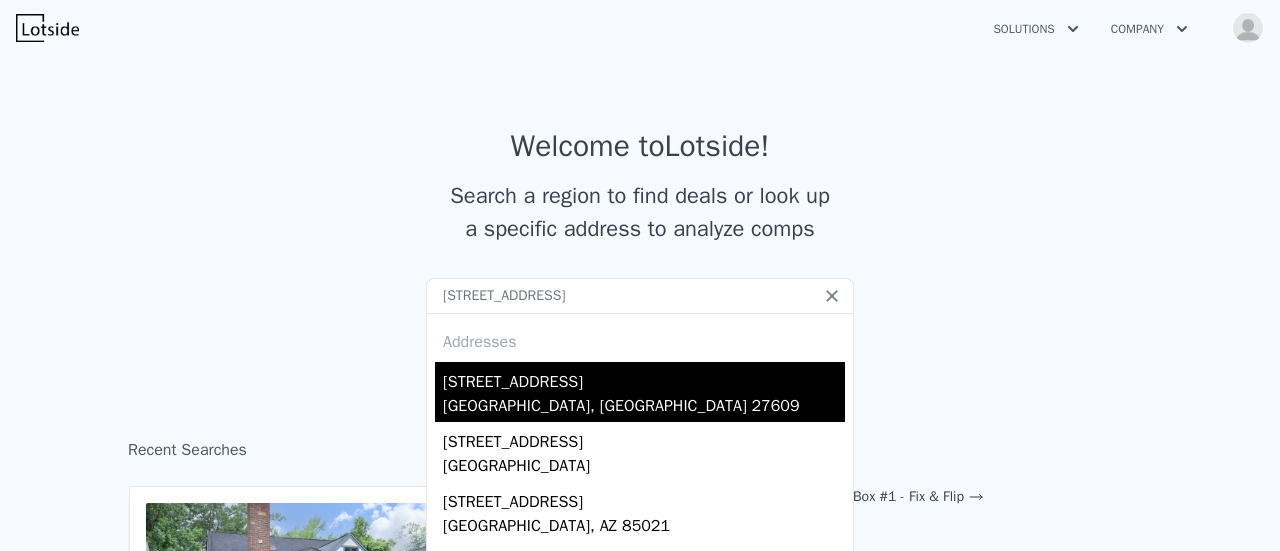 type on "[STREET_ADDRESS]" 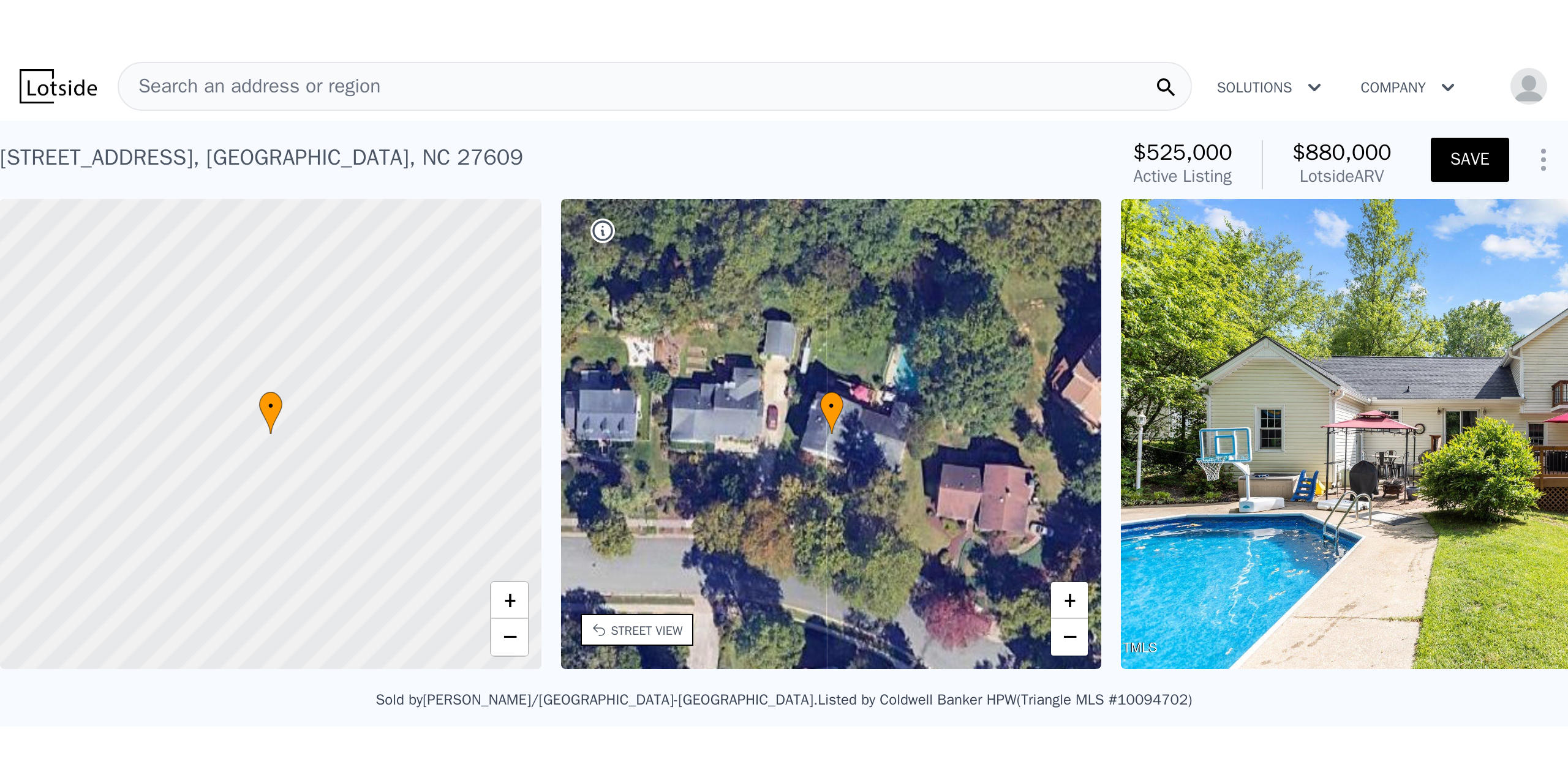 scroll, scrollTop: 0, scrollLeft: 5, axis: horizontal 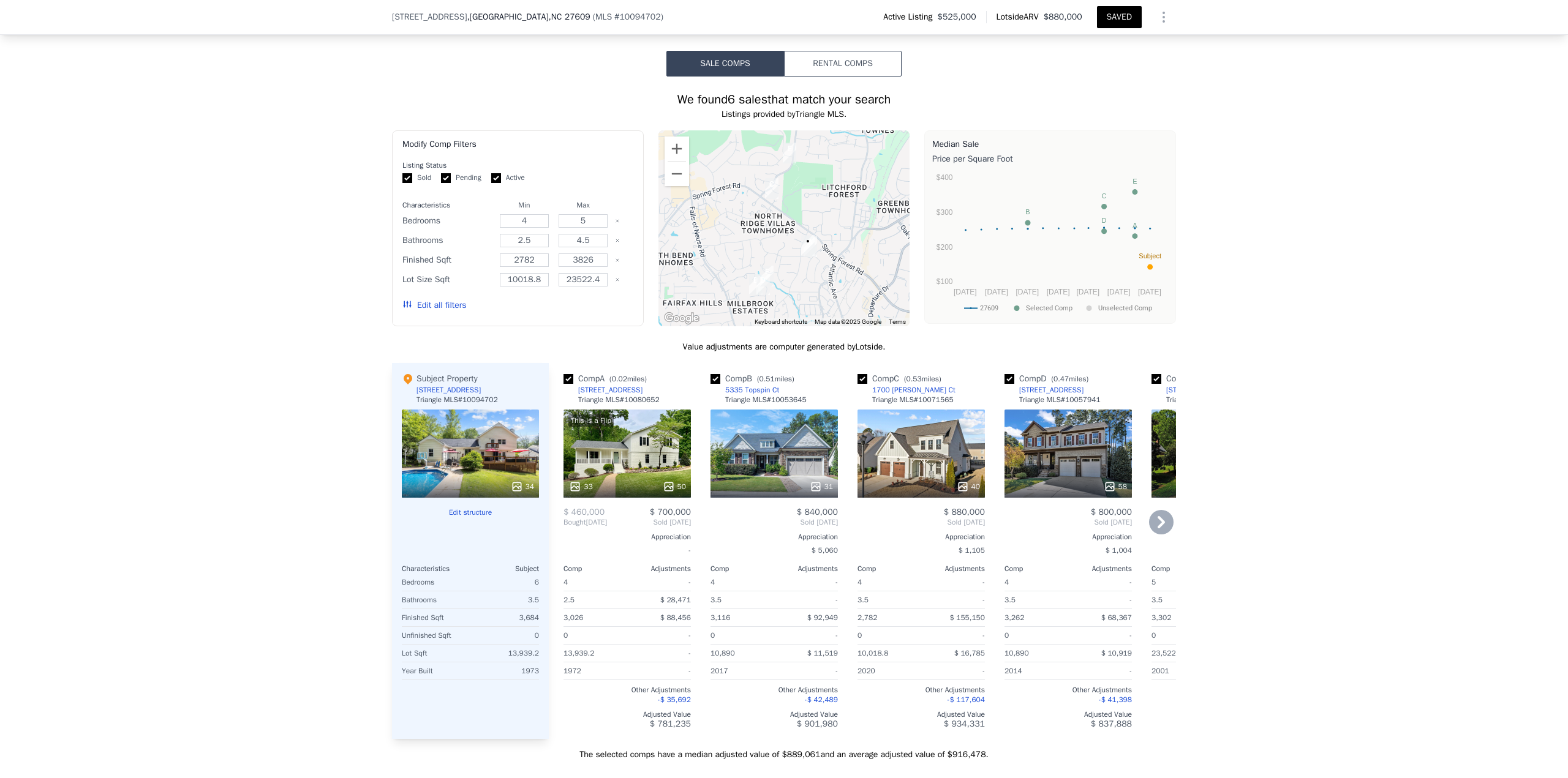 click 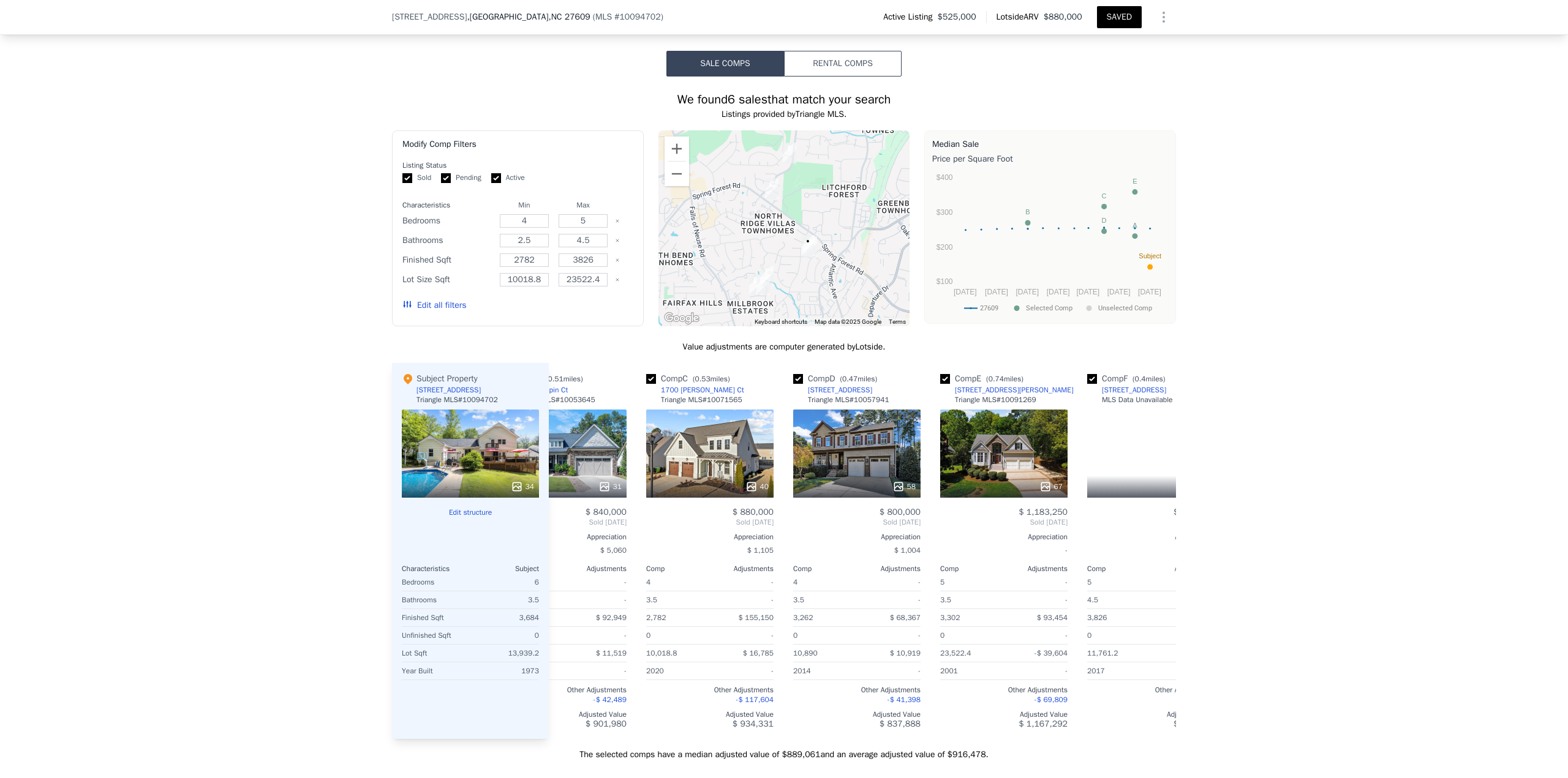 scroll, scrollTop: 0, scrollLeft: 284, axis: horizontal 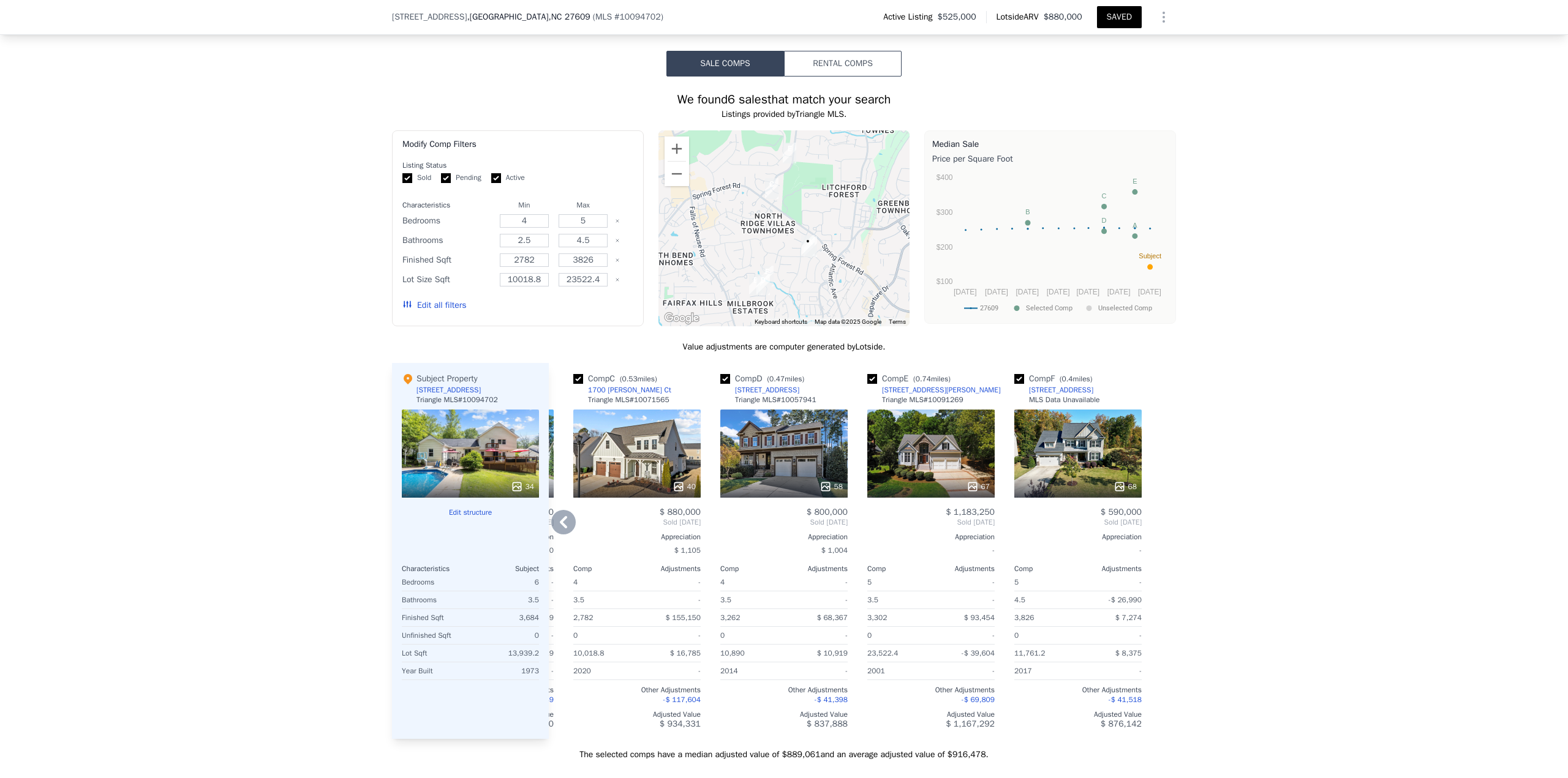 click on "Edit all filters" at bounding box center (434, 305) 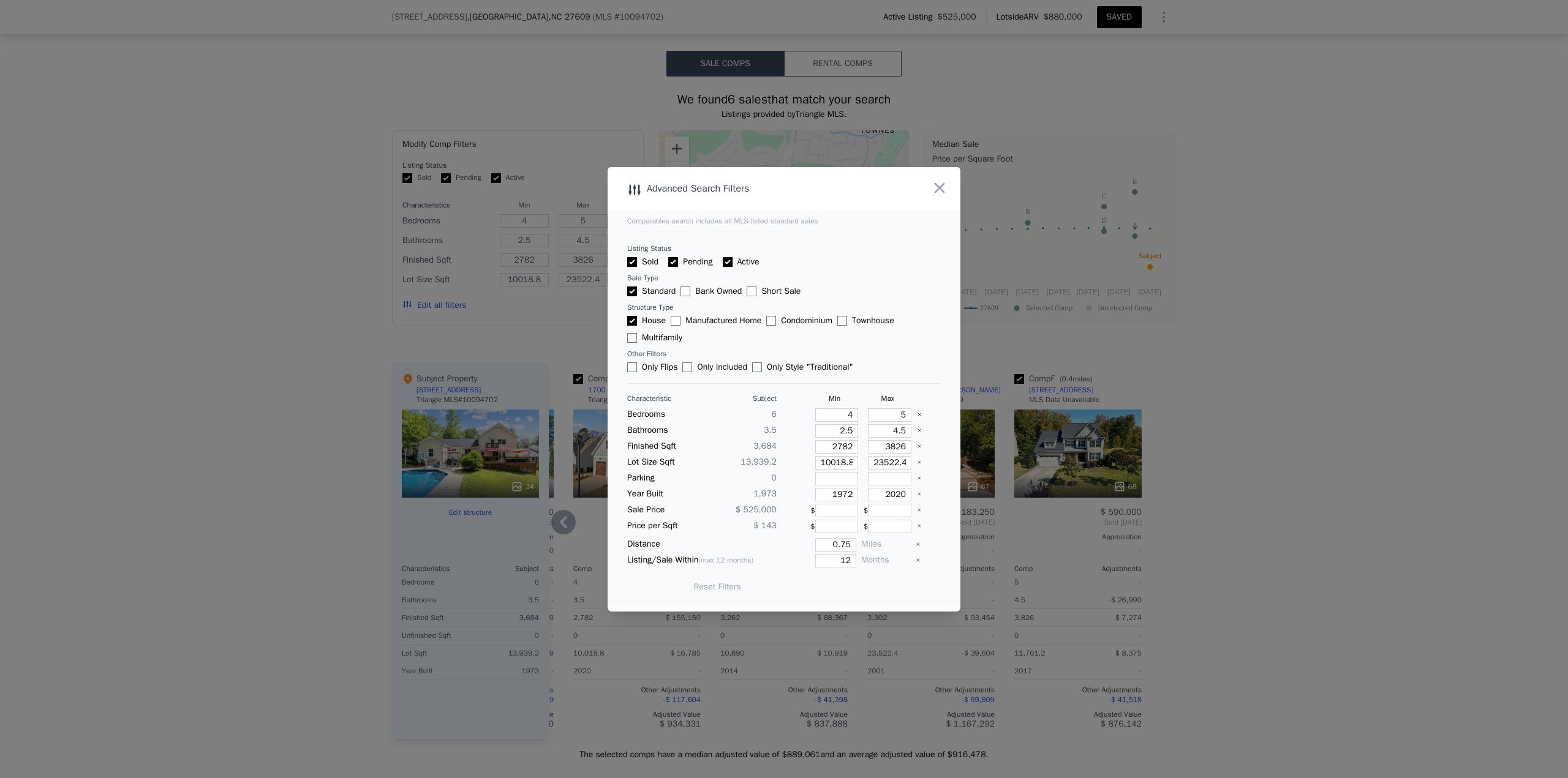 drag, startPoint x: 731, startPoint y: 260, endPoint x: 691, endPoint y: 264, distance: 40.1995 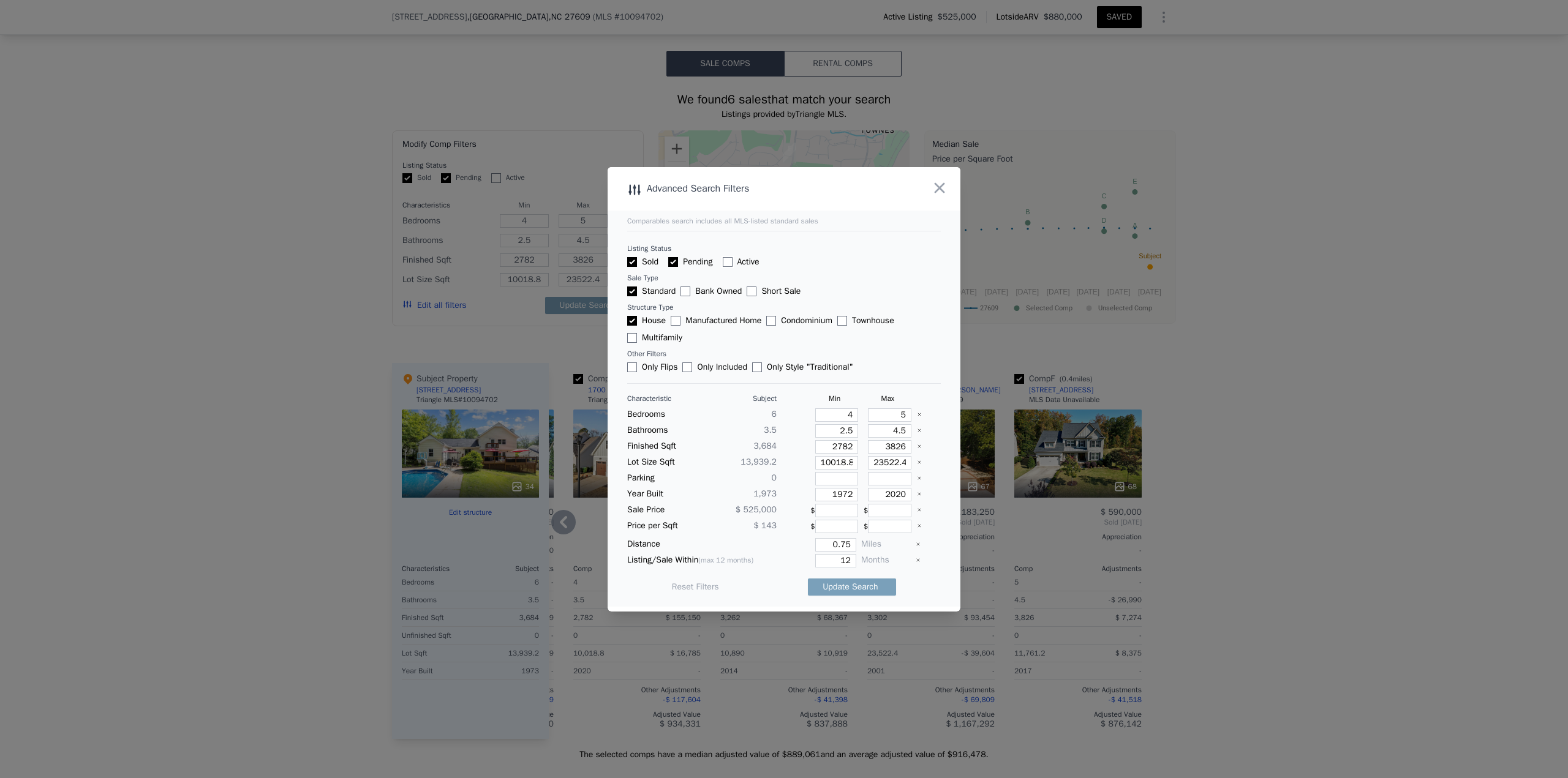 checkbox on "false" 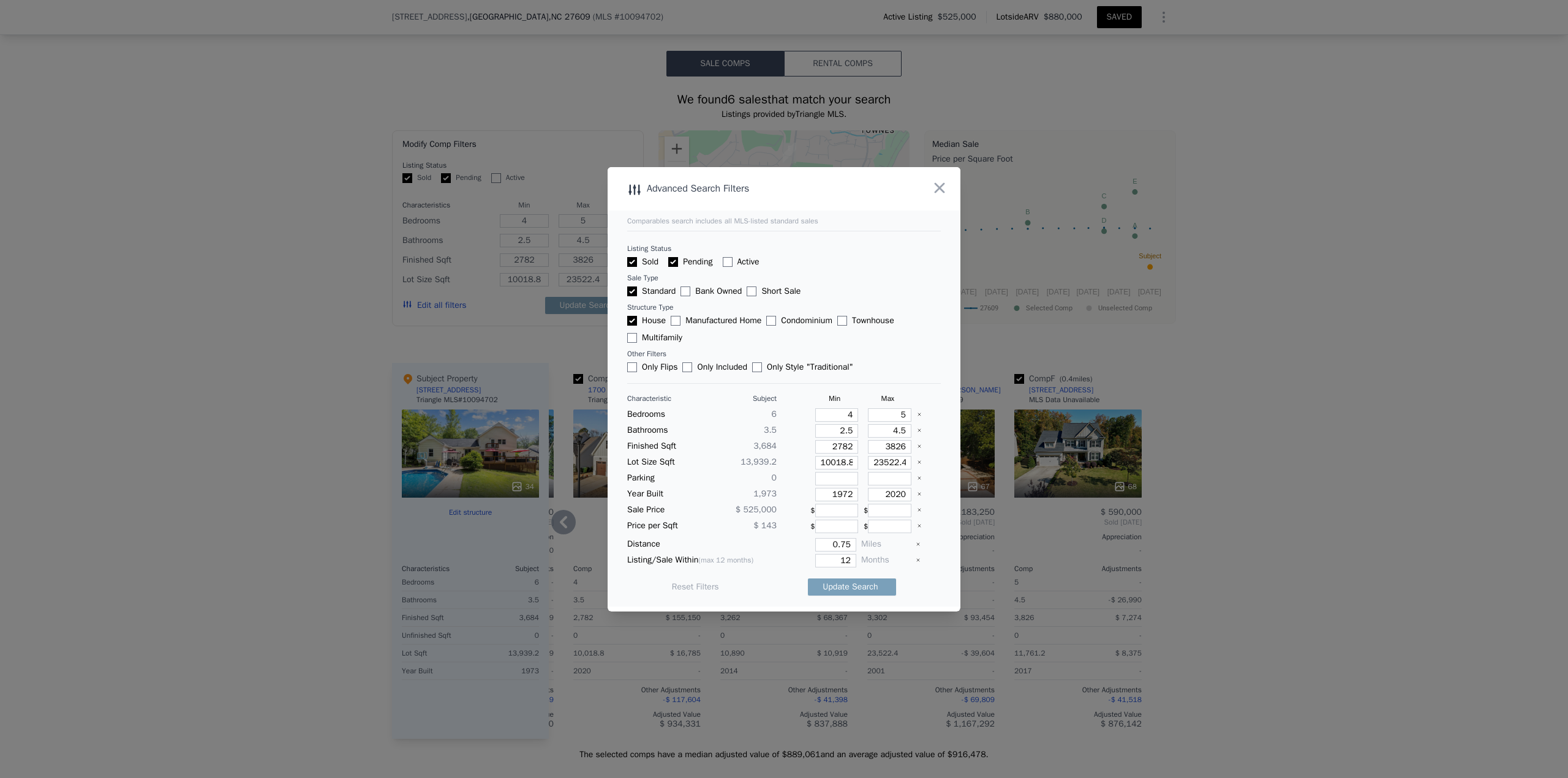 click on "Sold Pending Active" at bounding box center (784, 262) 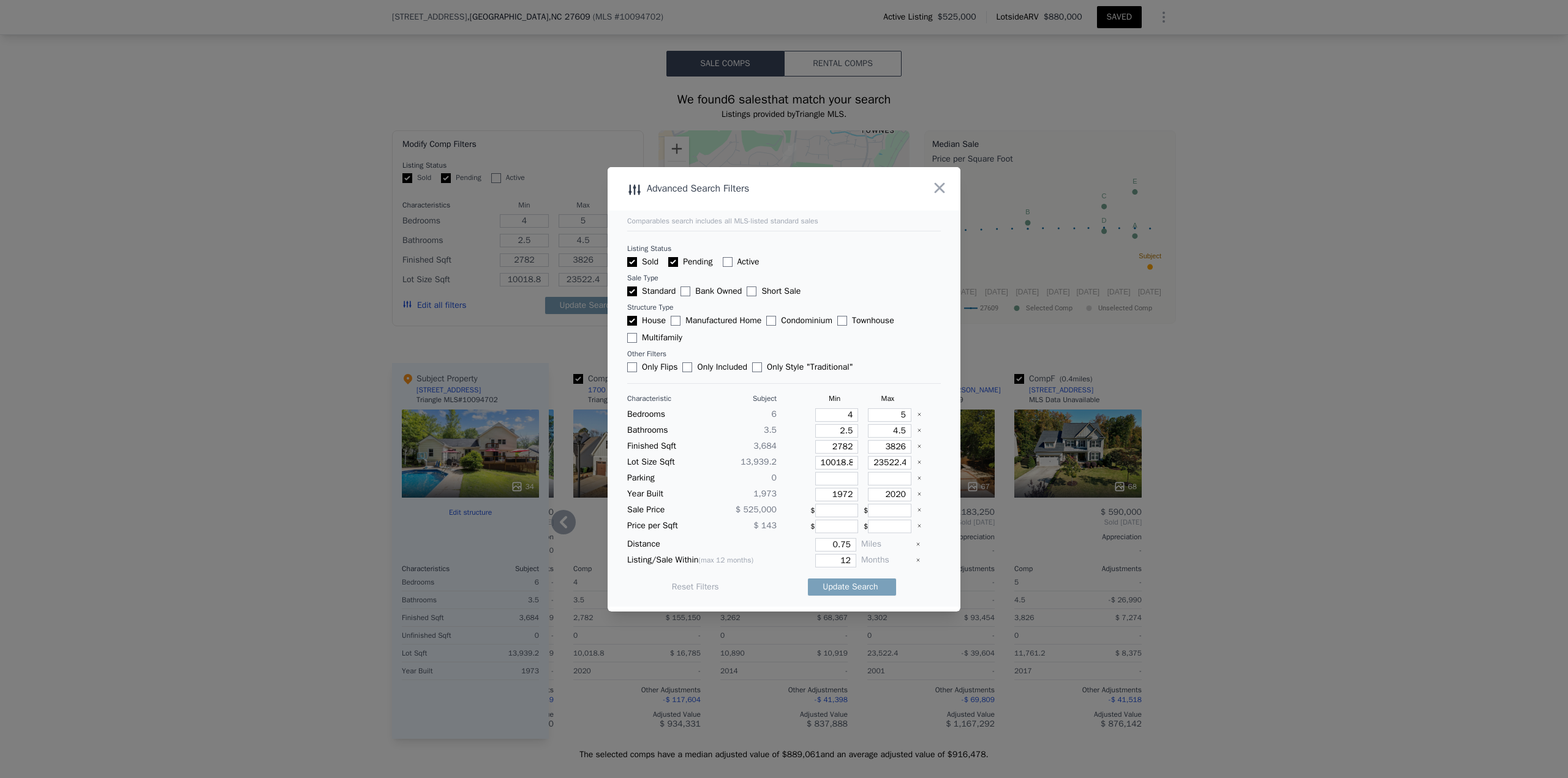 click on "Active" at bounding box center (728, 262) 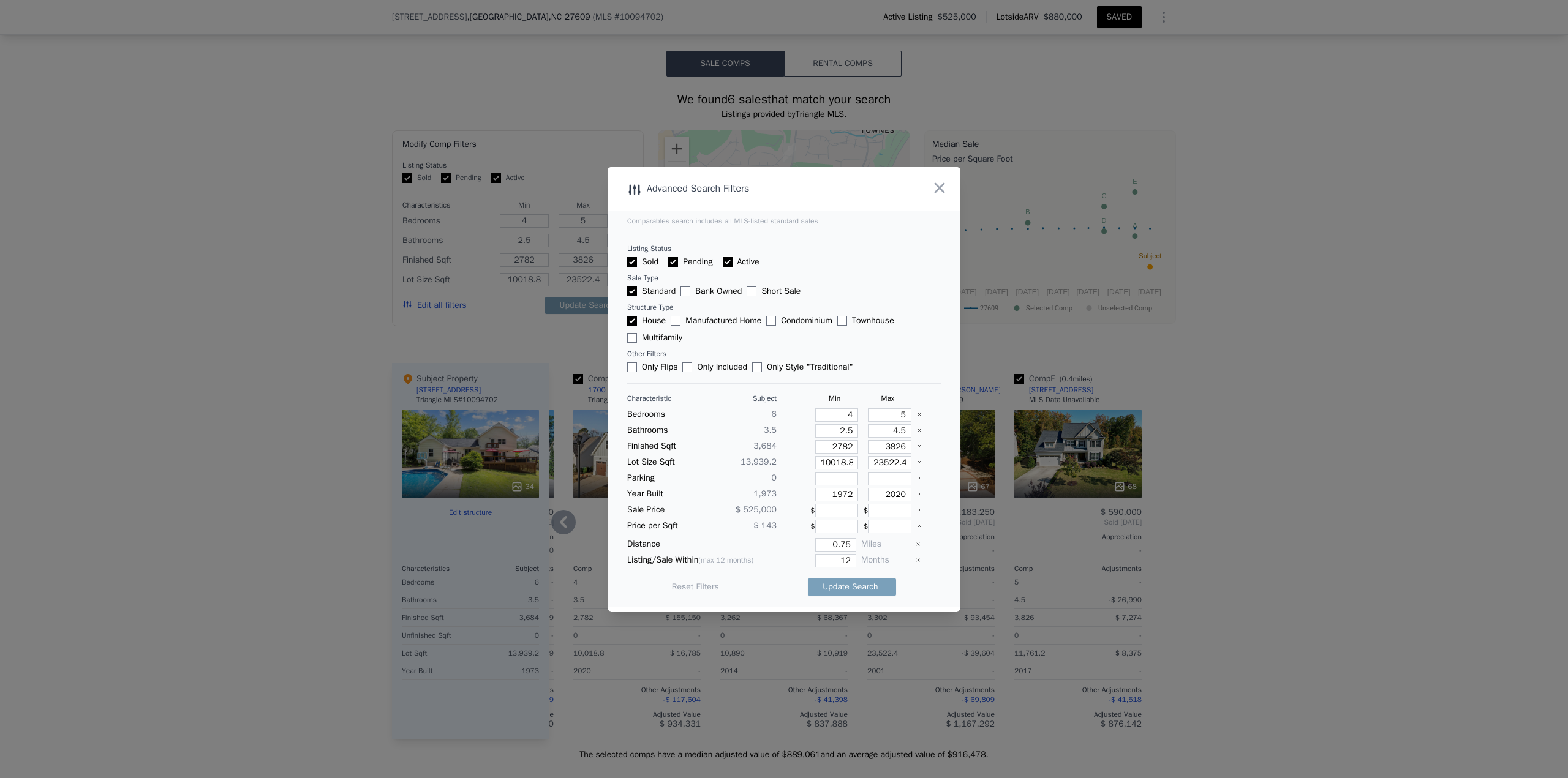 checkbox on "true" 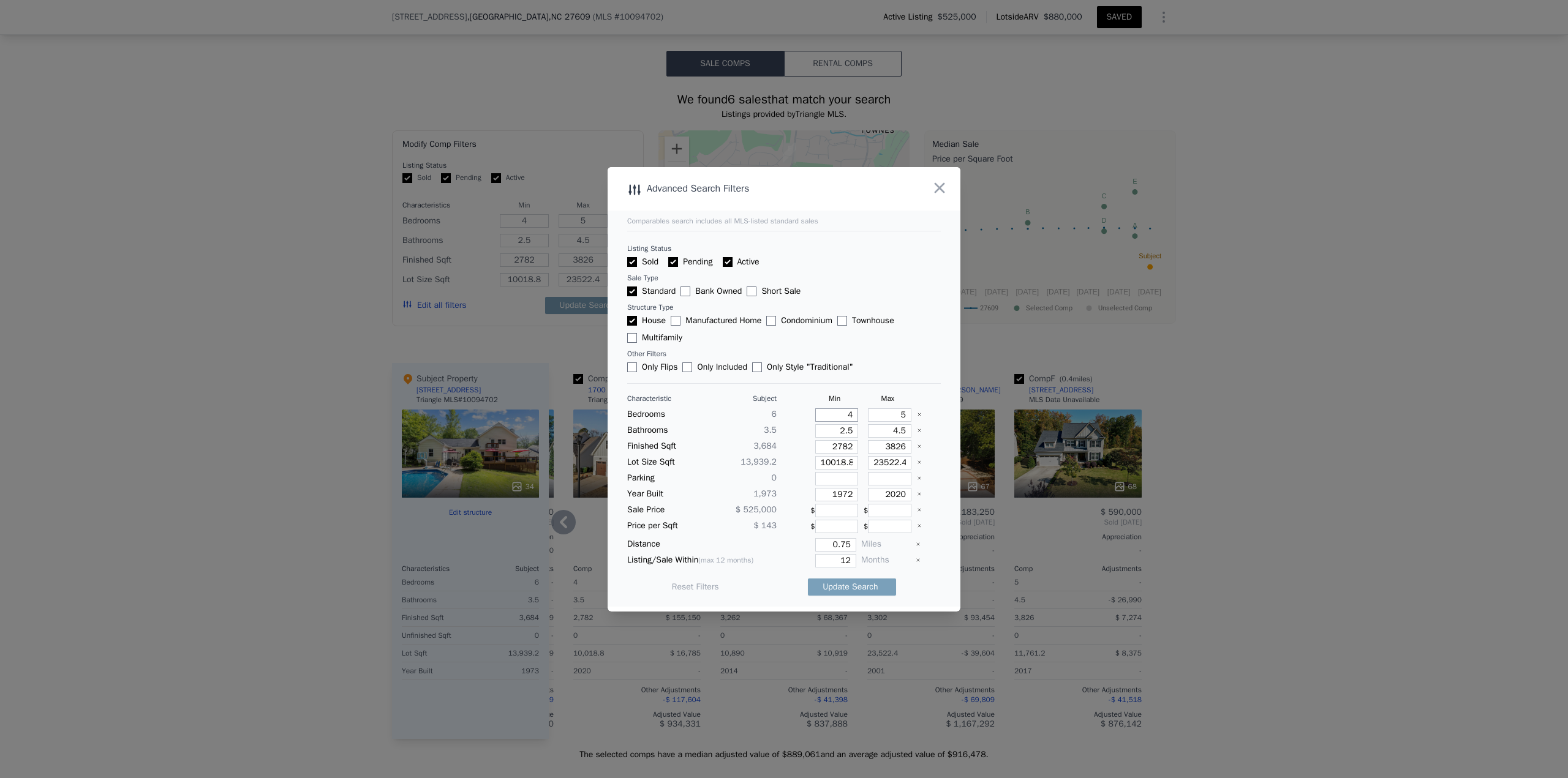 click on "4" at bounding box center (837, 415) 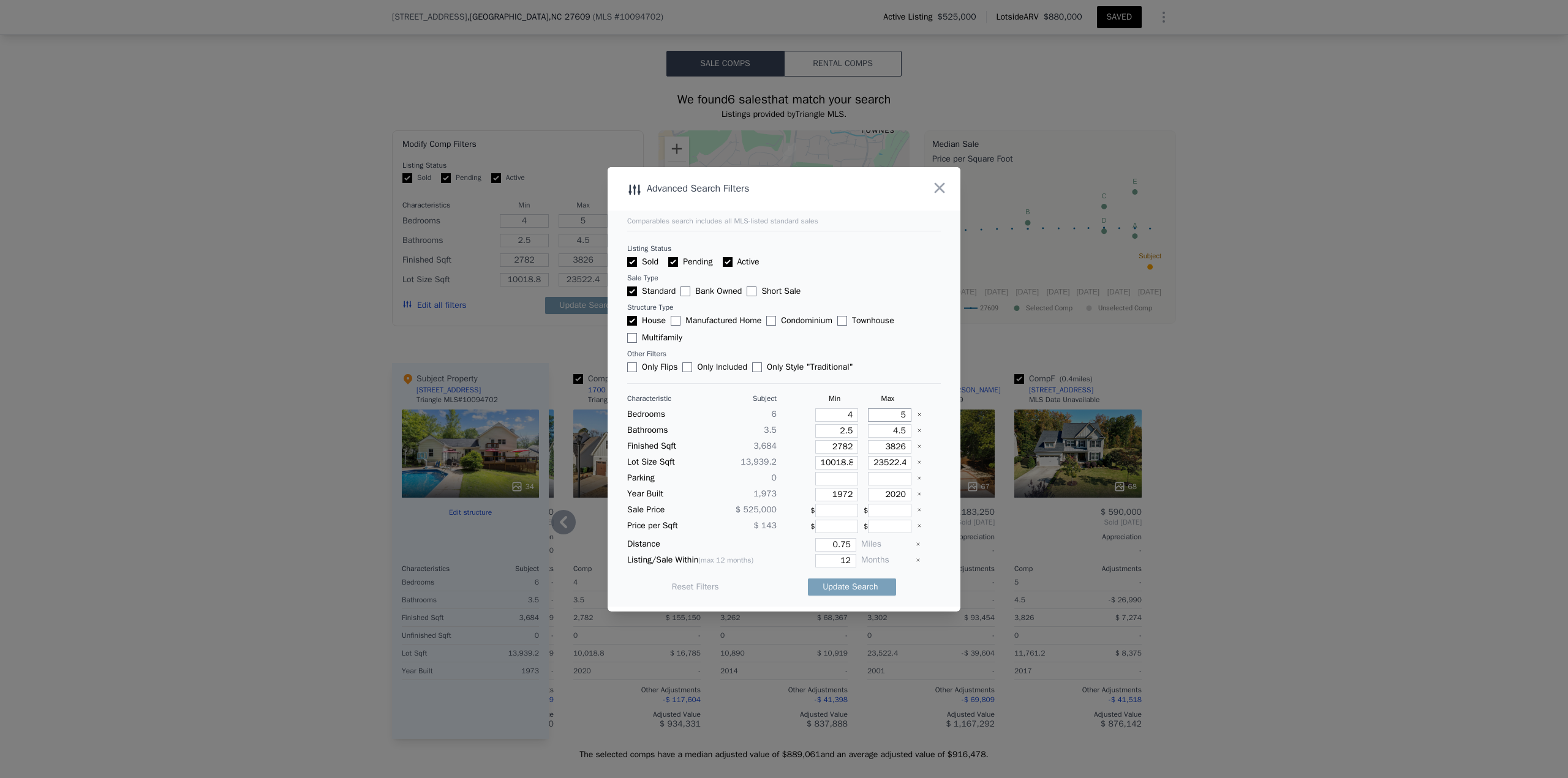drag, startPoint x: 892, startPoint y: 417, endPoint x: 902, endPoint y: 417, distance: 10 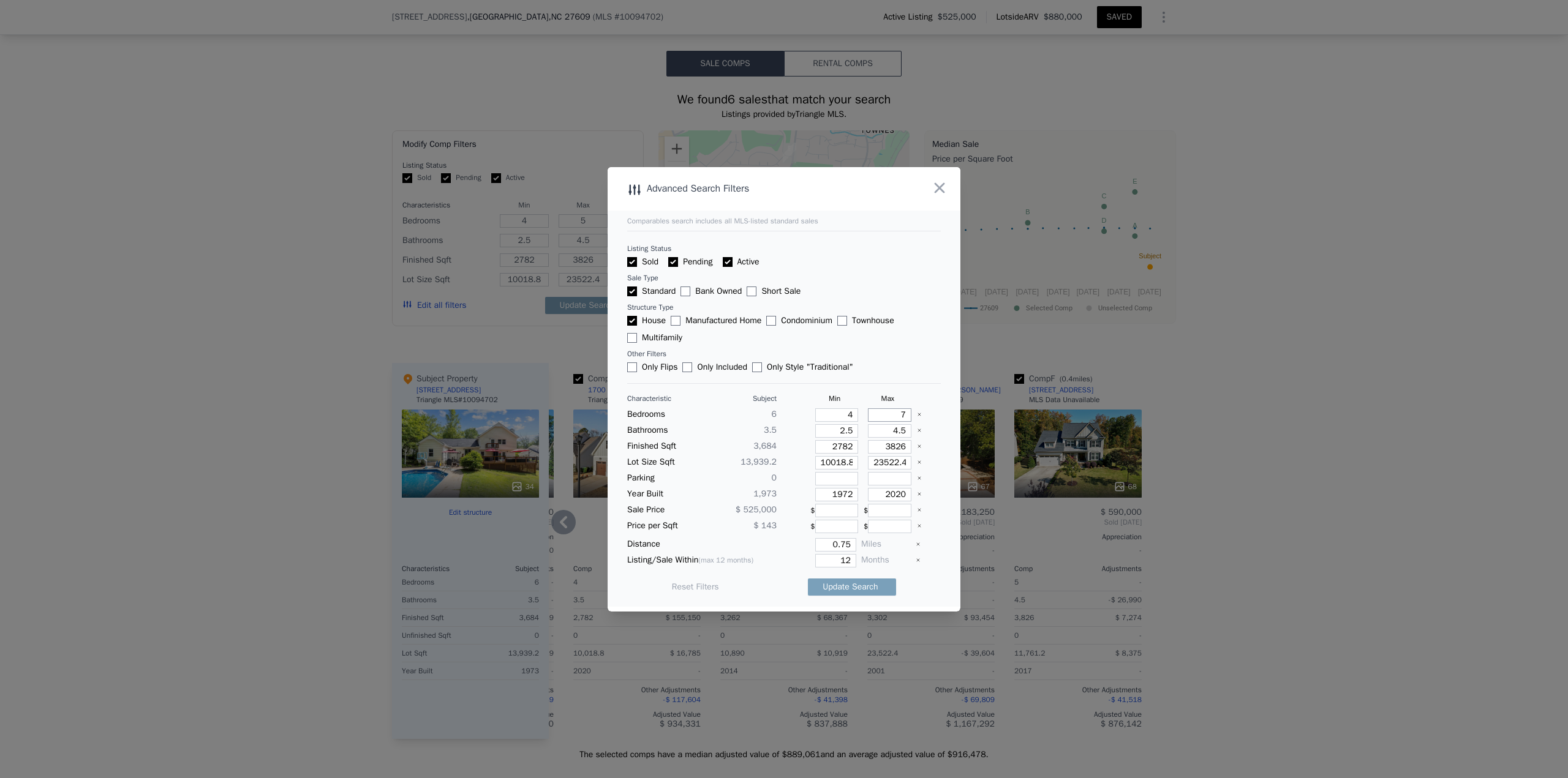 type on "7" 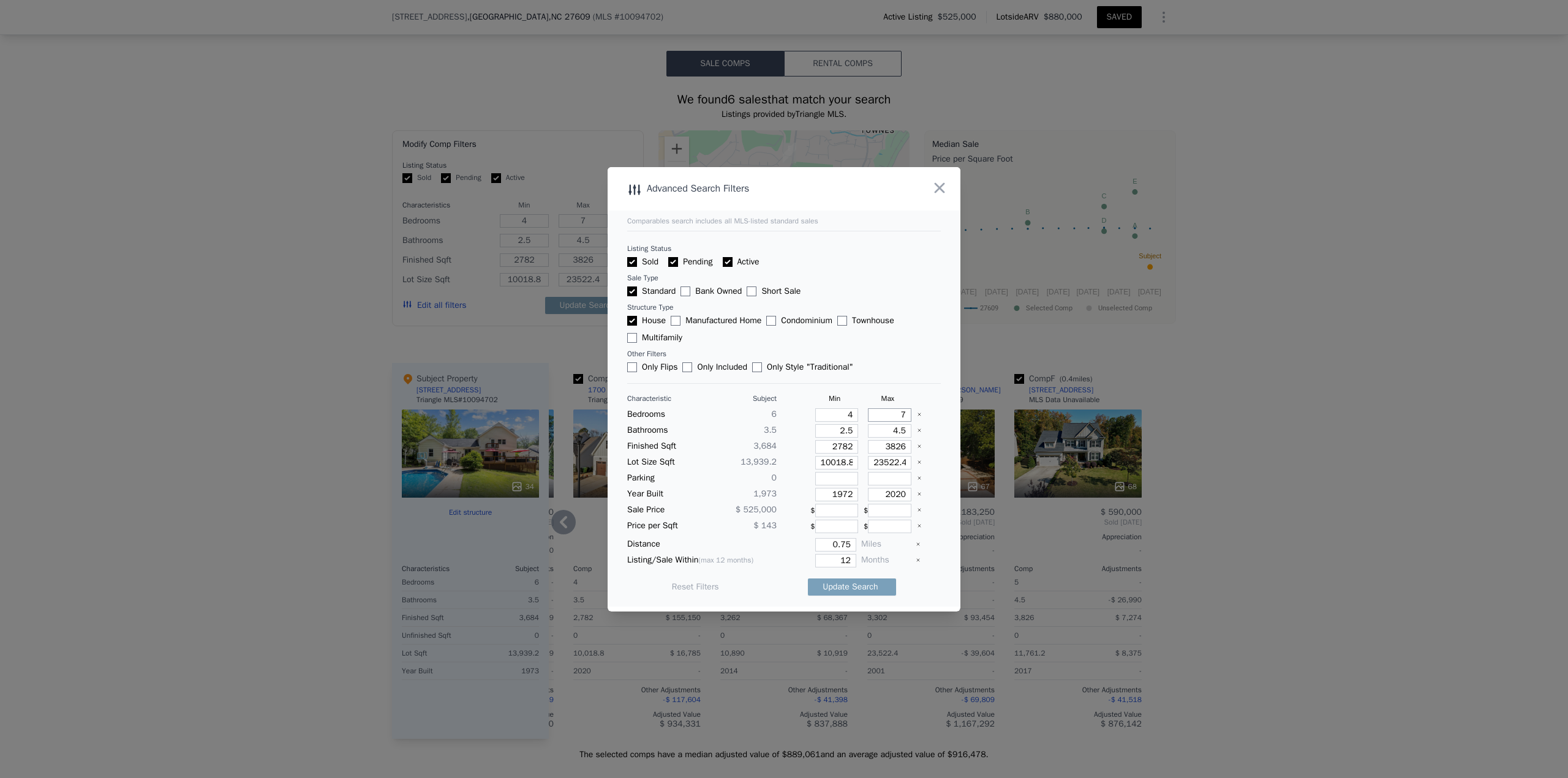 type on "7" 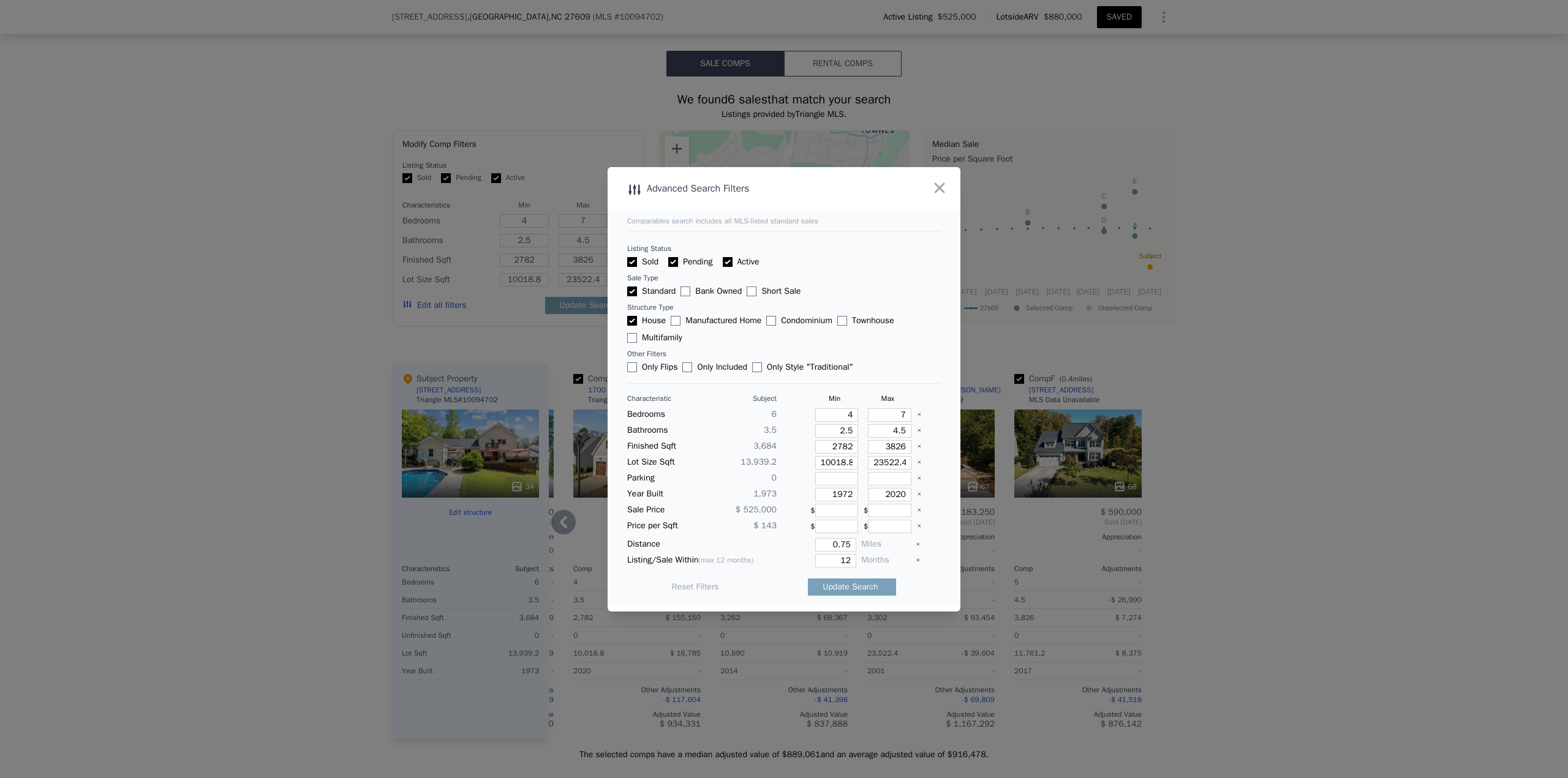 type 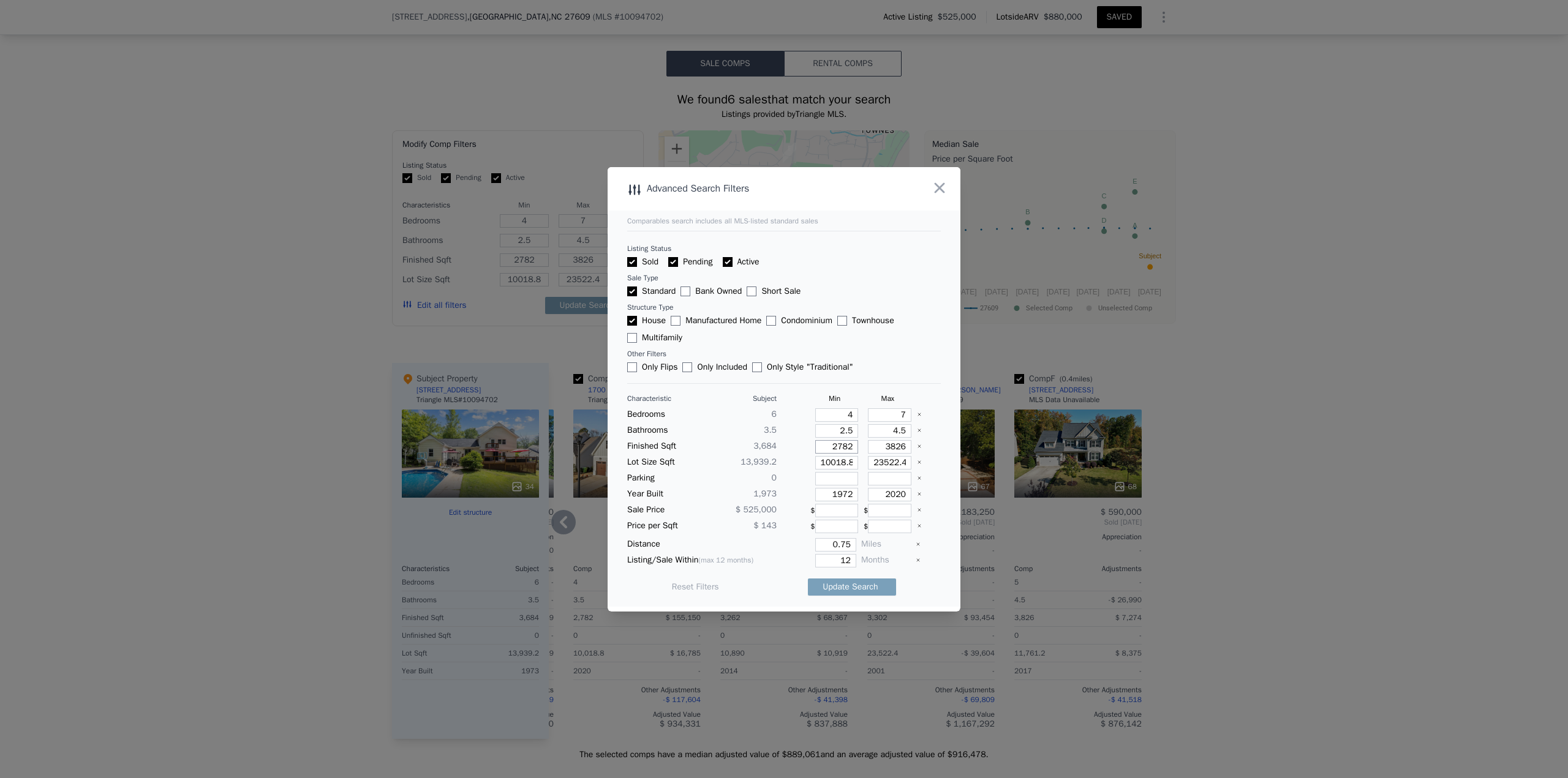 type on "3" 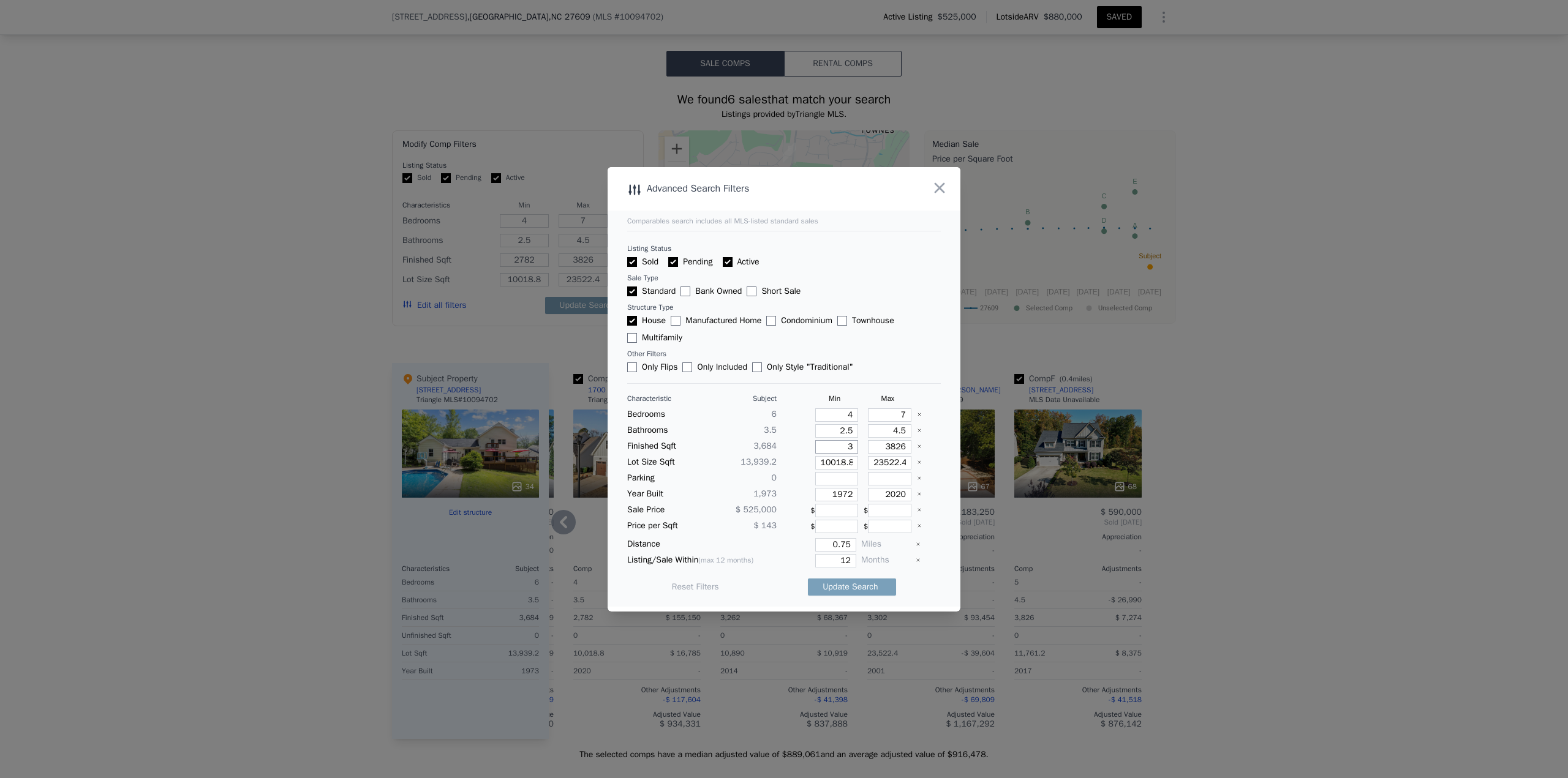 type on "3" 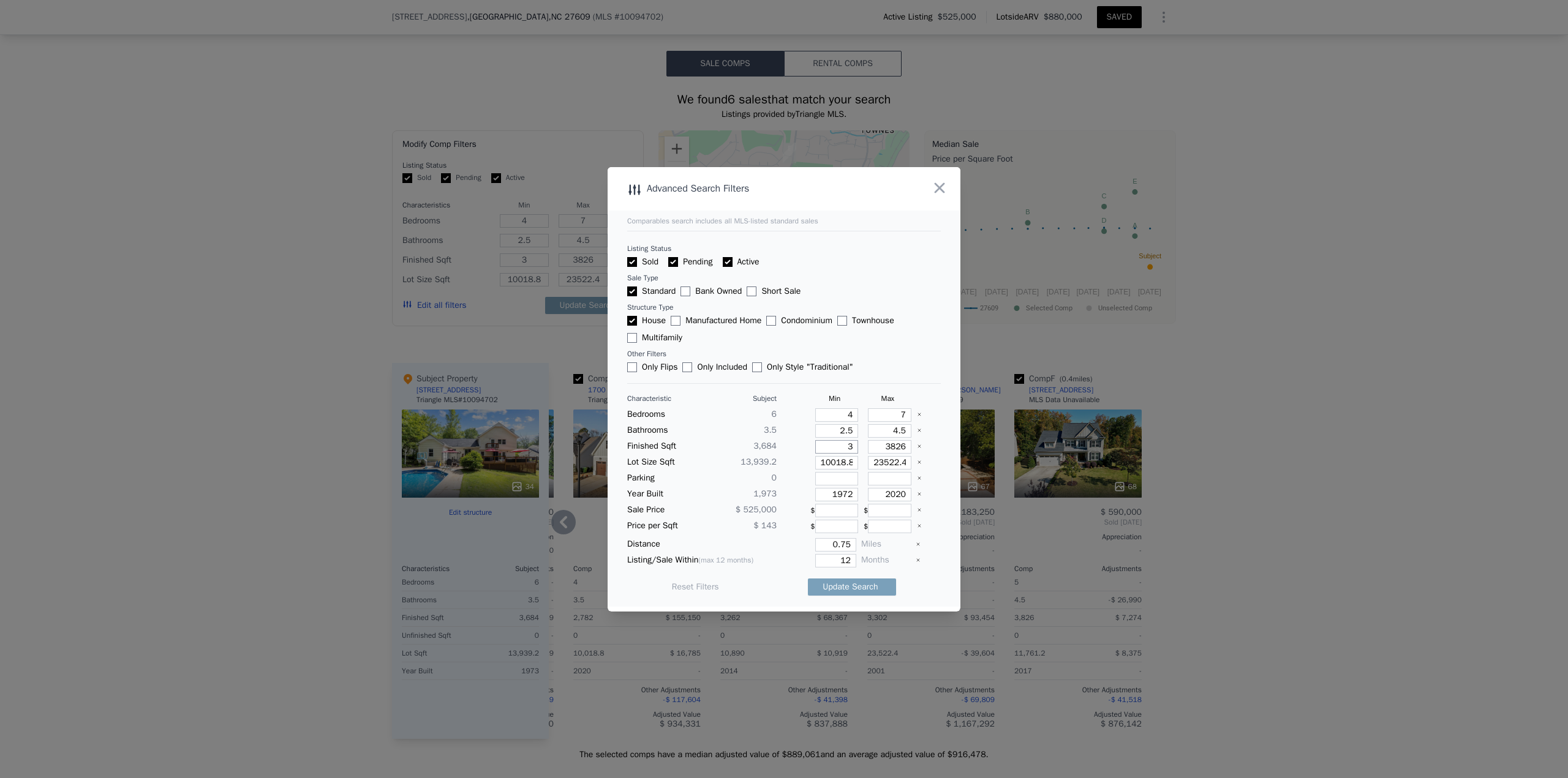 type on "34" 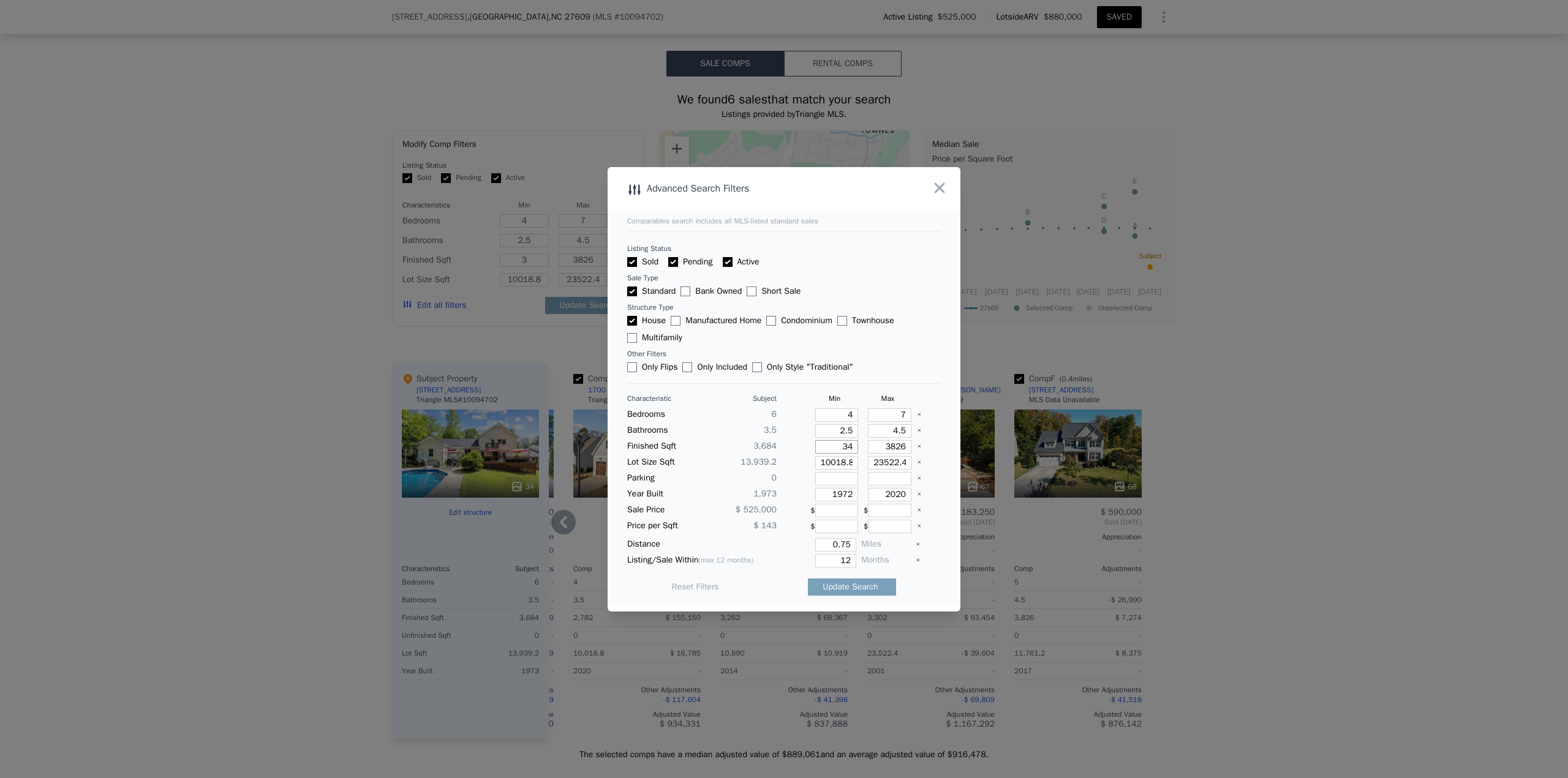 type on "34" 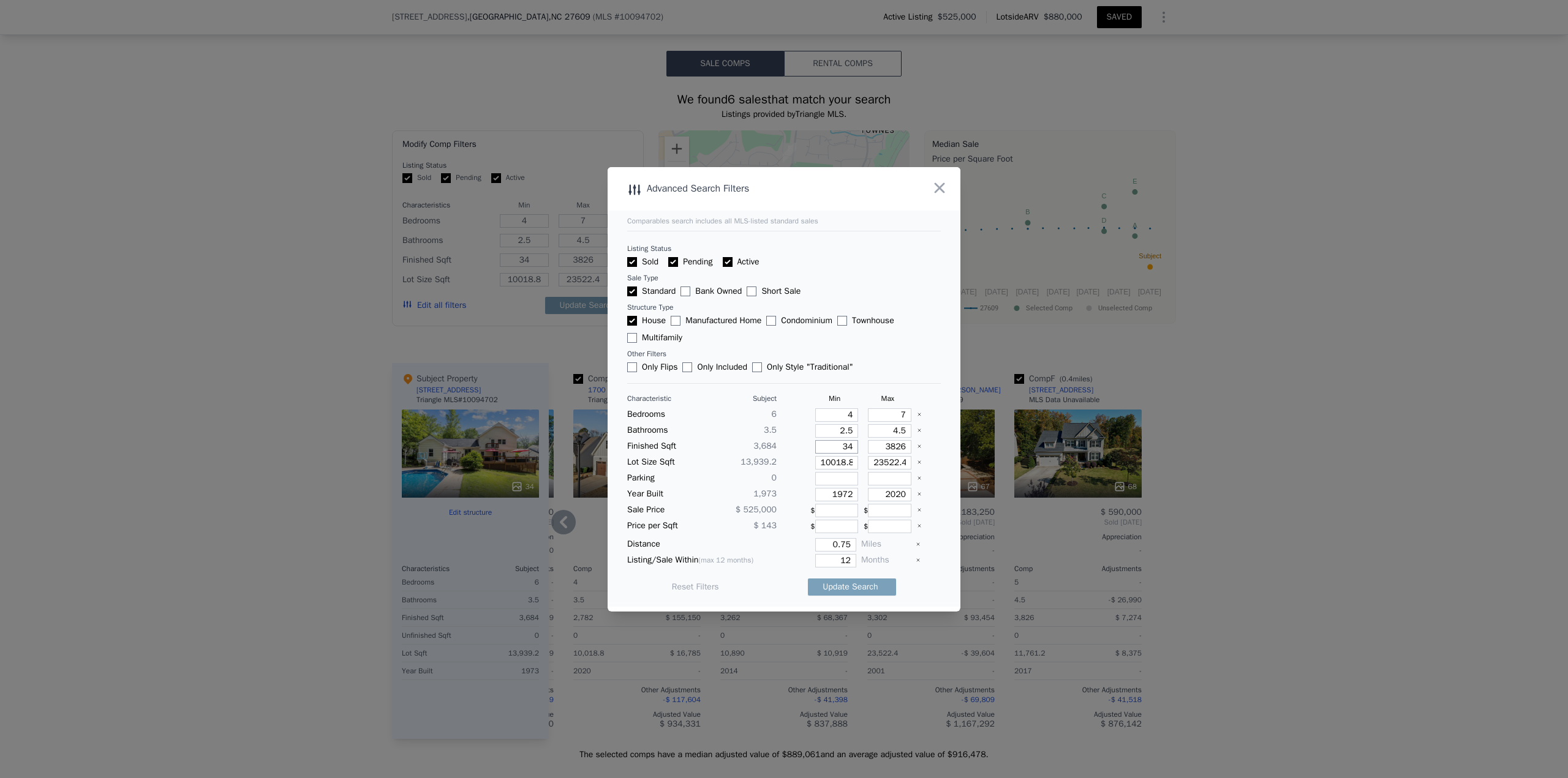 type on "343" 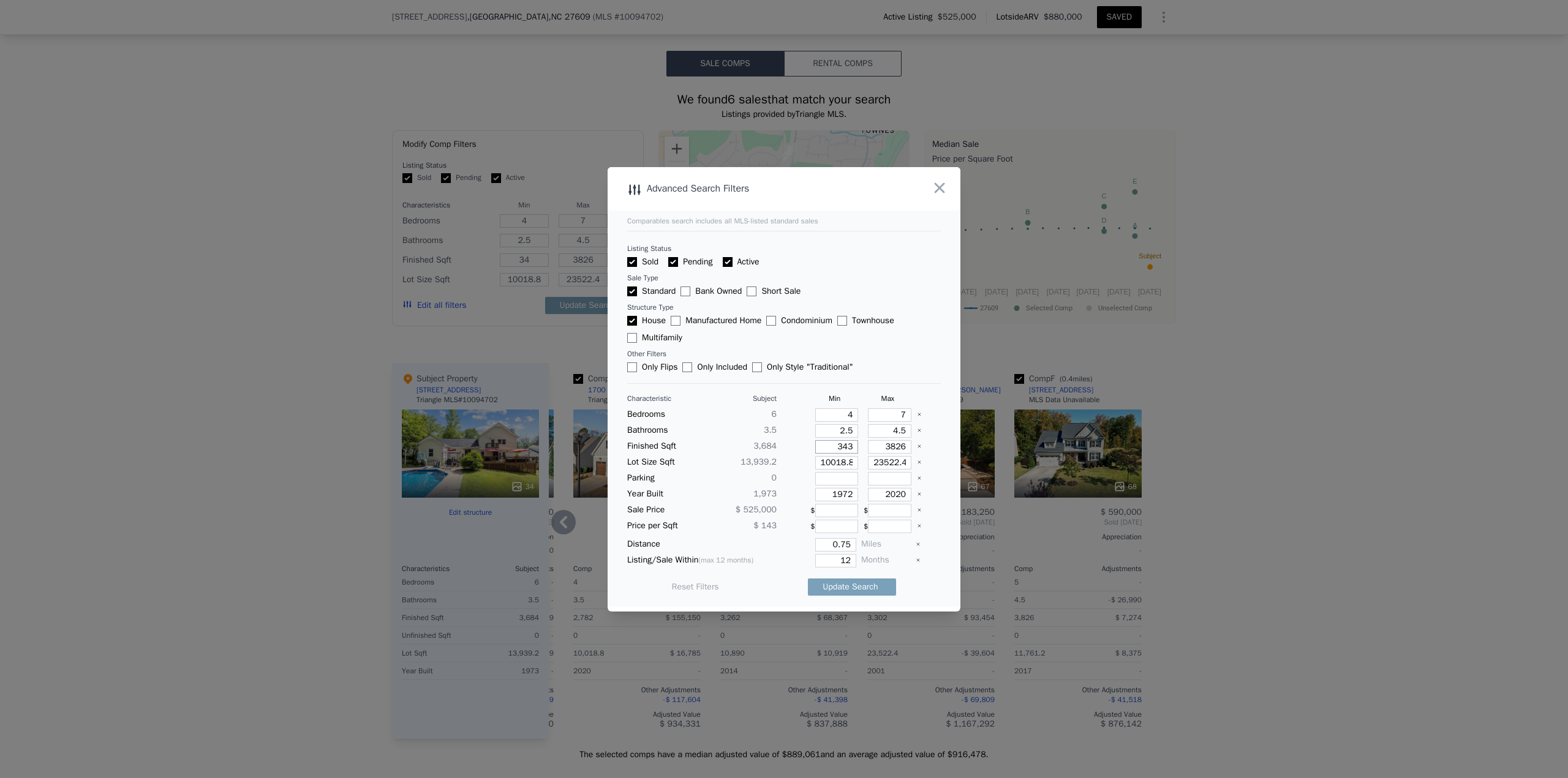 type on "343" 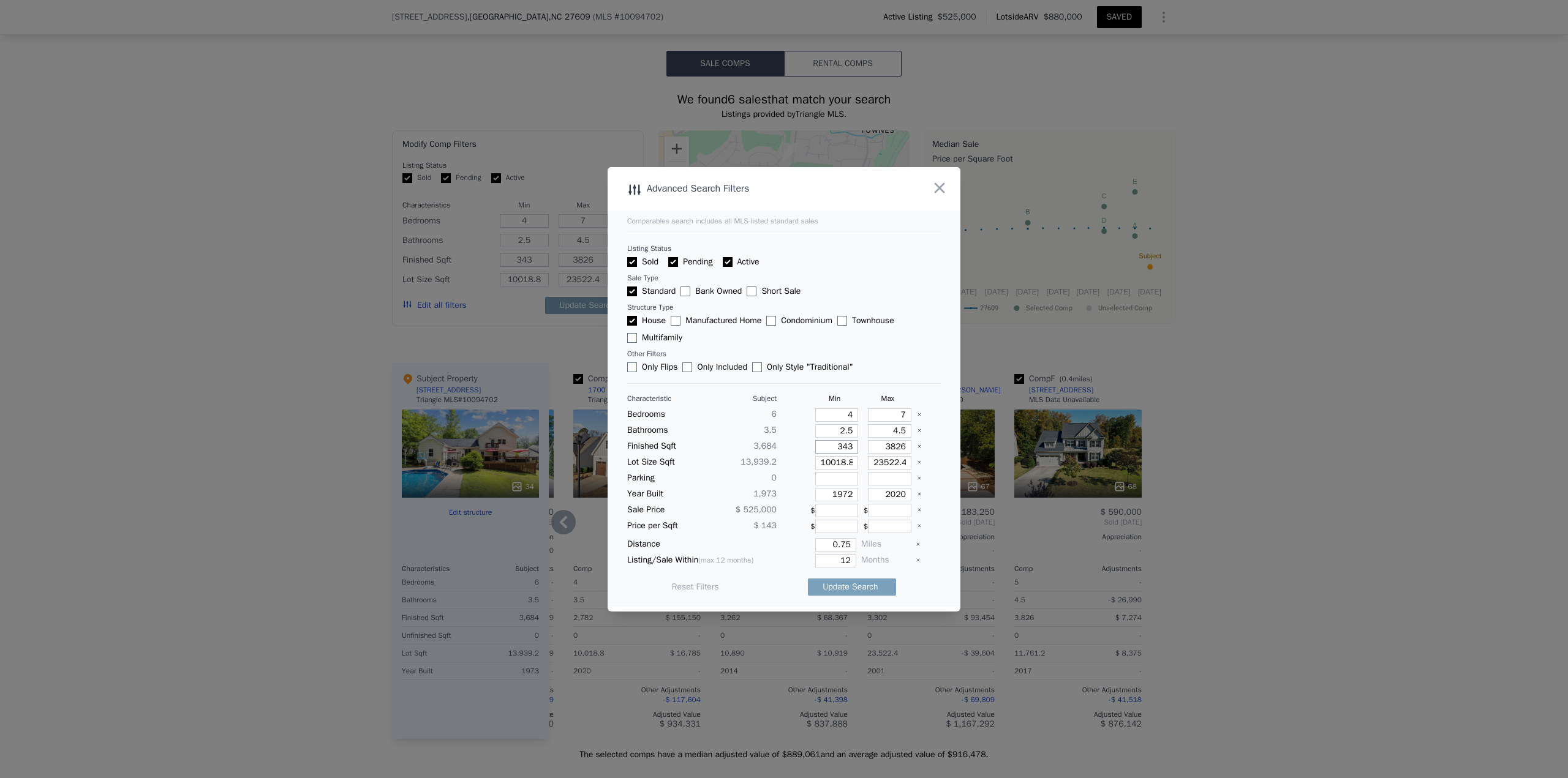 type on "3434" 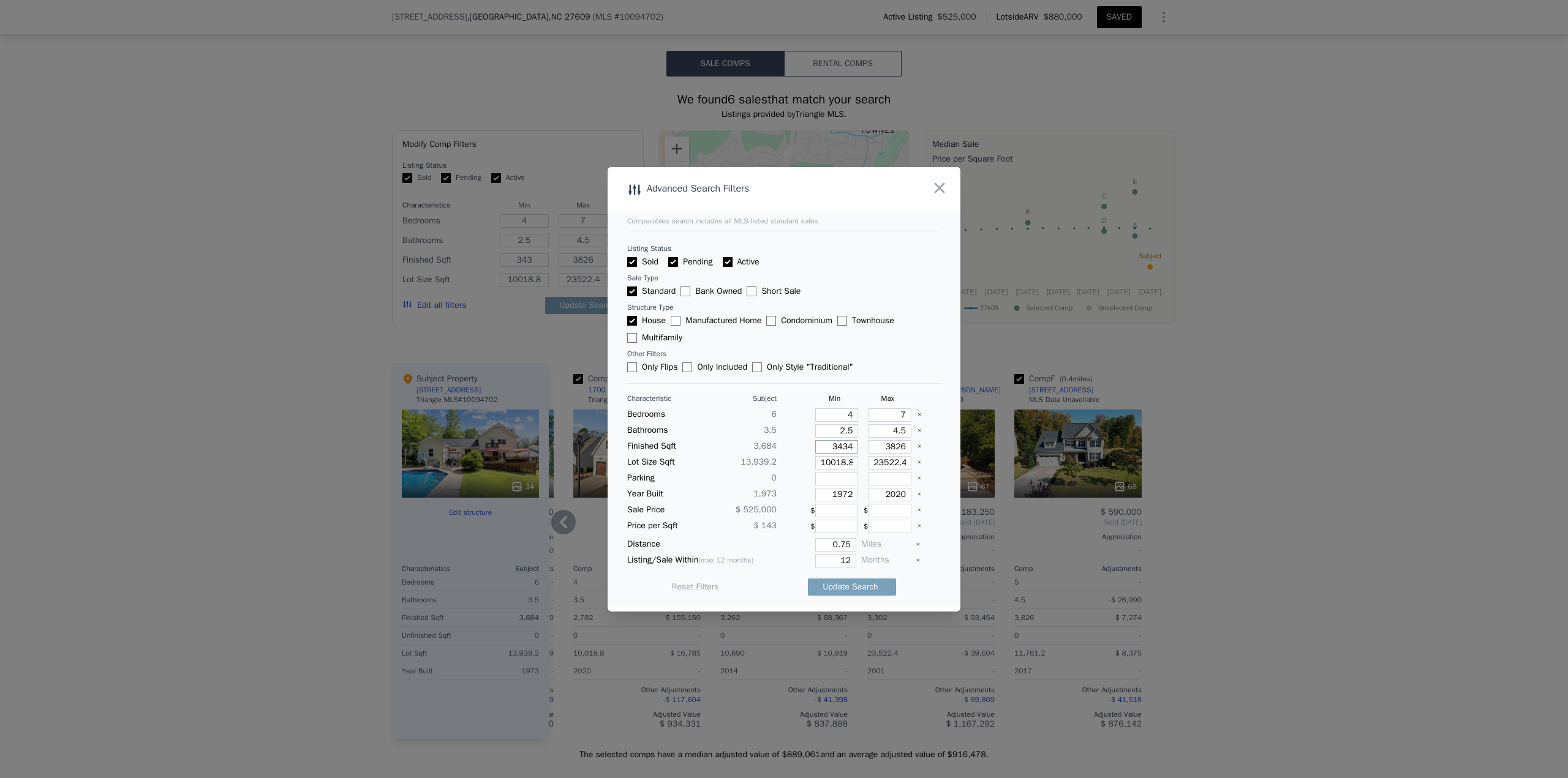 type on "3434" 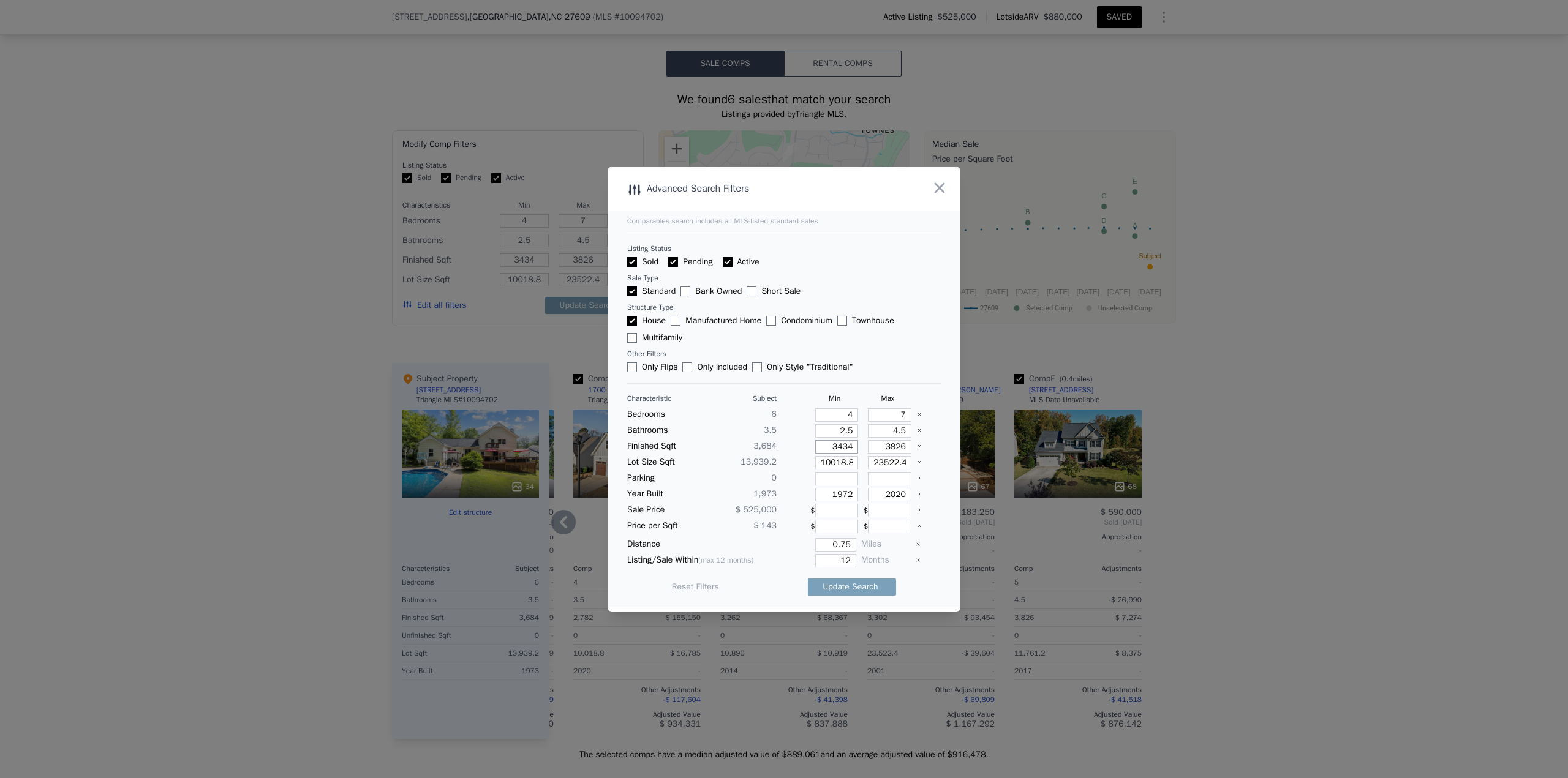 type on "3434" 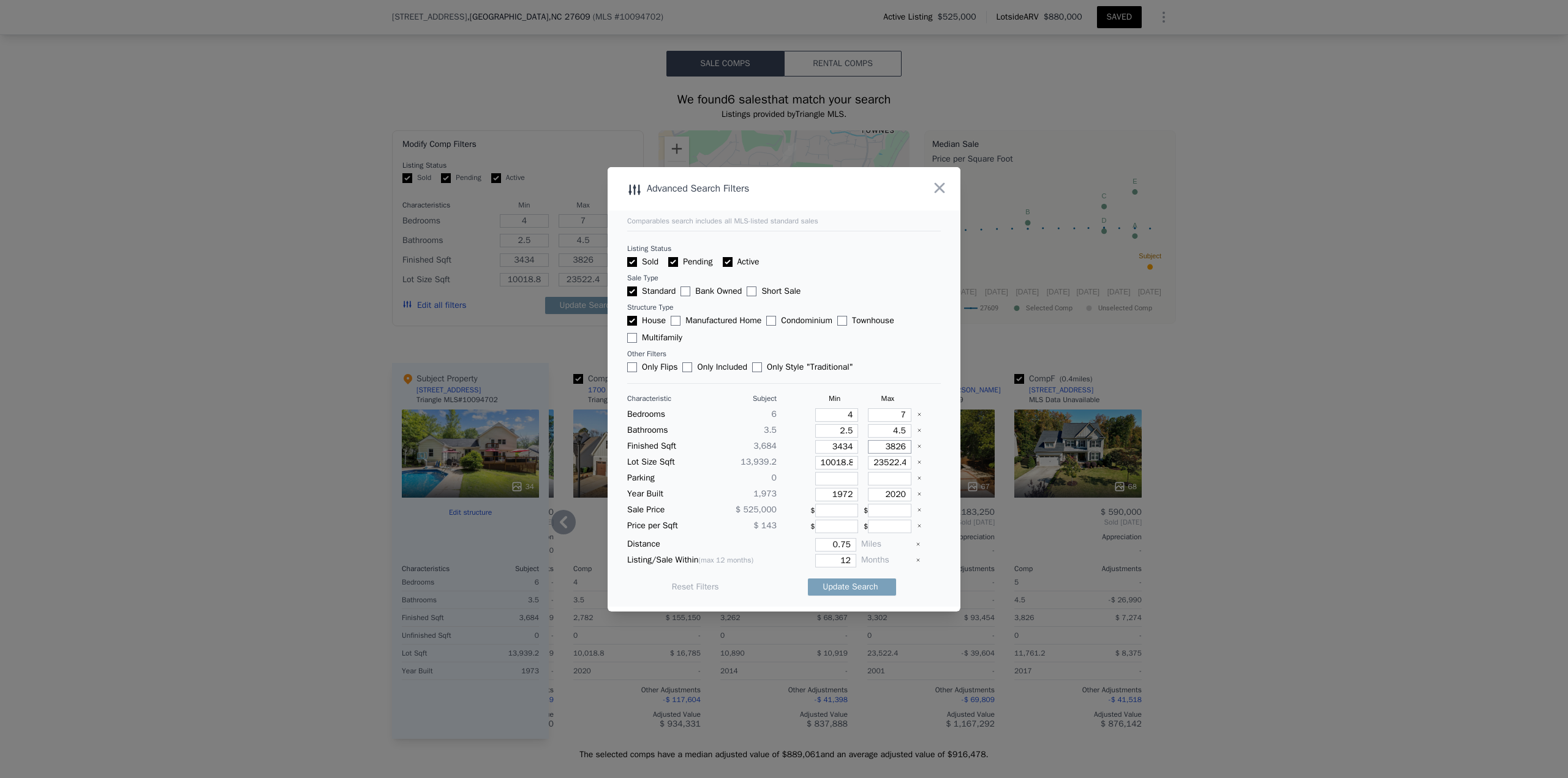 type on "3" 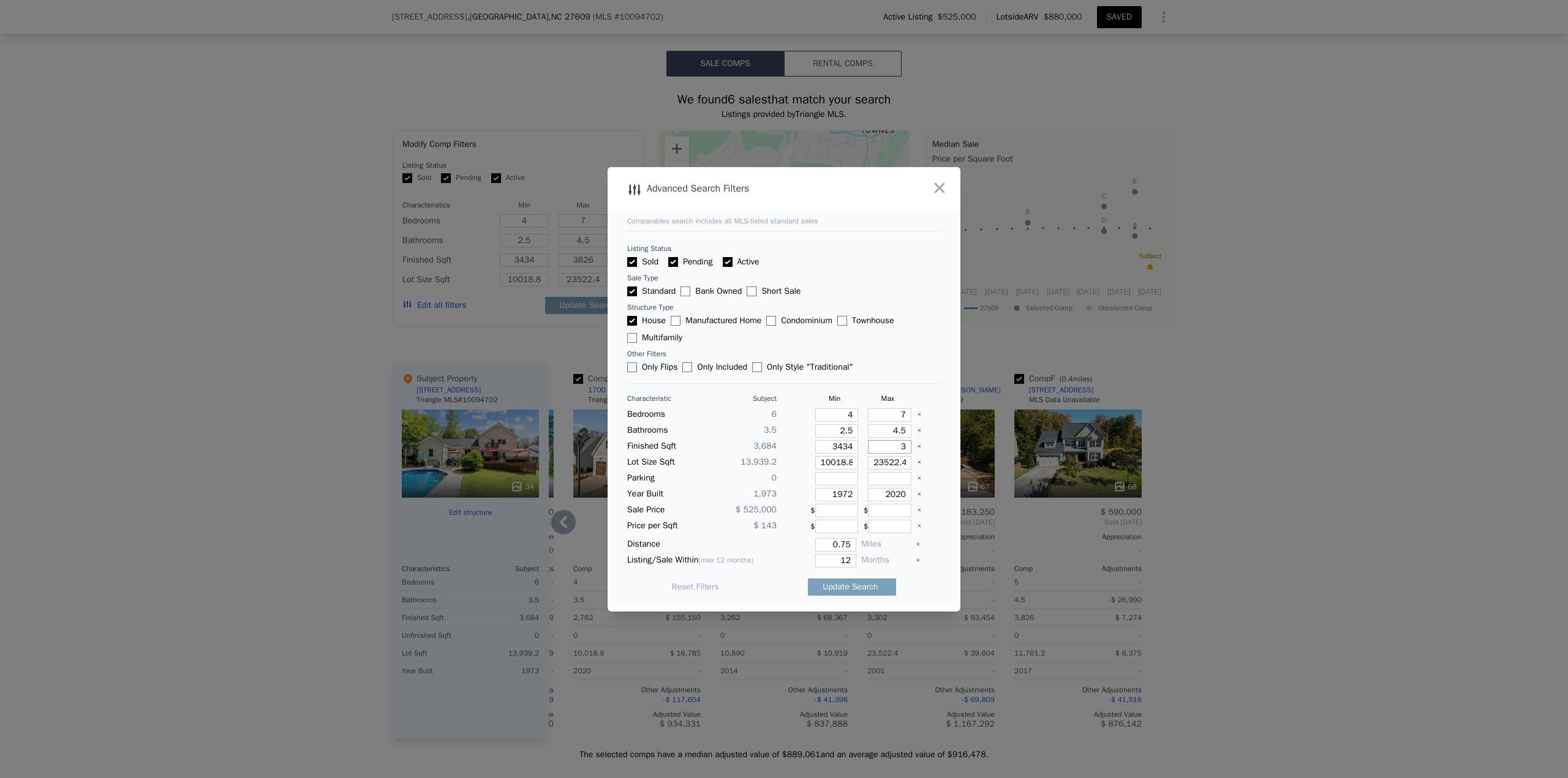 type on "3" 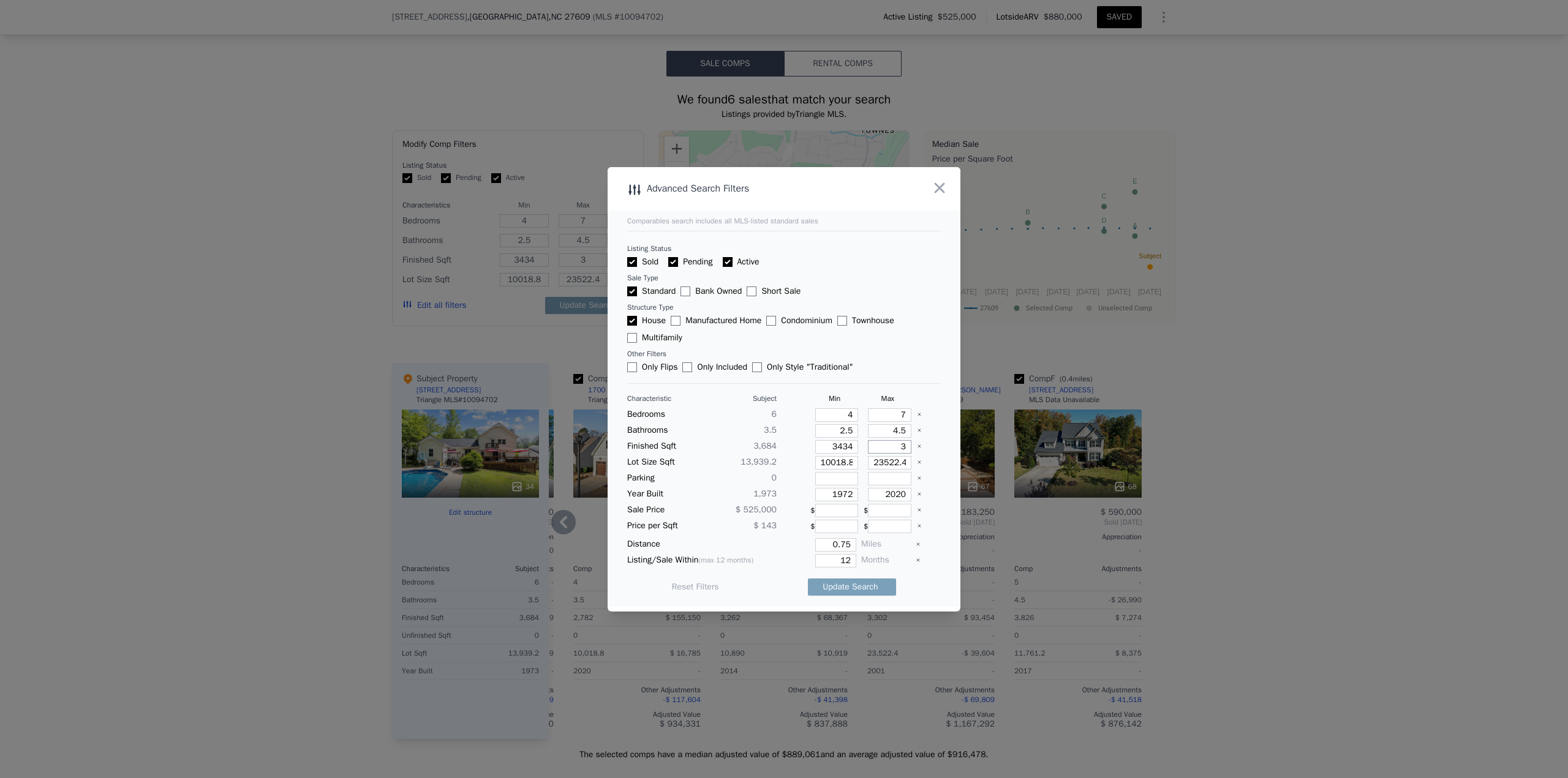 type on "39" 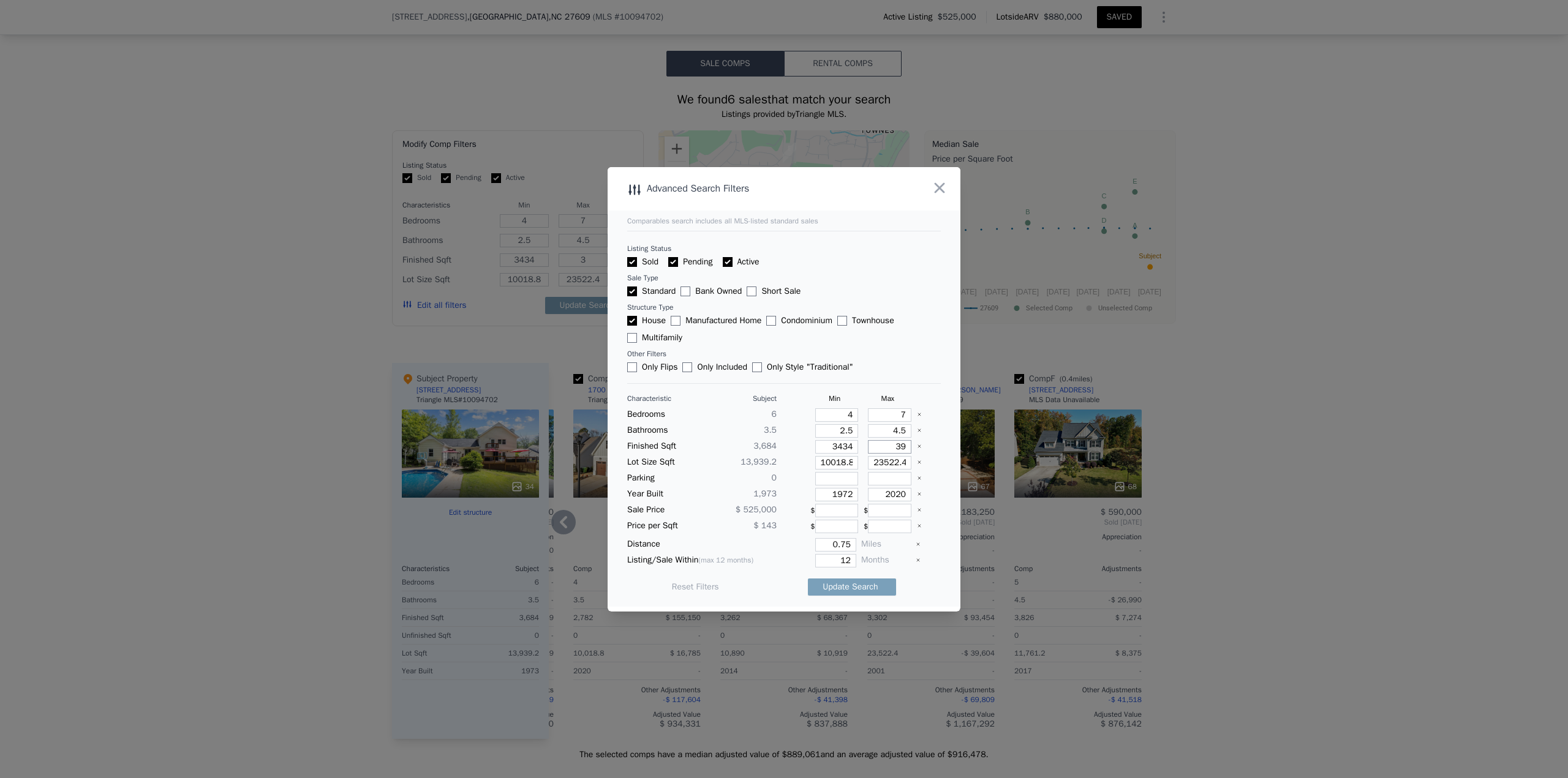 type on "39" 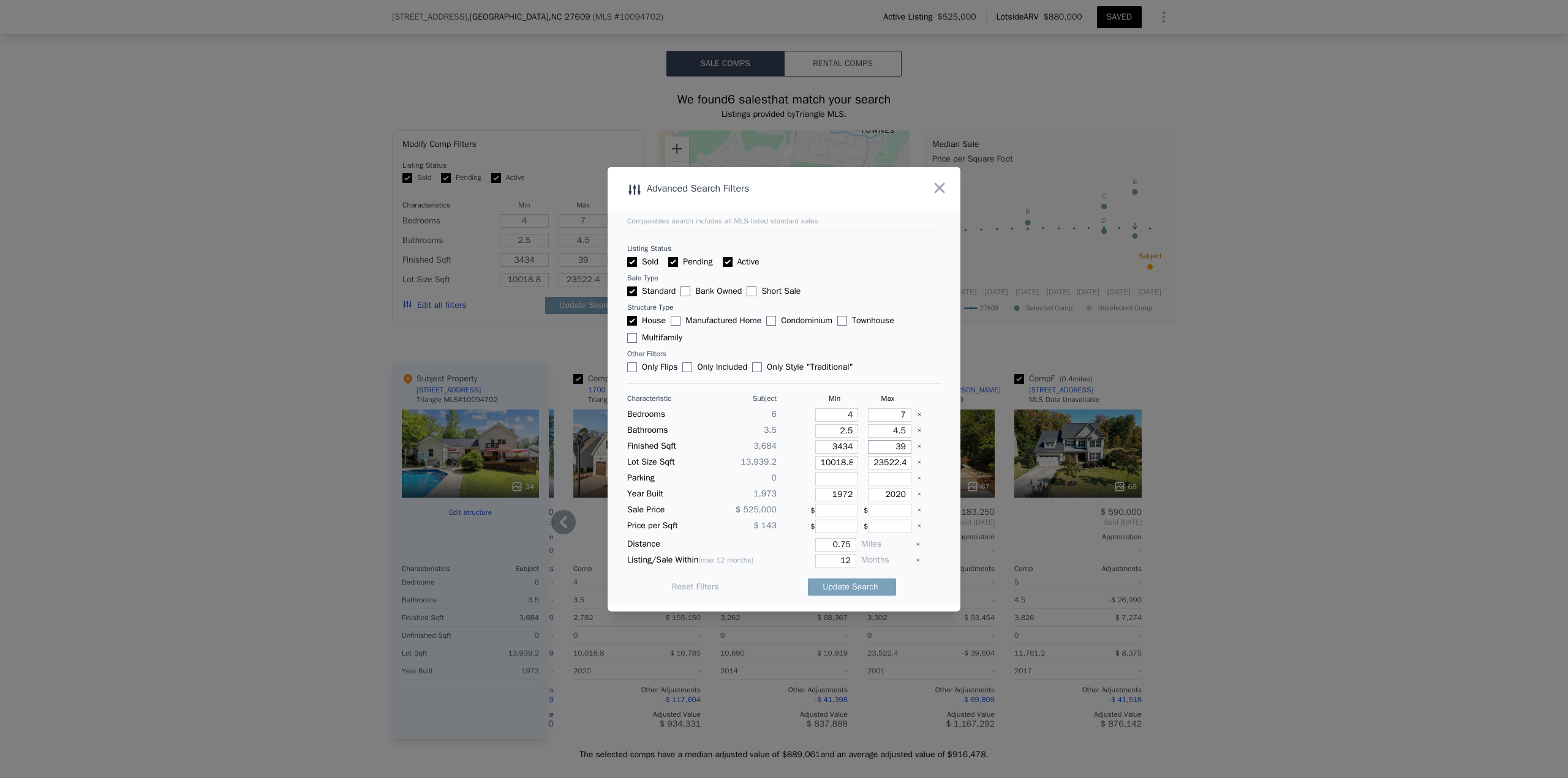 type on "393" 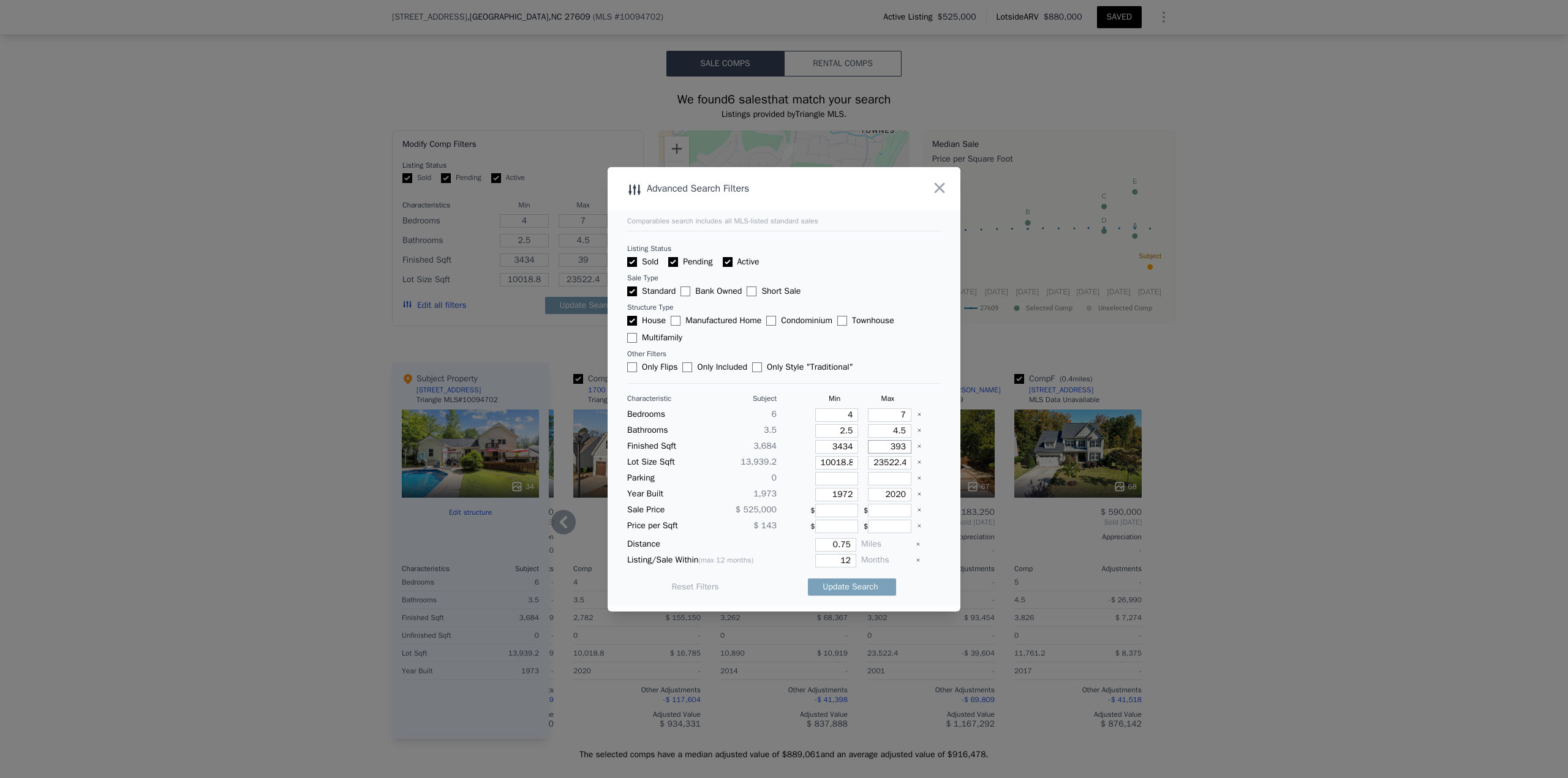 type on "393" 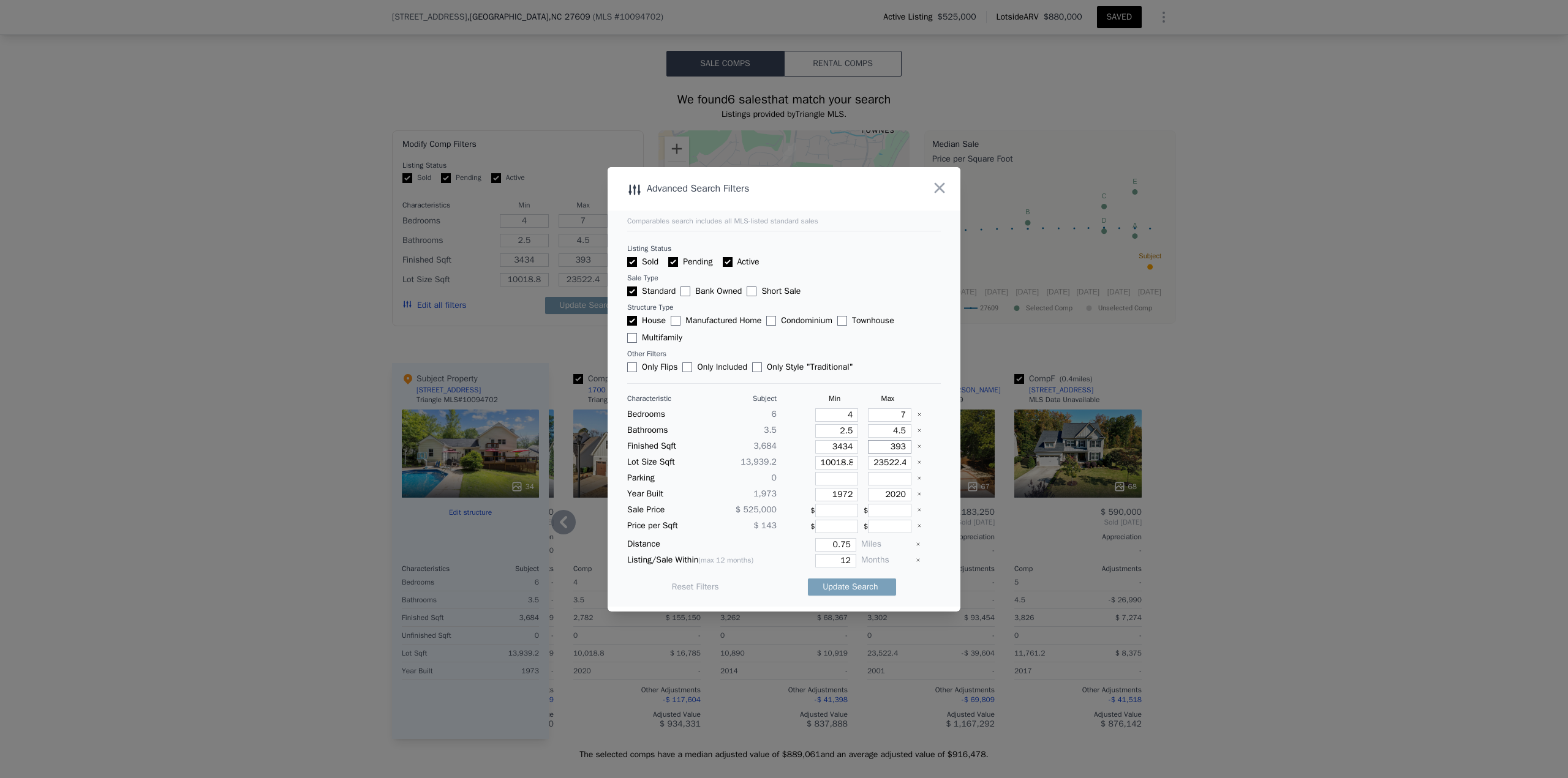 type on "3934" 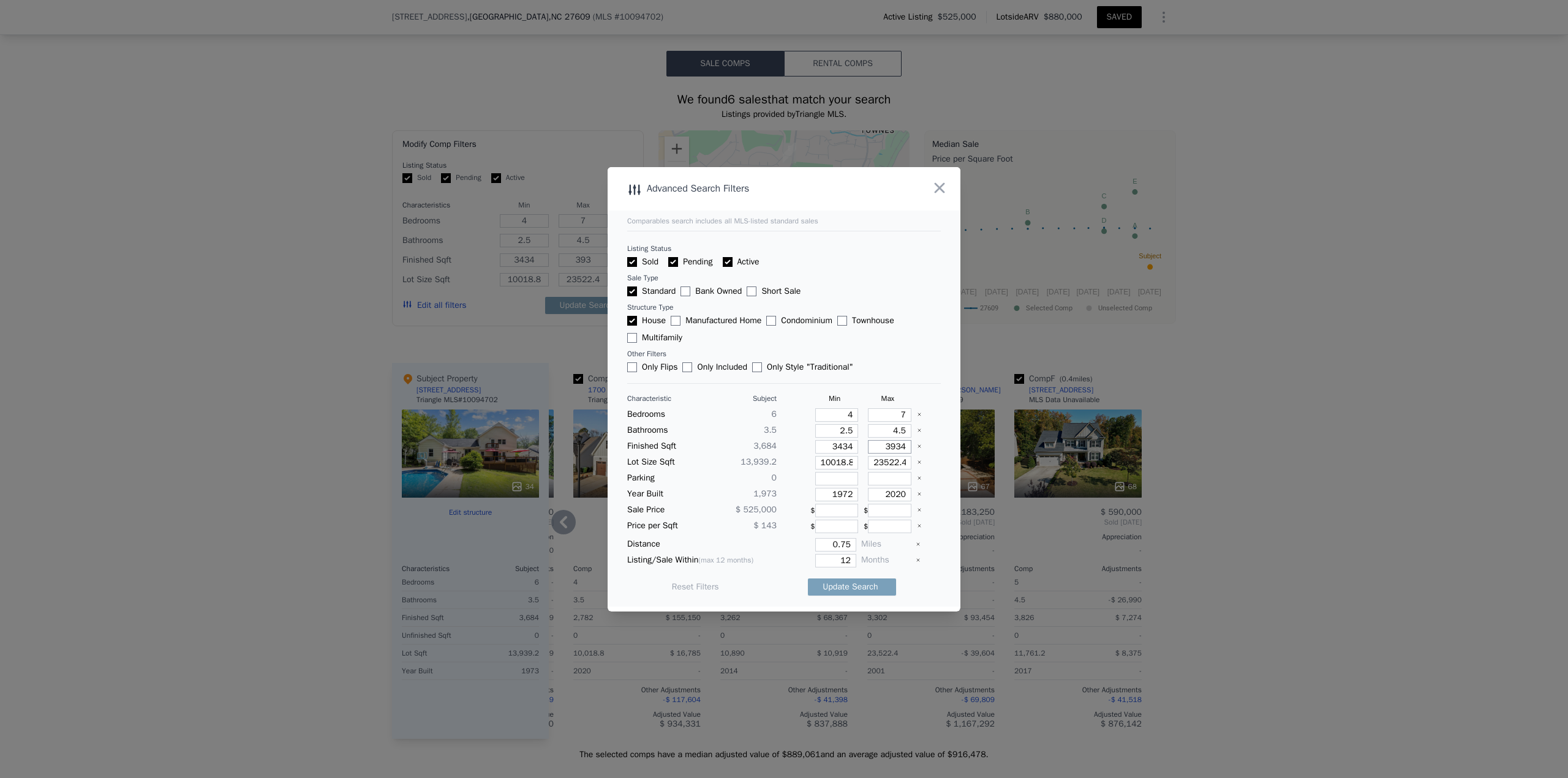 type on "3934" 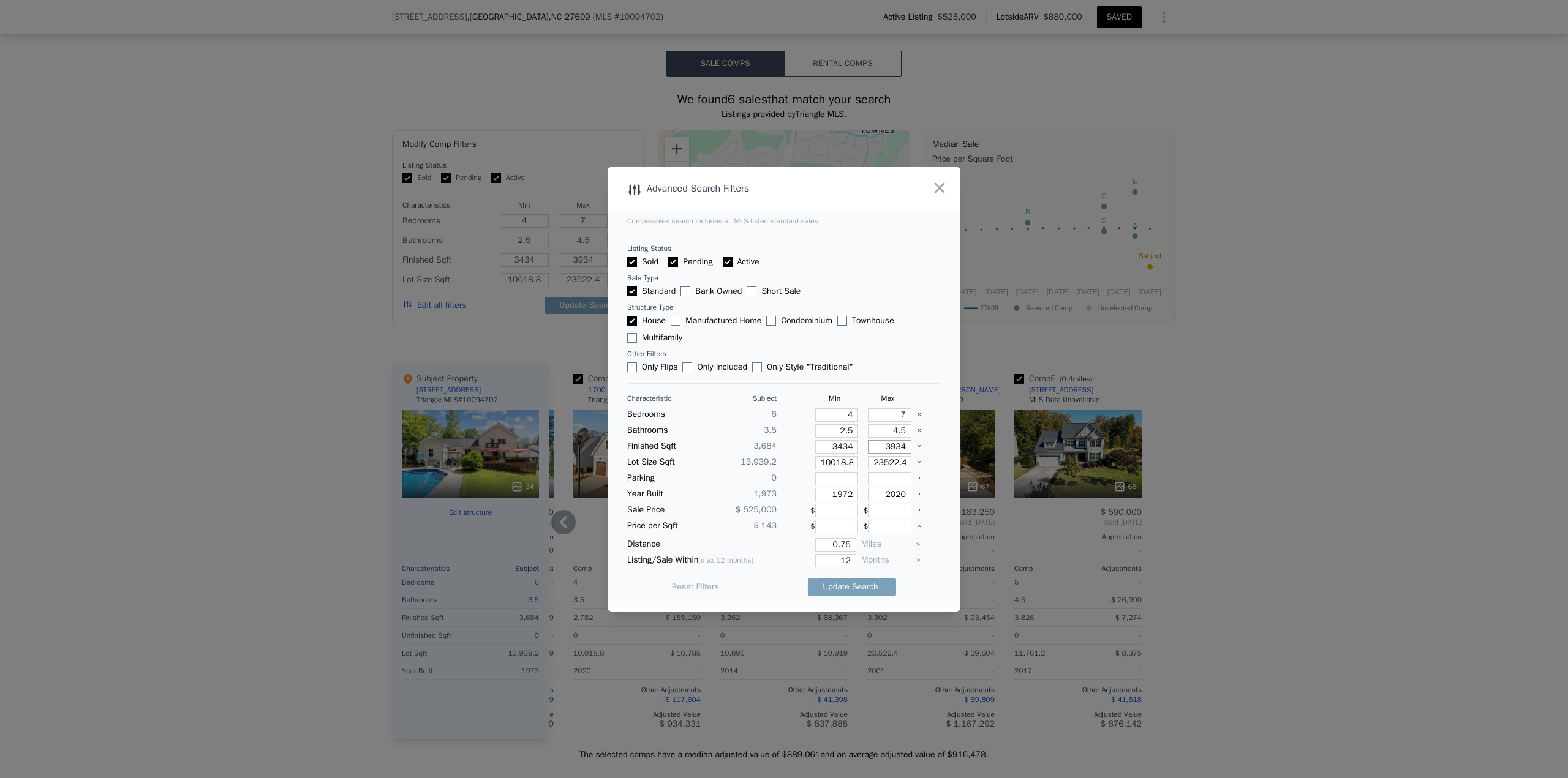 type on "3934" 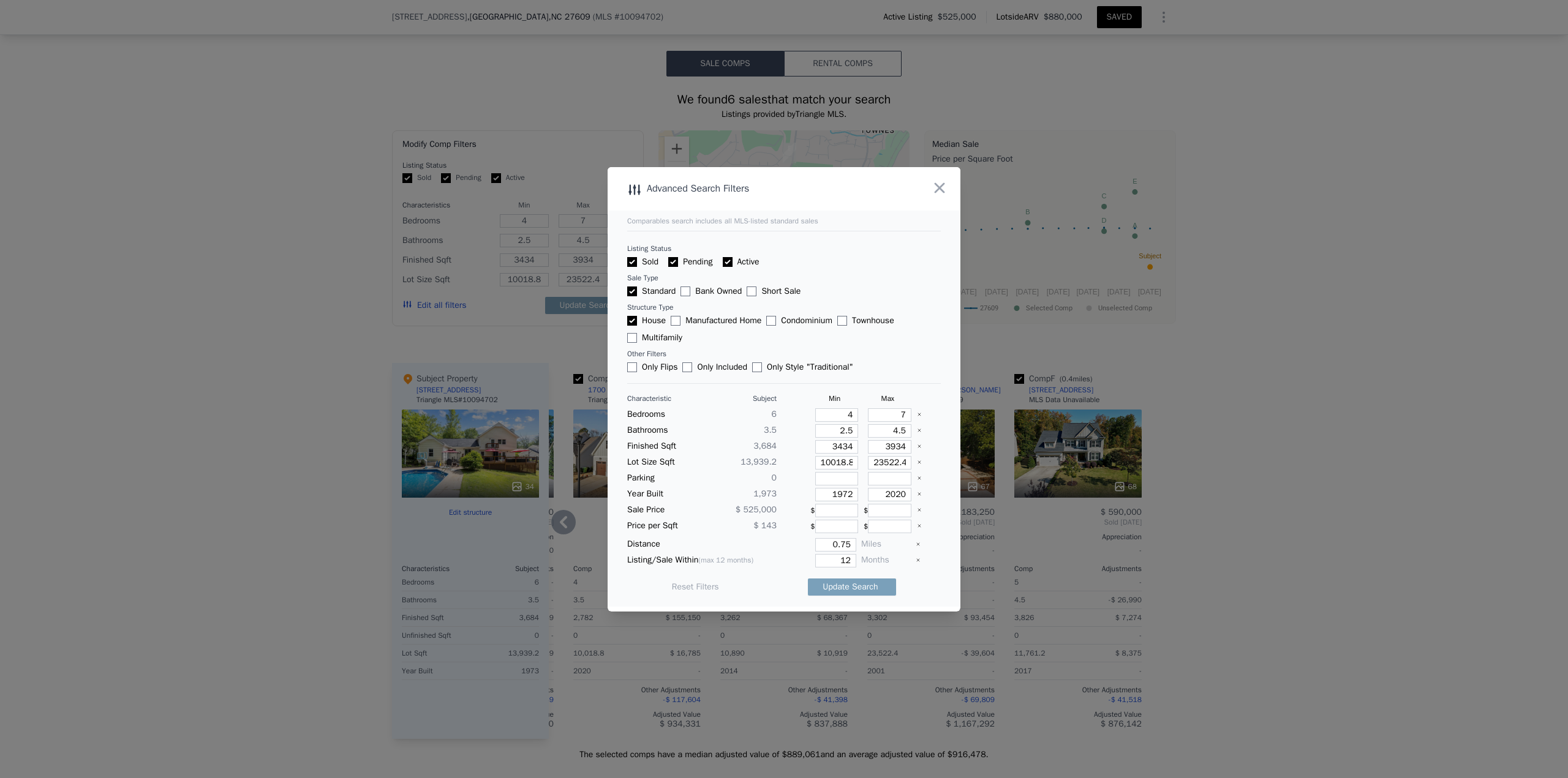 type 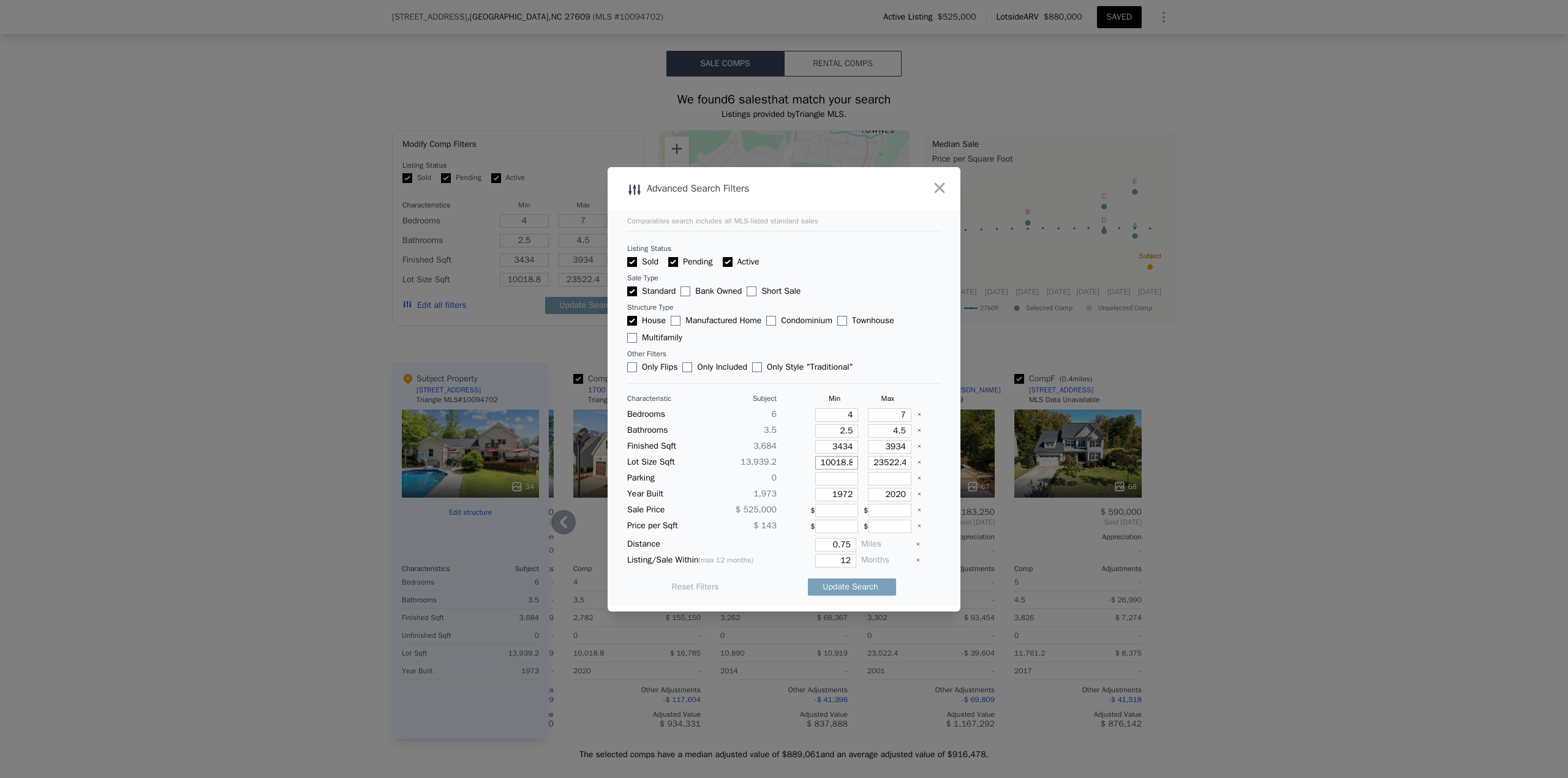 type on "8" 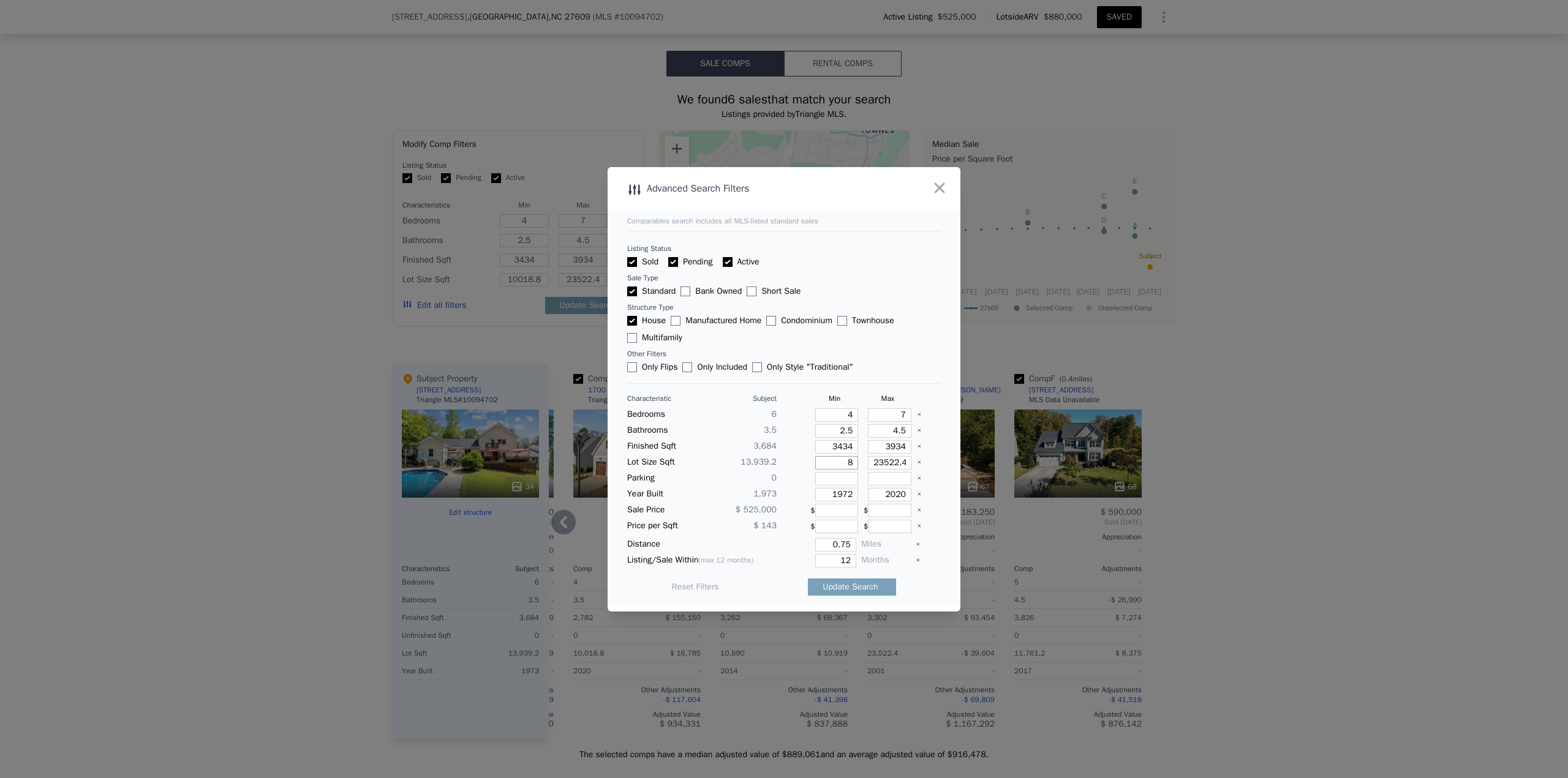 type on "8" 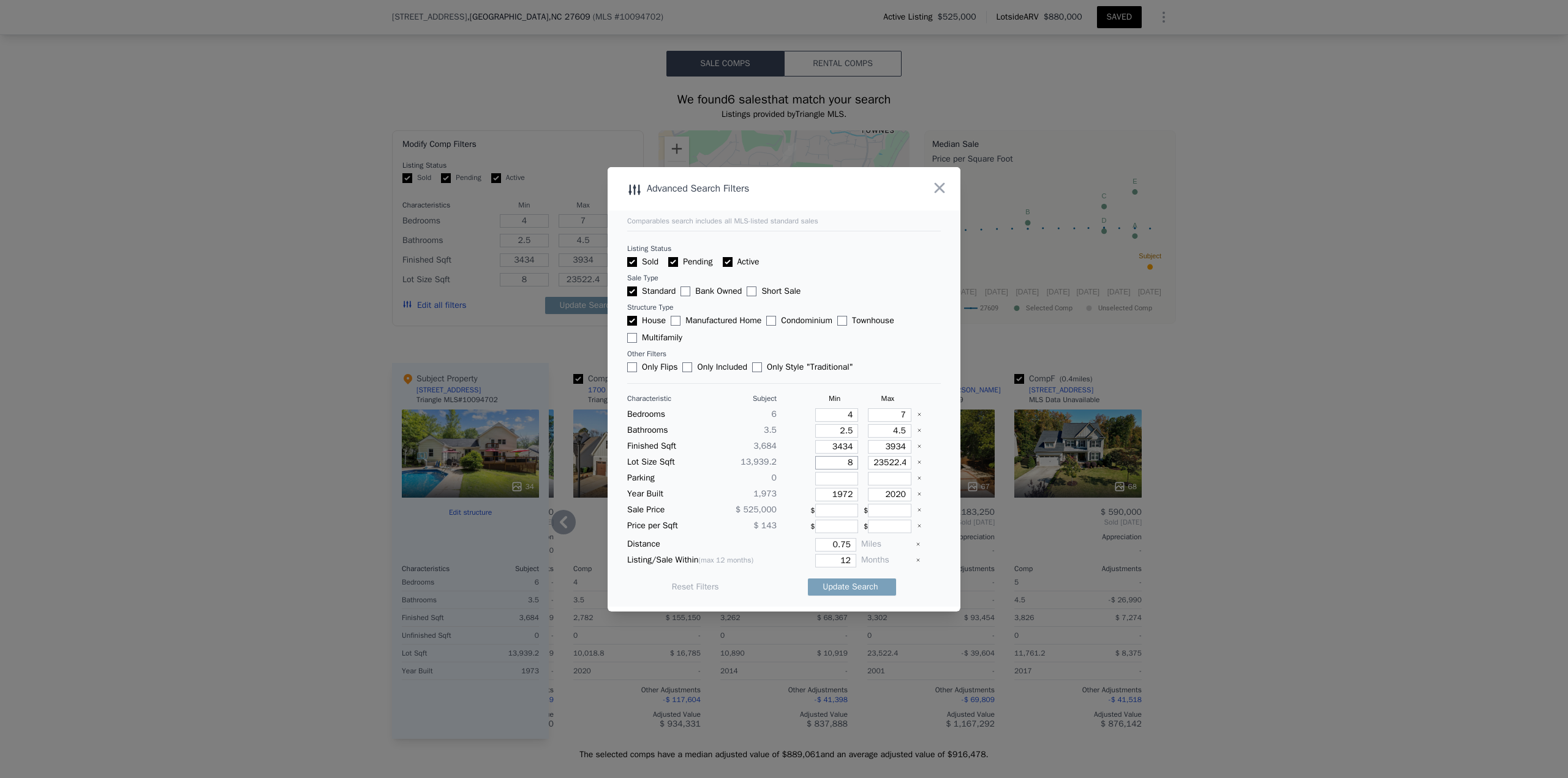 type on "83" 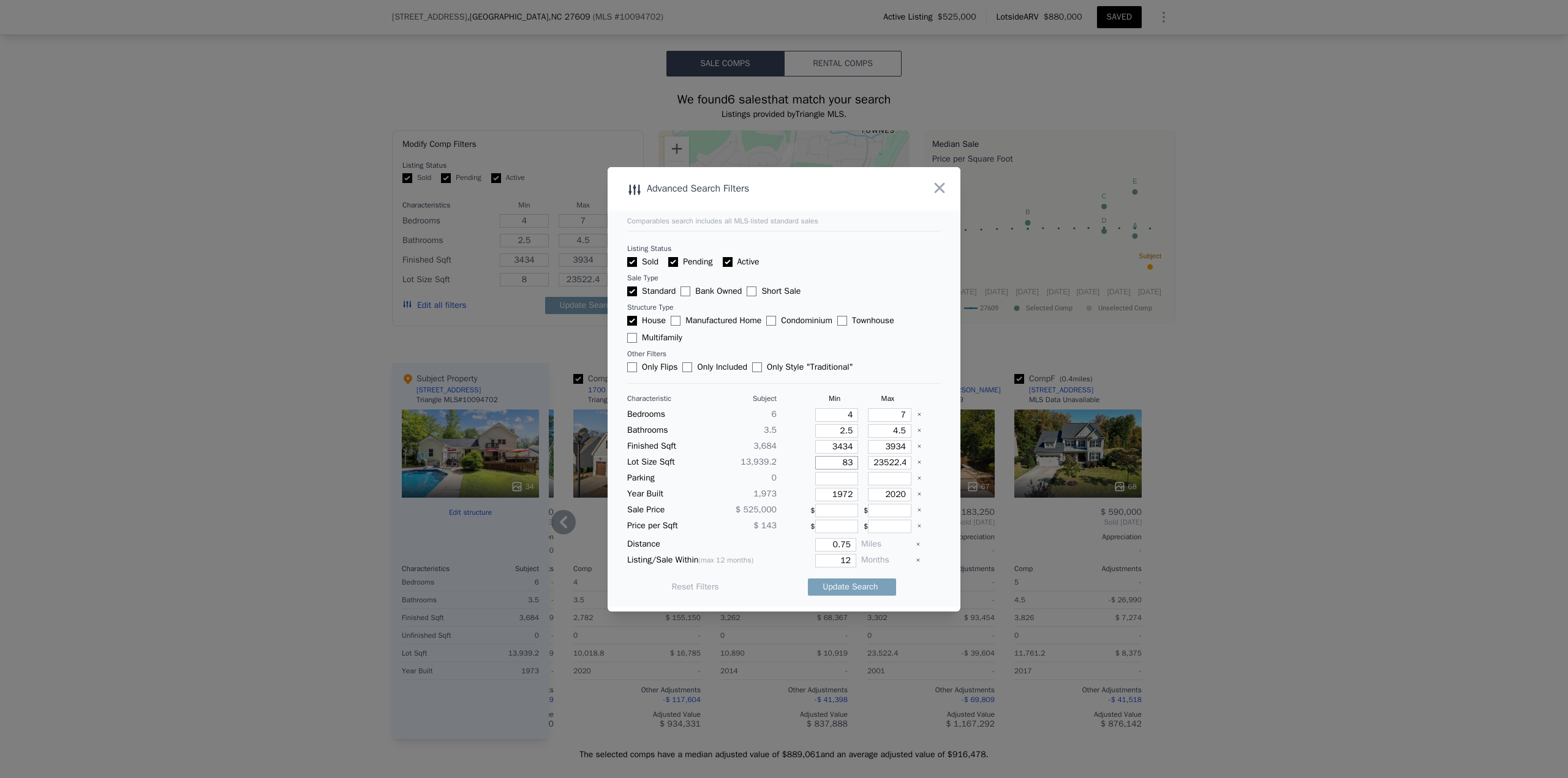 type on "83" 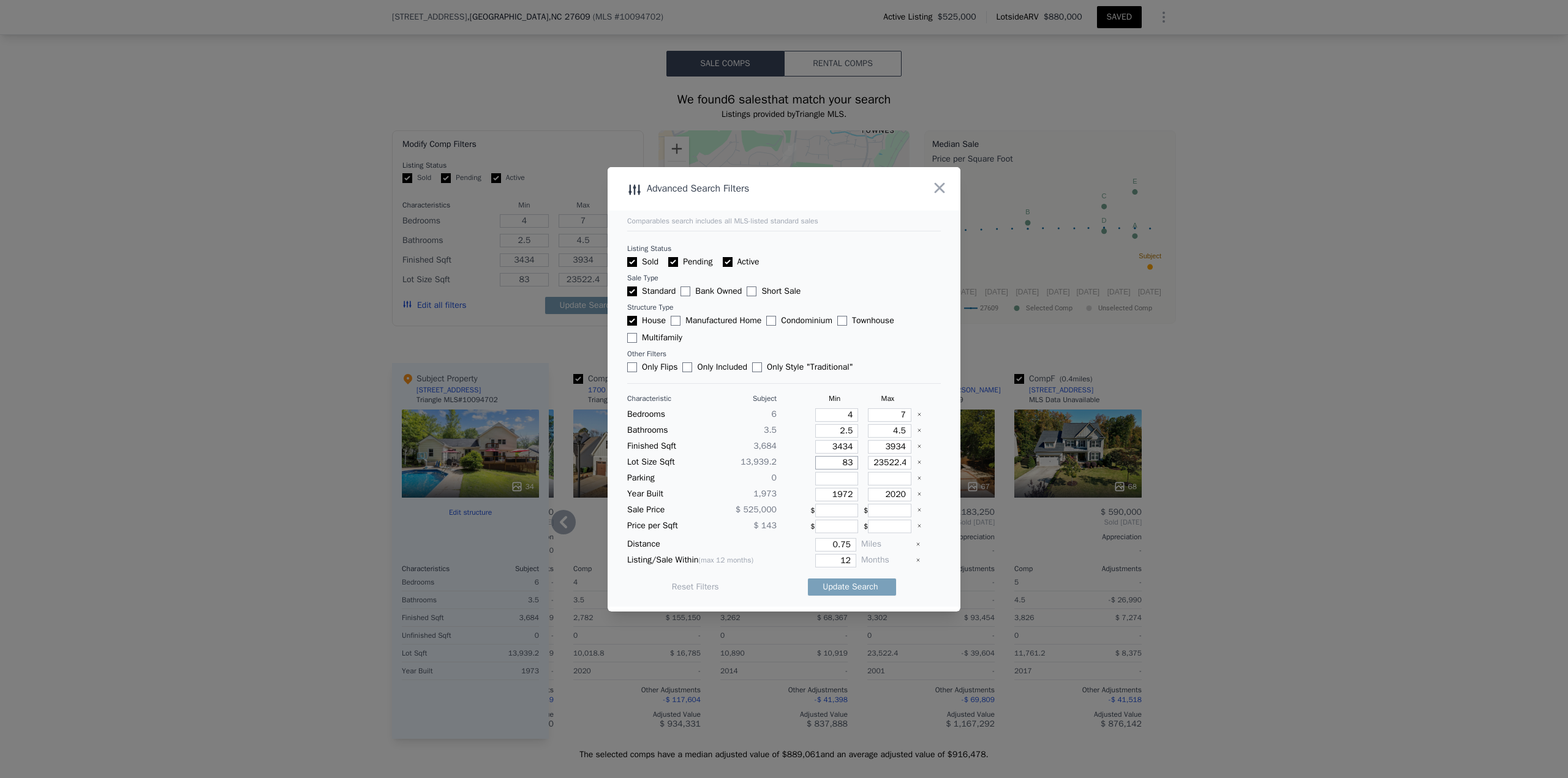 type on "836" 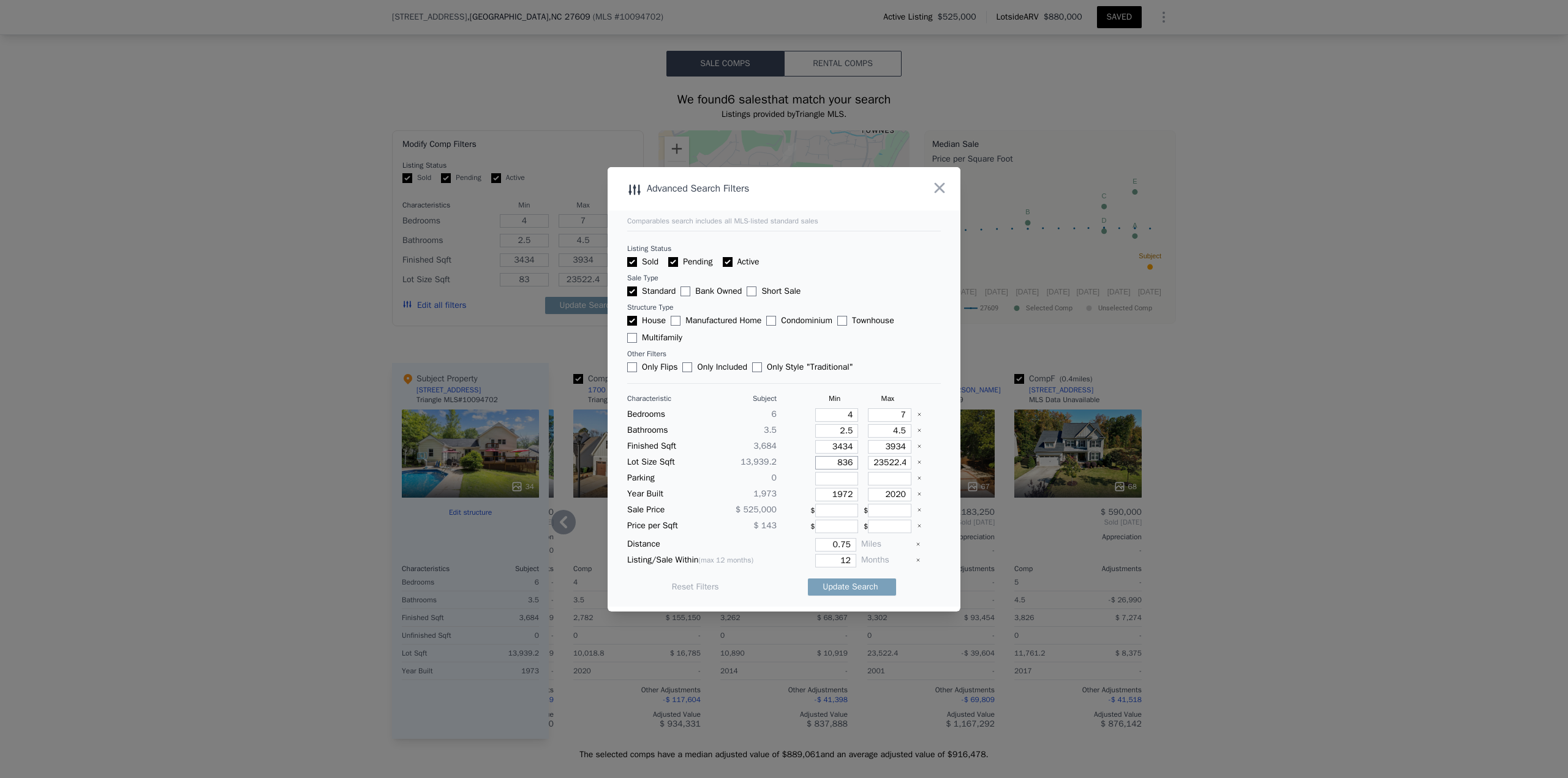 type on "836" 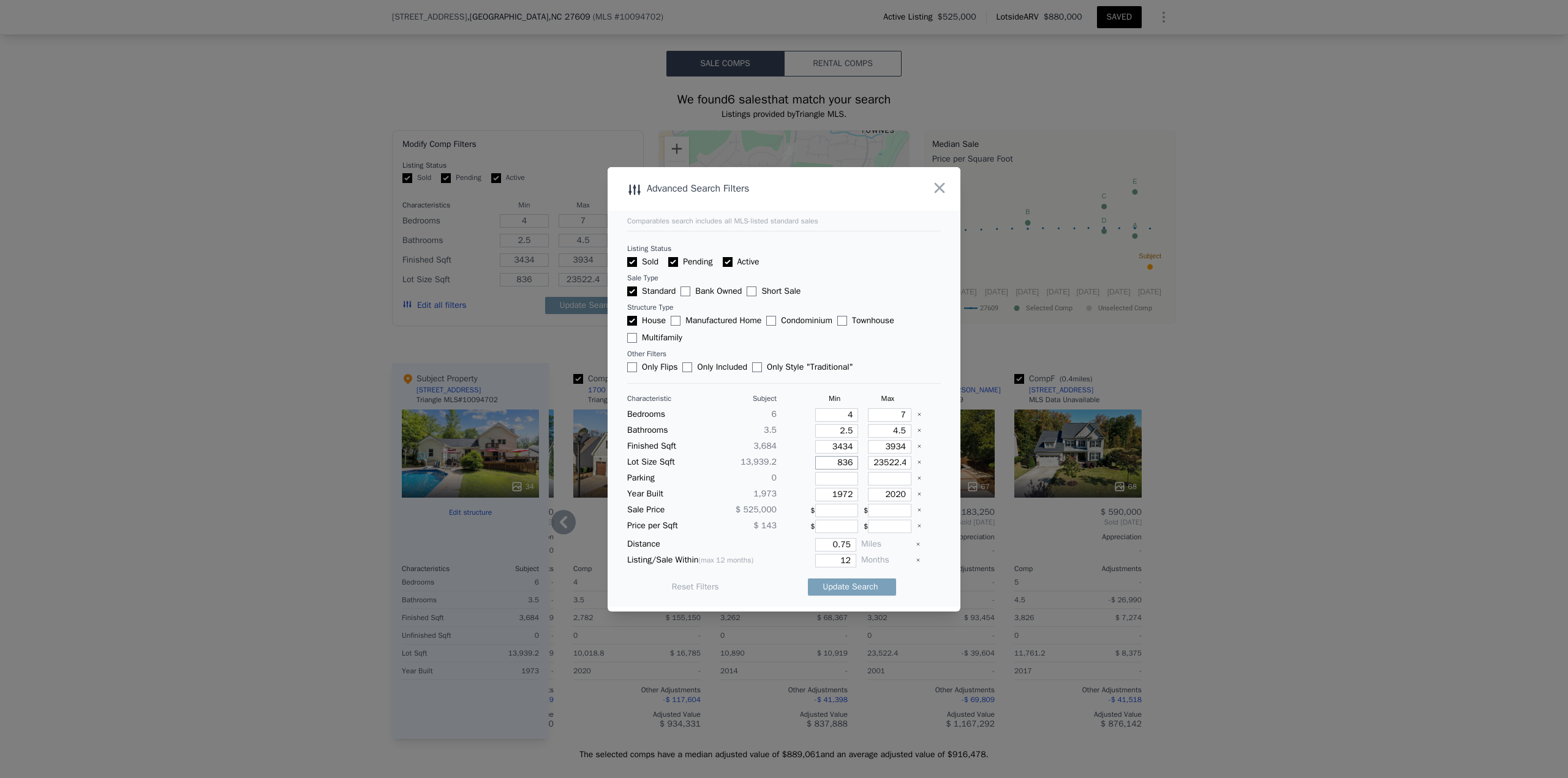type on "8360" 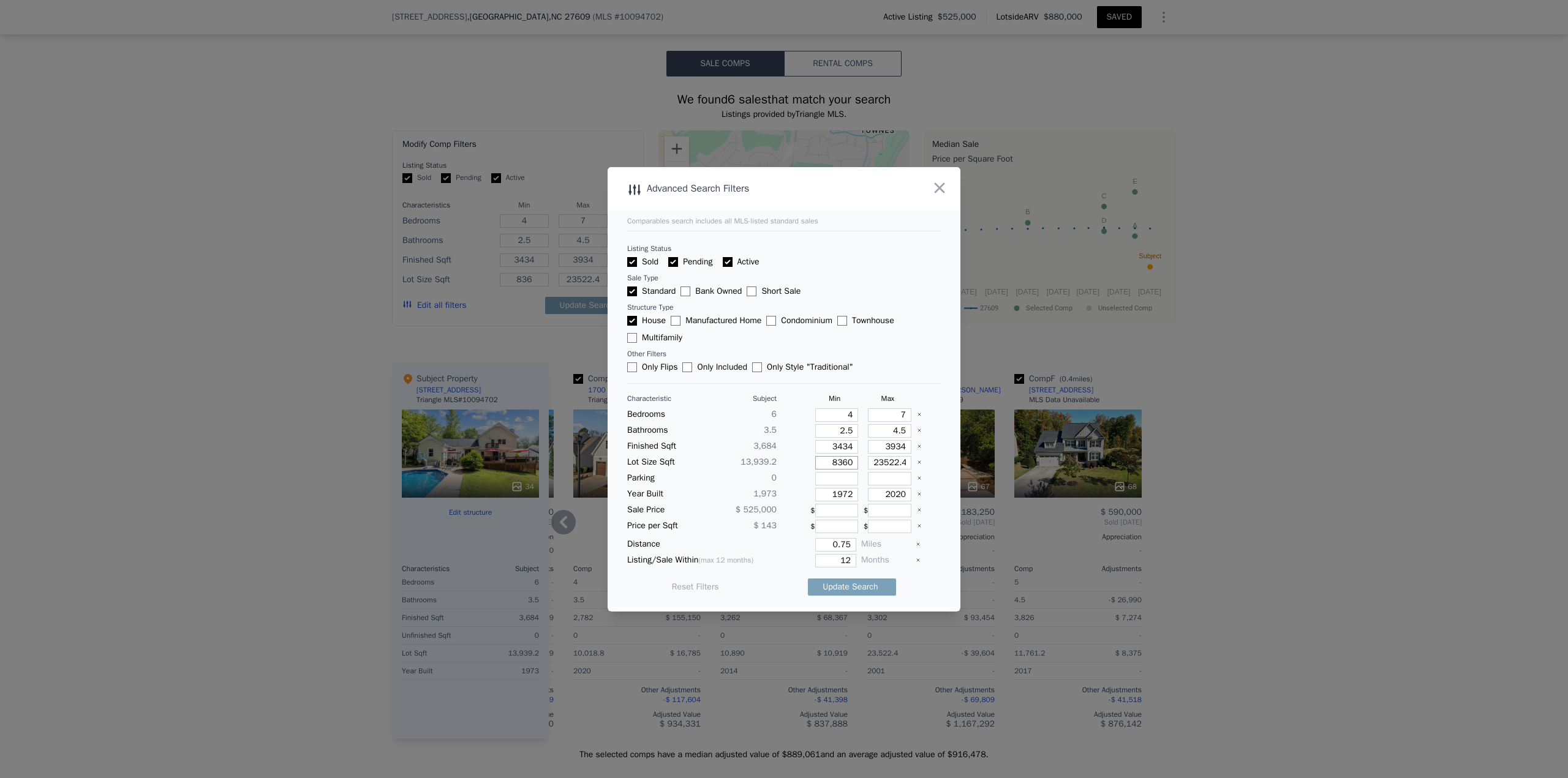 type on "8360" 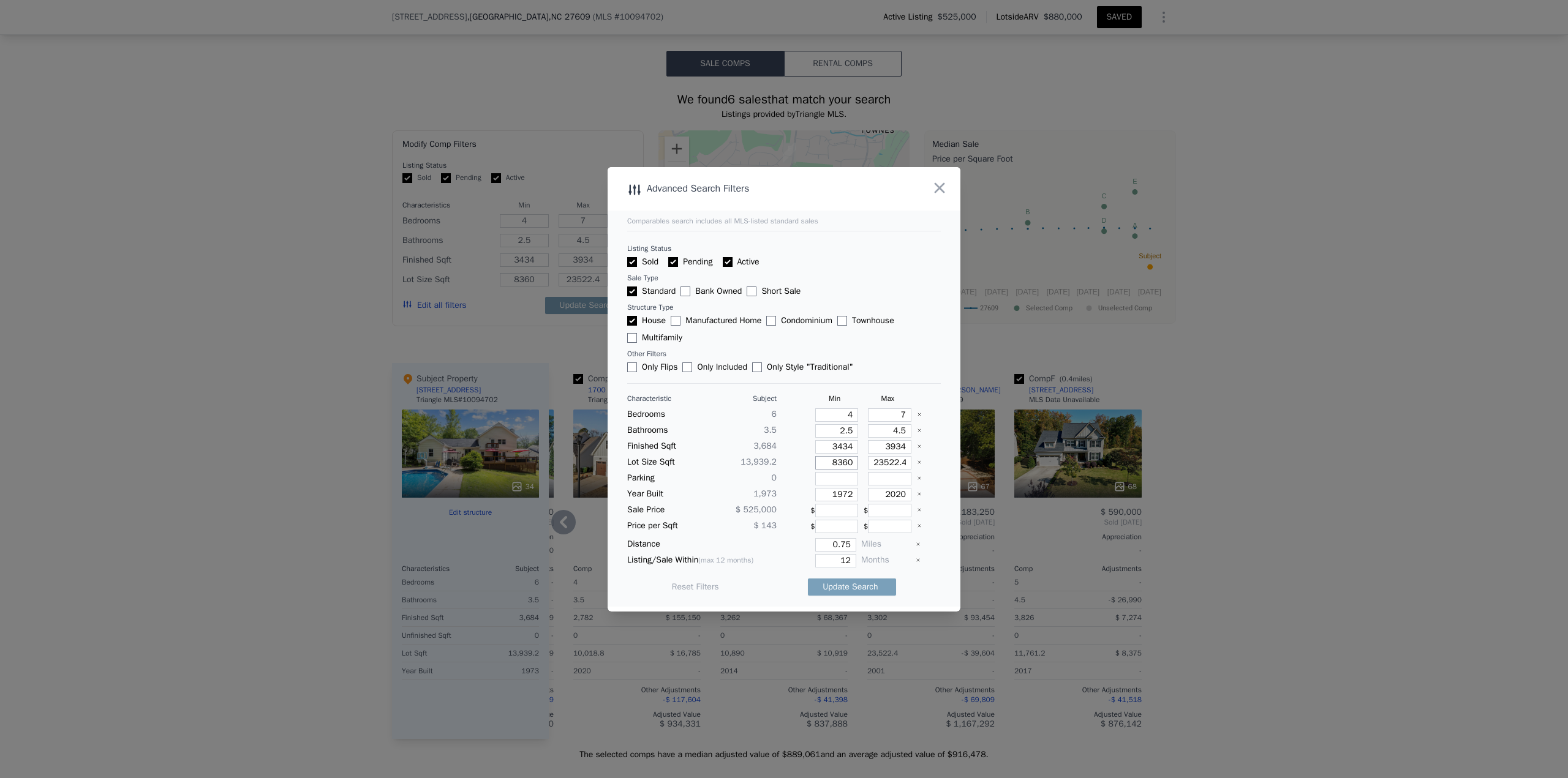 type on "8360" 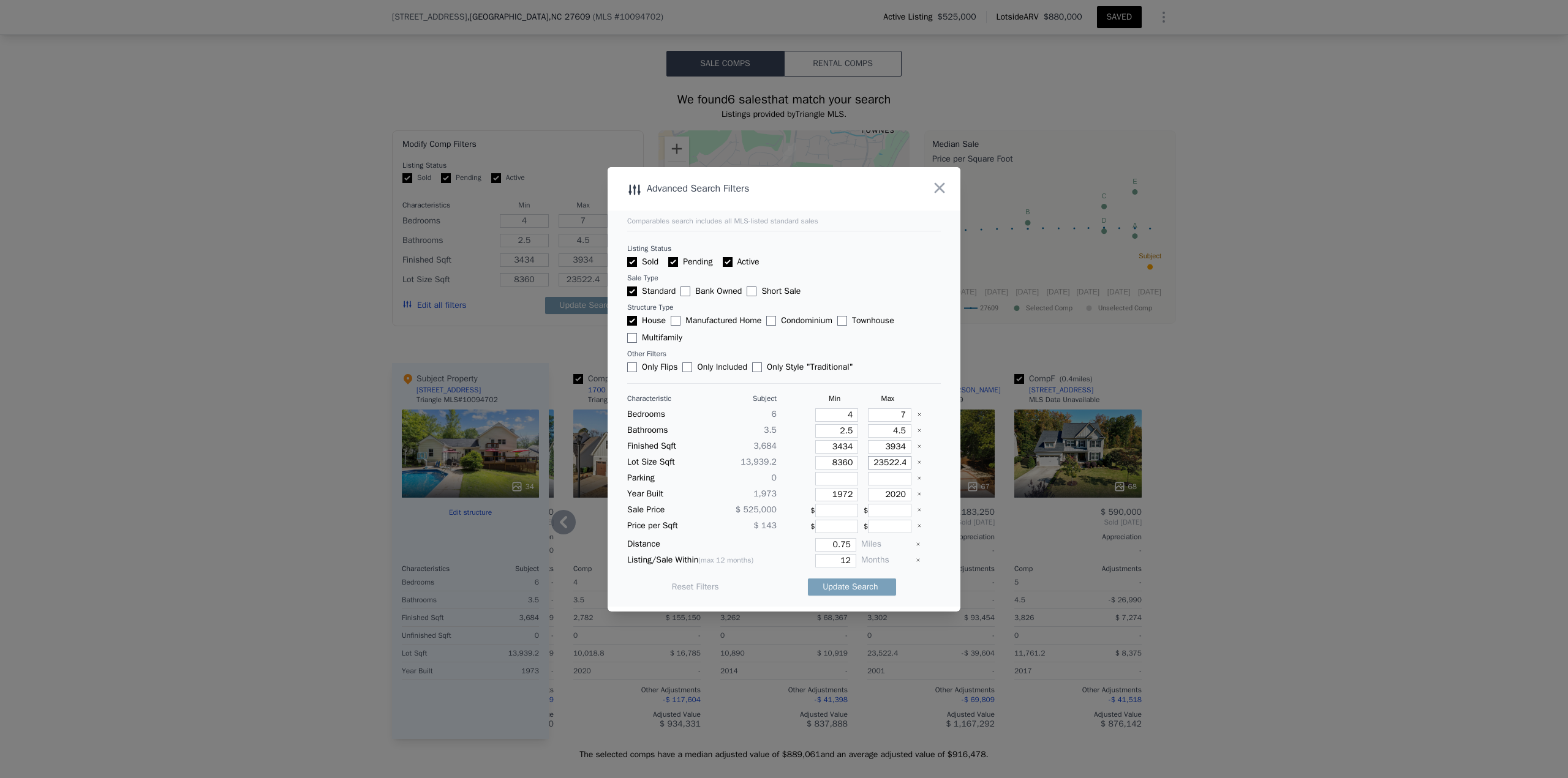 type on "1" 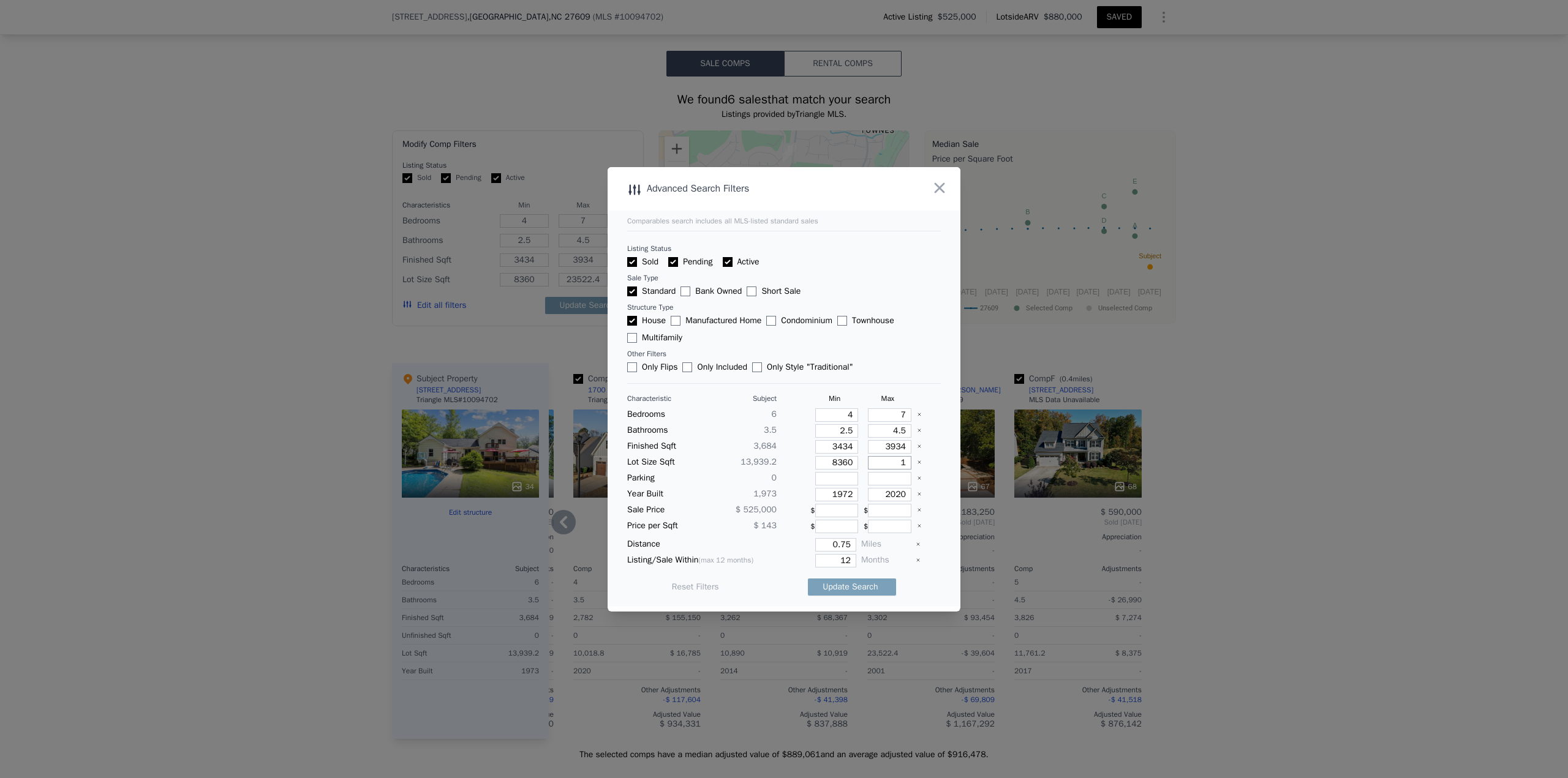 type on "1" 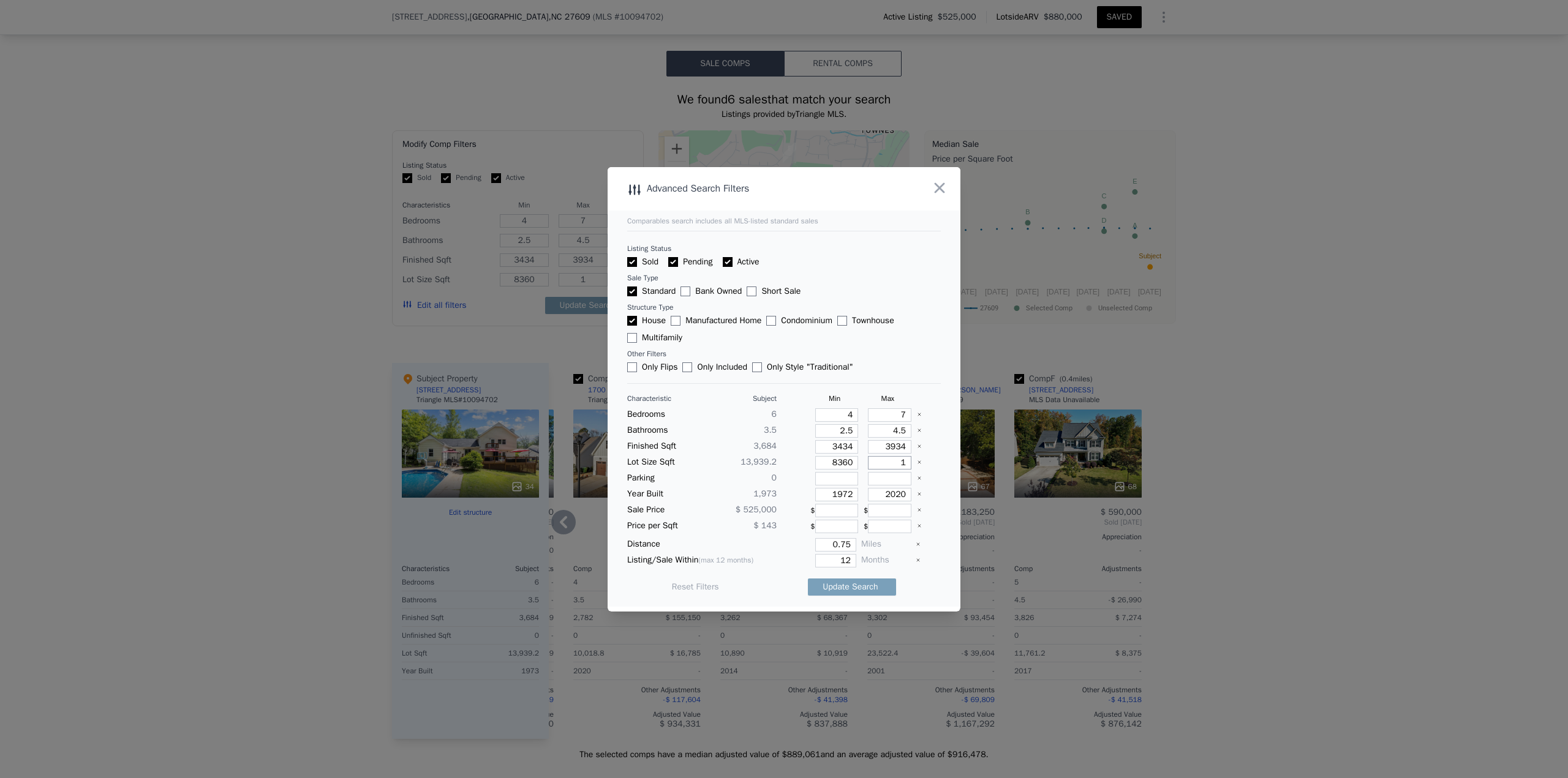 type on "19" 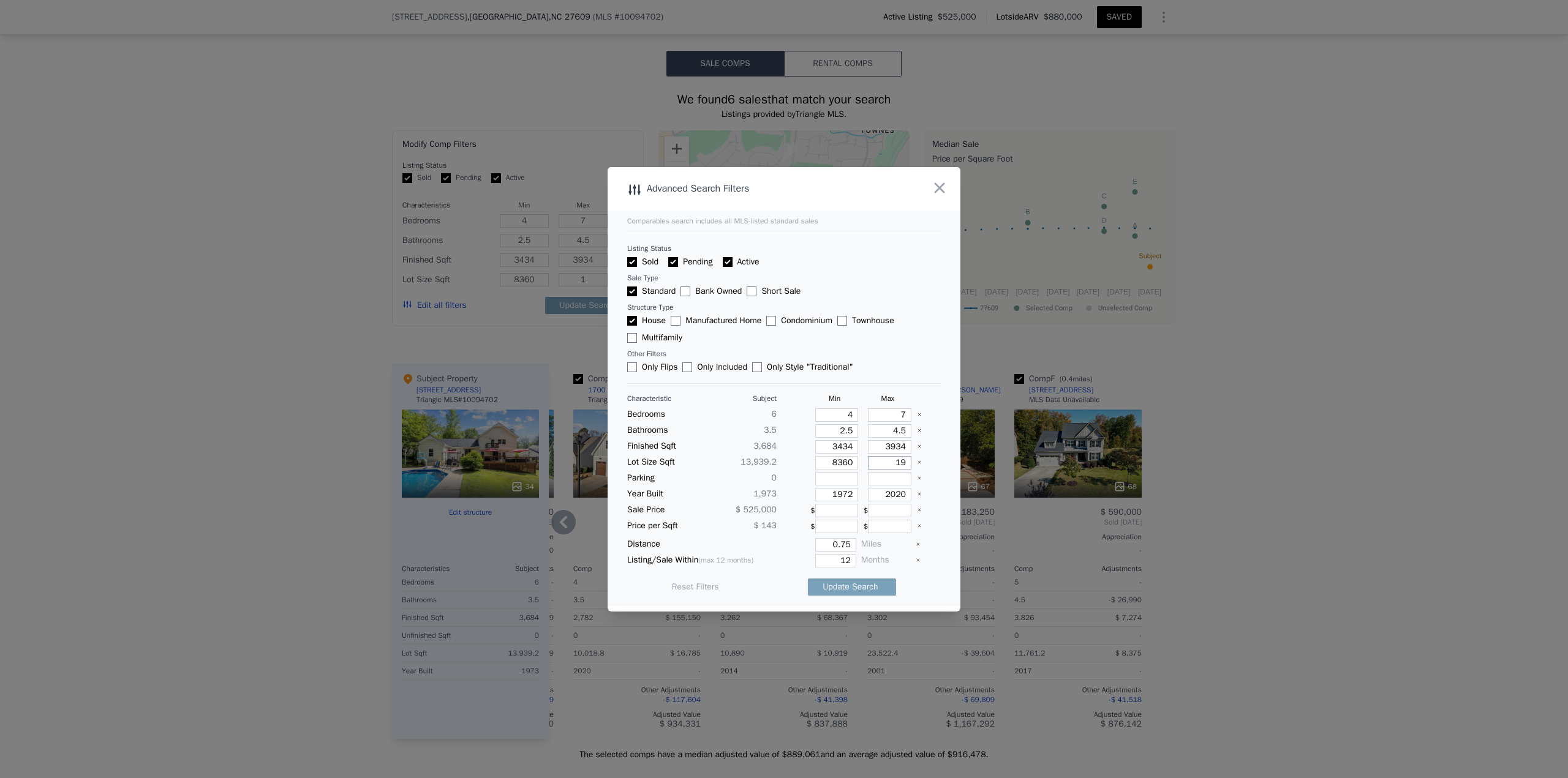 type on "19" 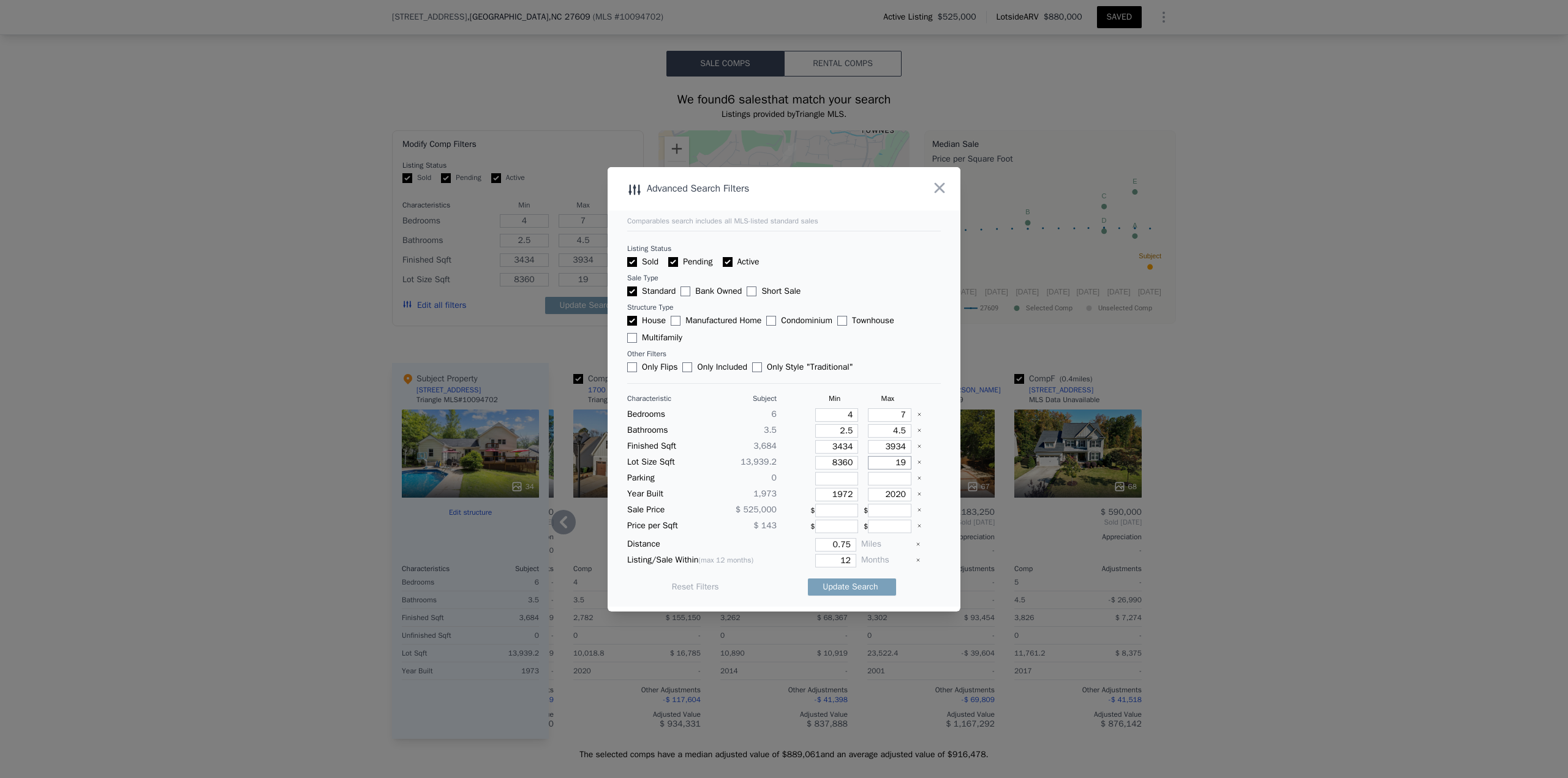 type on "195" 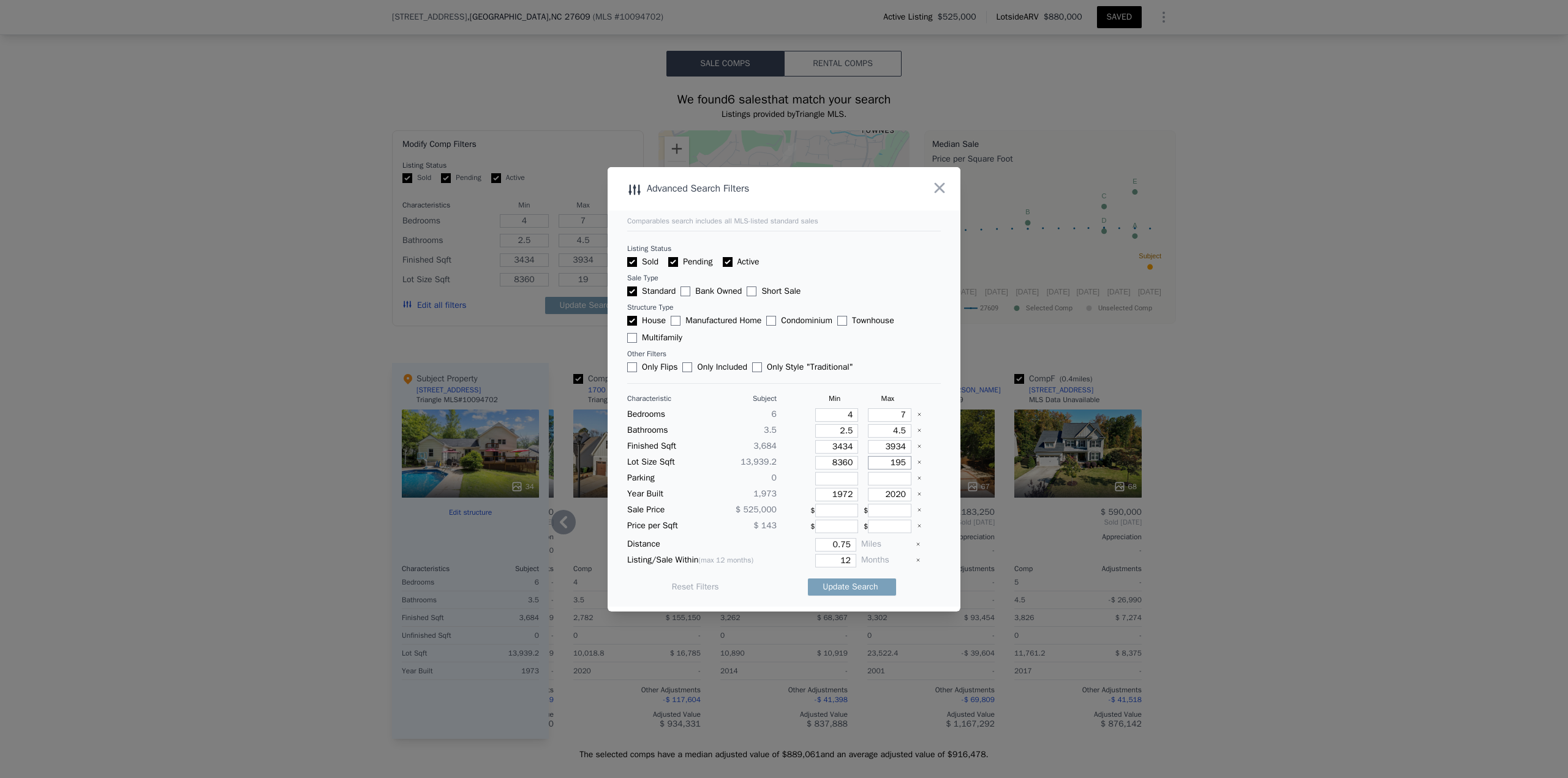 type on "195" 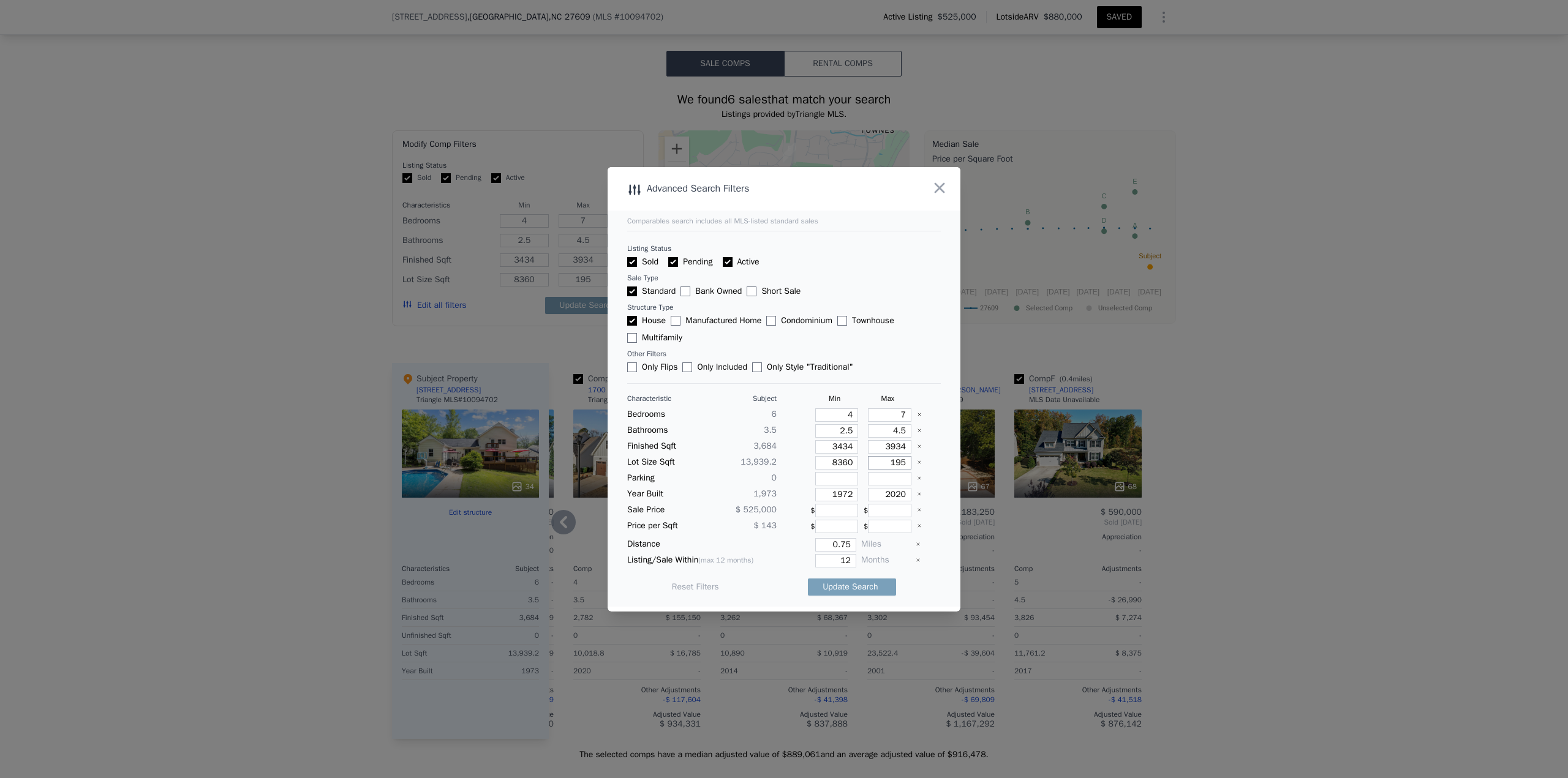 type on "1951" 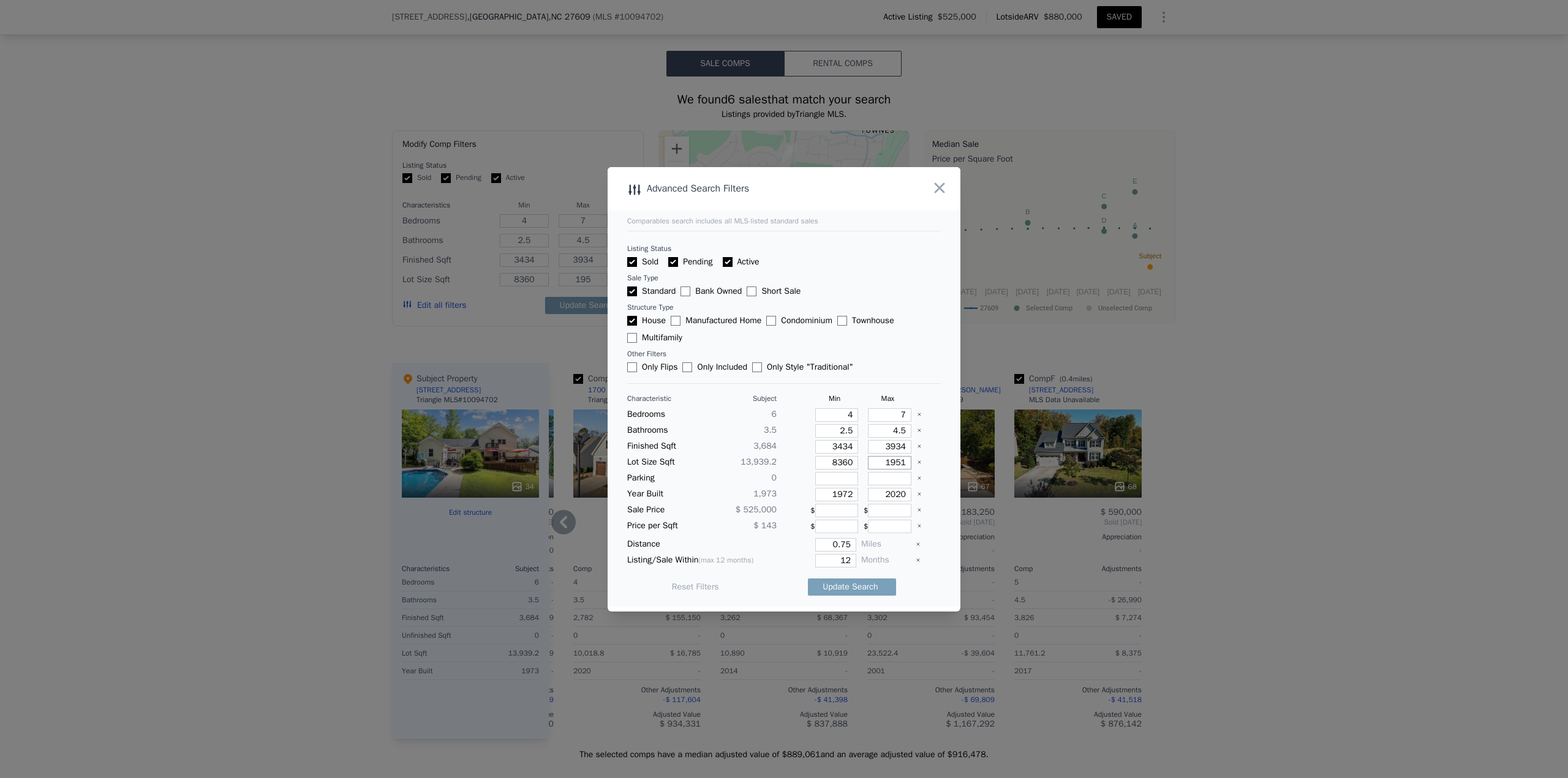 type on "1951" 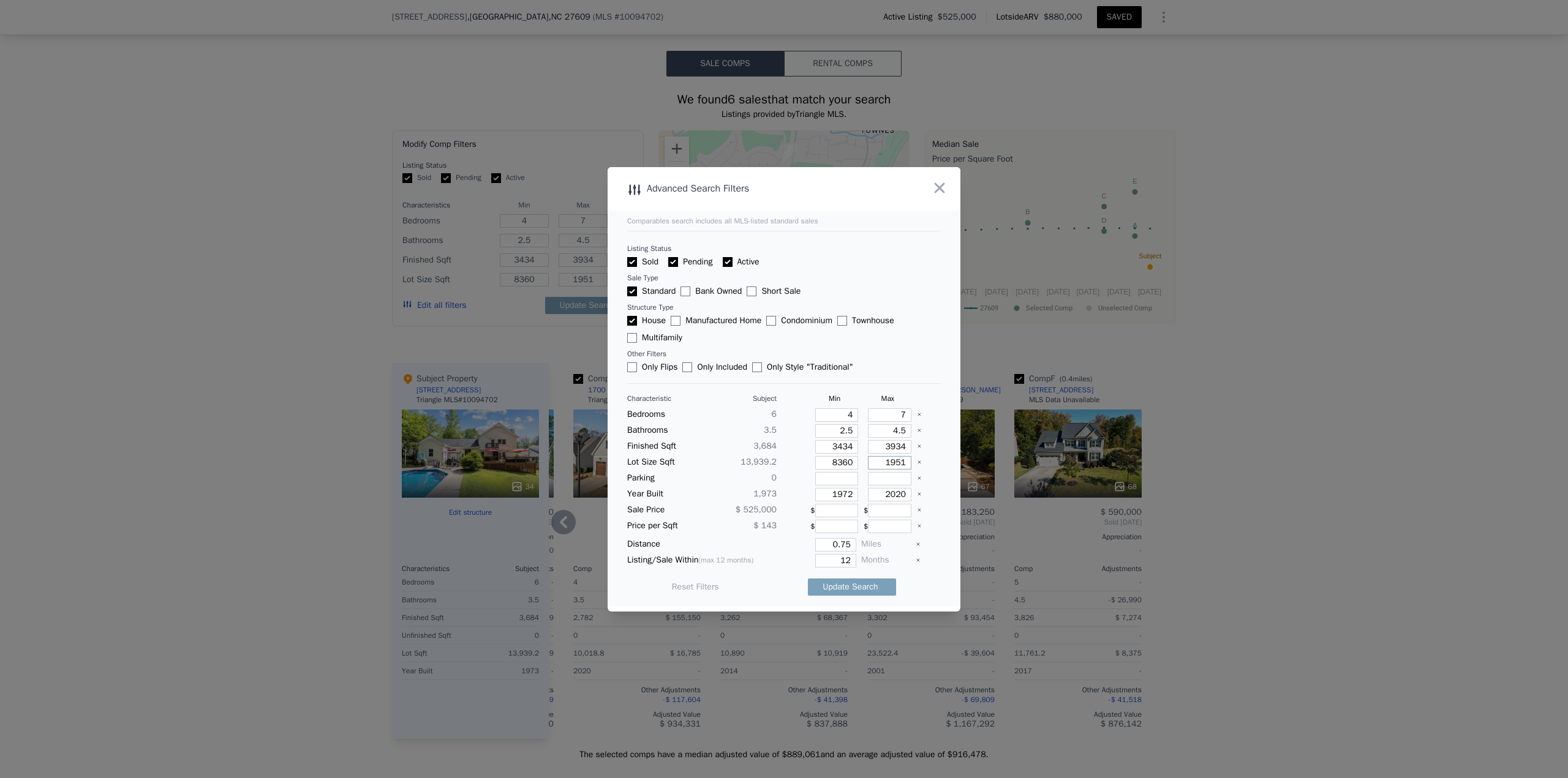 type on "19510" 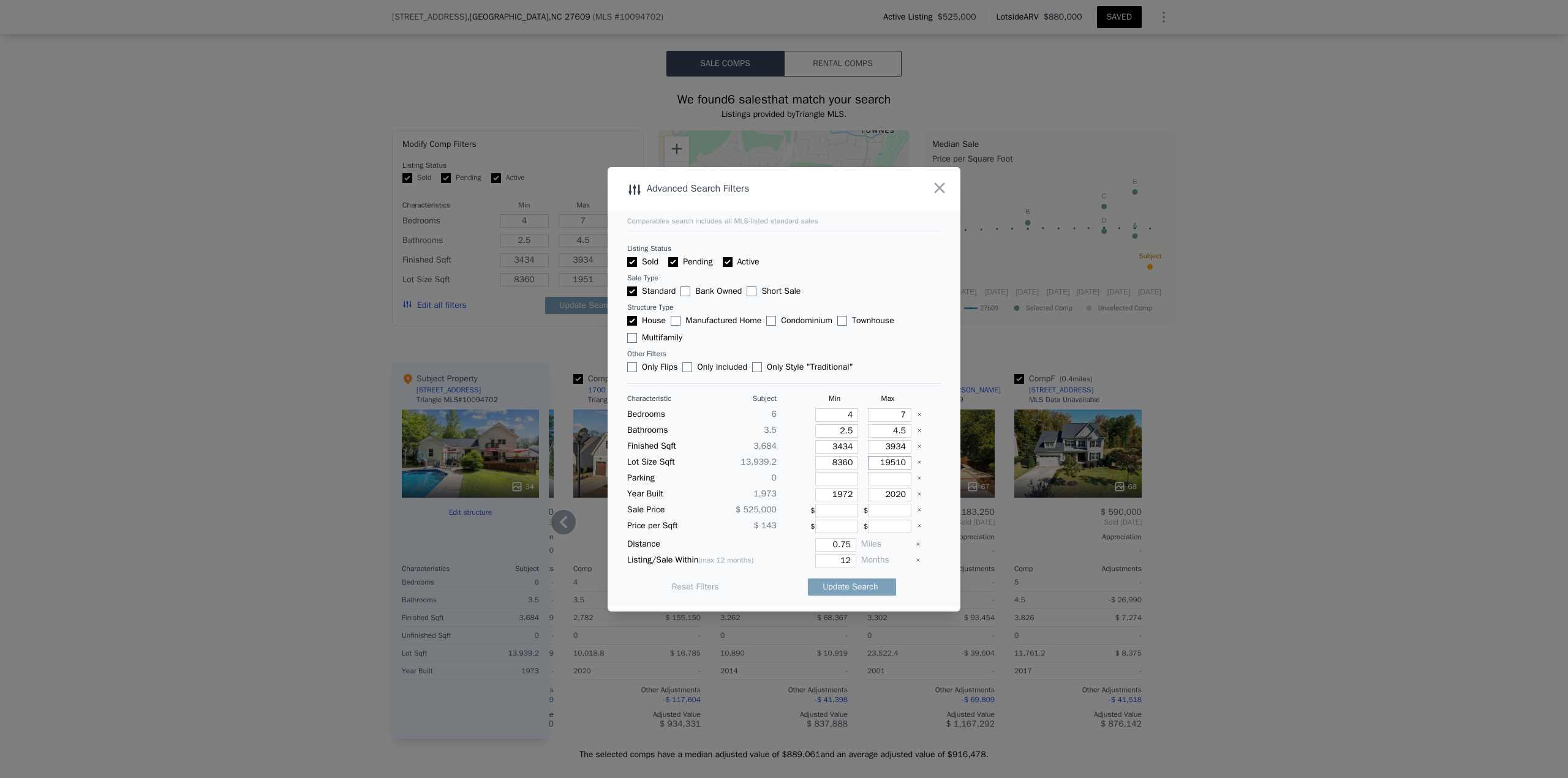 type on "19510" 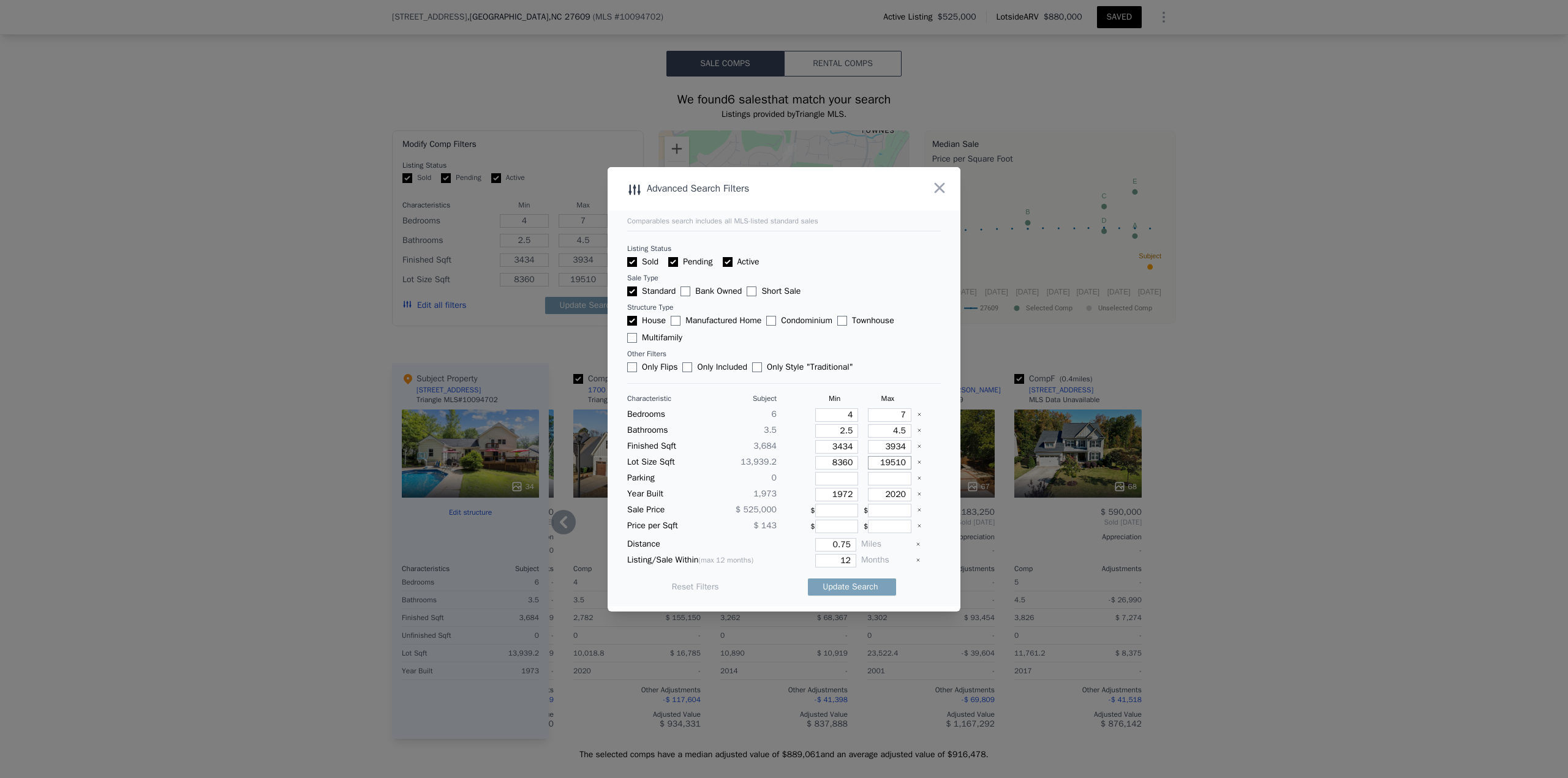 type on "19510" 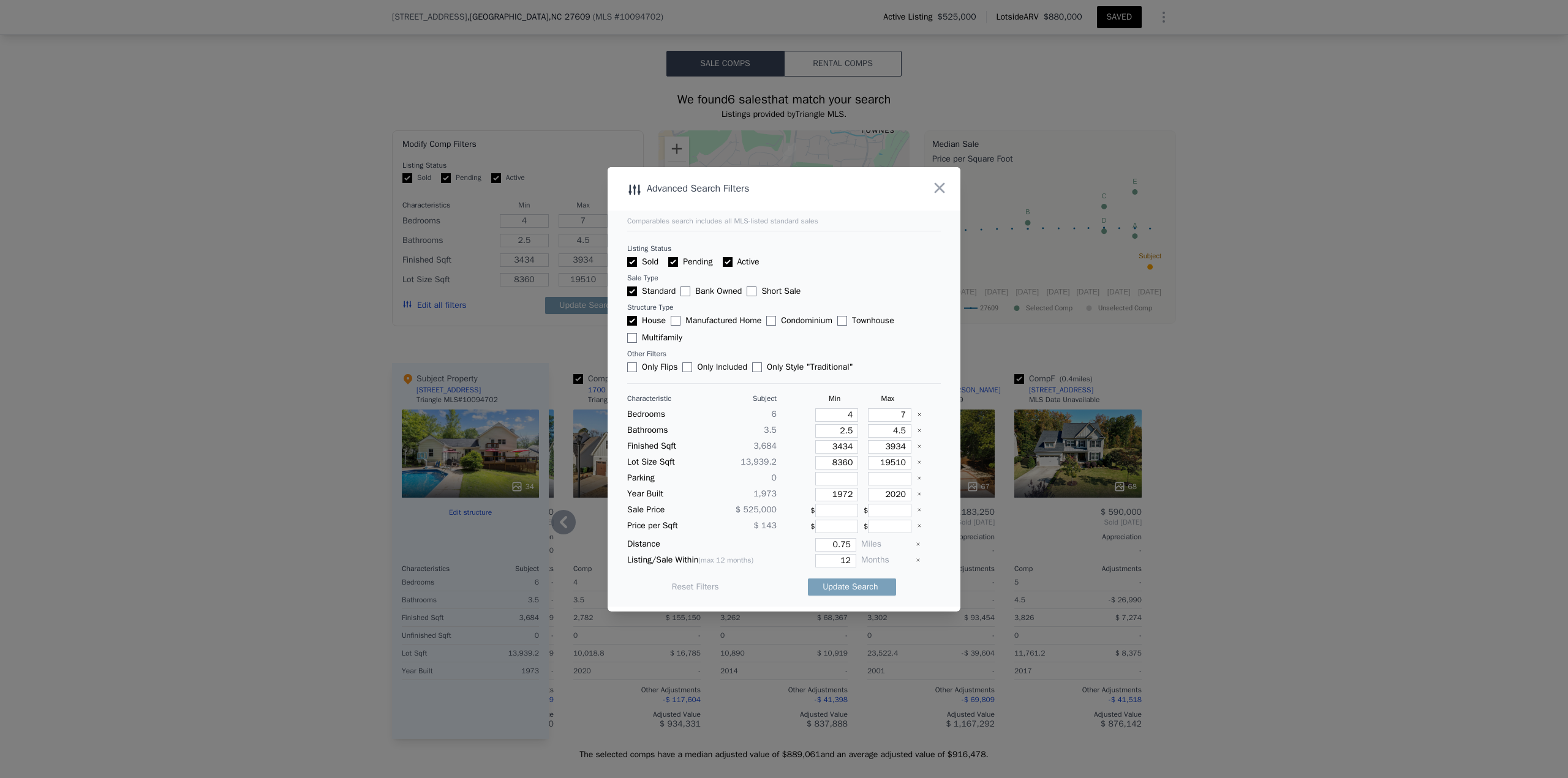 type 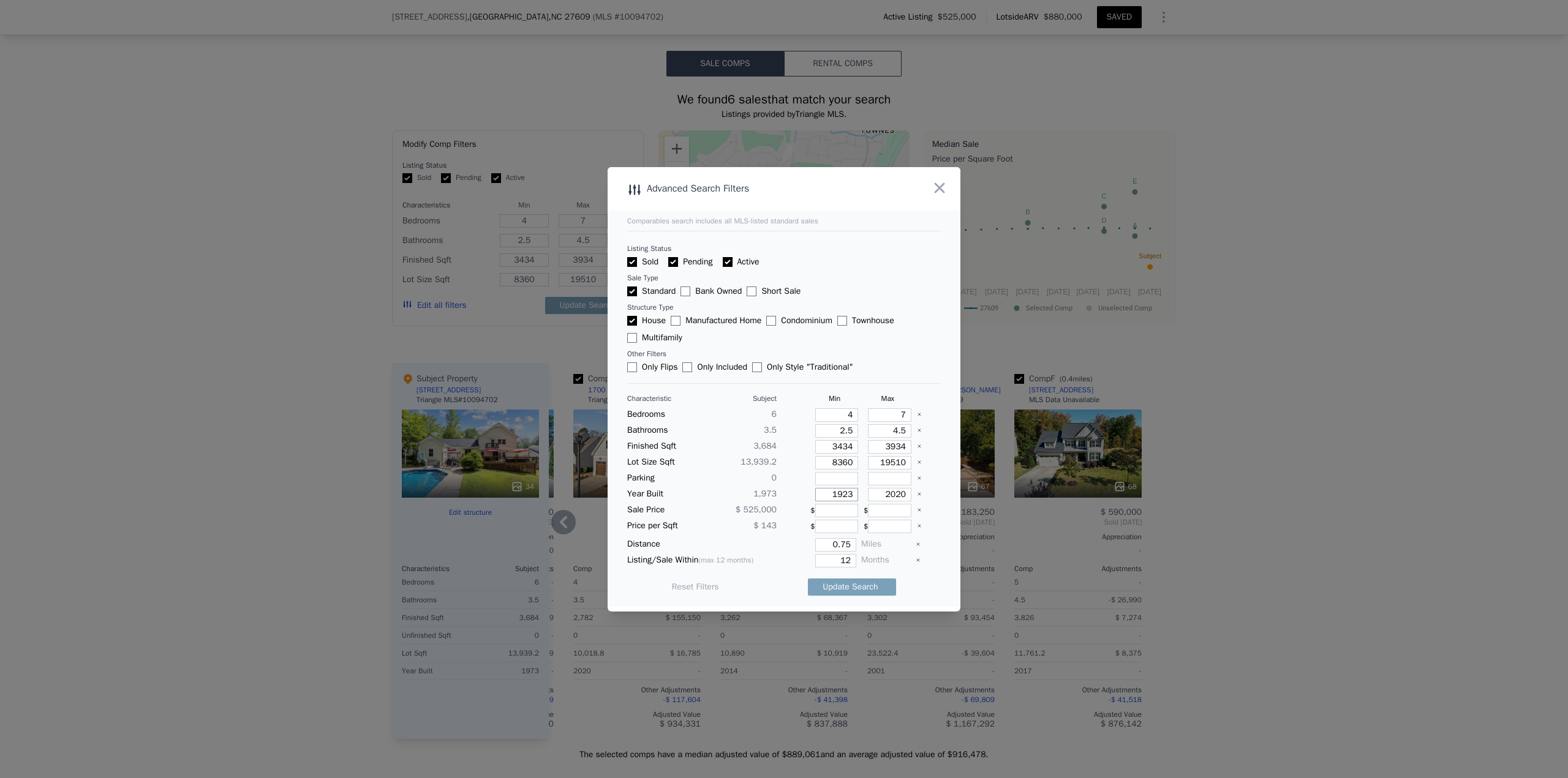 type on "1923" 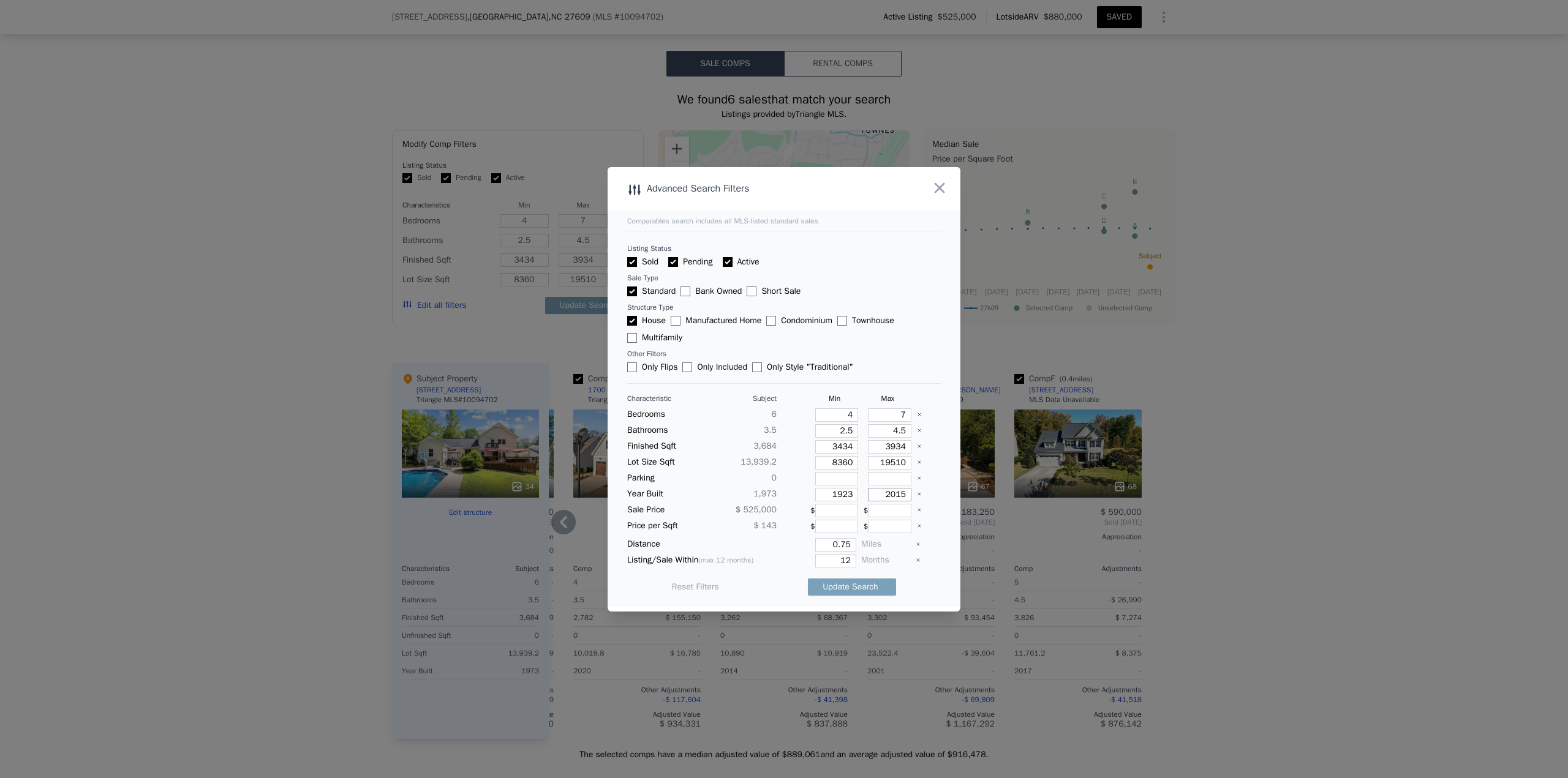 type on "2015" 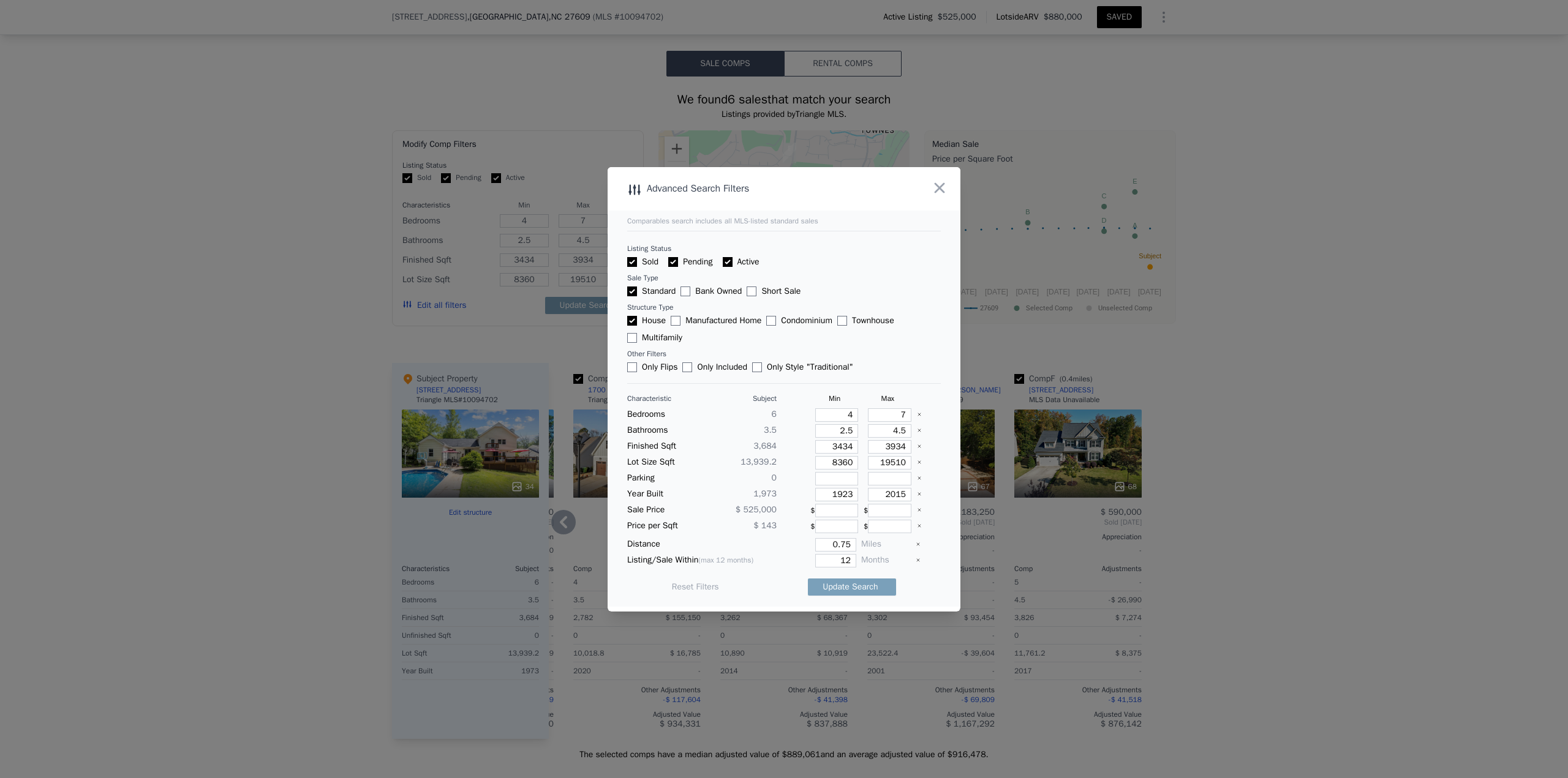 type 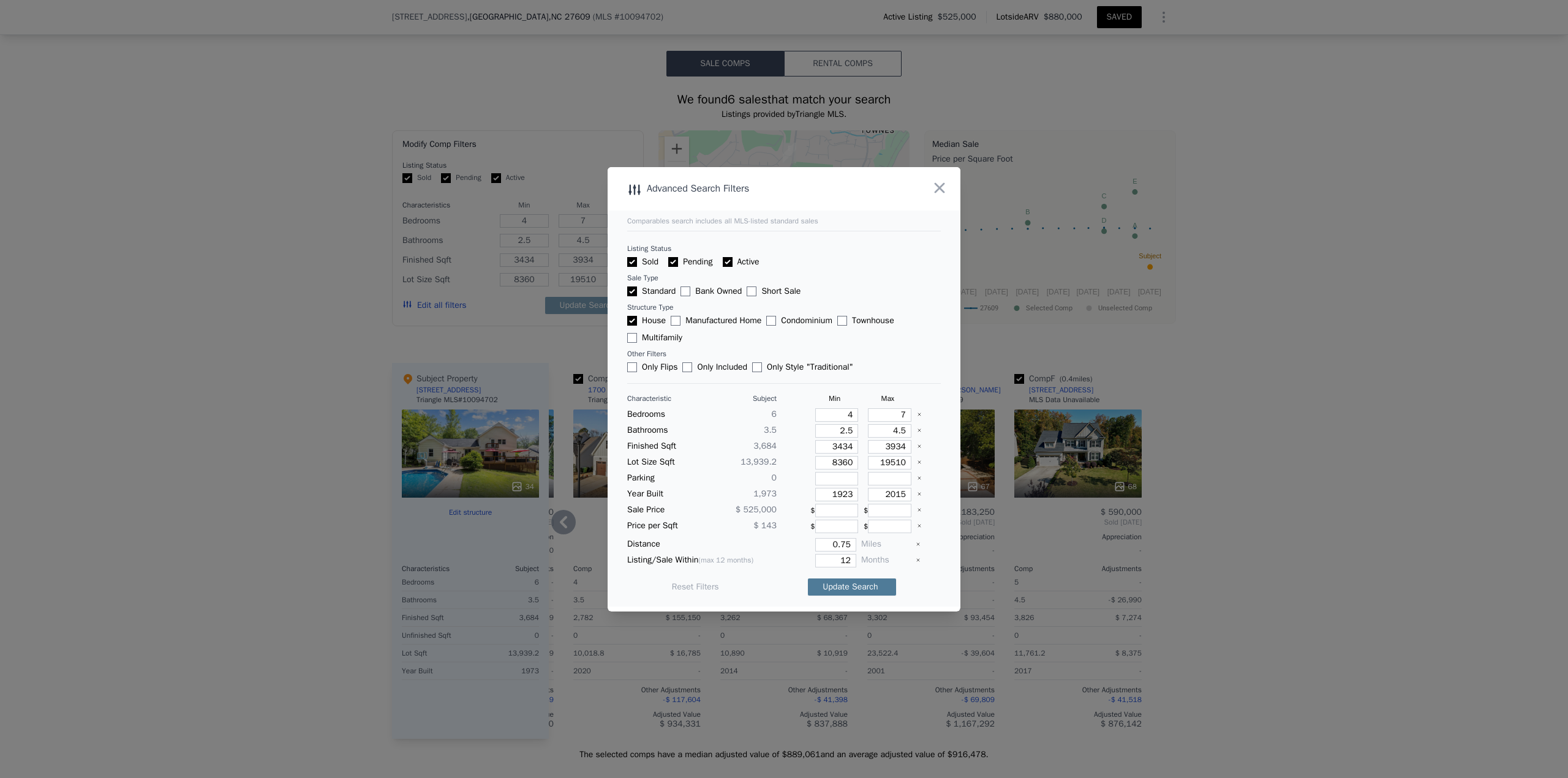 click on "Update Search" at bounding box center [852, 587] 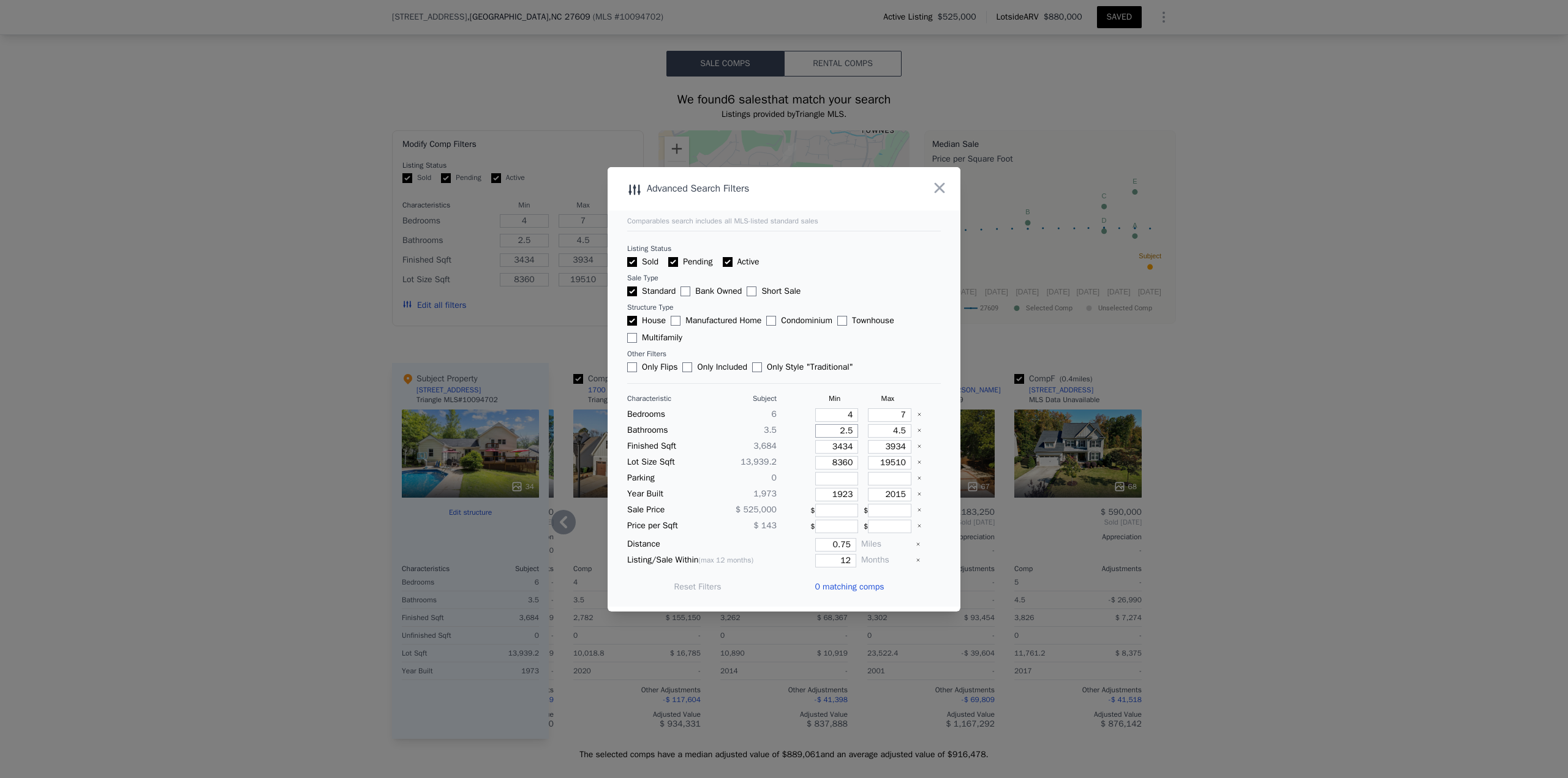 drag, startPoint x: 829, startPoint y: 433, endPoint x: 857, endPoint y: 432, distance: 28.017851 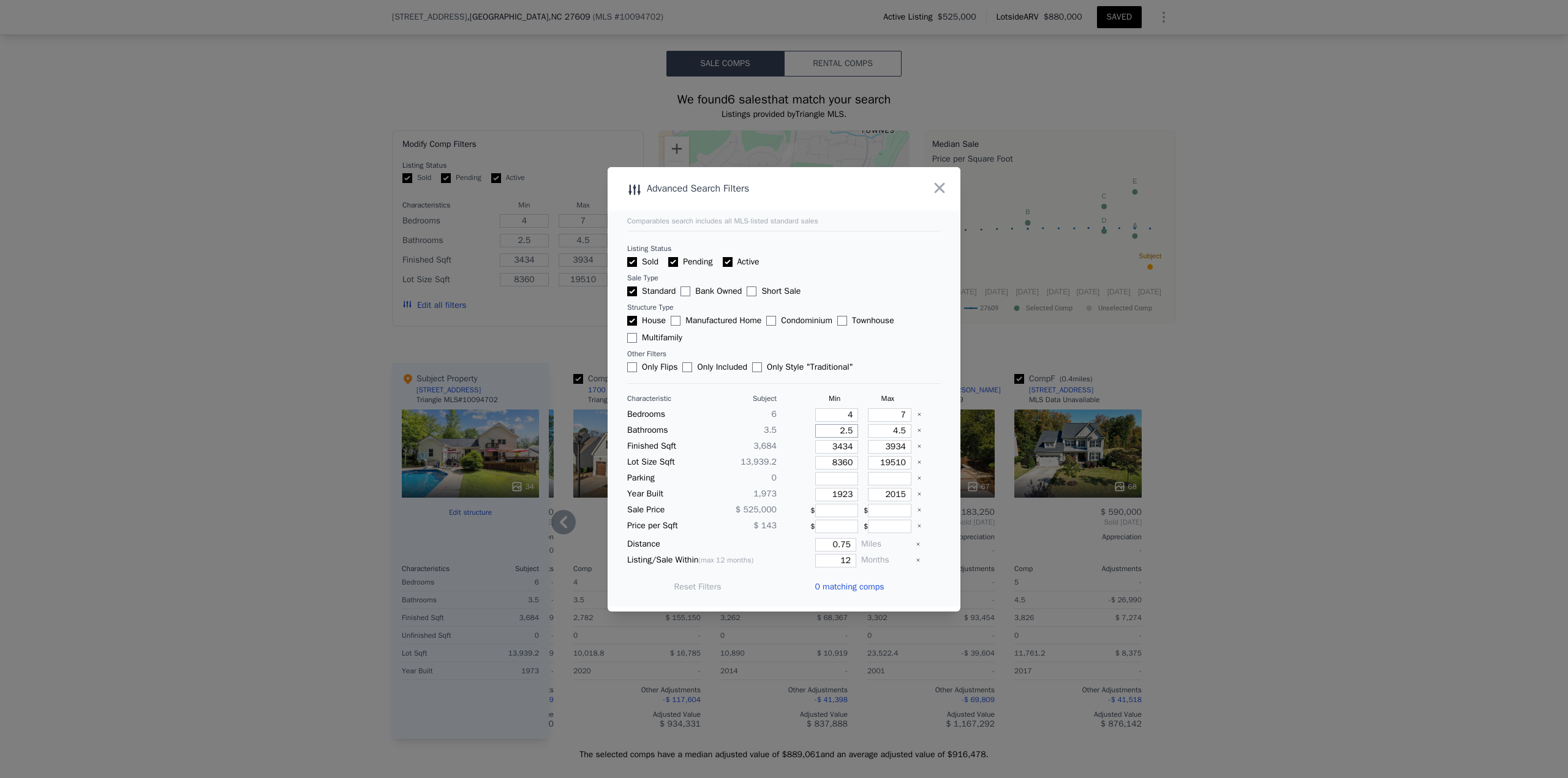 type on "1" 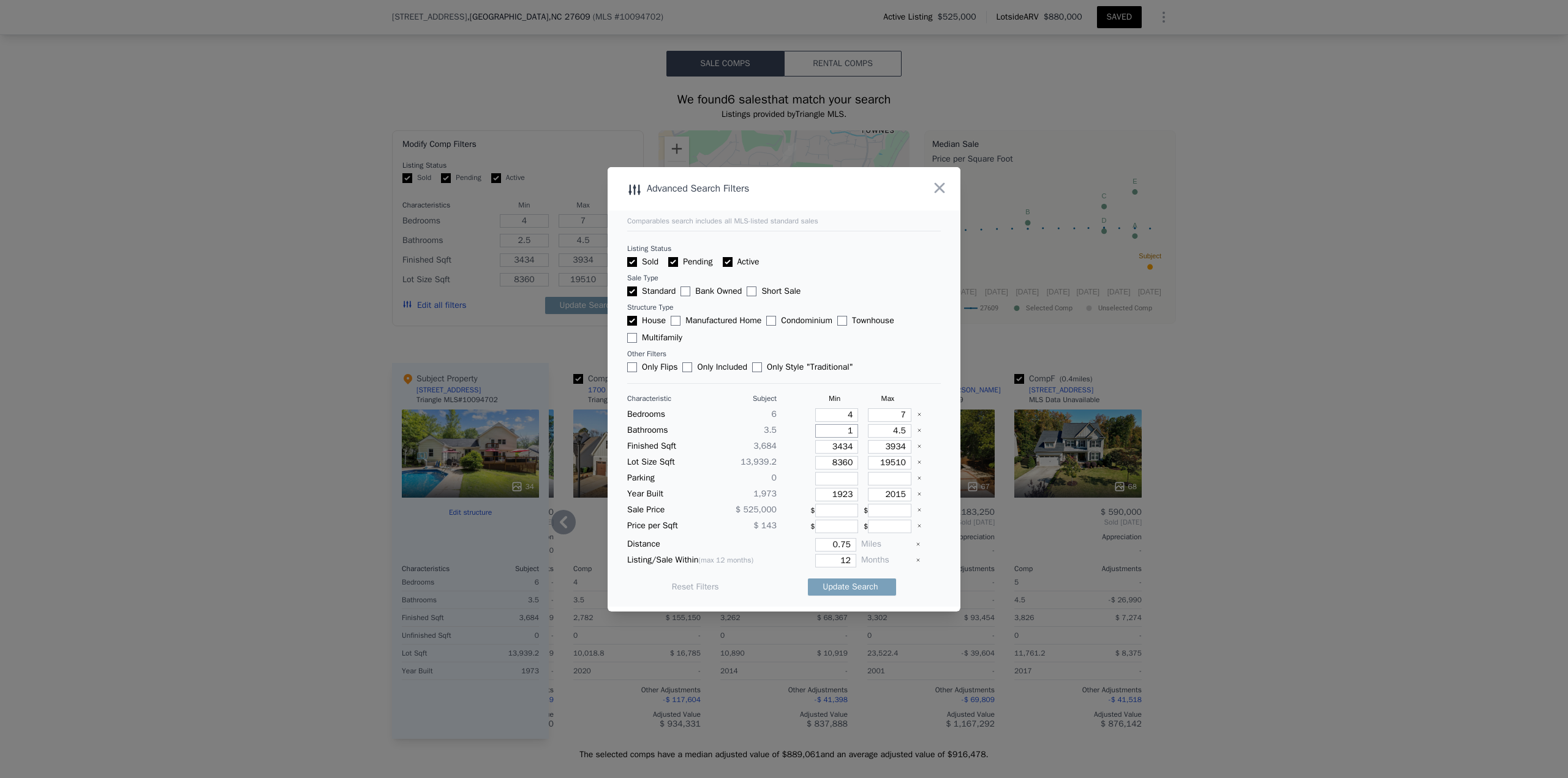 type on "1" 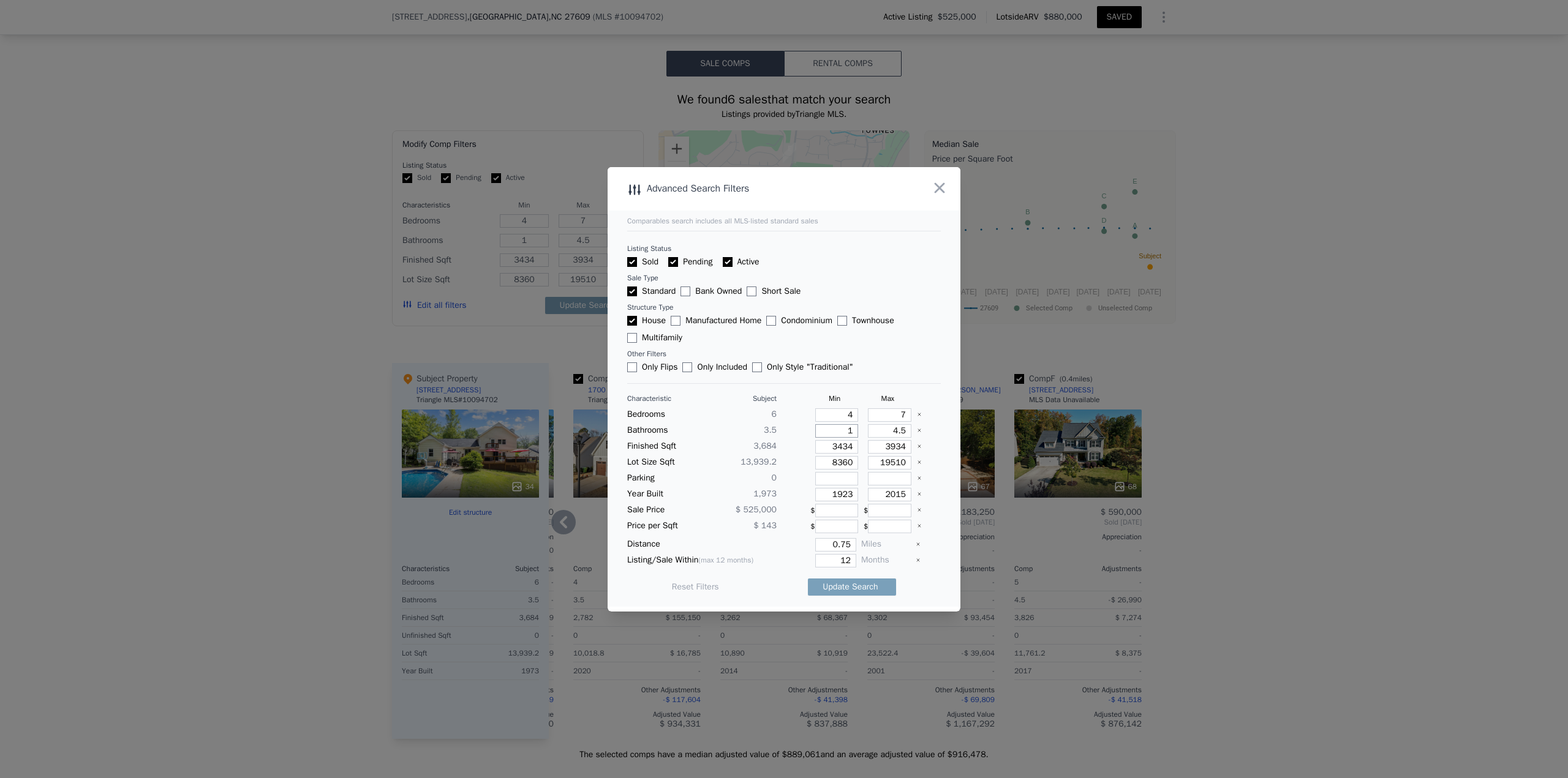 type on "1.5" 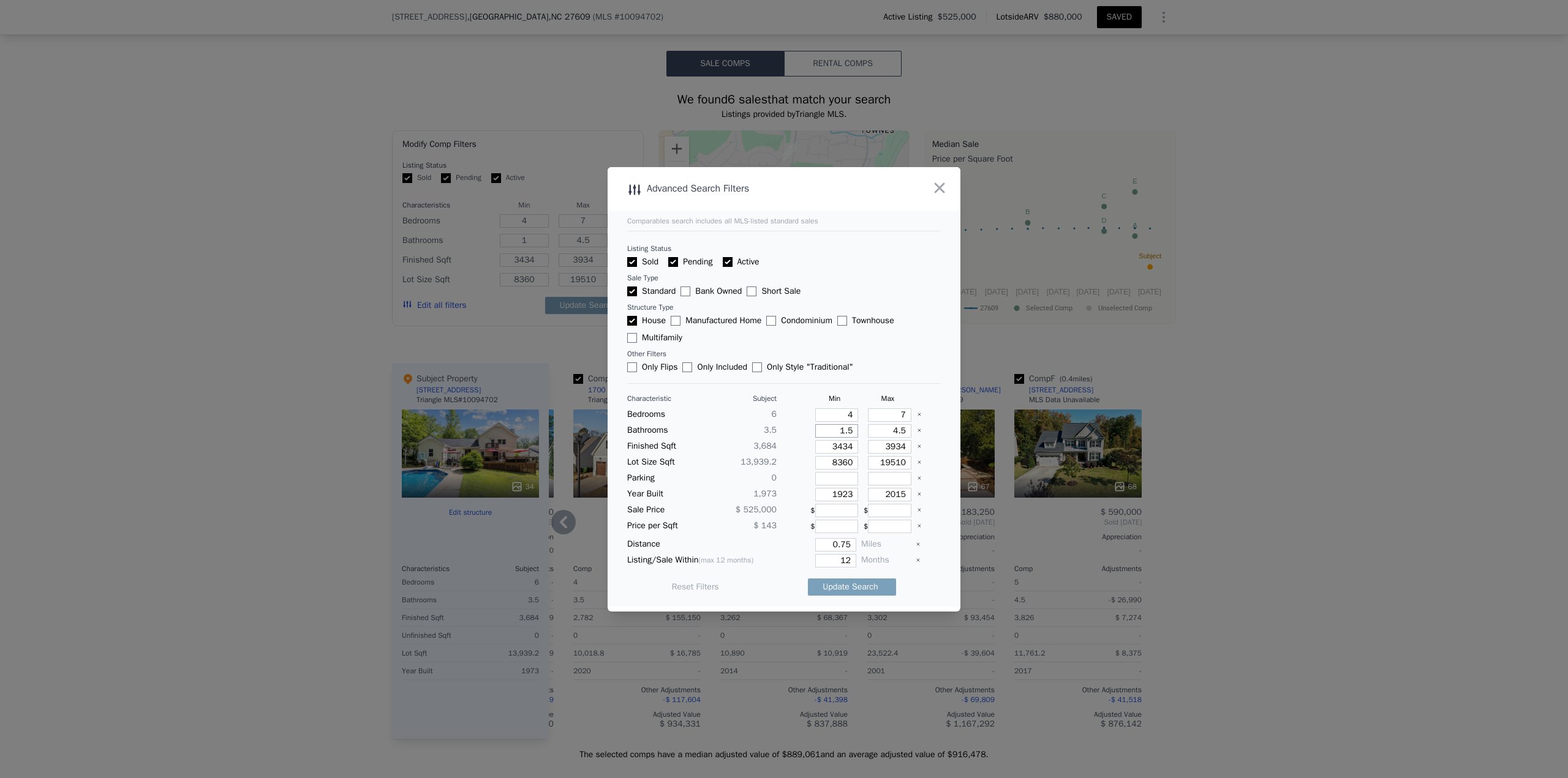 type on "1.5" 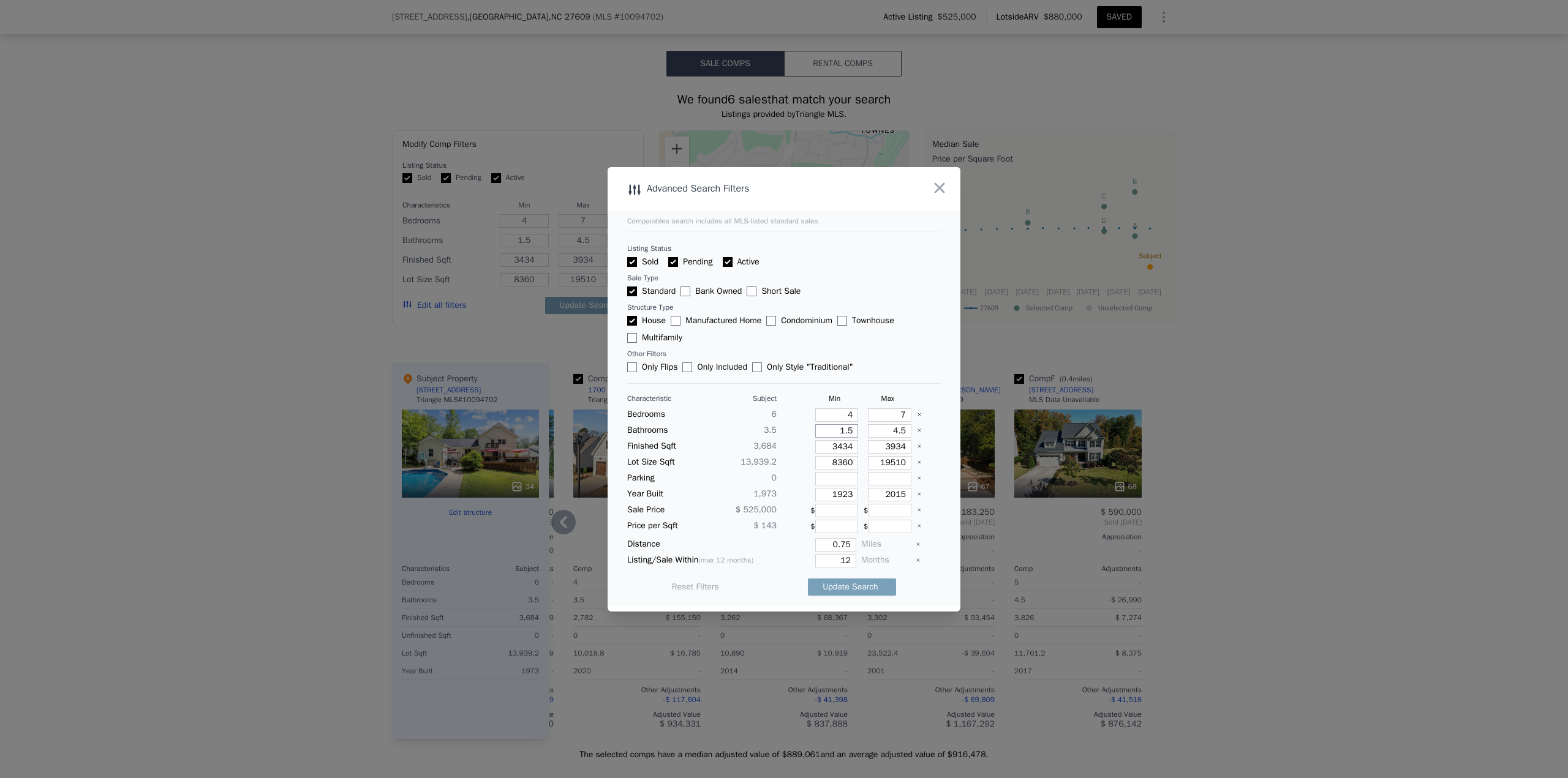 type on "1.5" 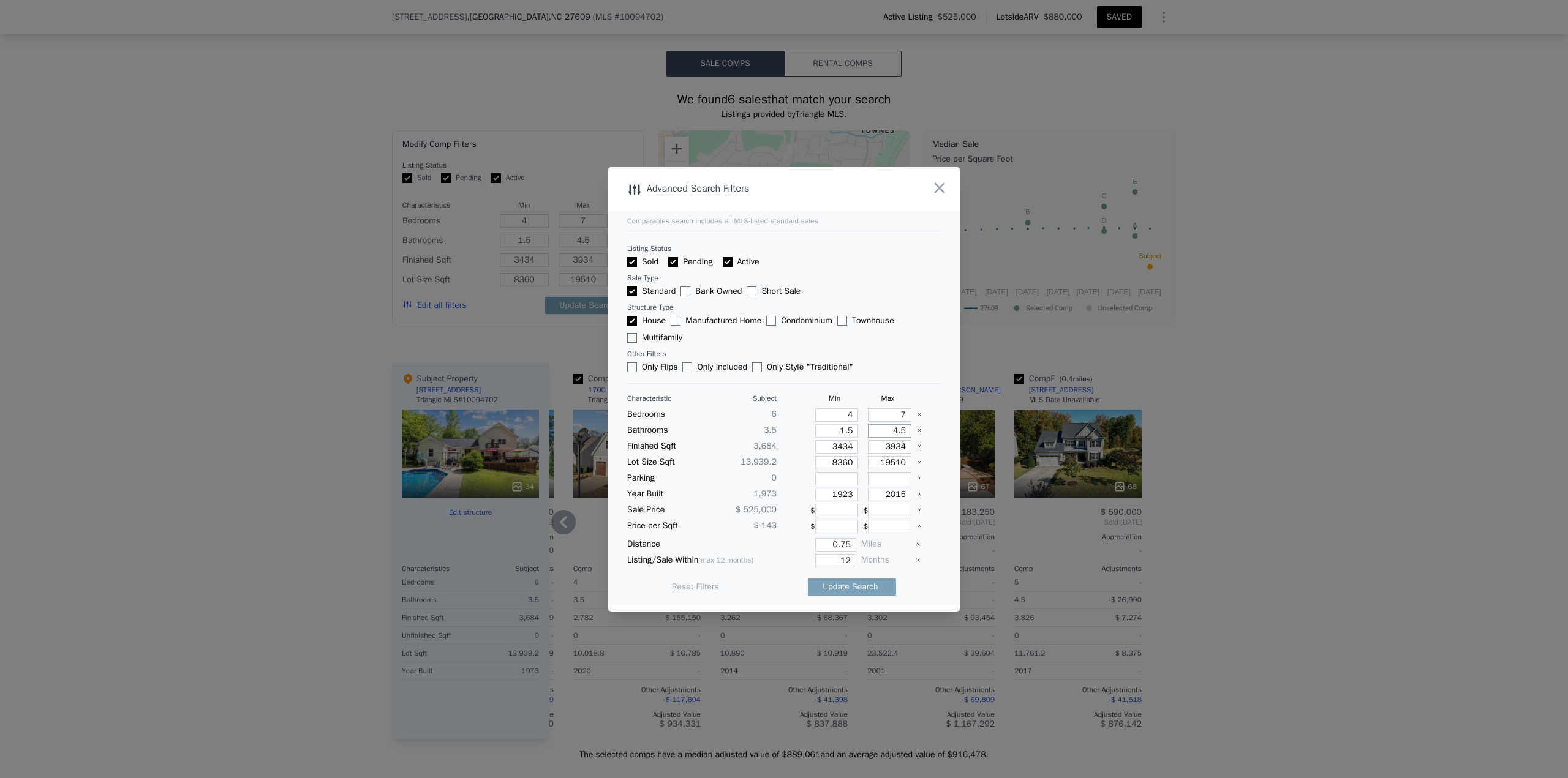 type on "6" 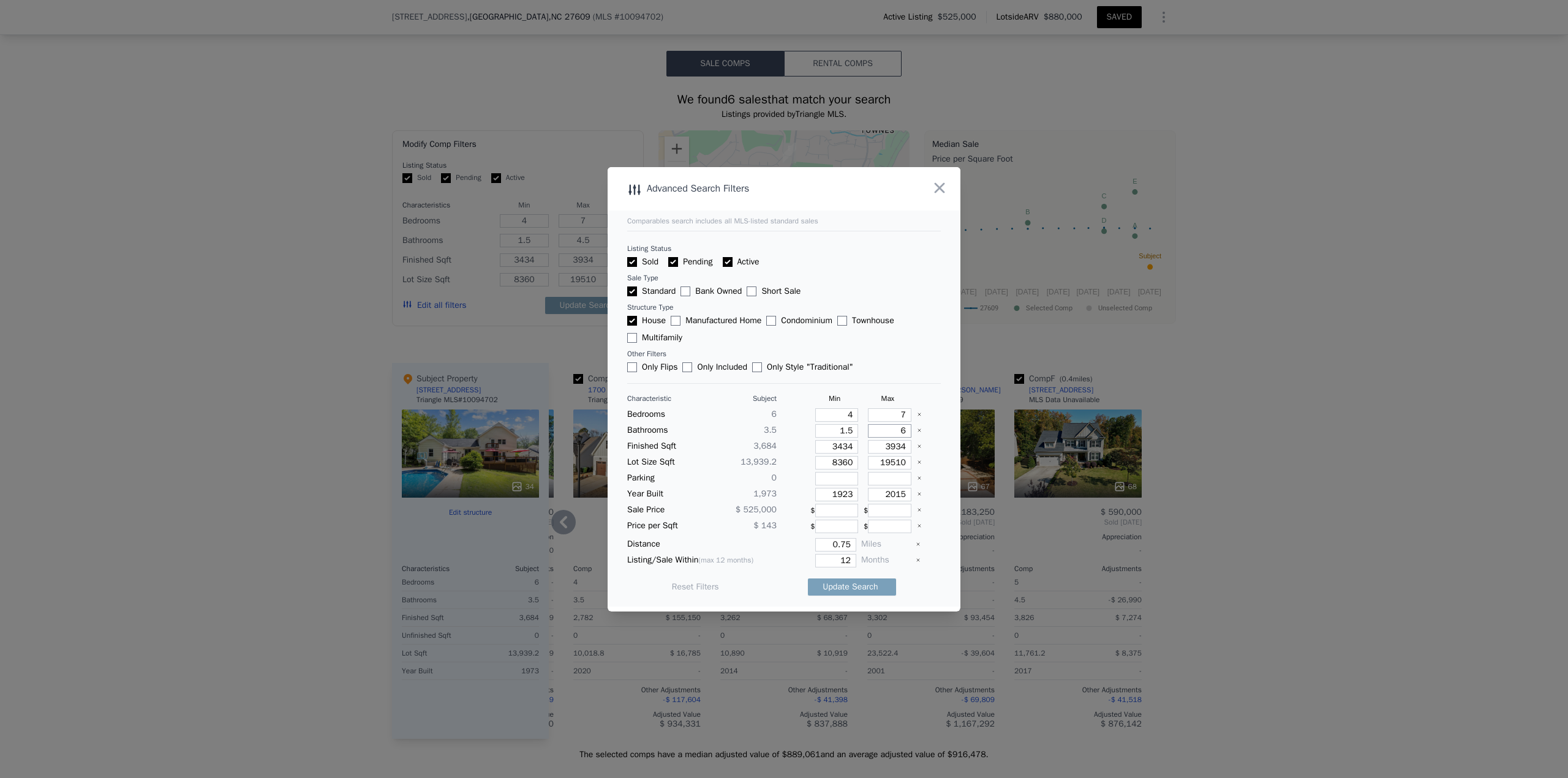 type on "6" 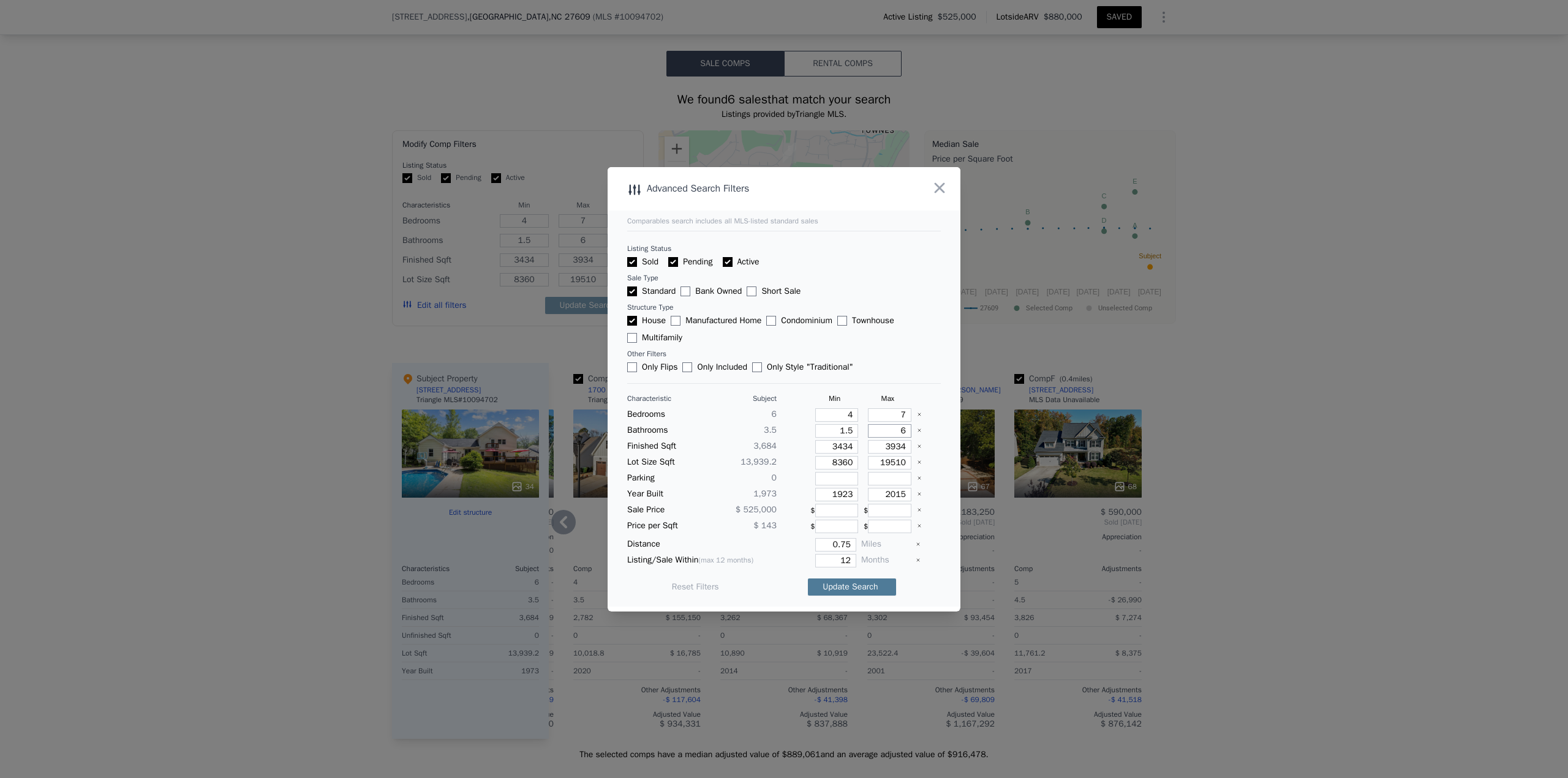 type on "6" 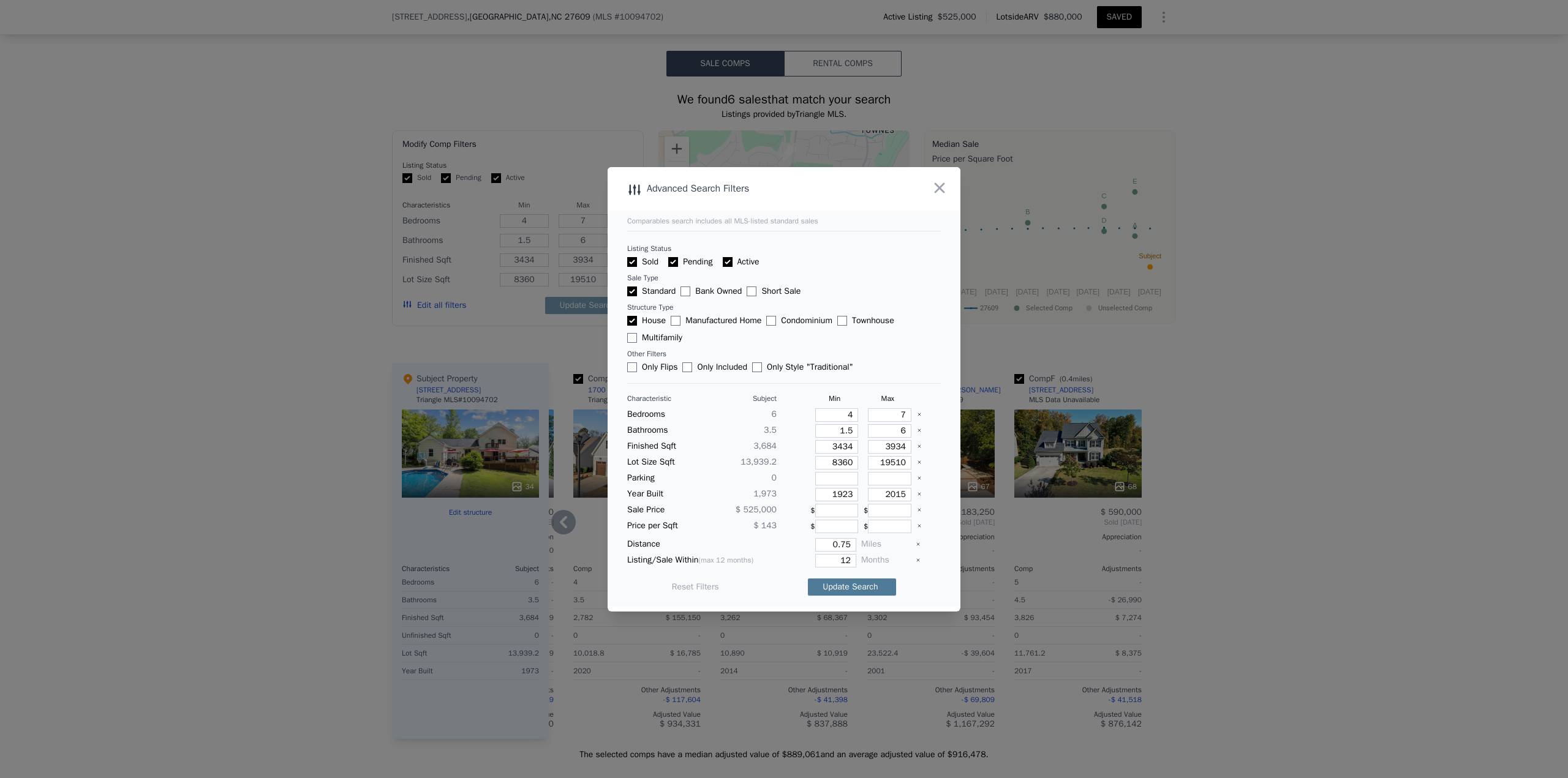 click on "Update Search" at bounding box center (852, 587) 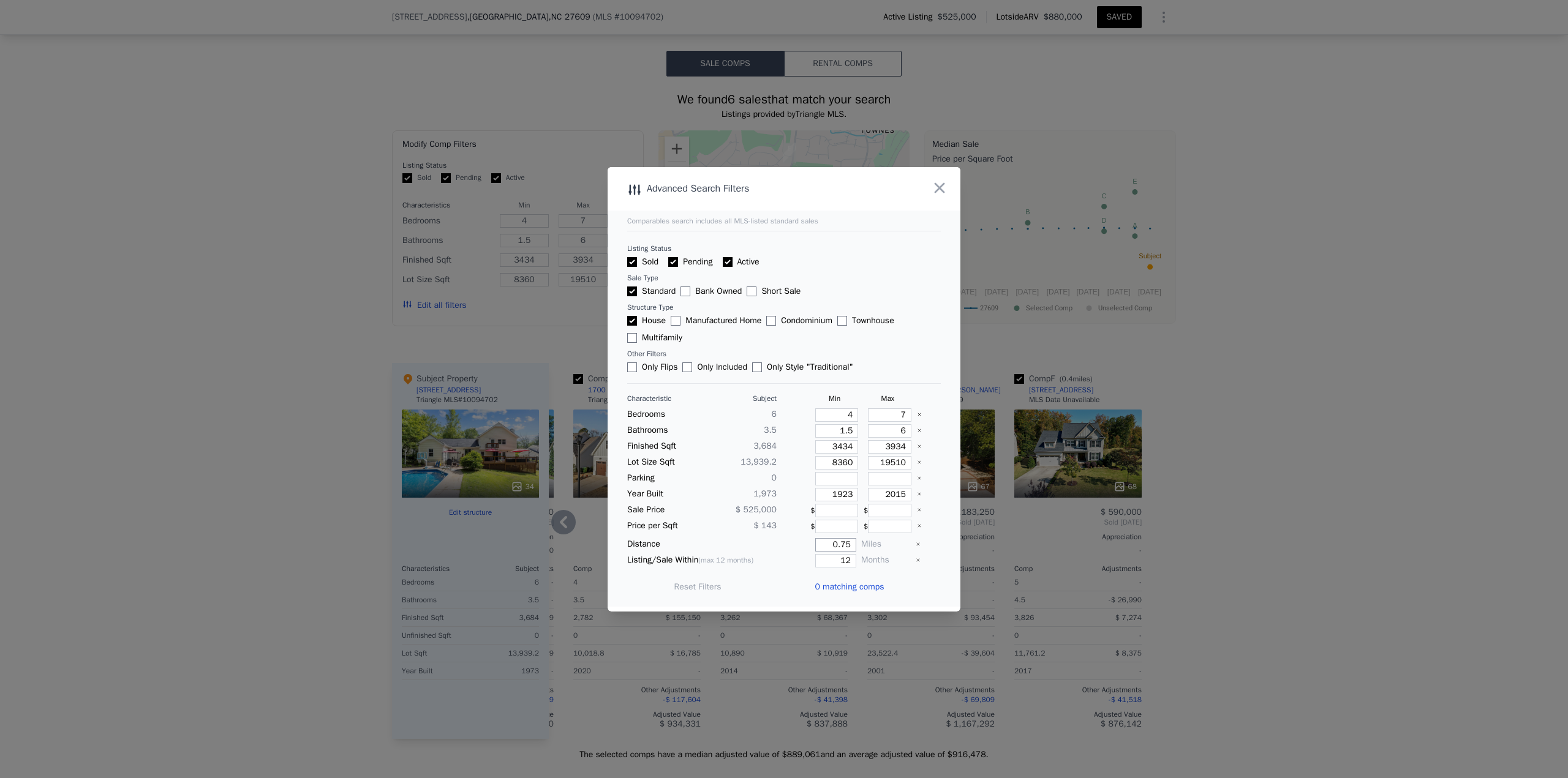 drag, startPoint x: 824, startPoint y: 547, endPoint x: 848, endPoint y: 546, distance: 24.020824 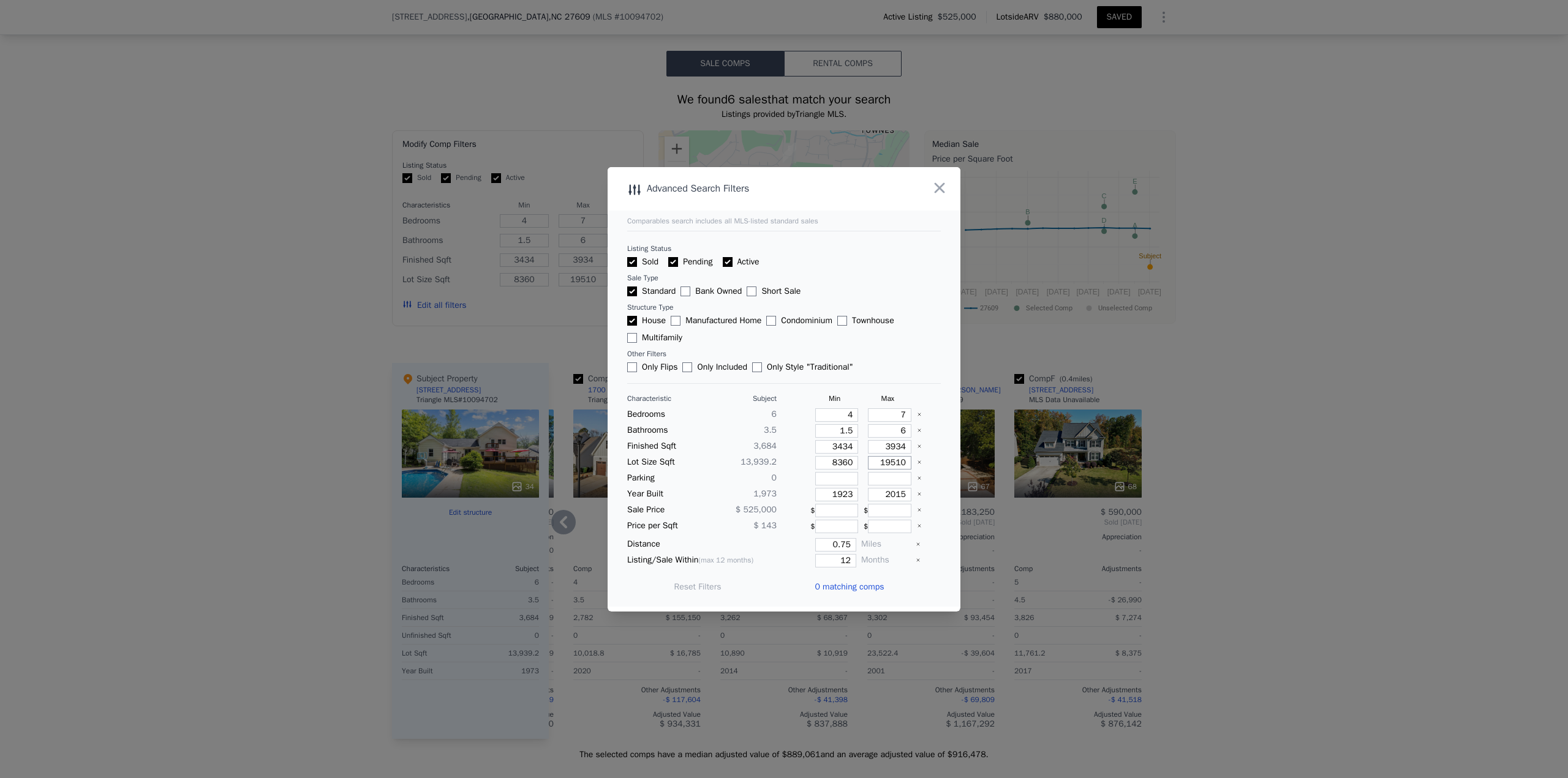 click on "19510" at bounding box center (889, 463) 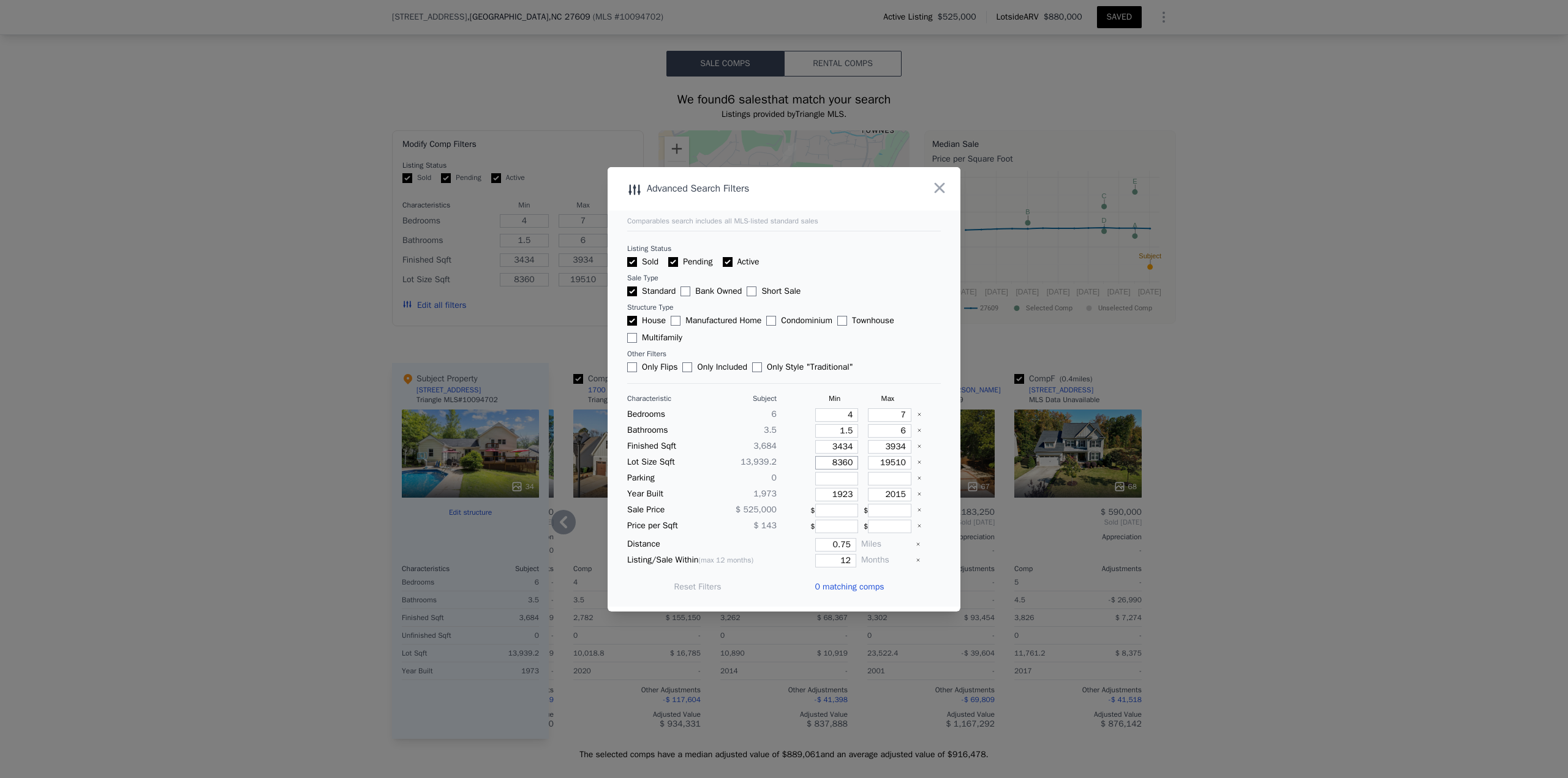 click on "8360" at bounding box center [837, 463] 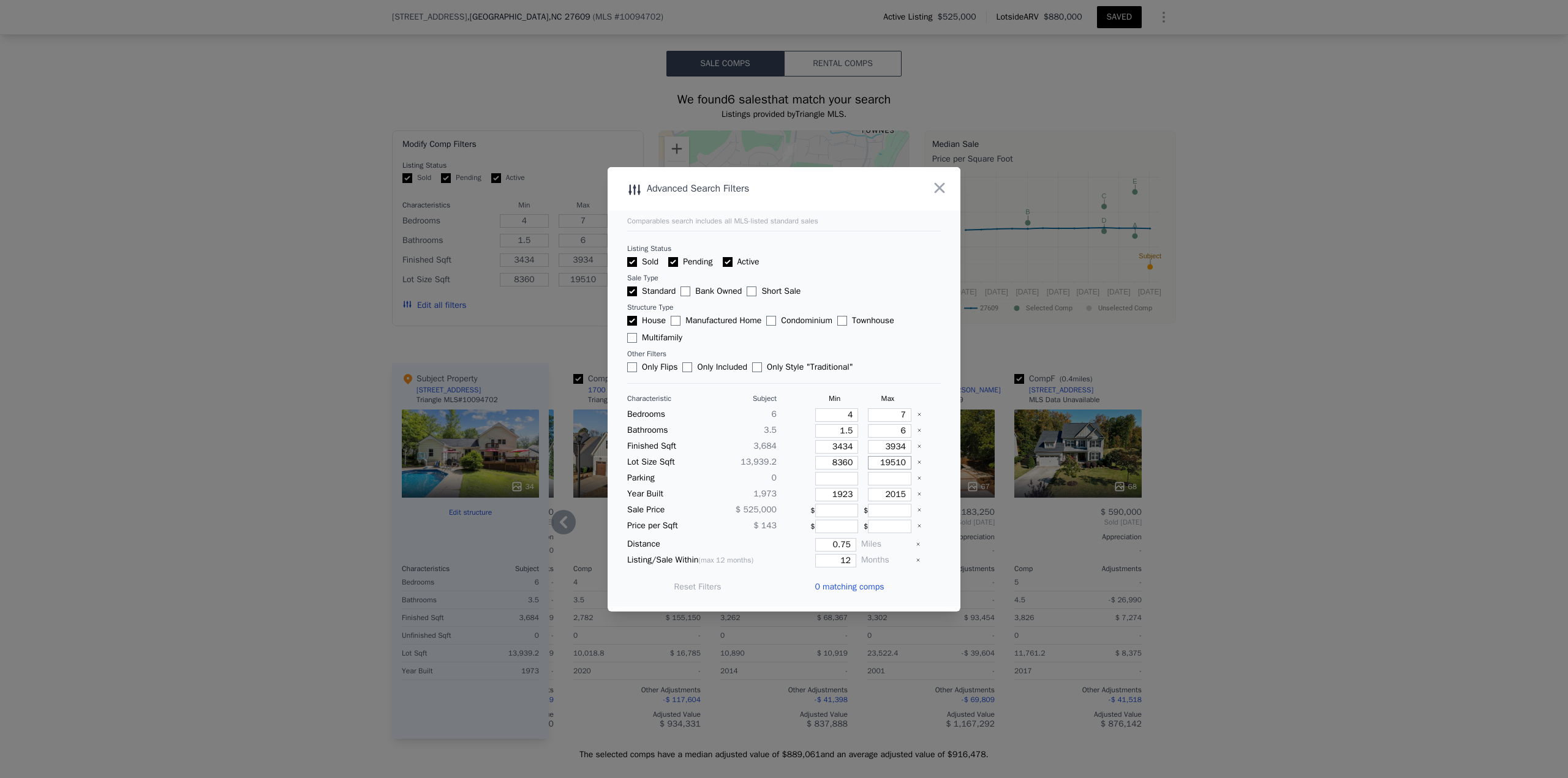 click on "19510" at bounding box center (889, 463) 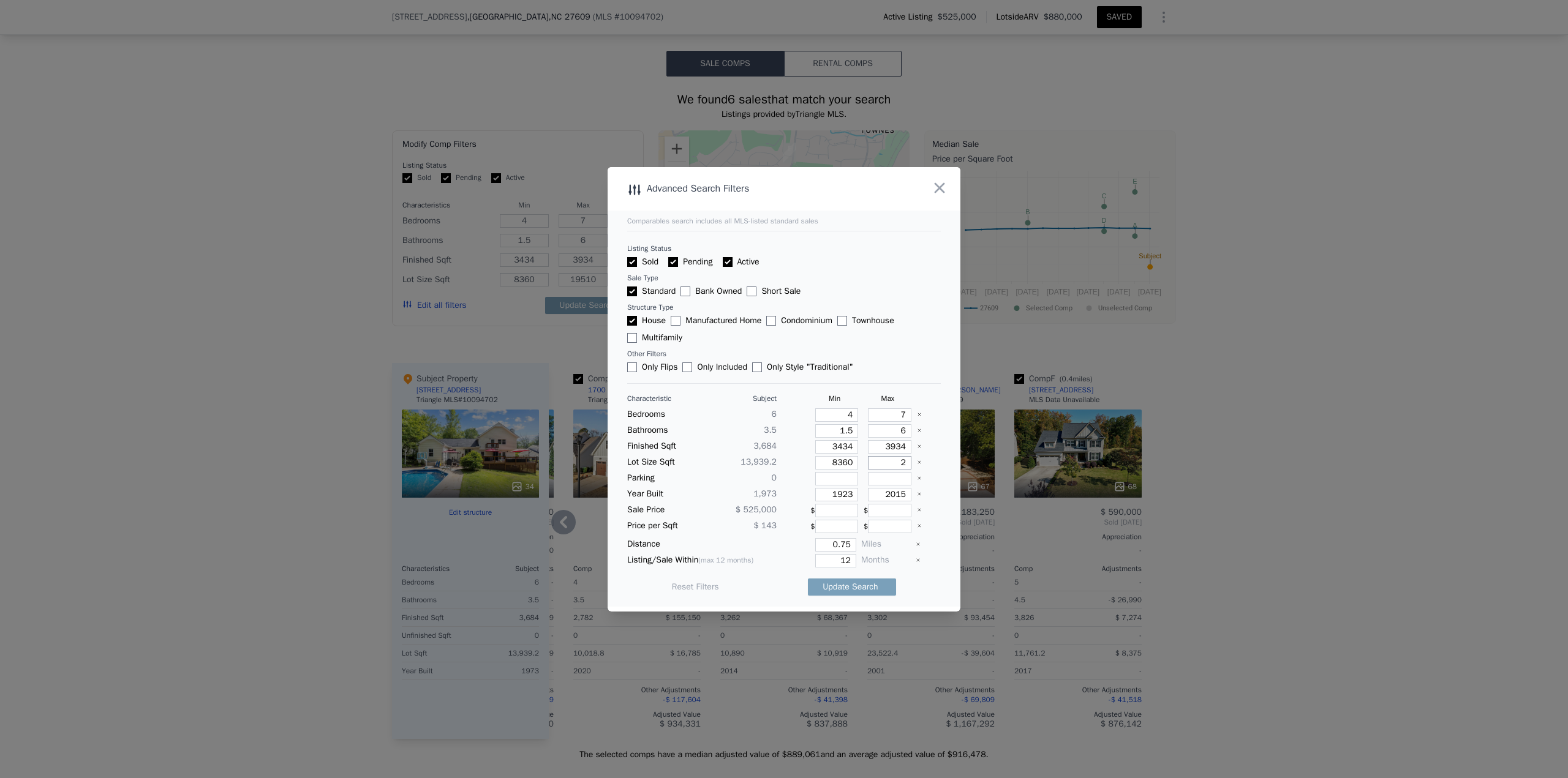 type on "2" 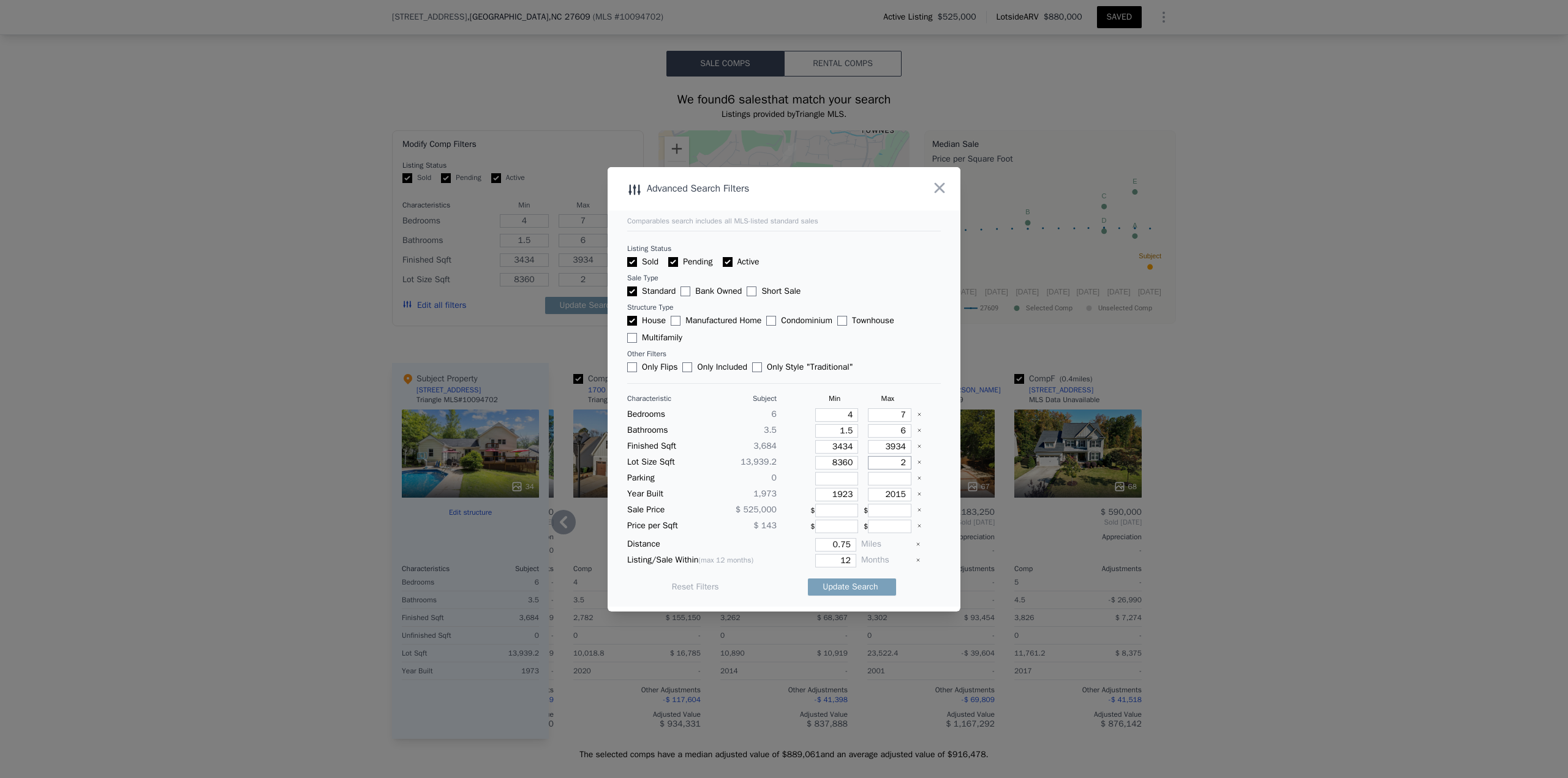 type on "26" 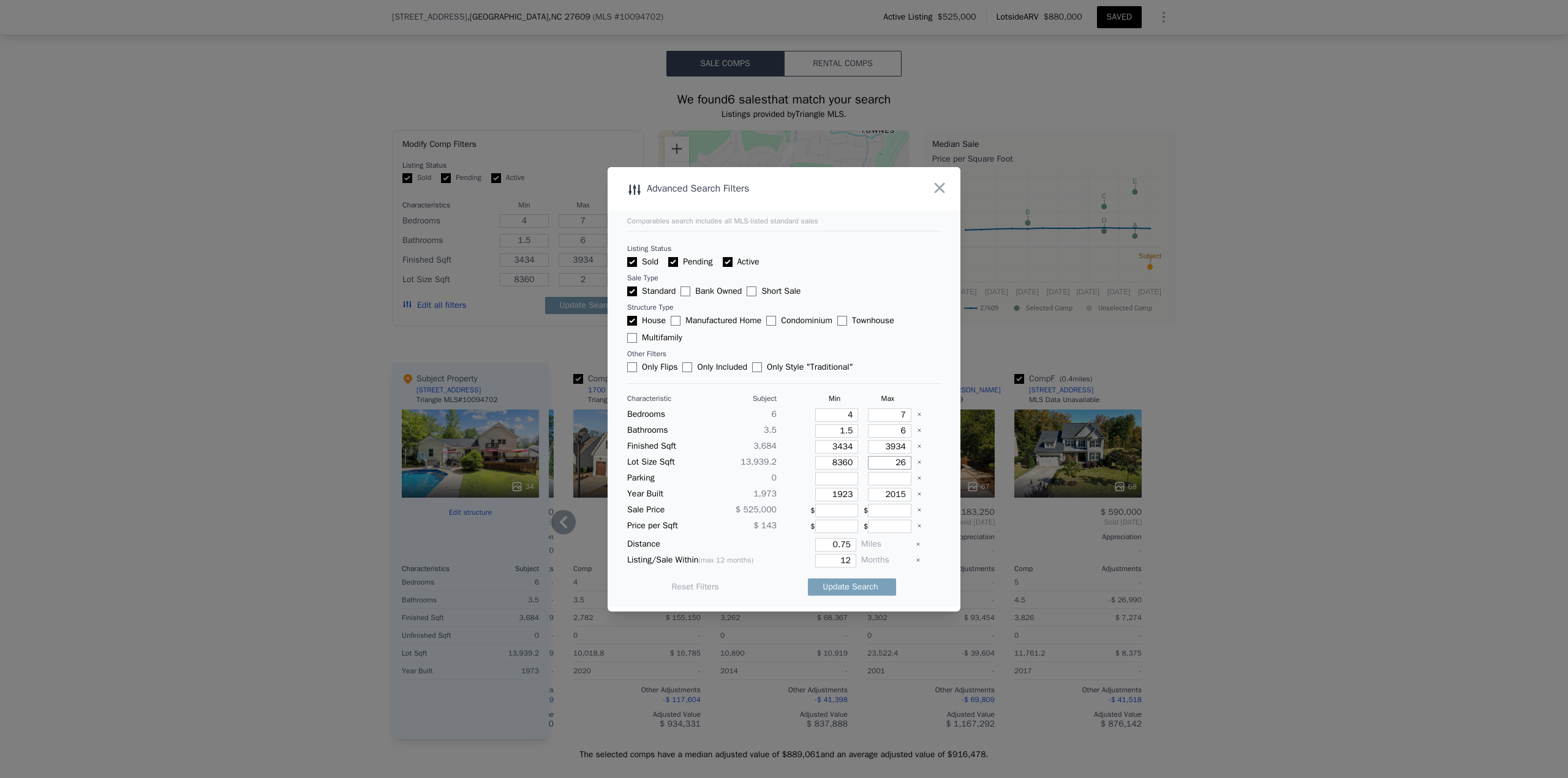 type on "26" 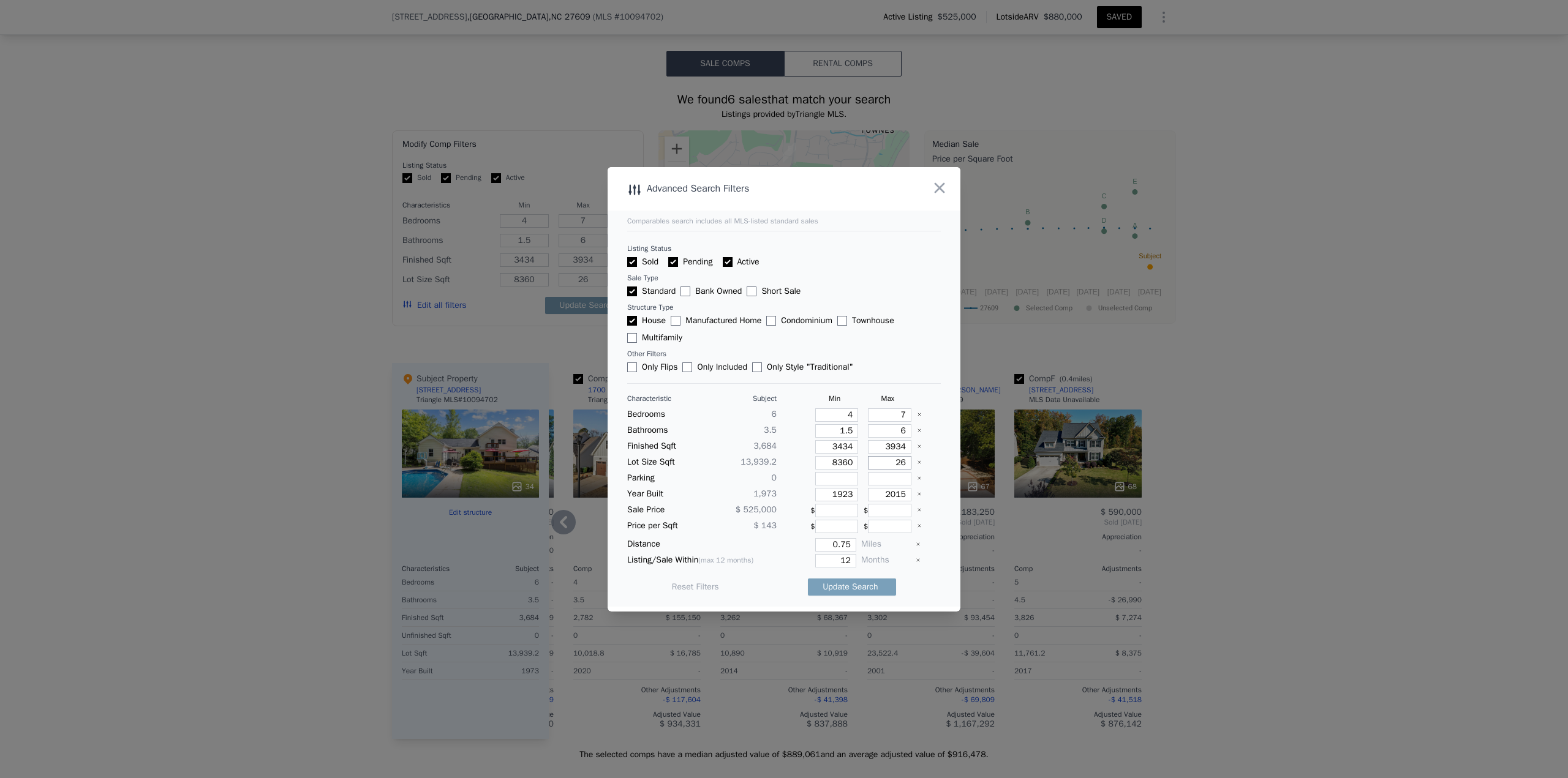 type on "260" 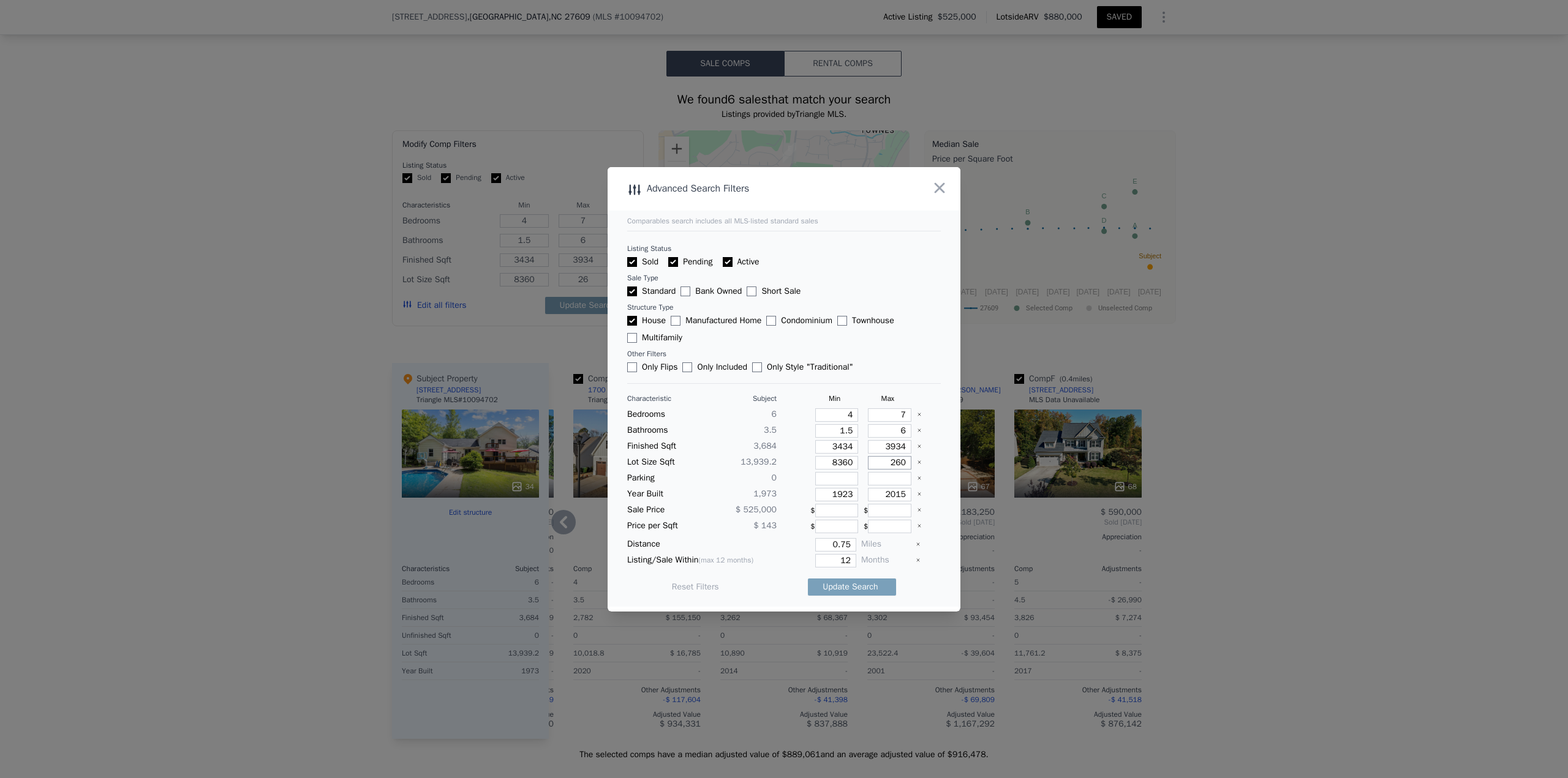 type on "260" 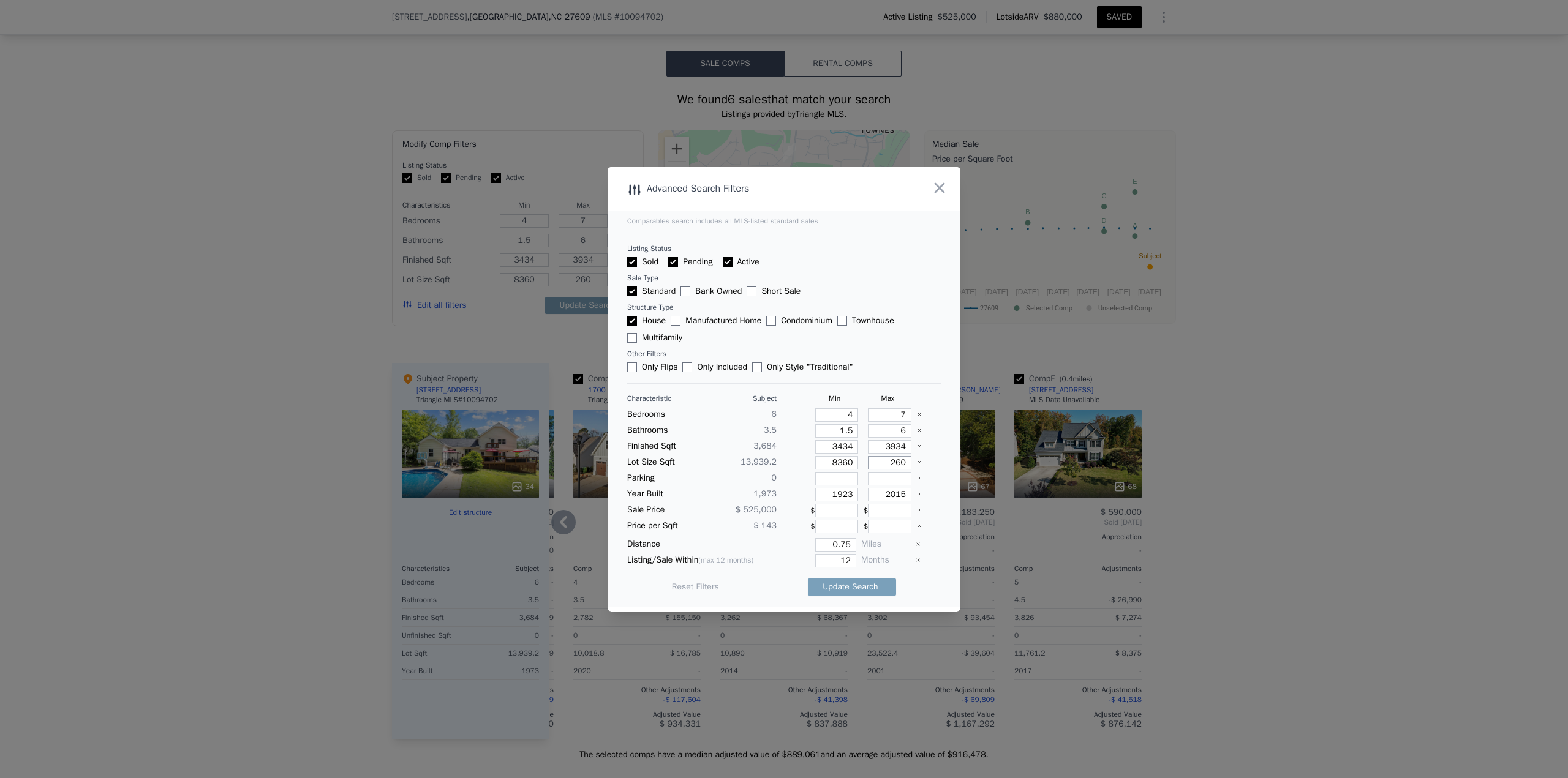 type on "2600" 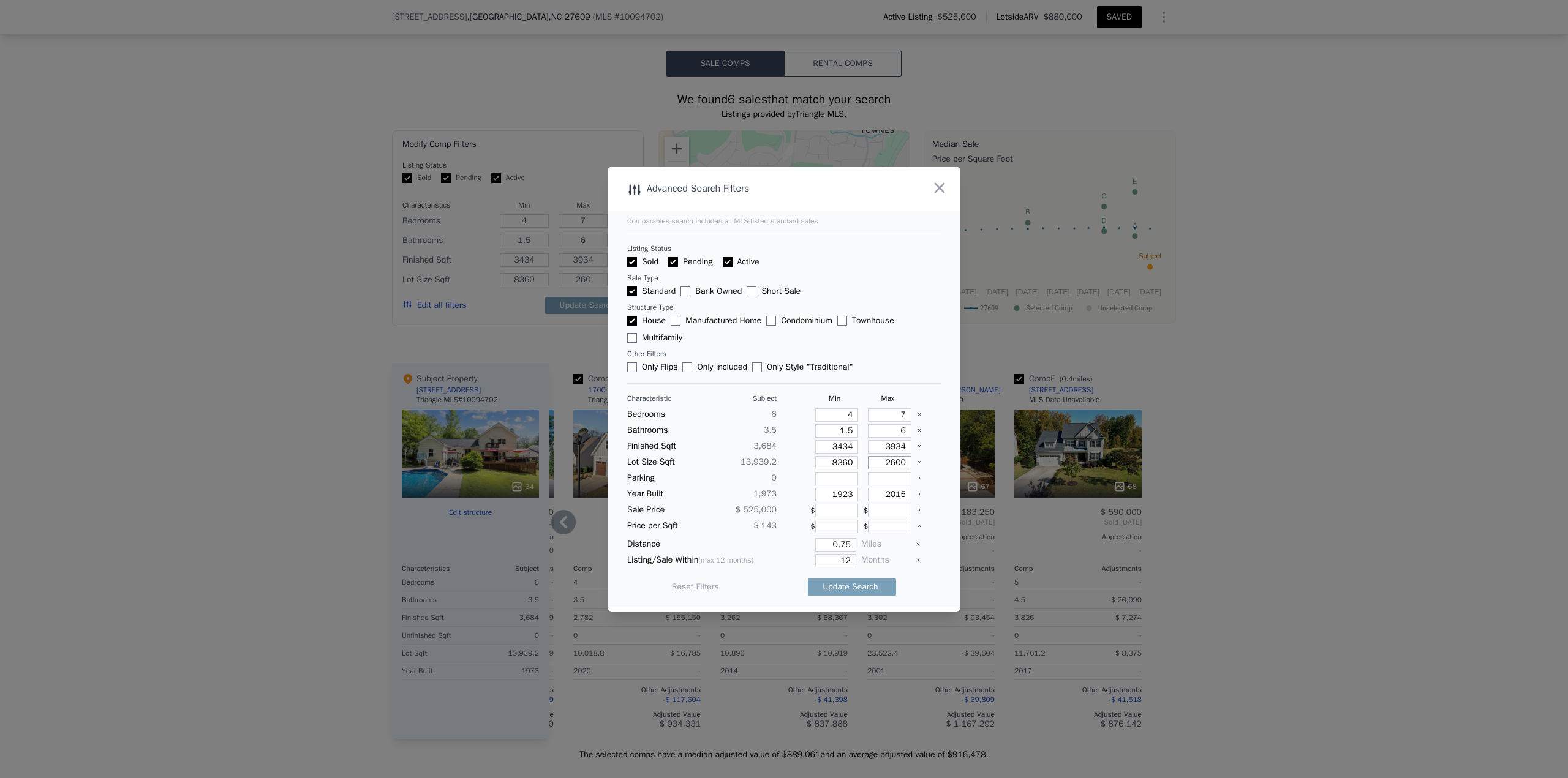 type on "2600" 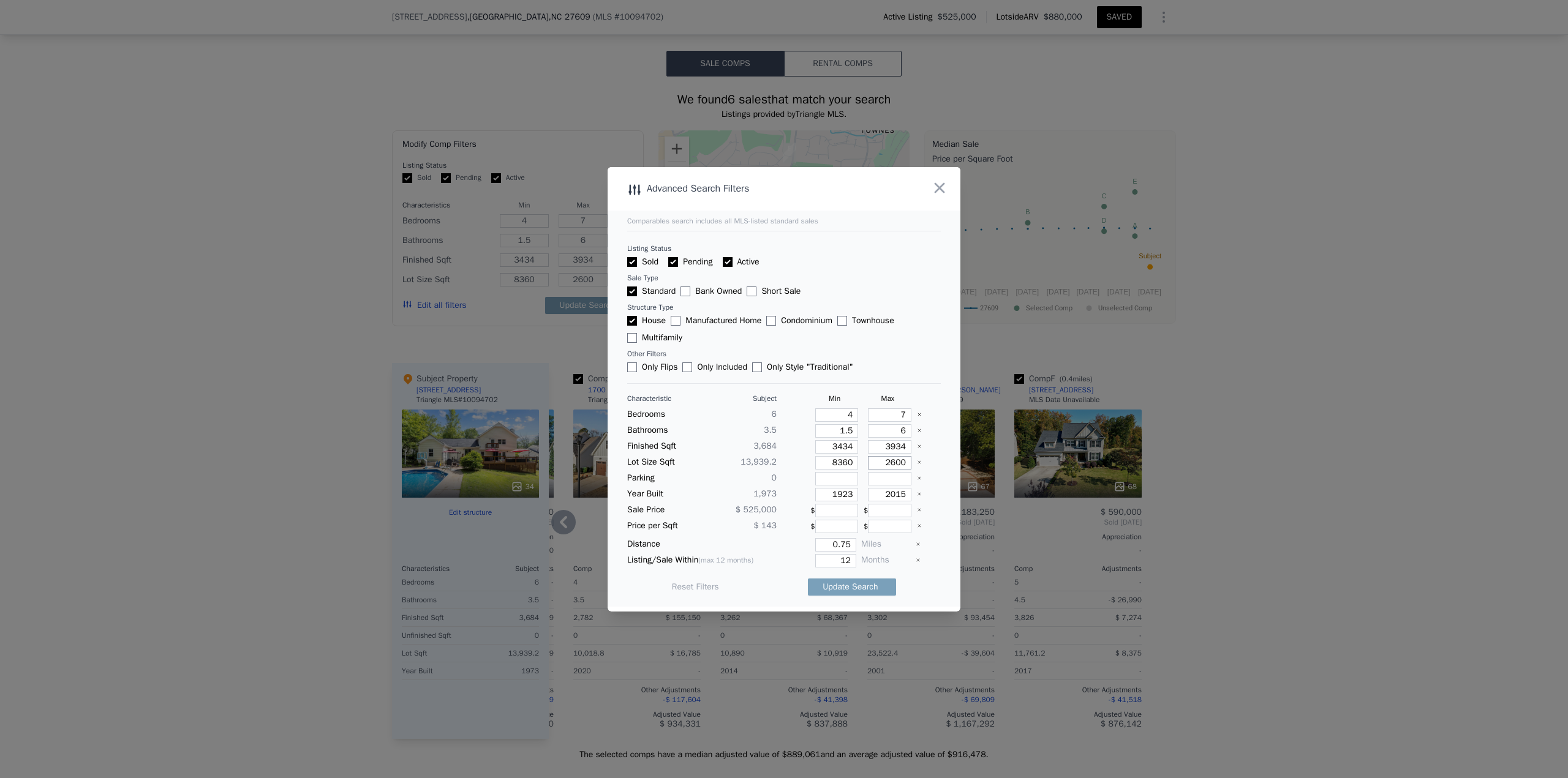 type on "26000" 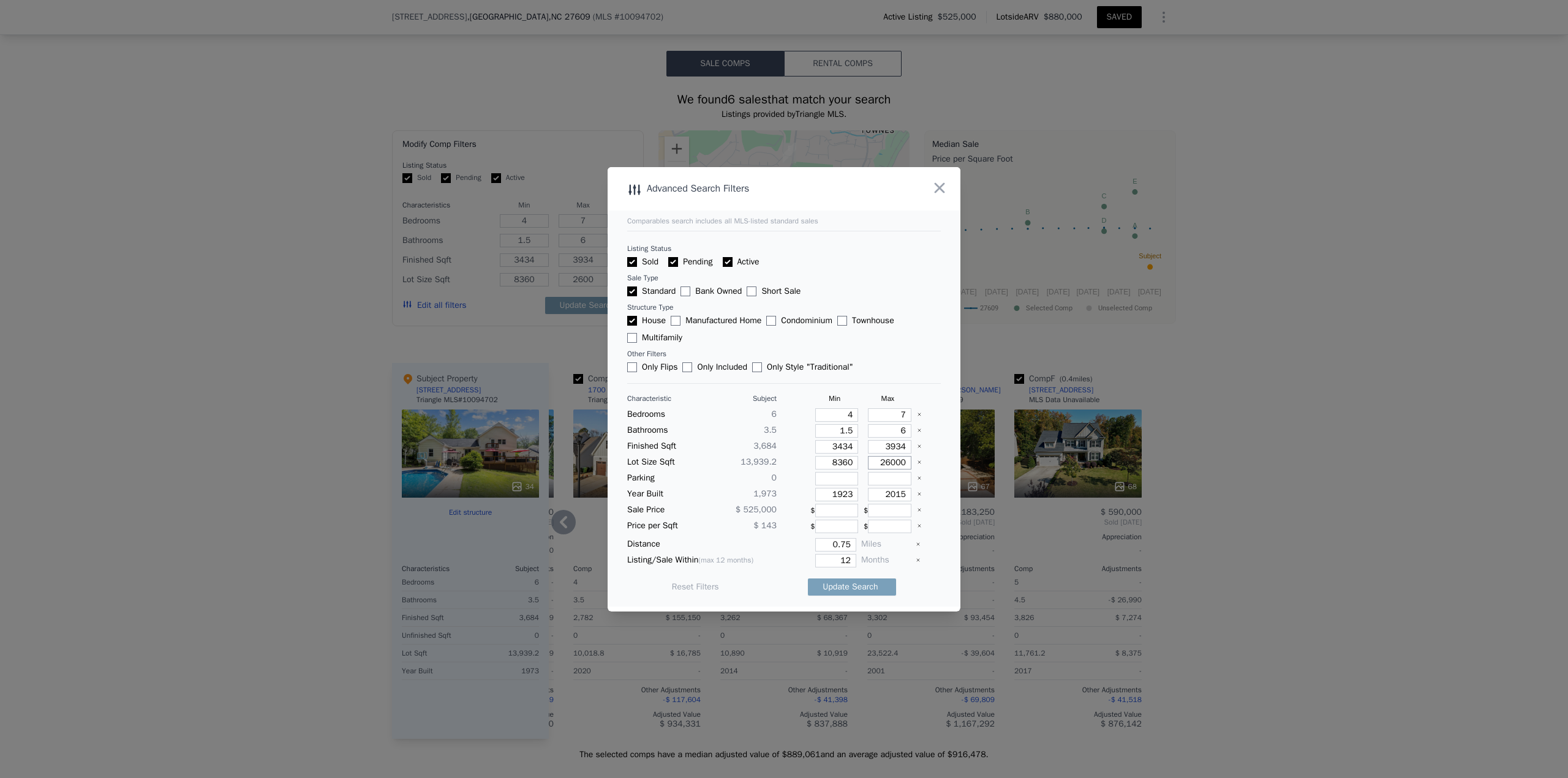 type on "26000" 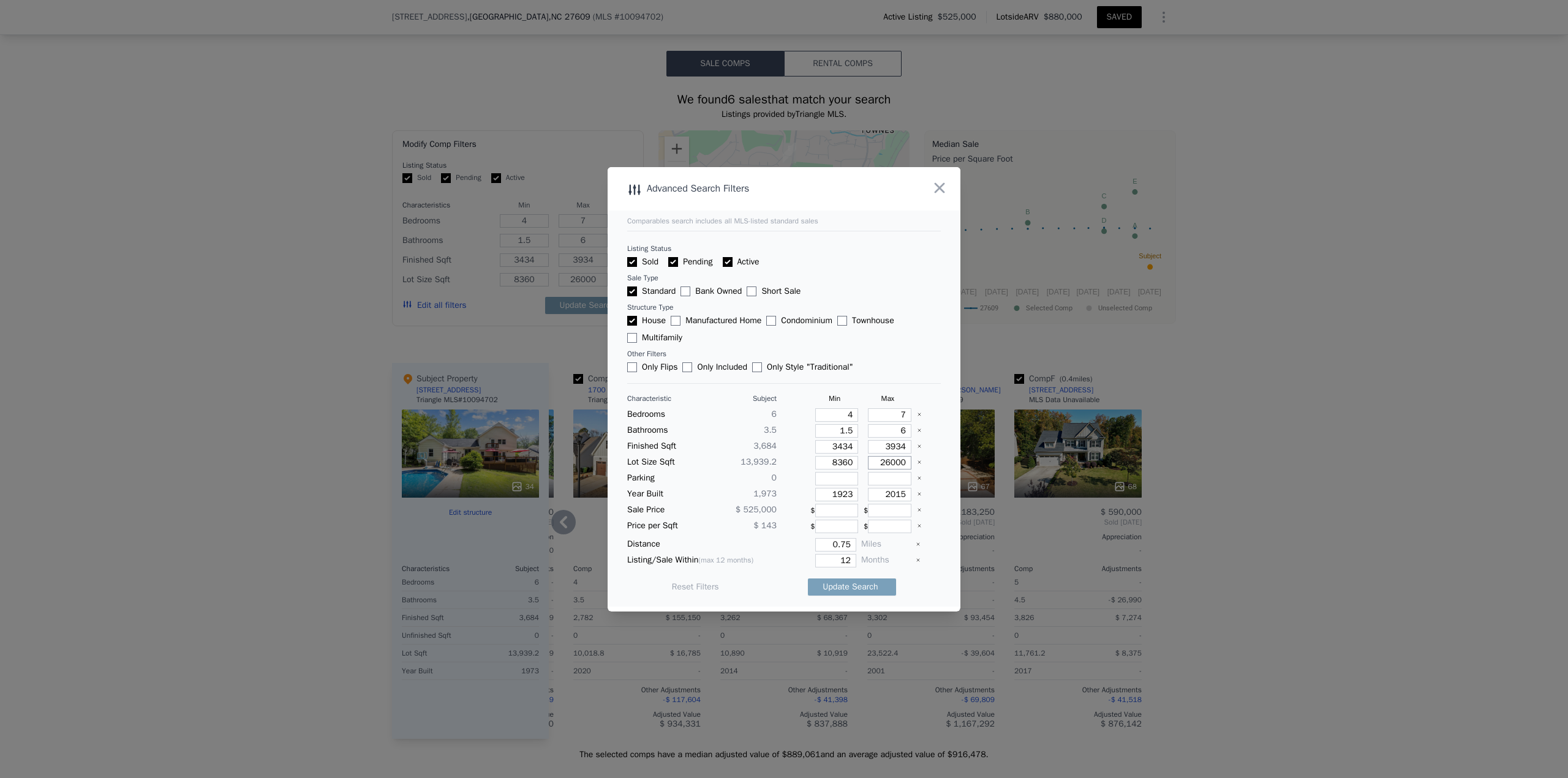 type on "26000" 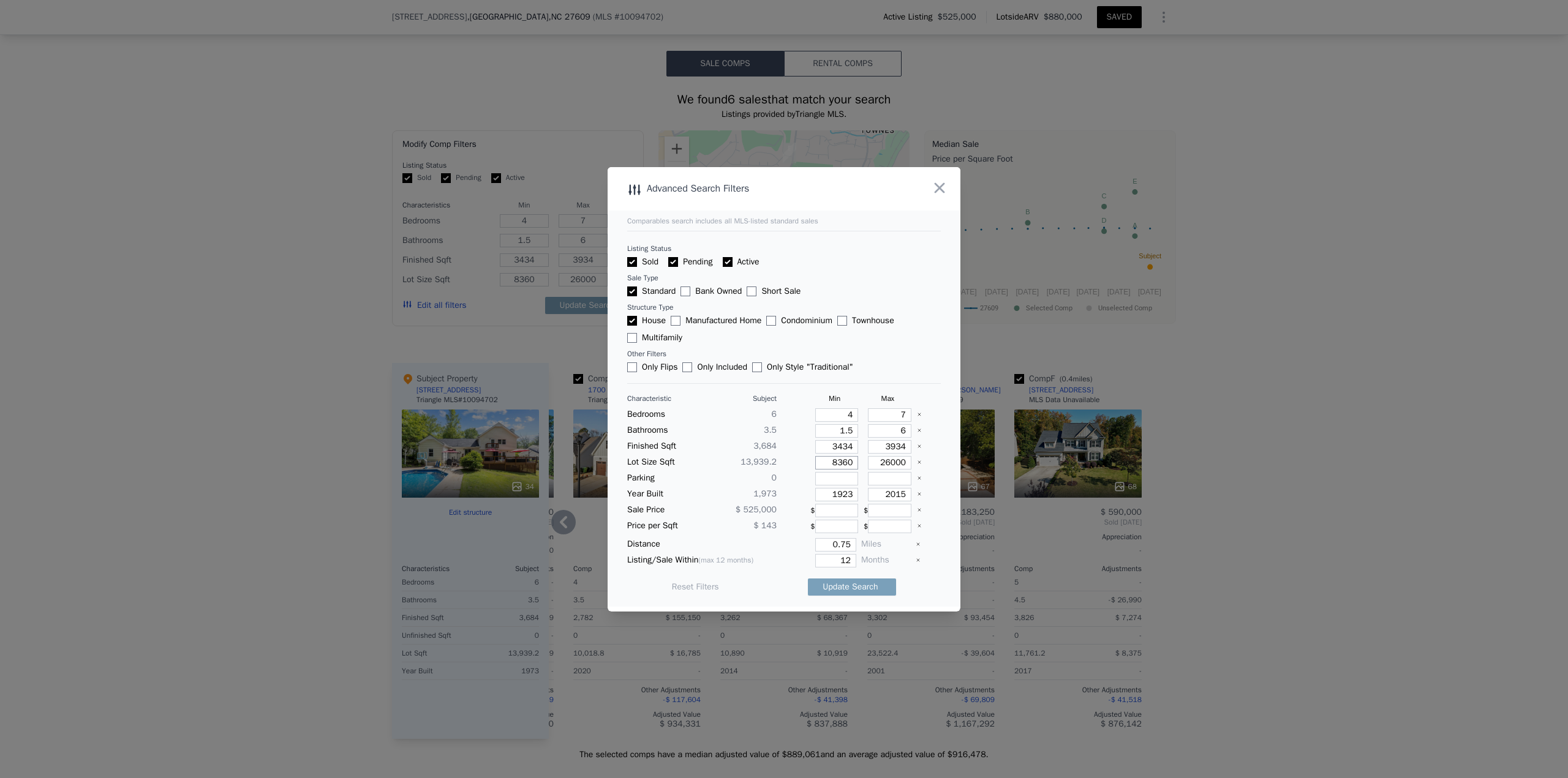 click on "8360" at bounding box center [837, 463] 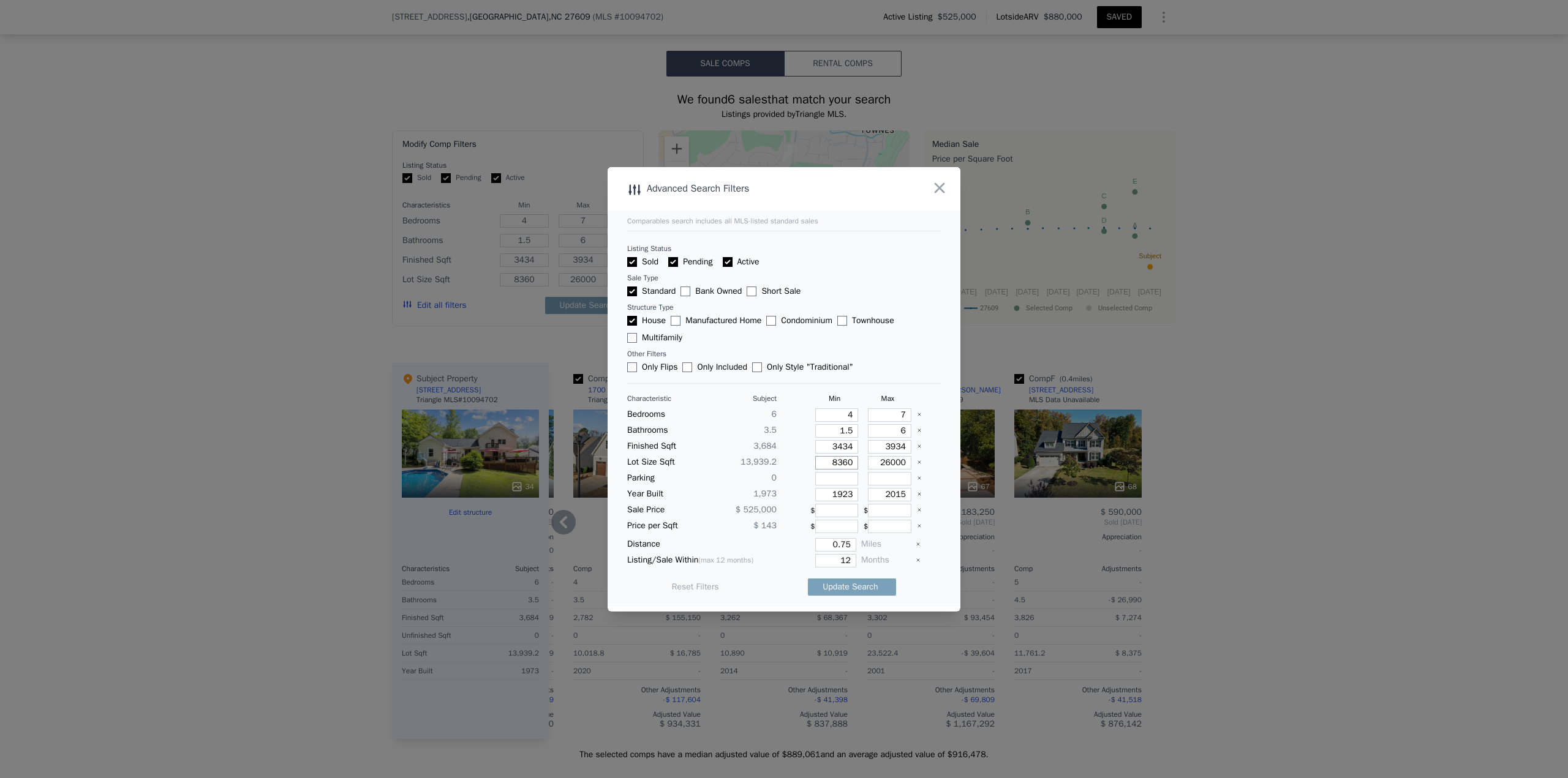 type on "8" 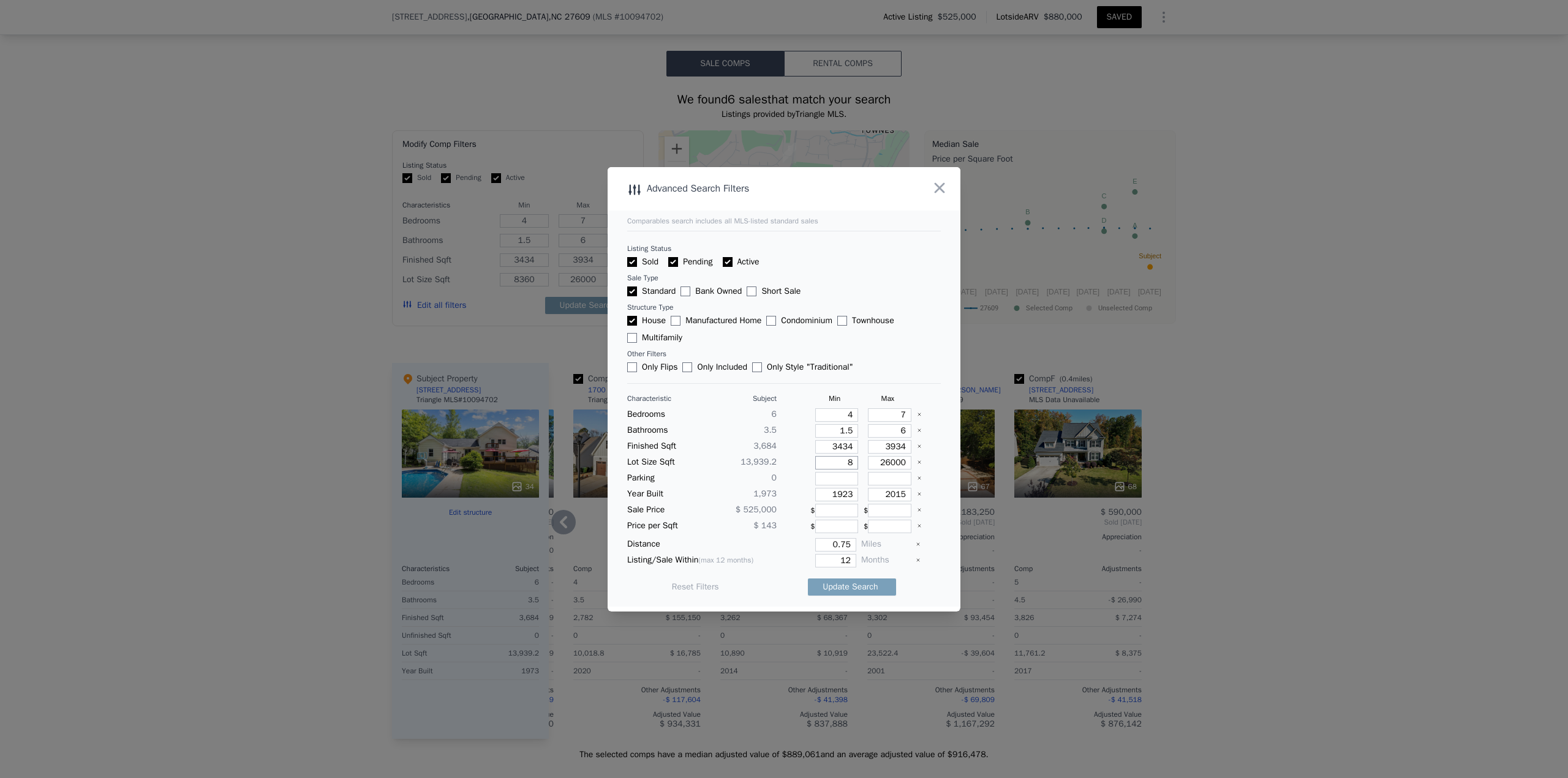 type on "8" 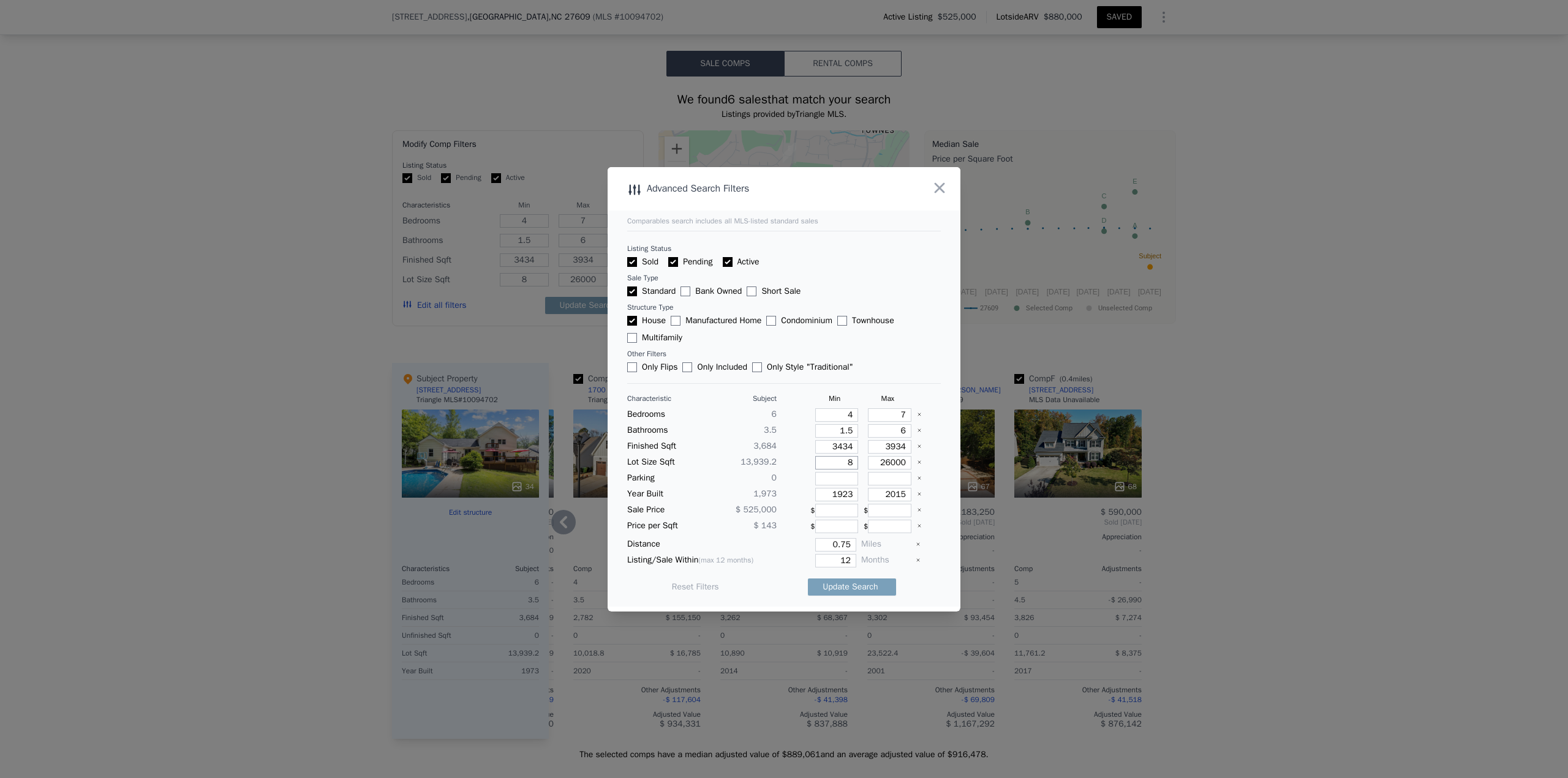 type 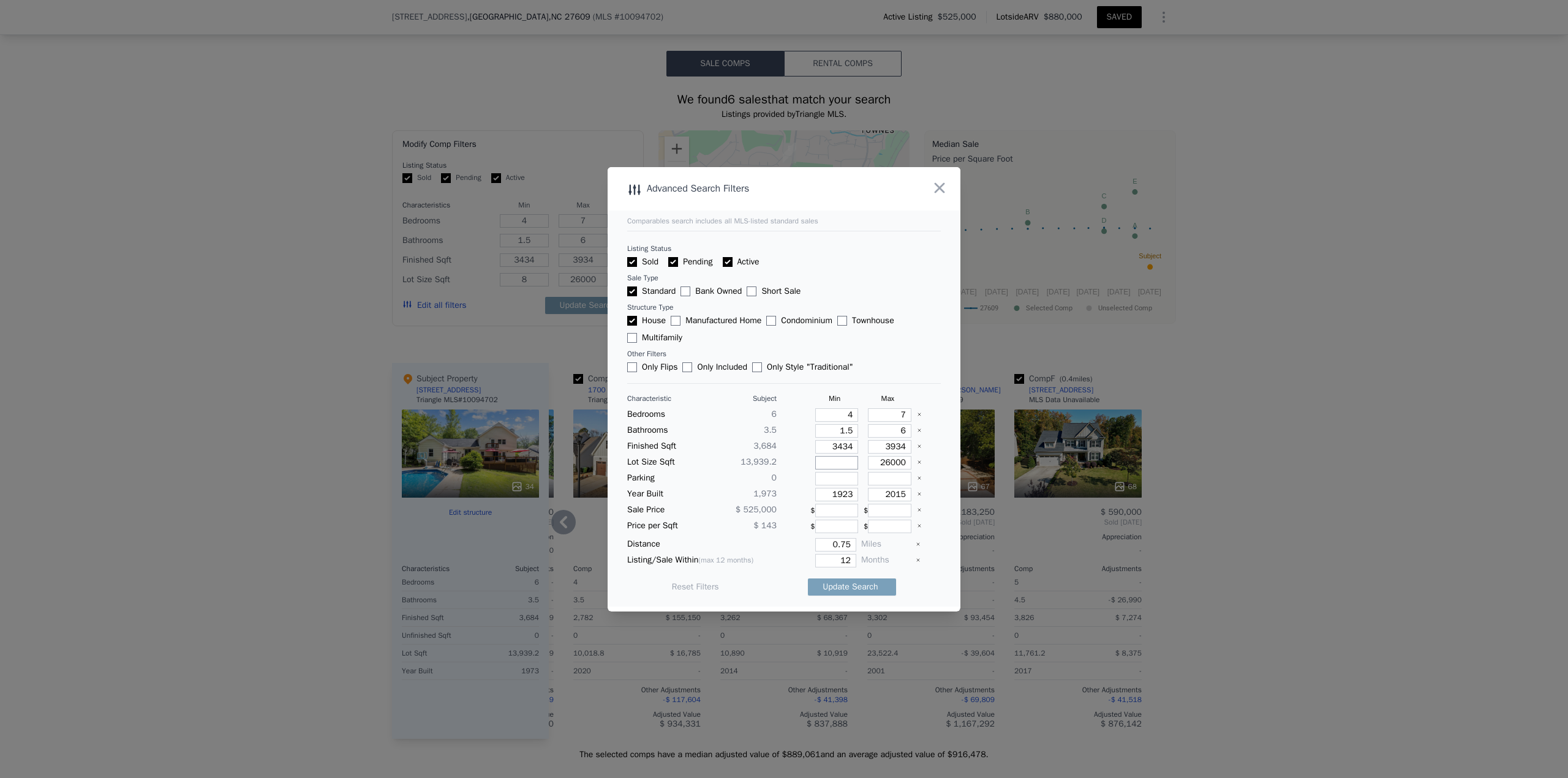 type 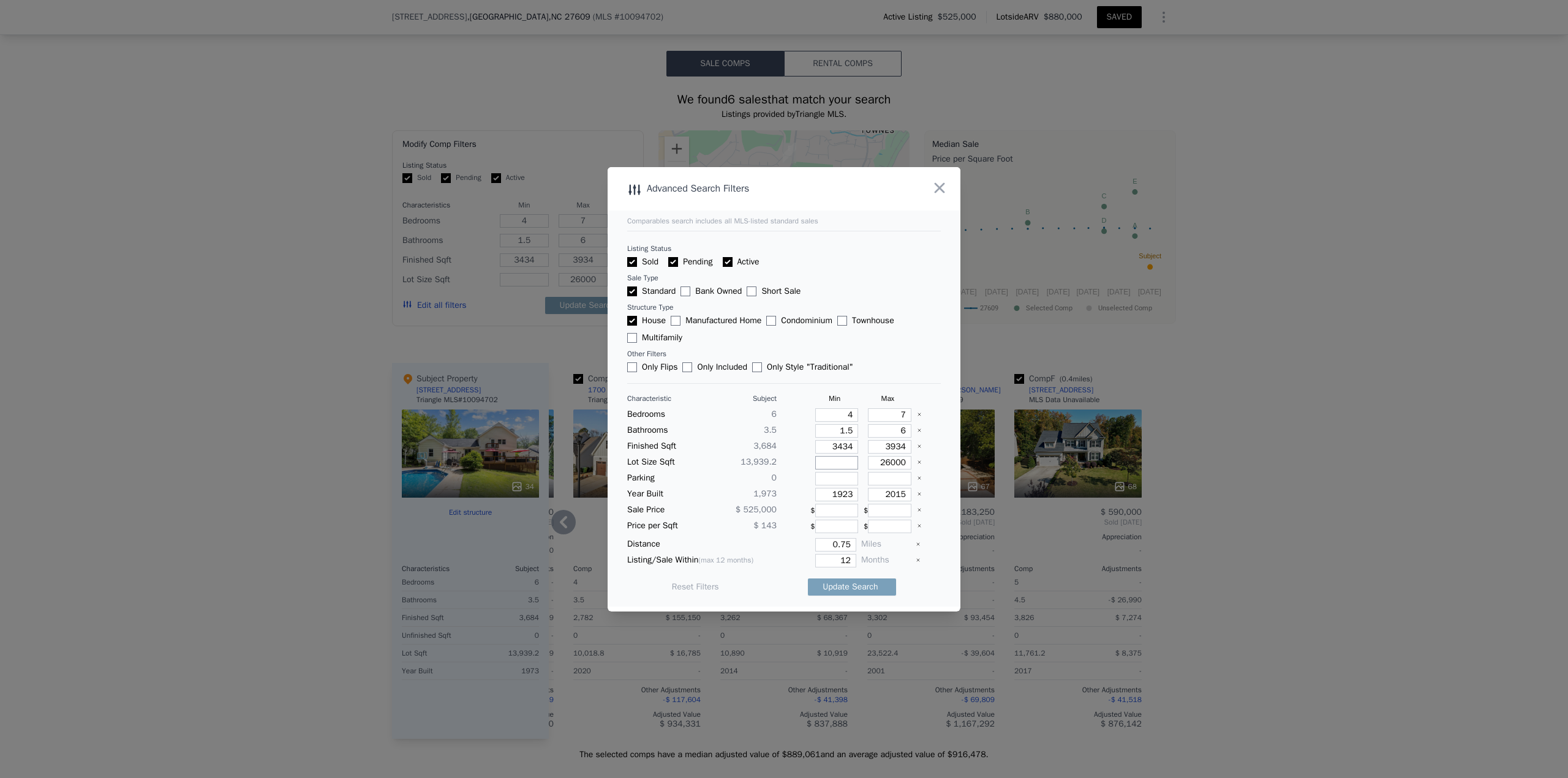 type on "6" 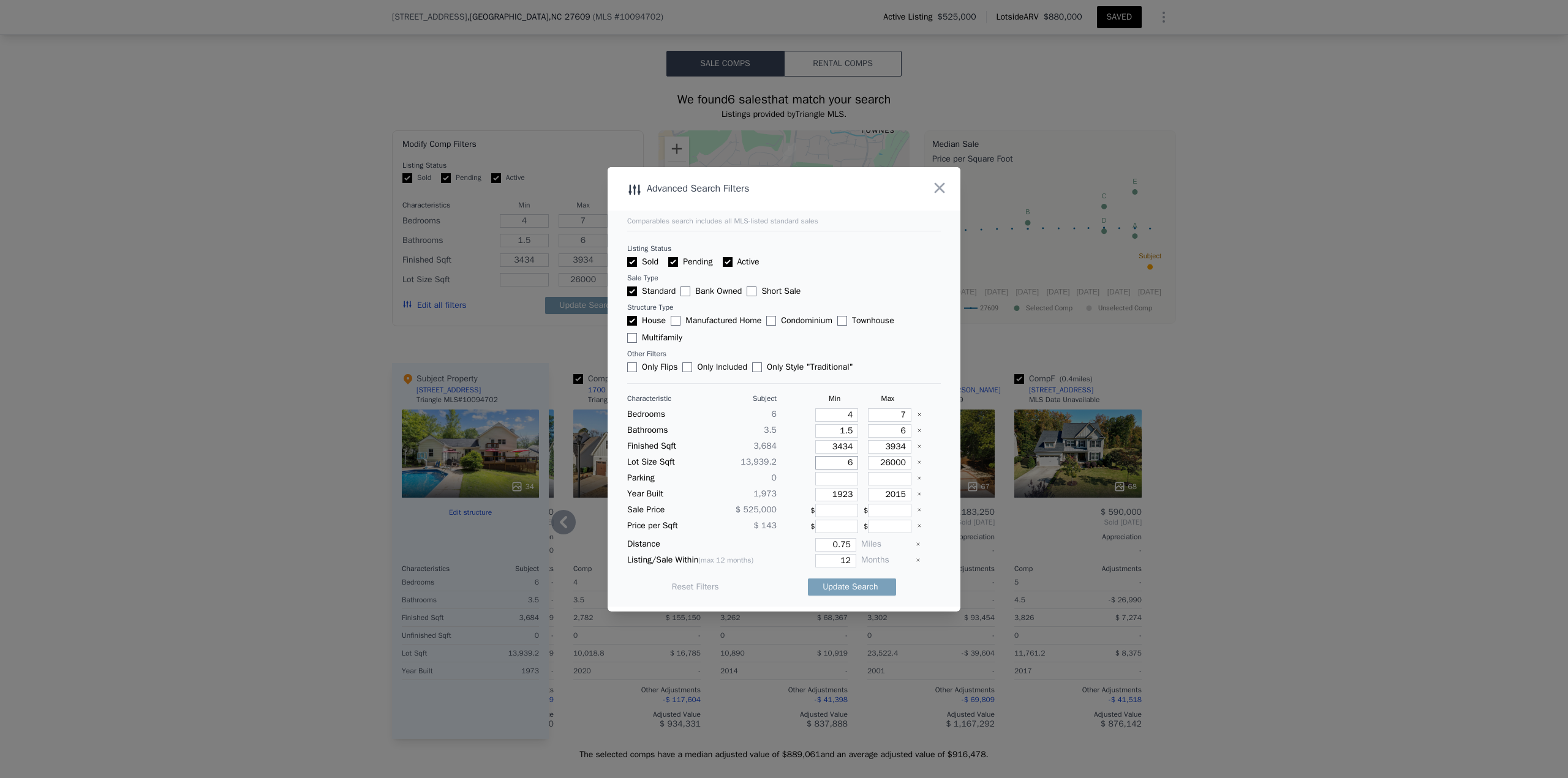 type on "6" 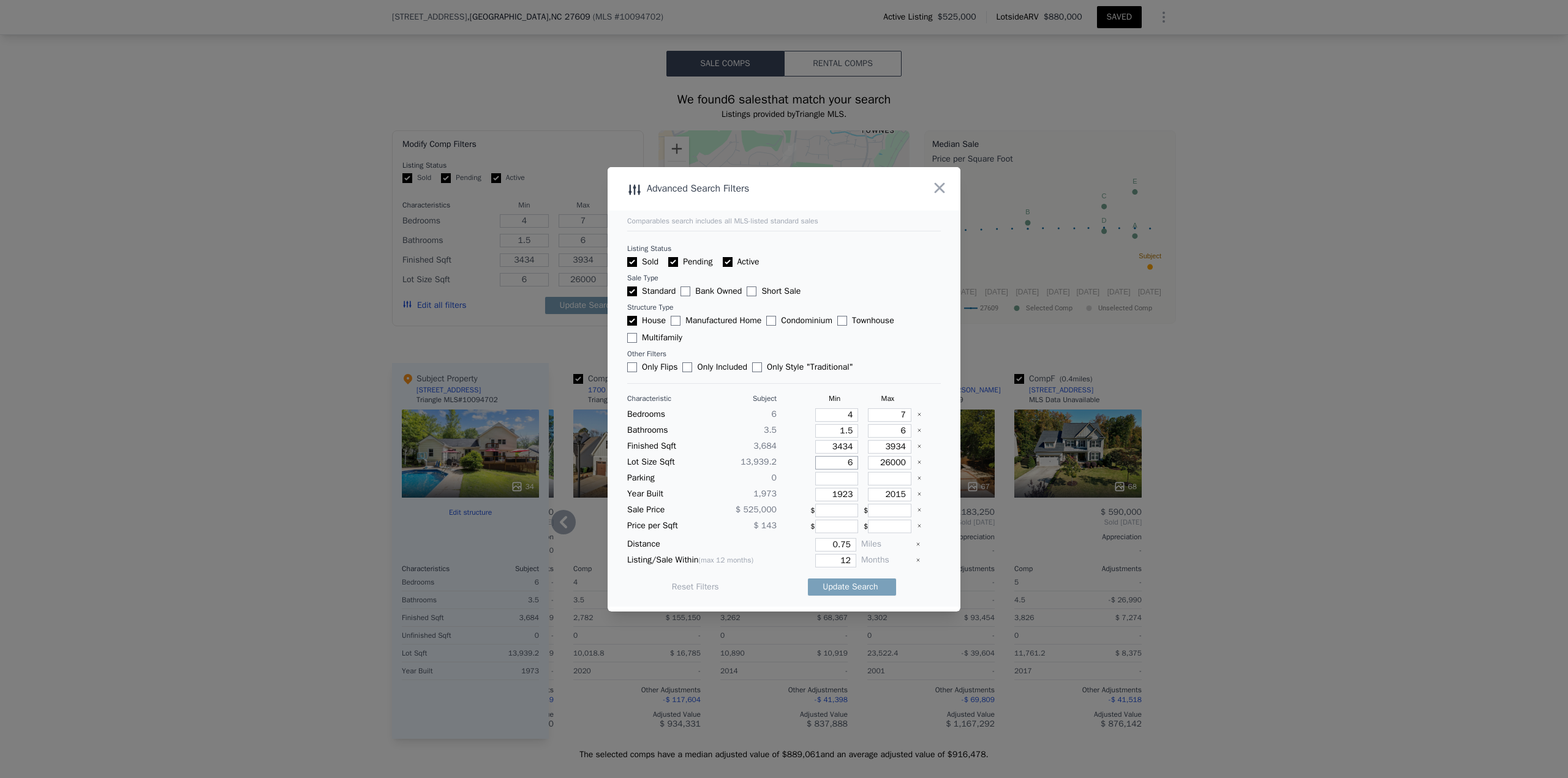 type on "60" 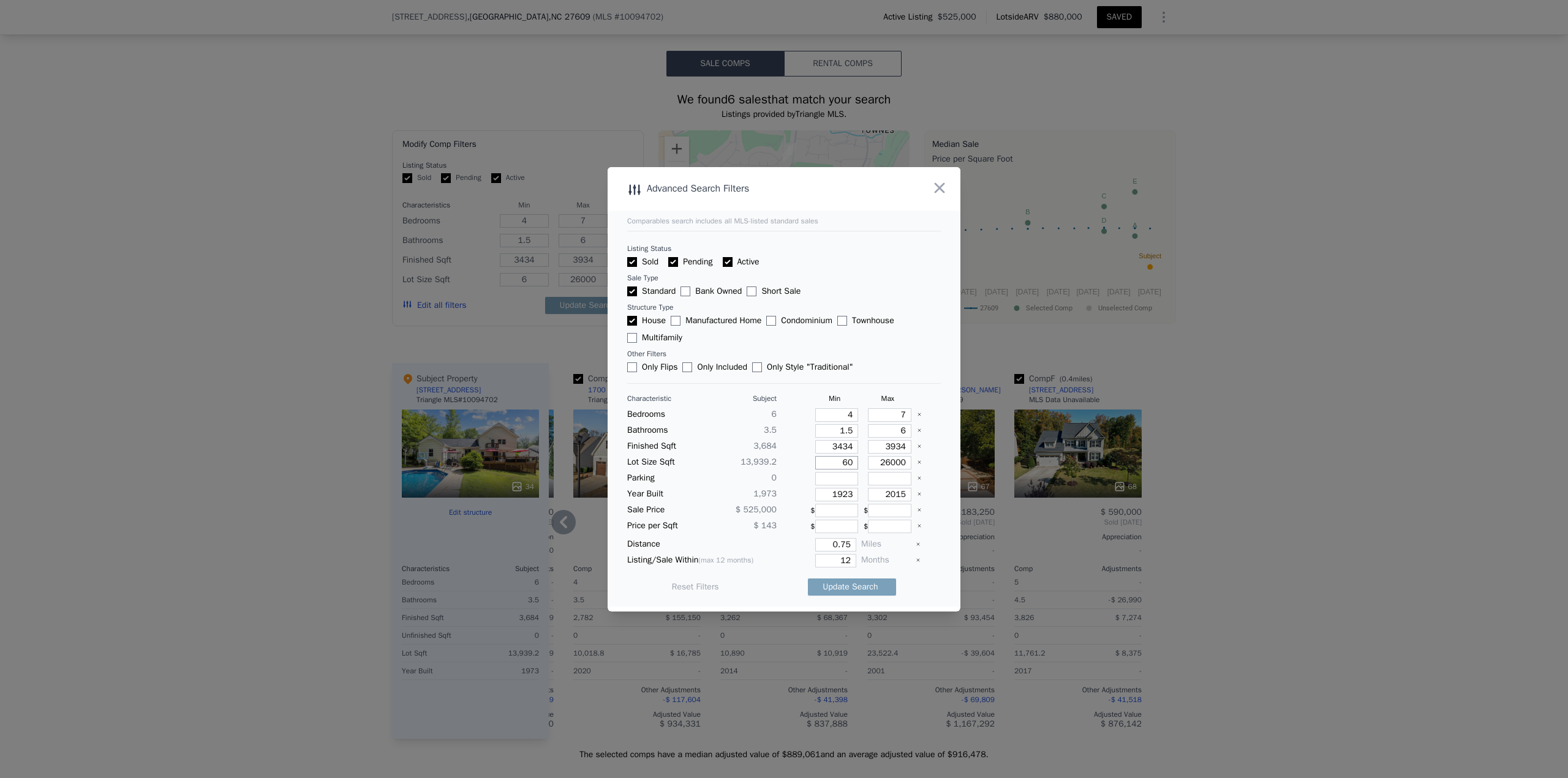type on "60" 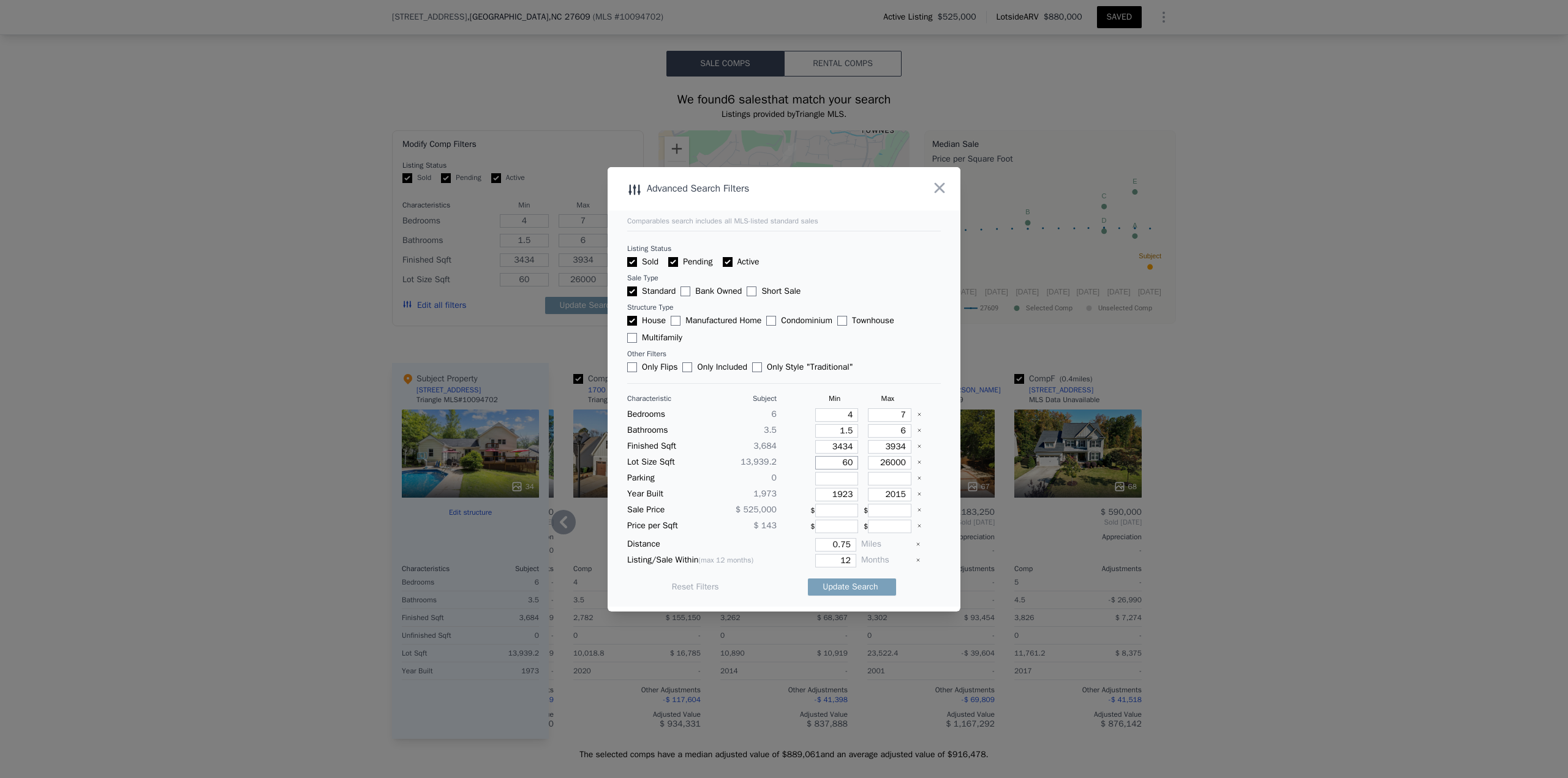 type on "600" 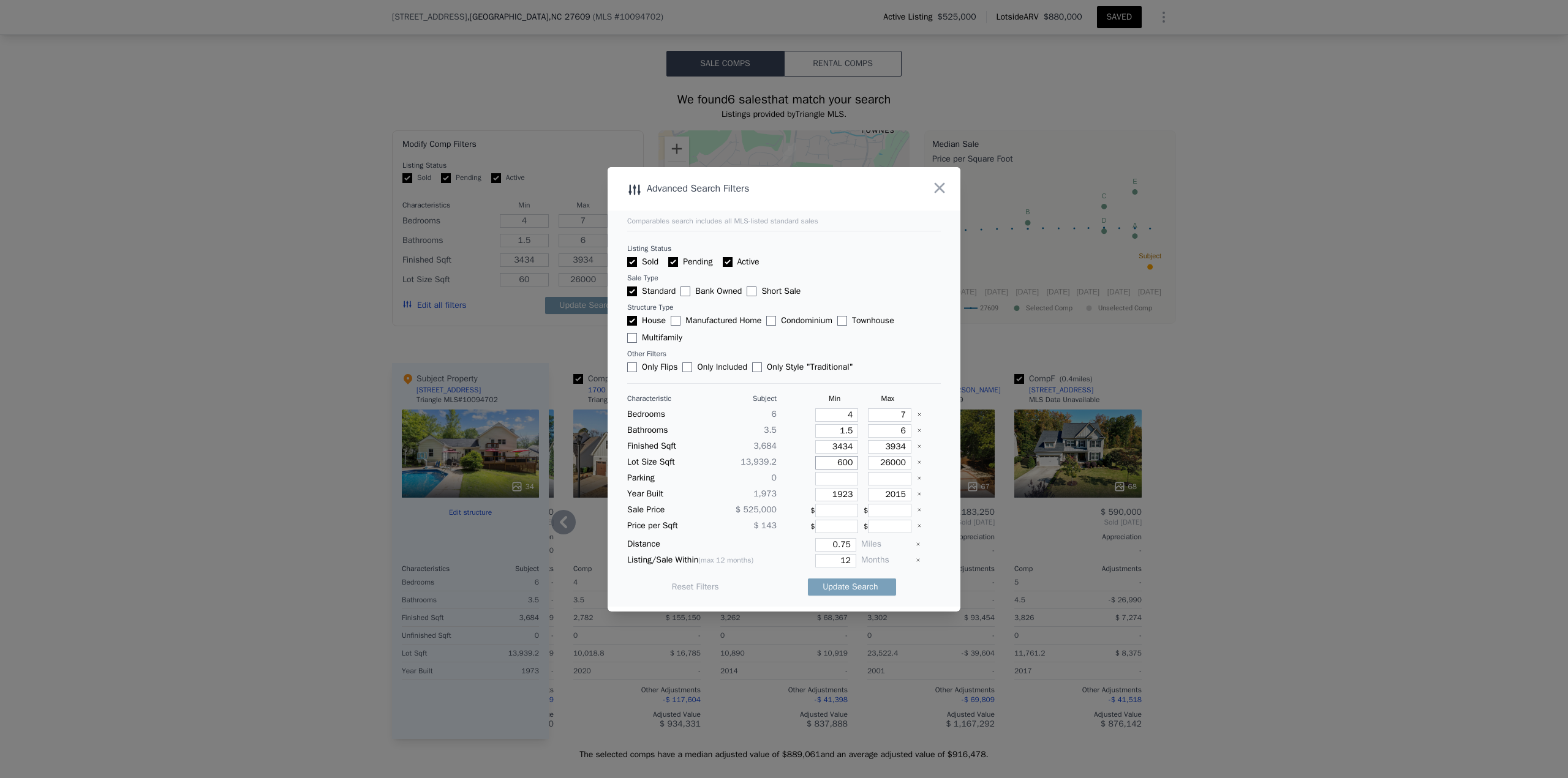 type on "600" 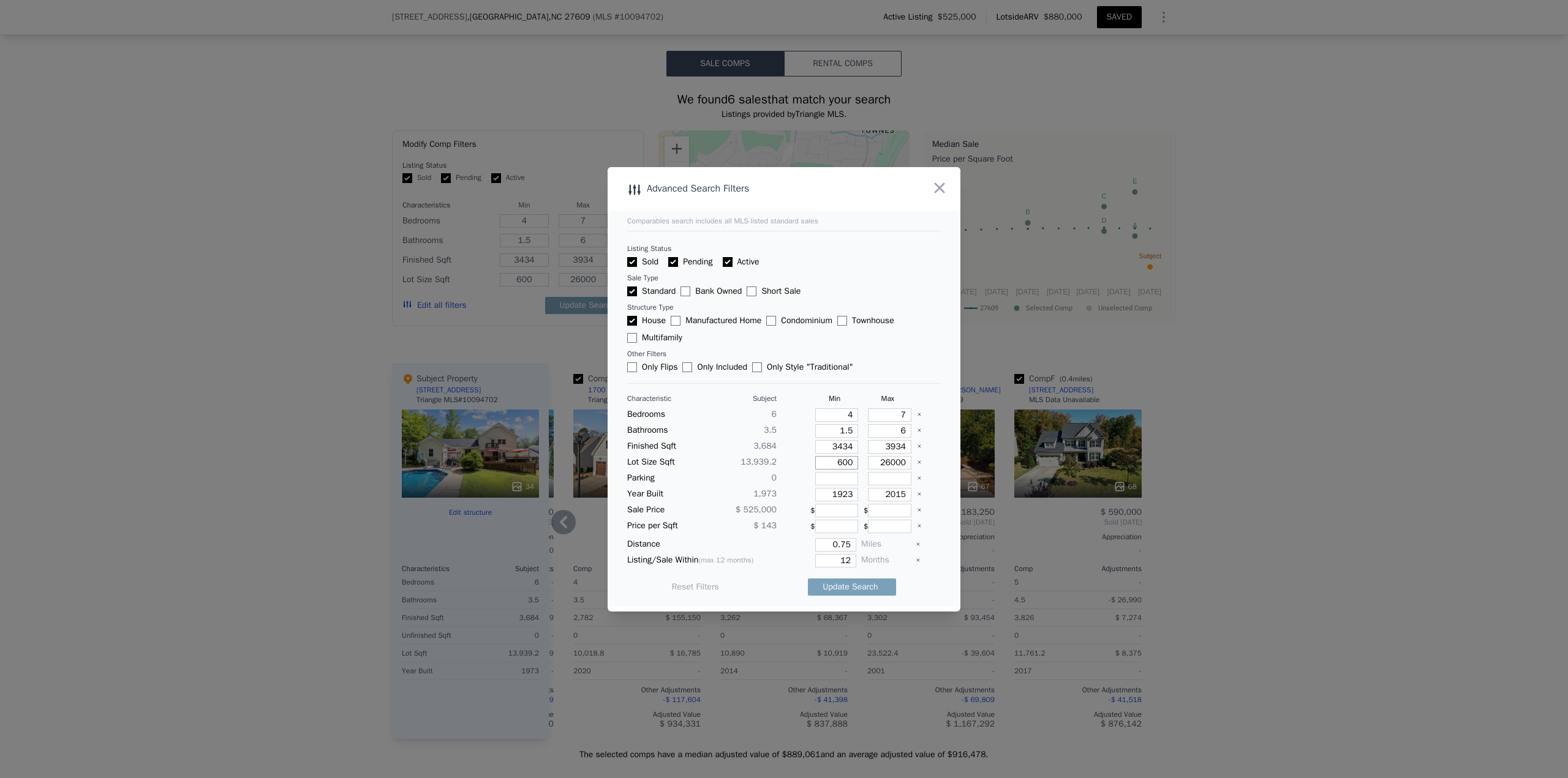 type on "6000" 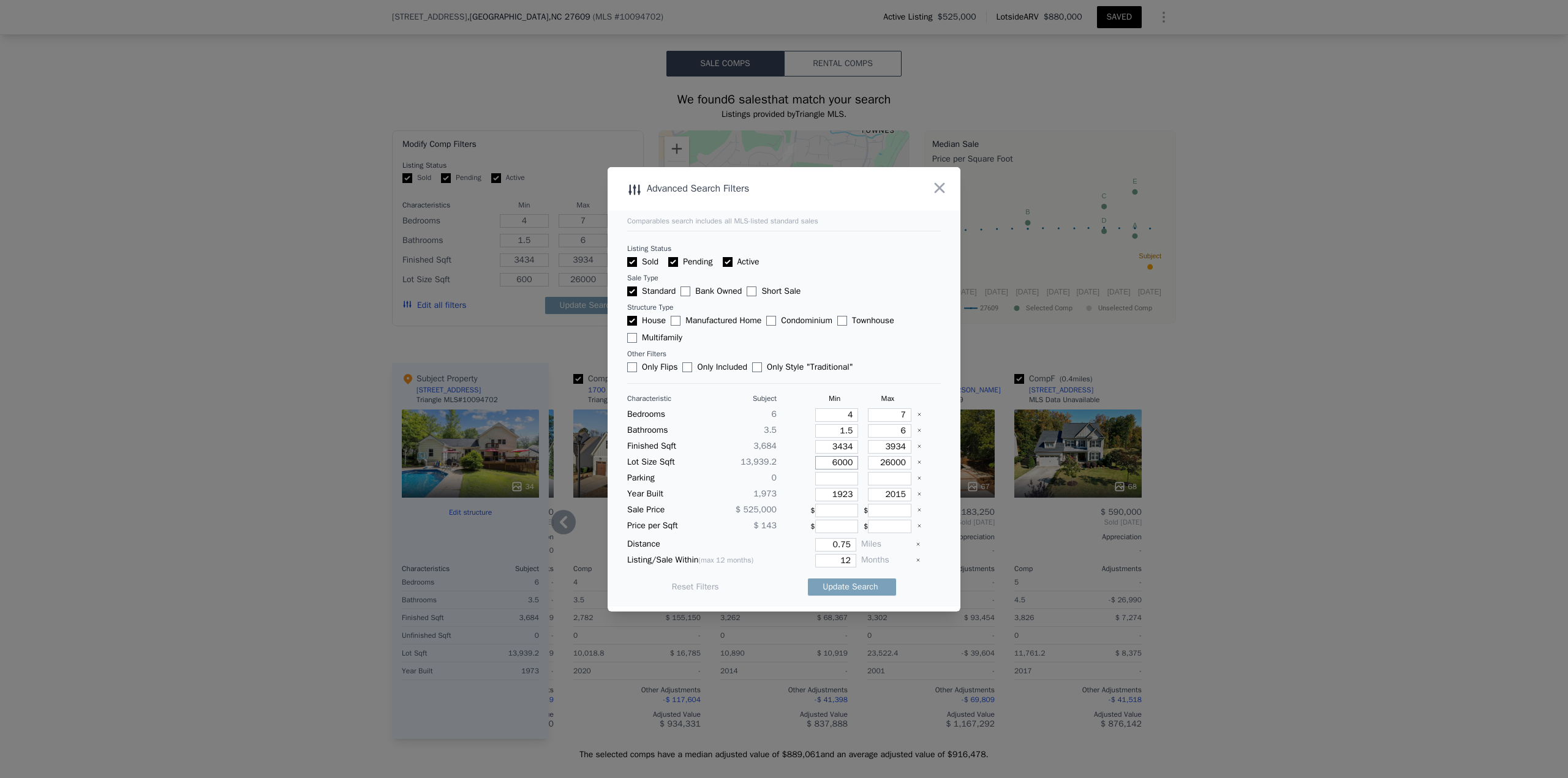 type on "6000" 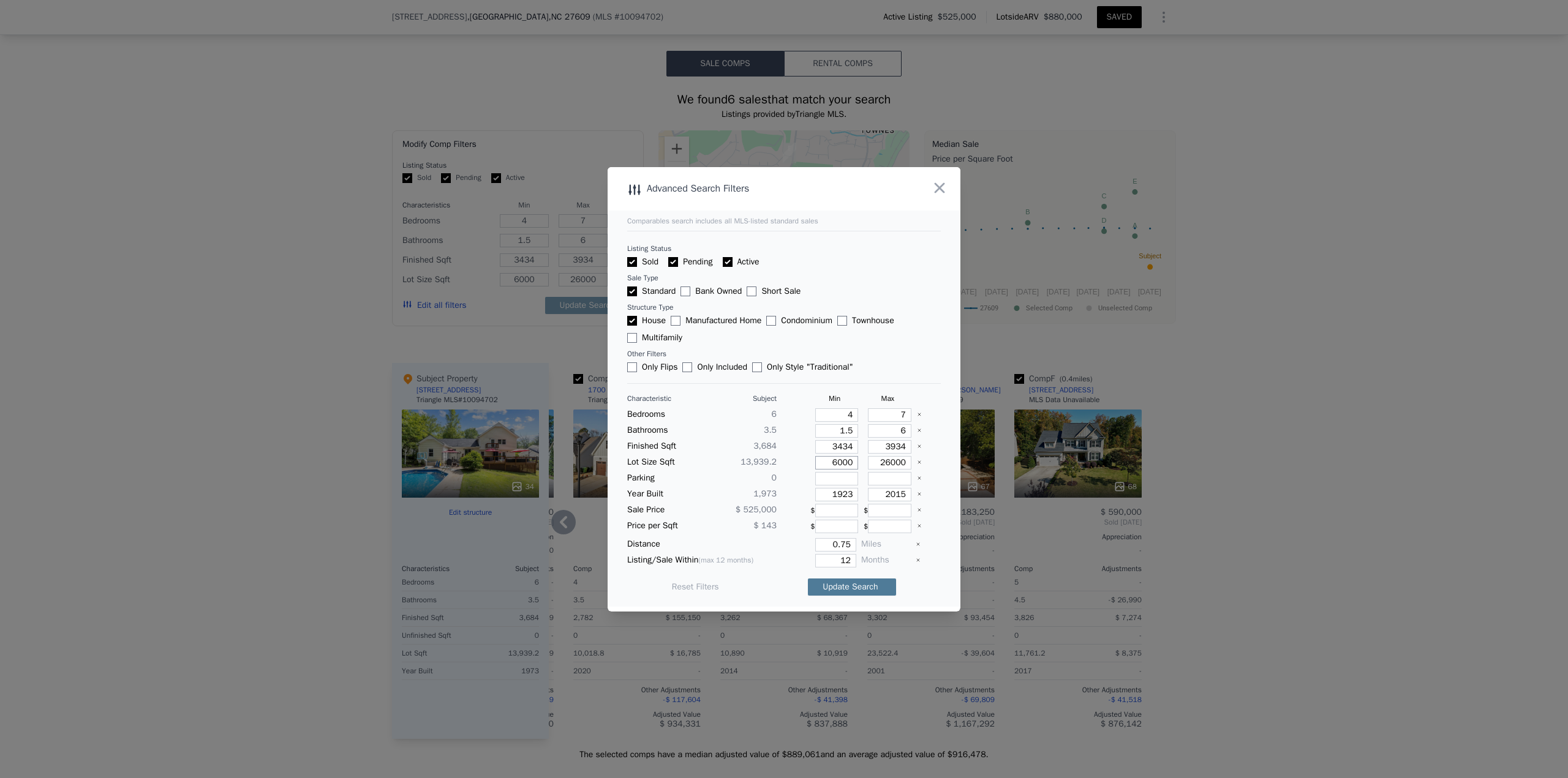 type on "6000" 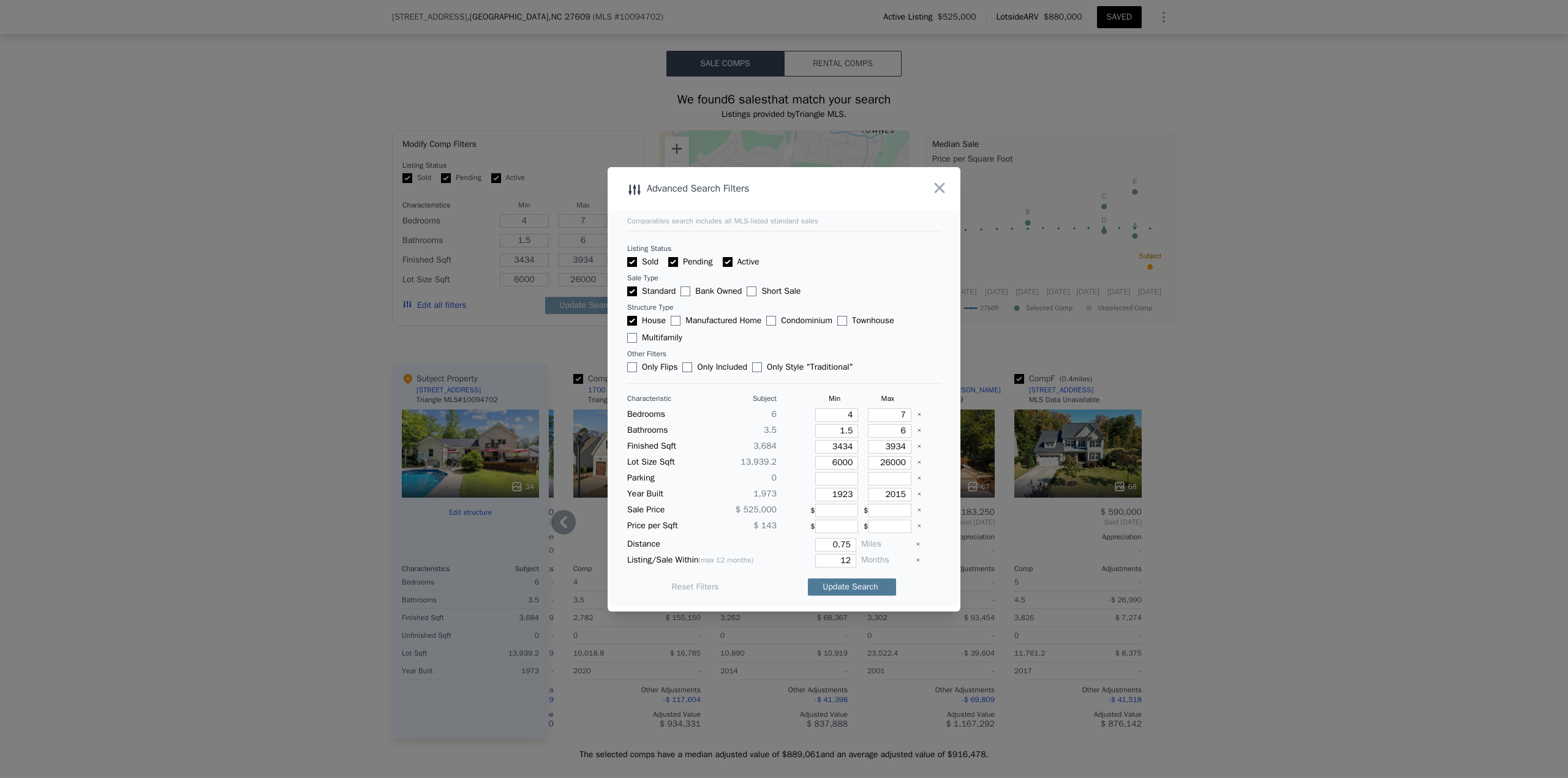 click on "Update Search" at bounding box center (852, 587) 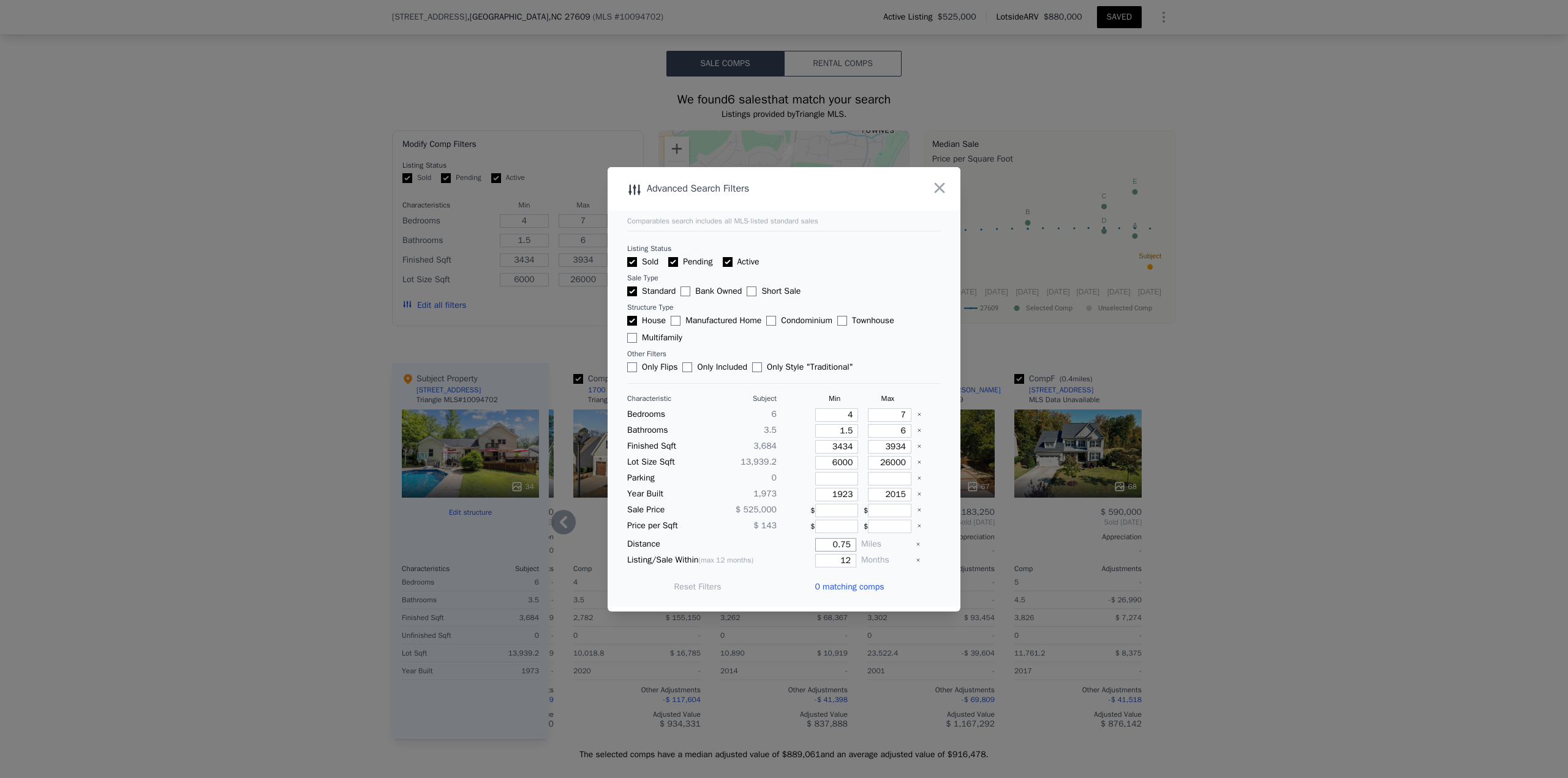 drag, startPoint x: 833, startPoint y: 542, endPoint x: 861, endPoint y: 544, distance: 28.07134 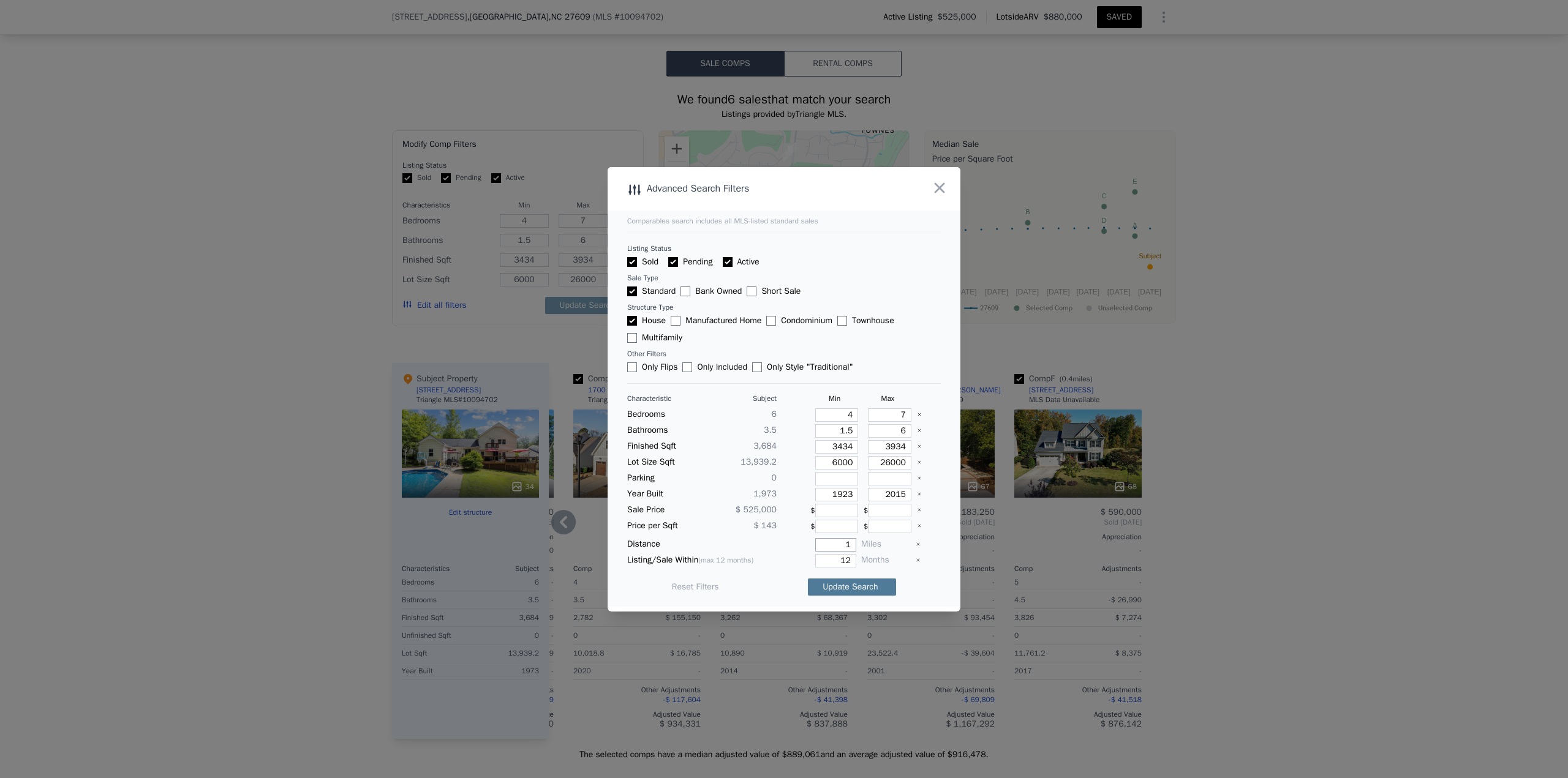 type on "1" 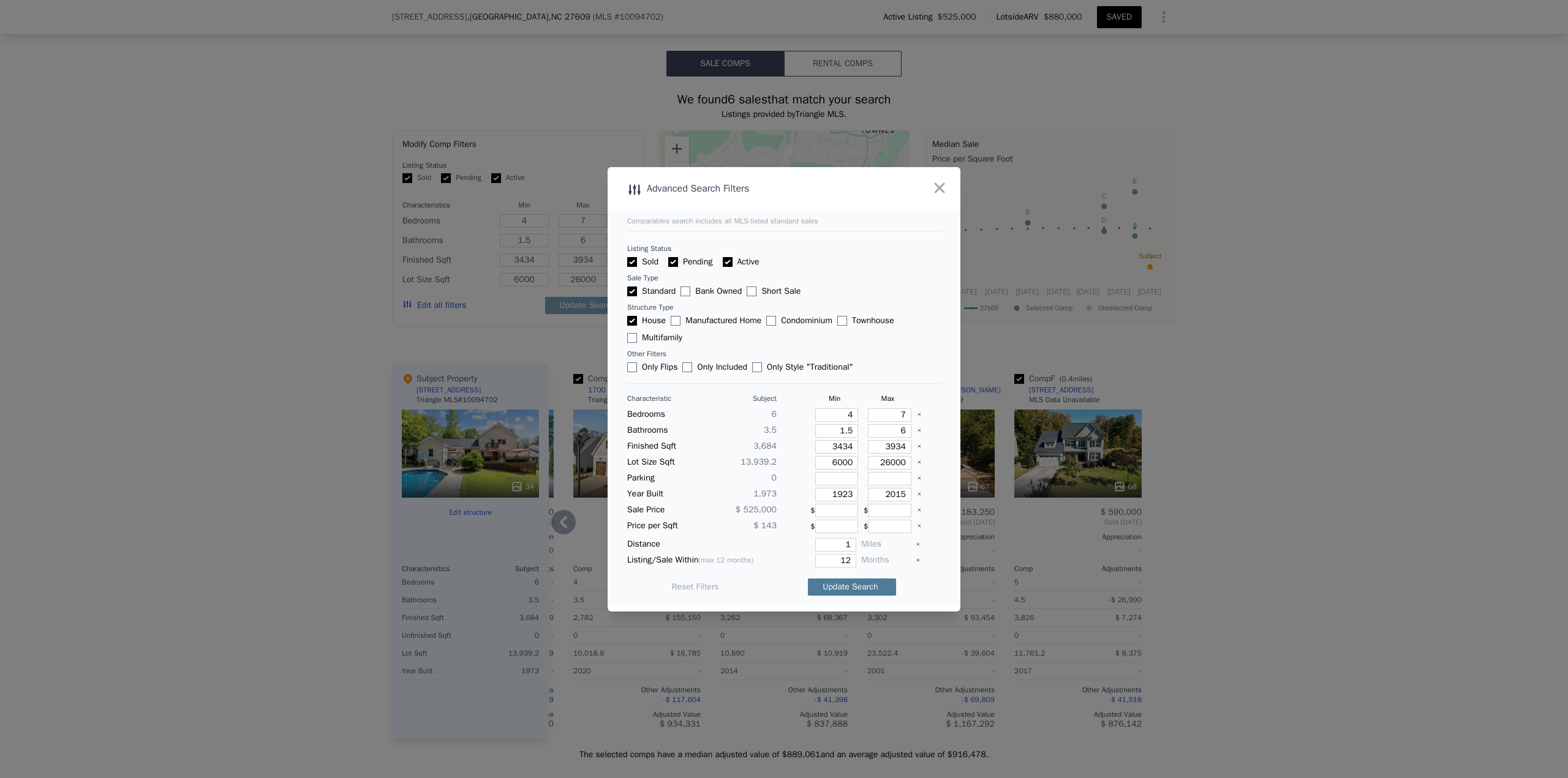 click on "Update Search" at bounding box center [852, 587] 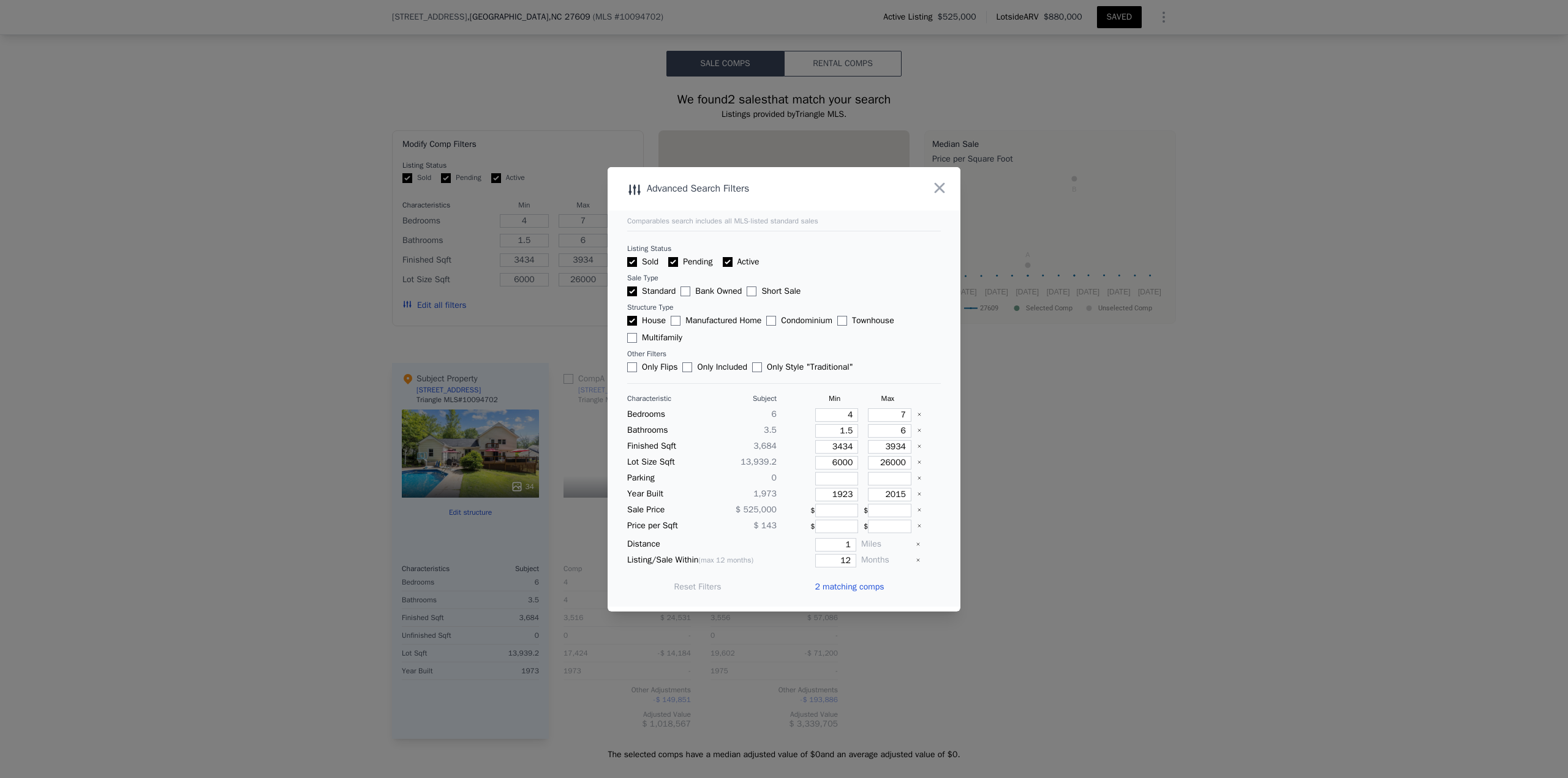 scroll, scrollTop: 0, scrollLeft: 0, axis: both 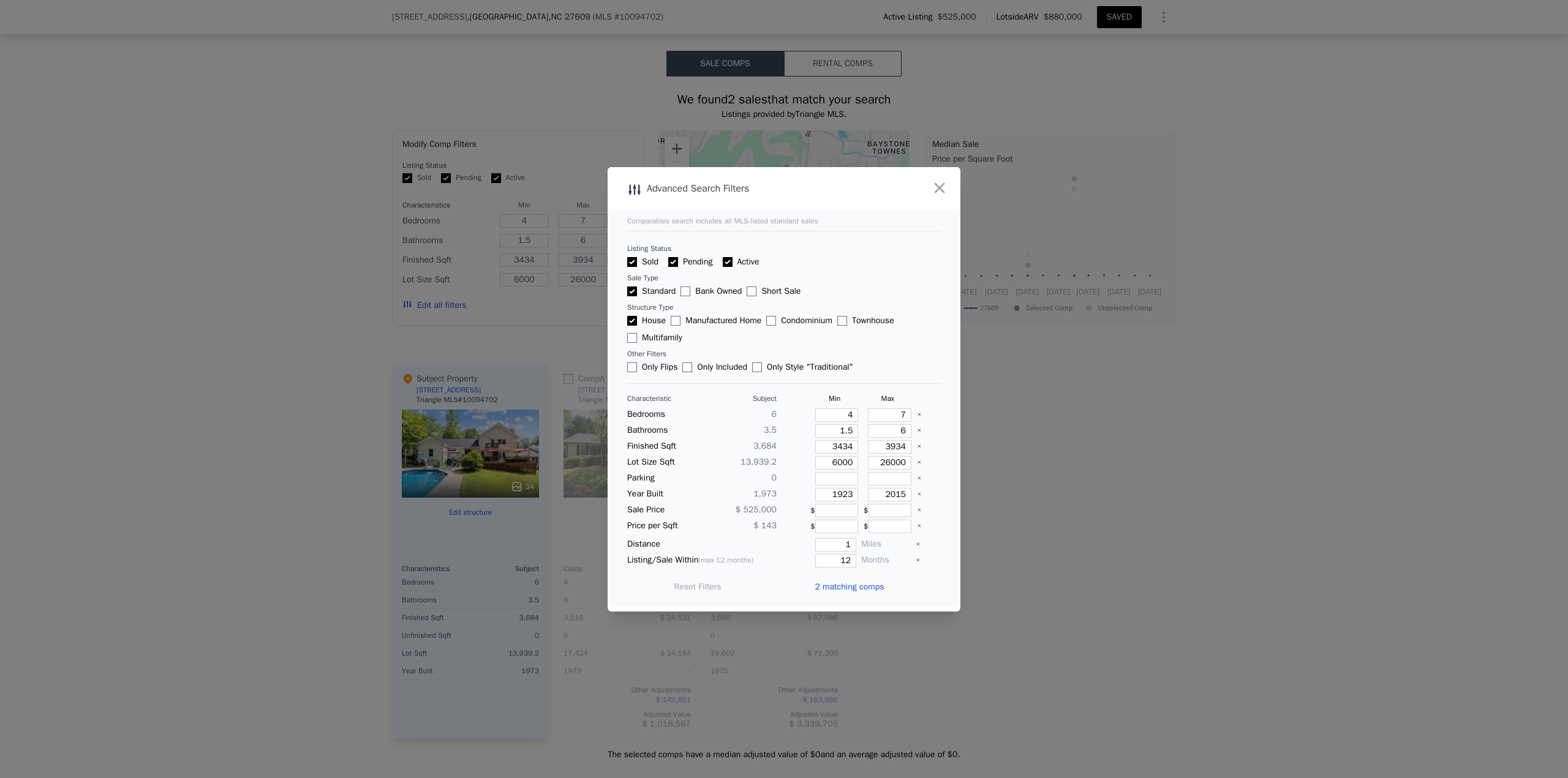 click on "2 matching comps" at bounding box center (849, 587) 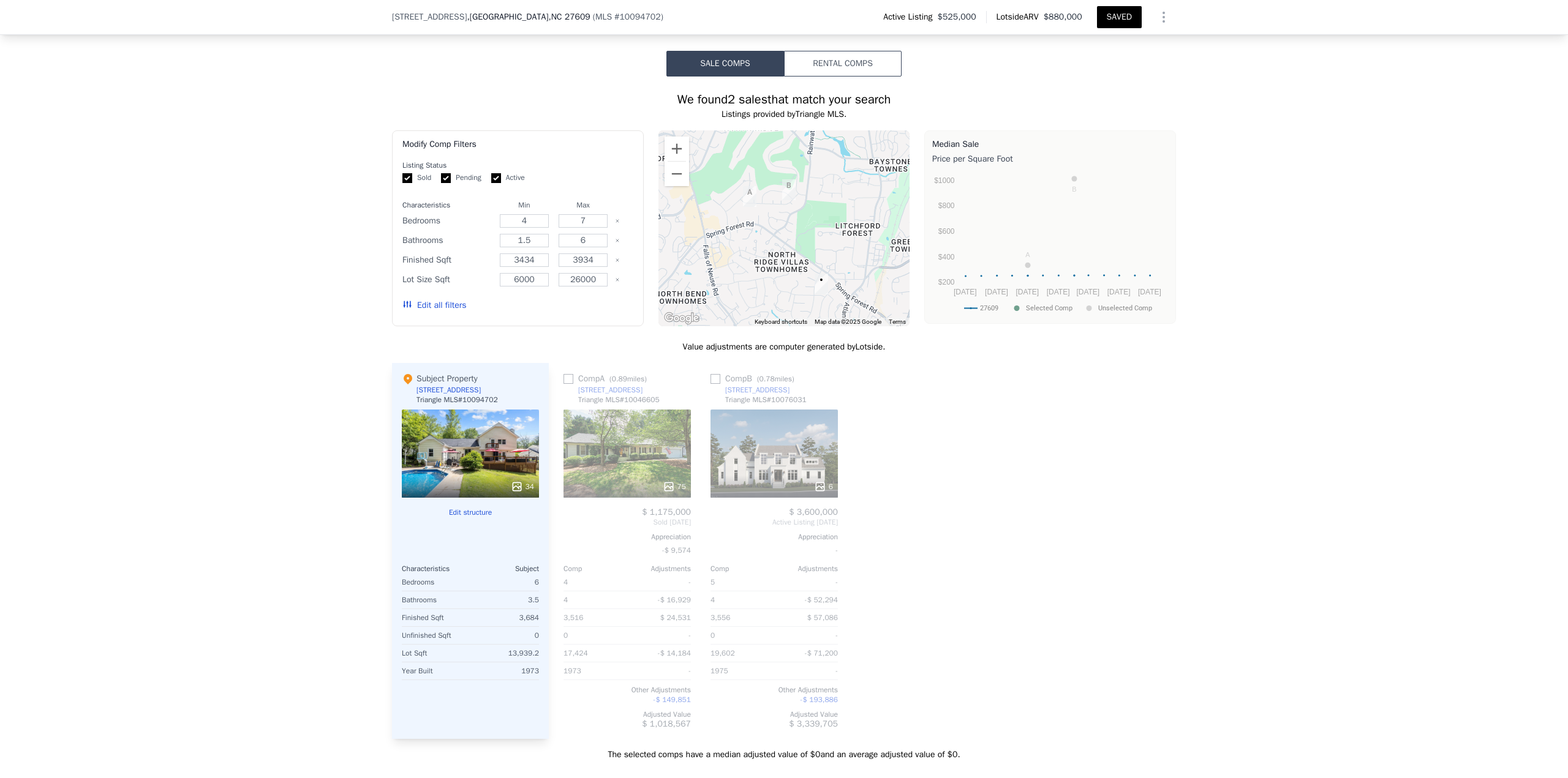 drag, startPoint x: 736, startPoint y: 211, endPoint x: 738, endPoint y: 231, distance: 20.09975 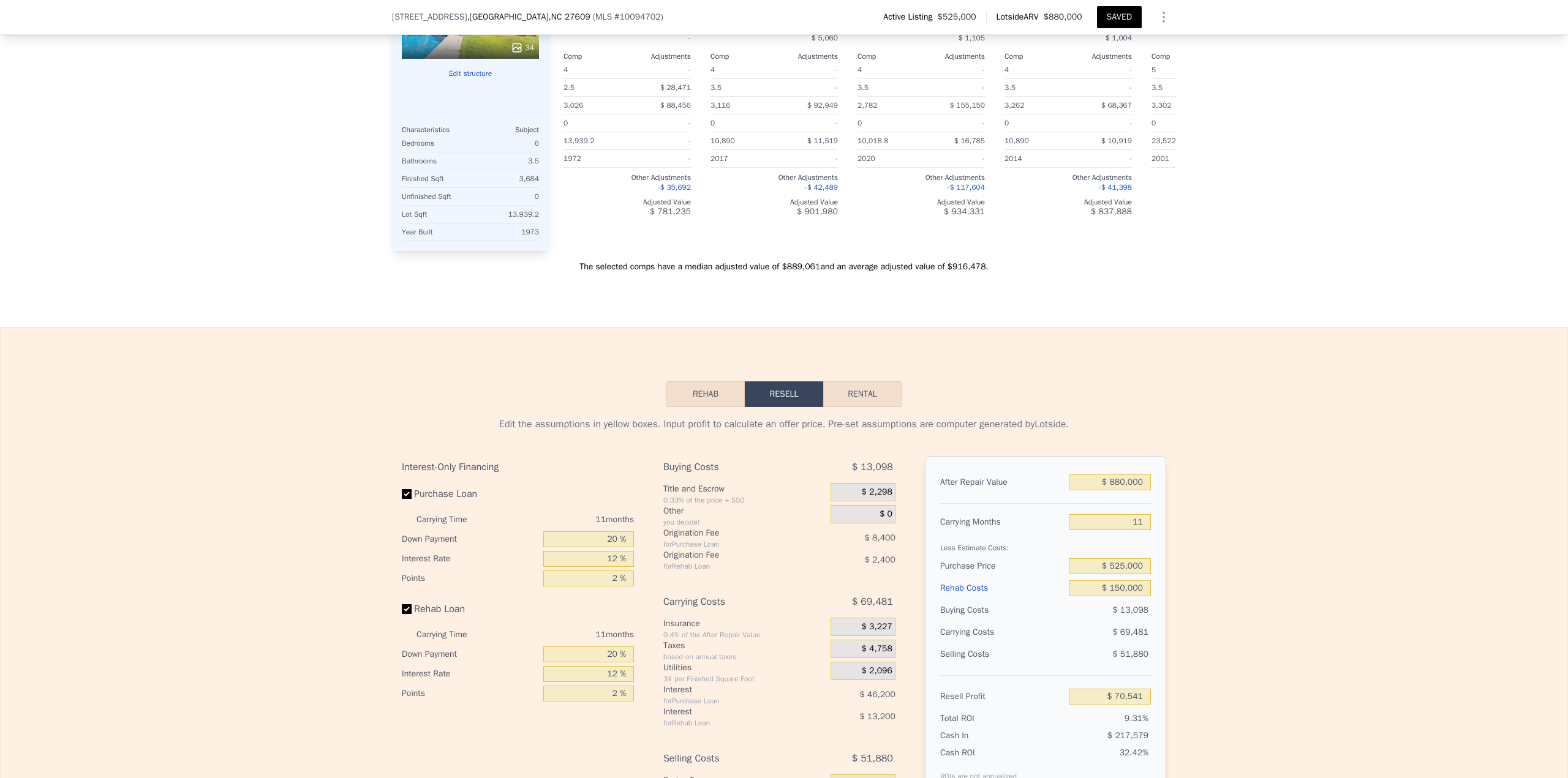 type on "5" 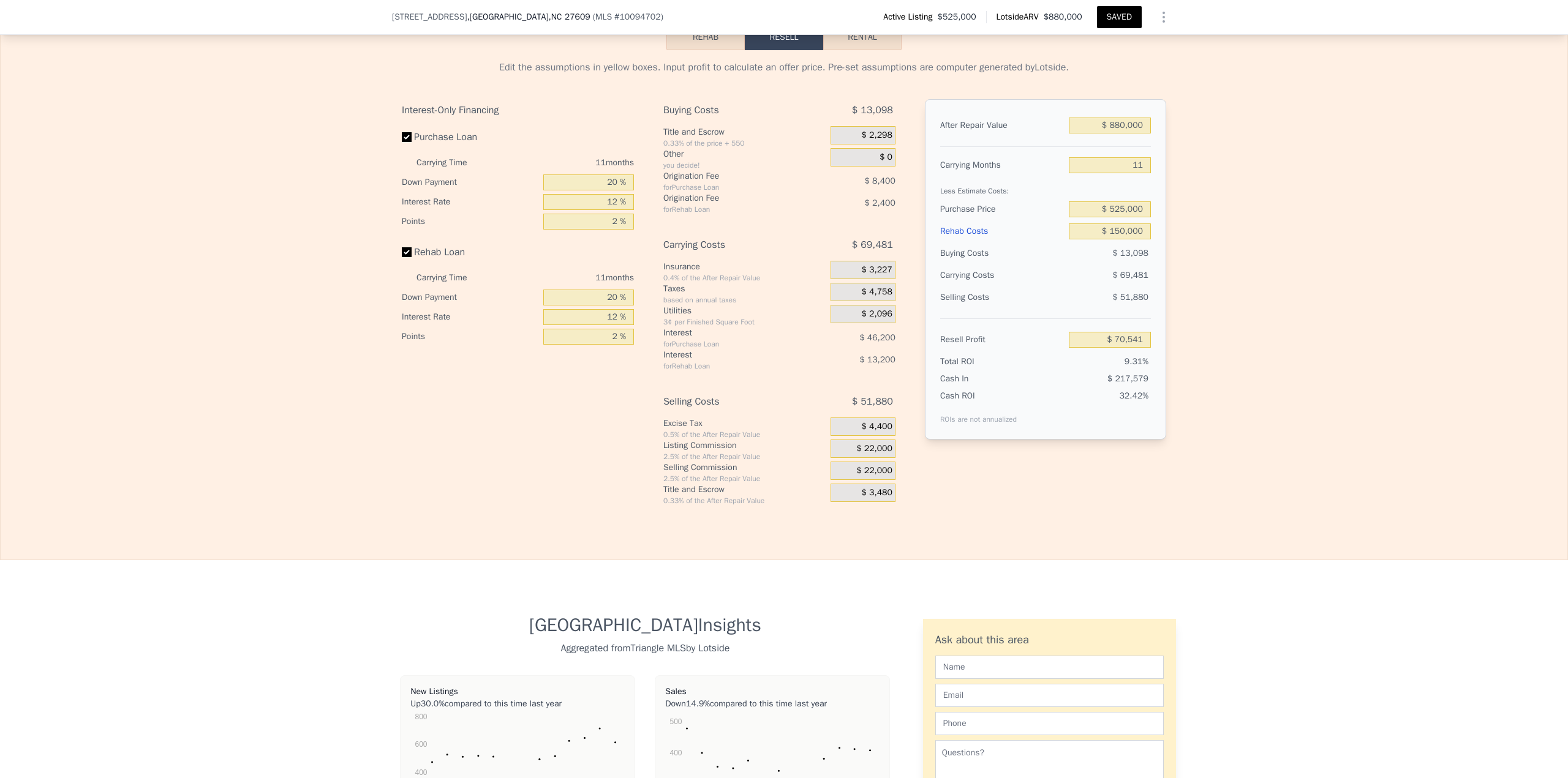 scroll, scrollTop: 1745, scrollLeft: 0, axis: vertical 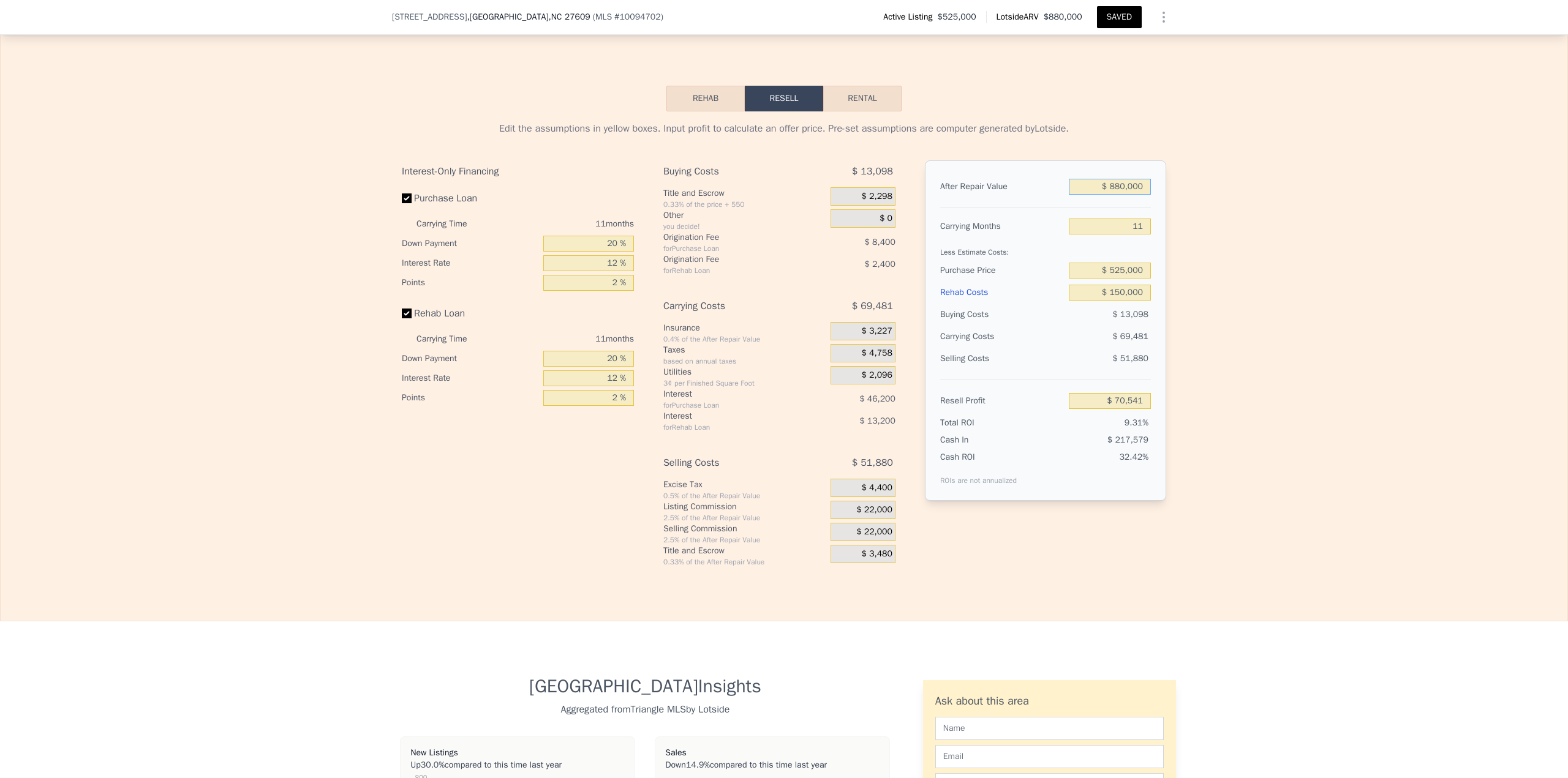 click on "$ 880,000" at bounding box center (1110, 187) 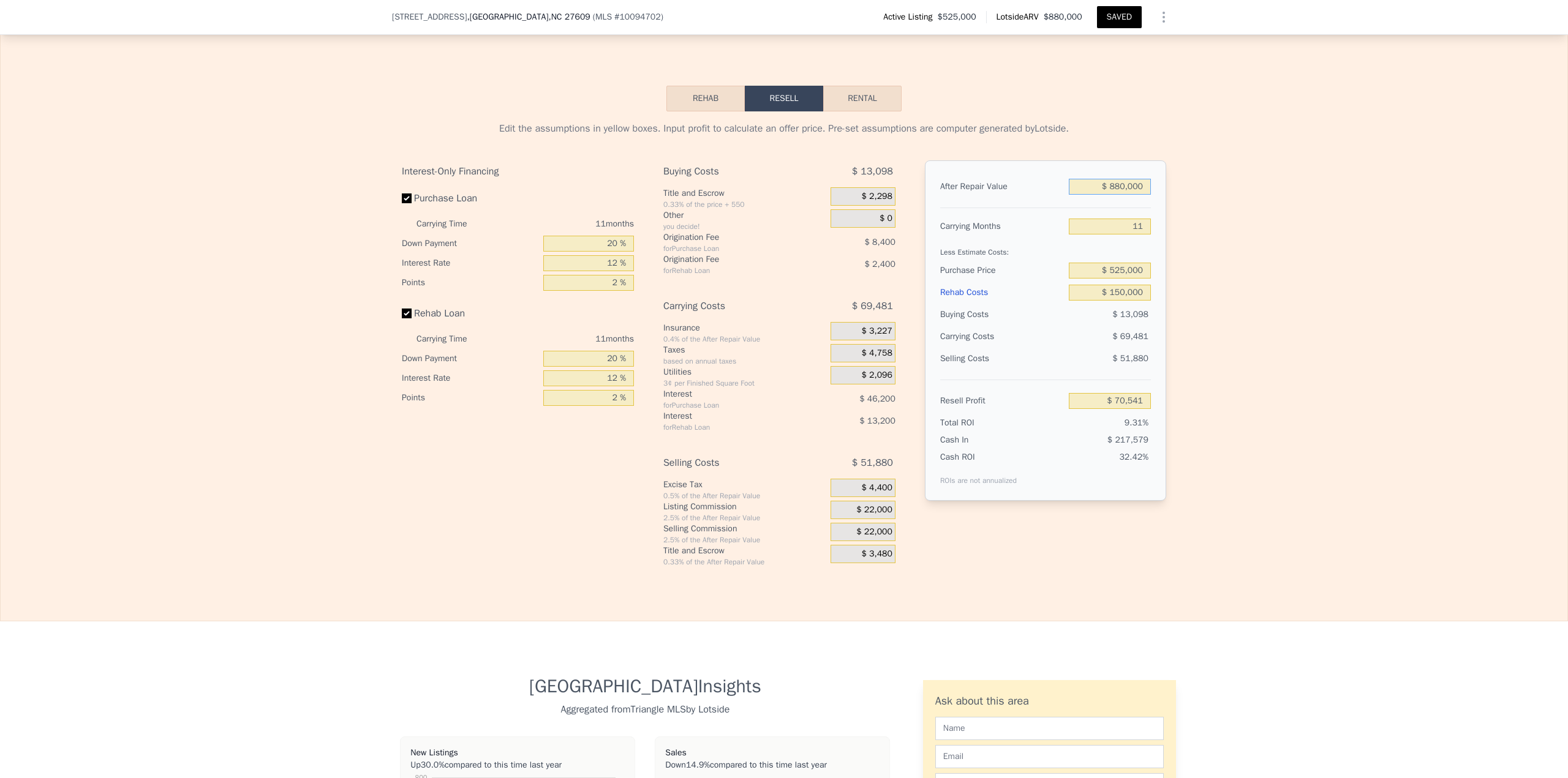 click on "$ 880,000" at bounding box center (1110, 187) 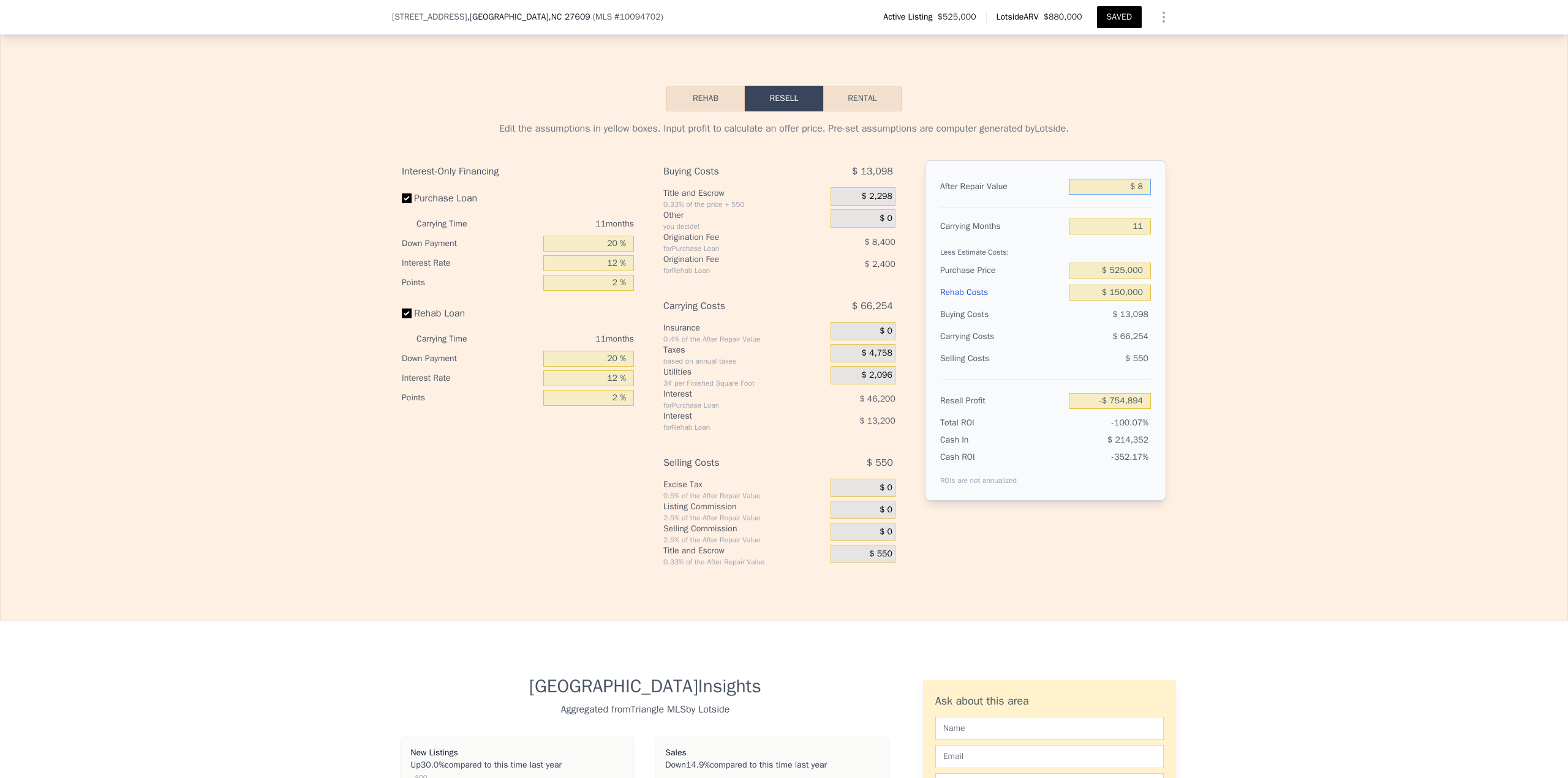 type on "-$ 754,894" 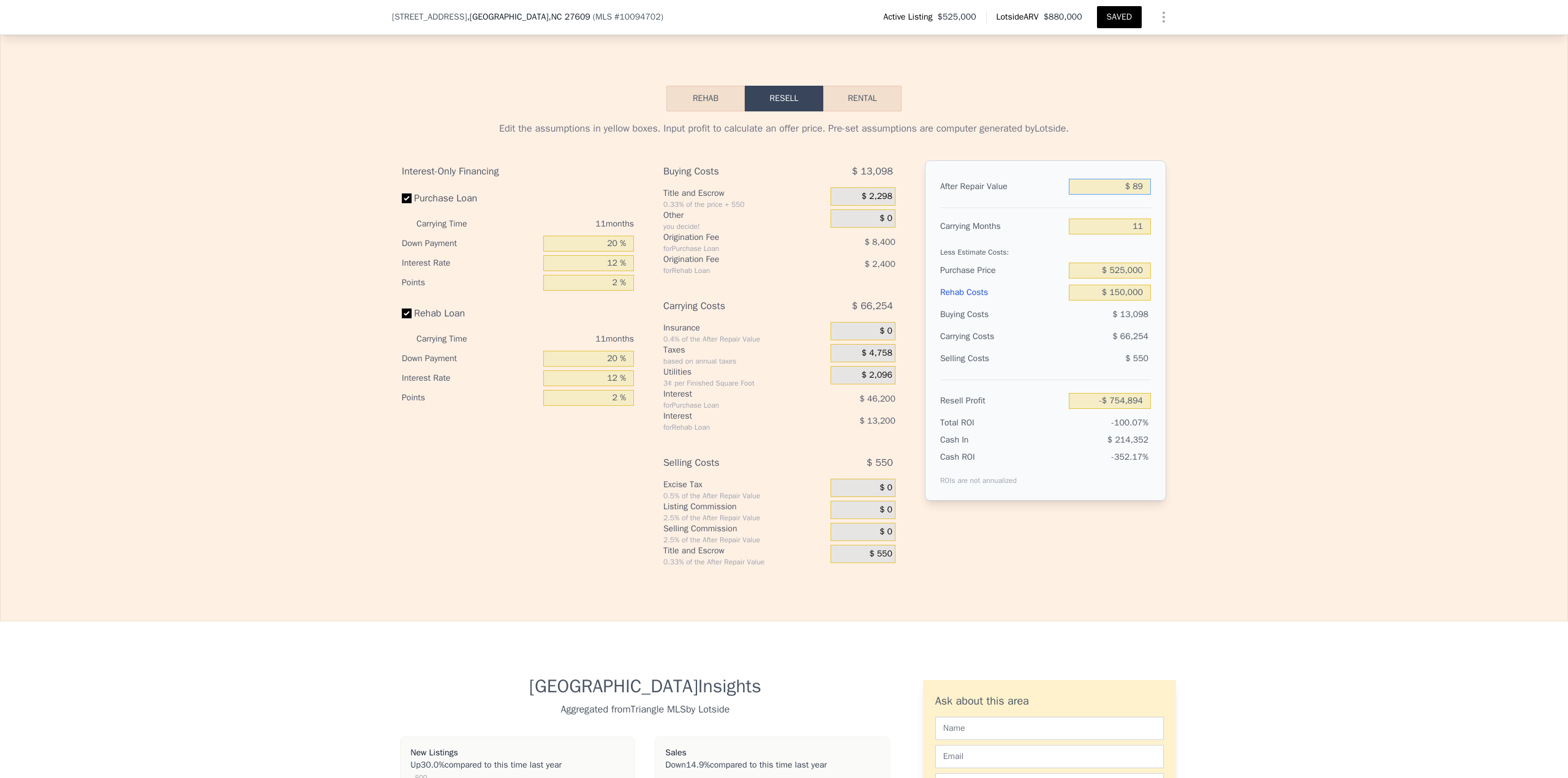 type on "-$ 754,817" 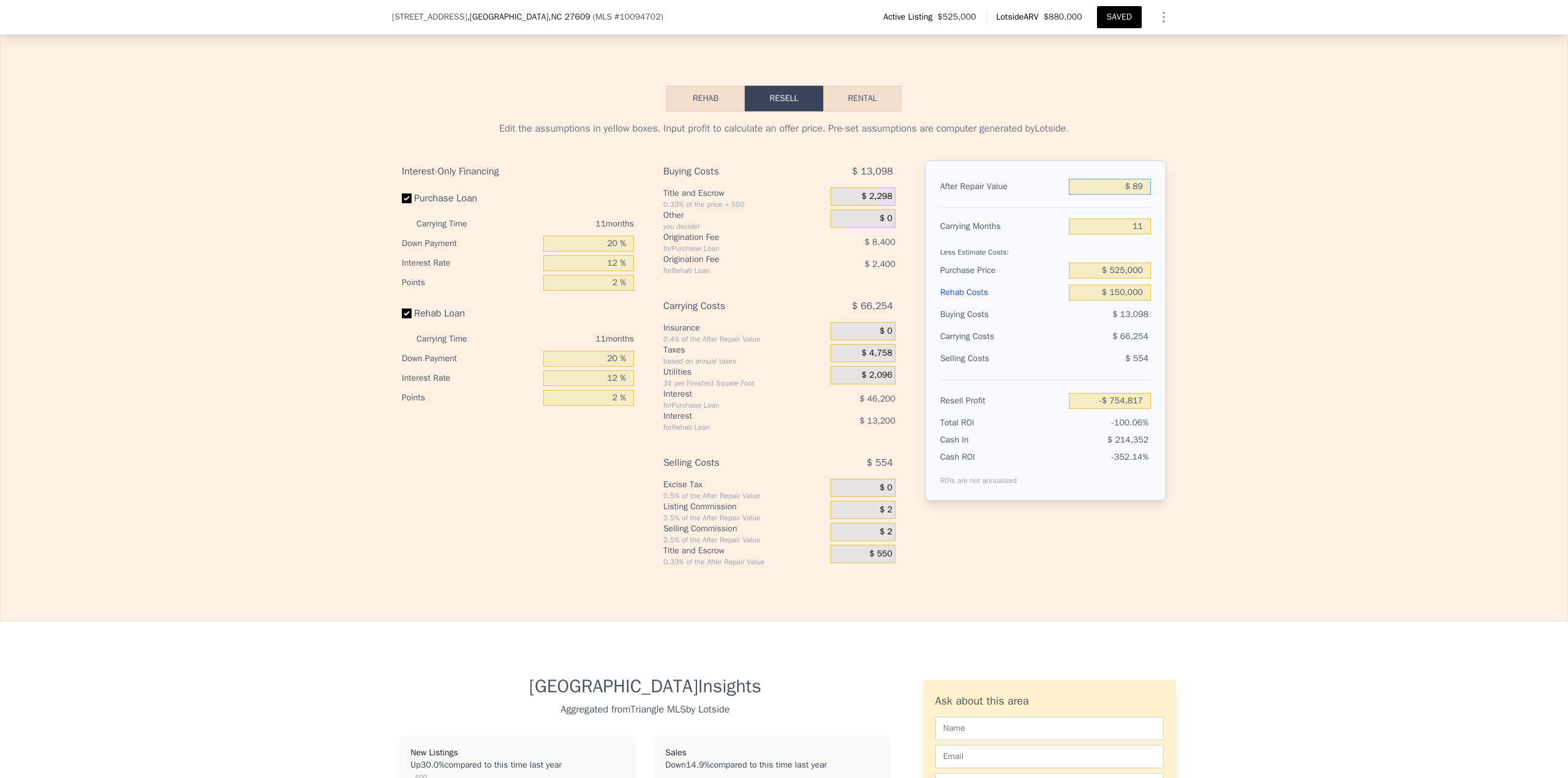 type on "$ 894" 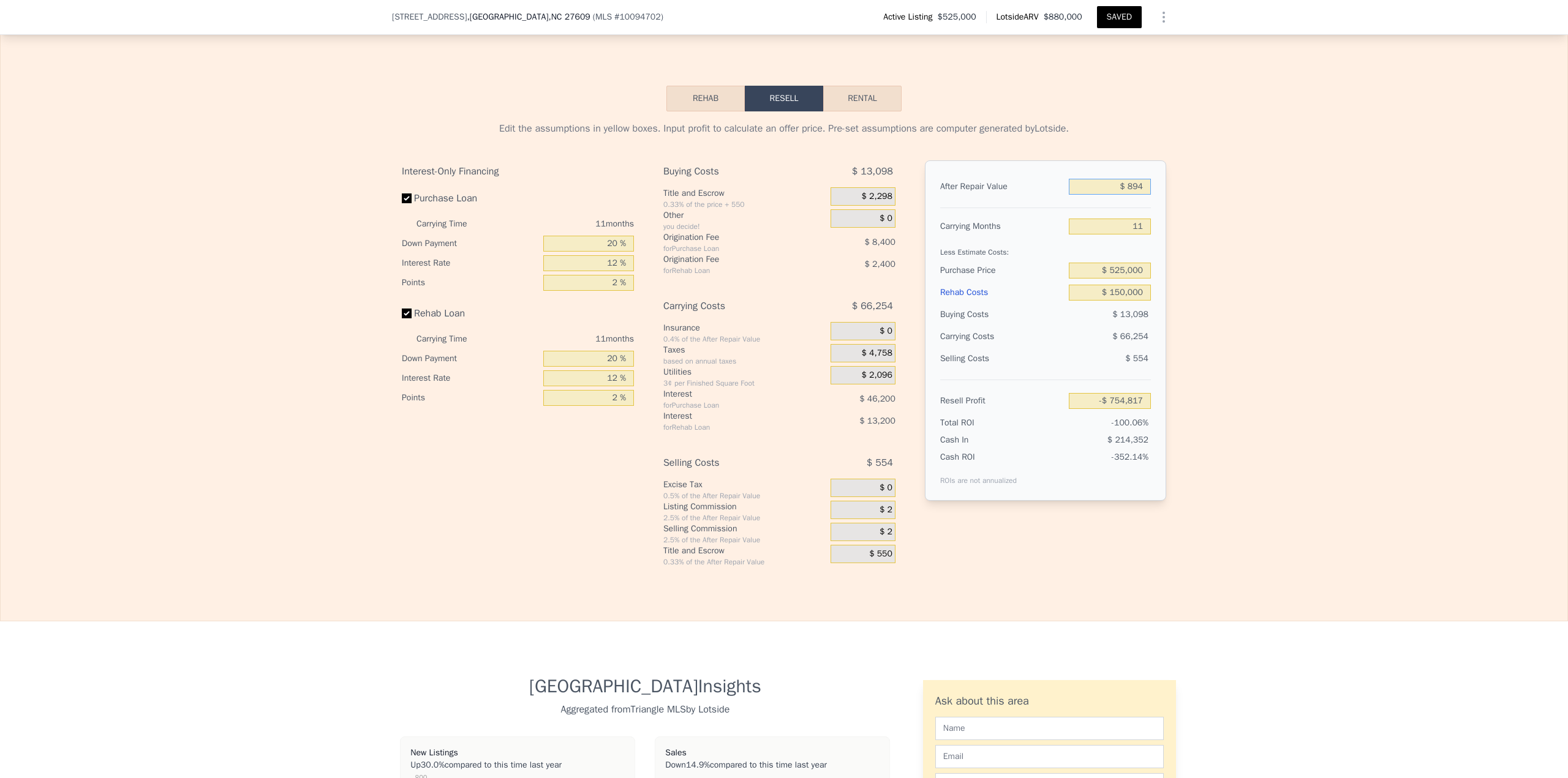 type on "-$ 754,062" 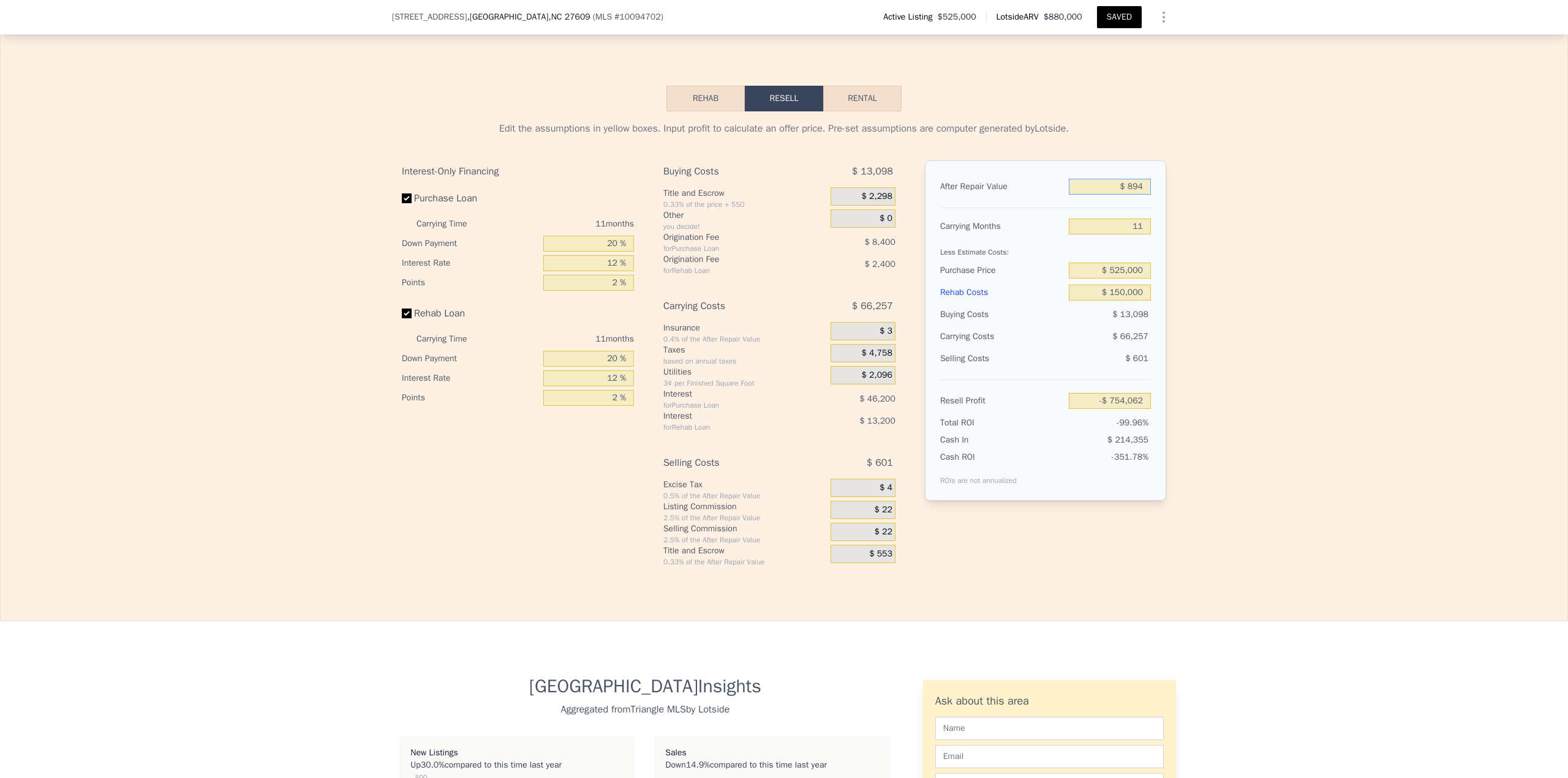 type on "$ 8,948" 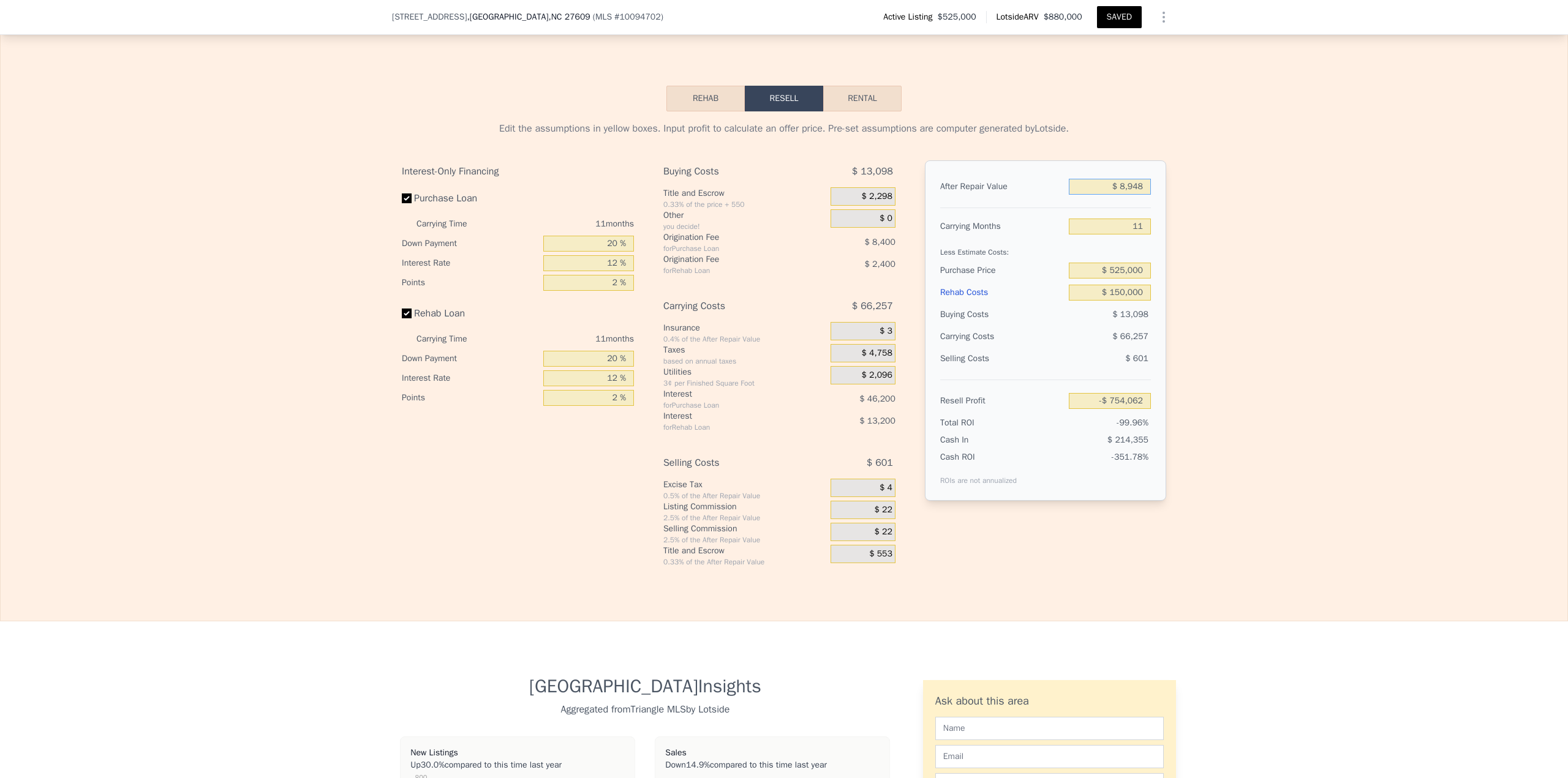 type on "-$ 746,510" 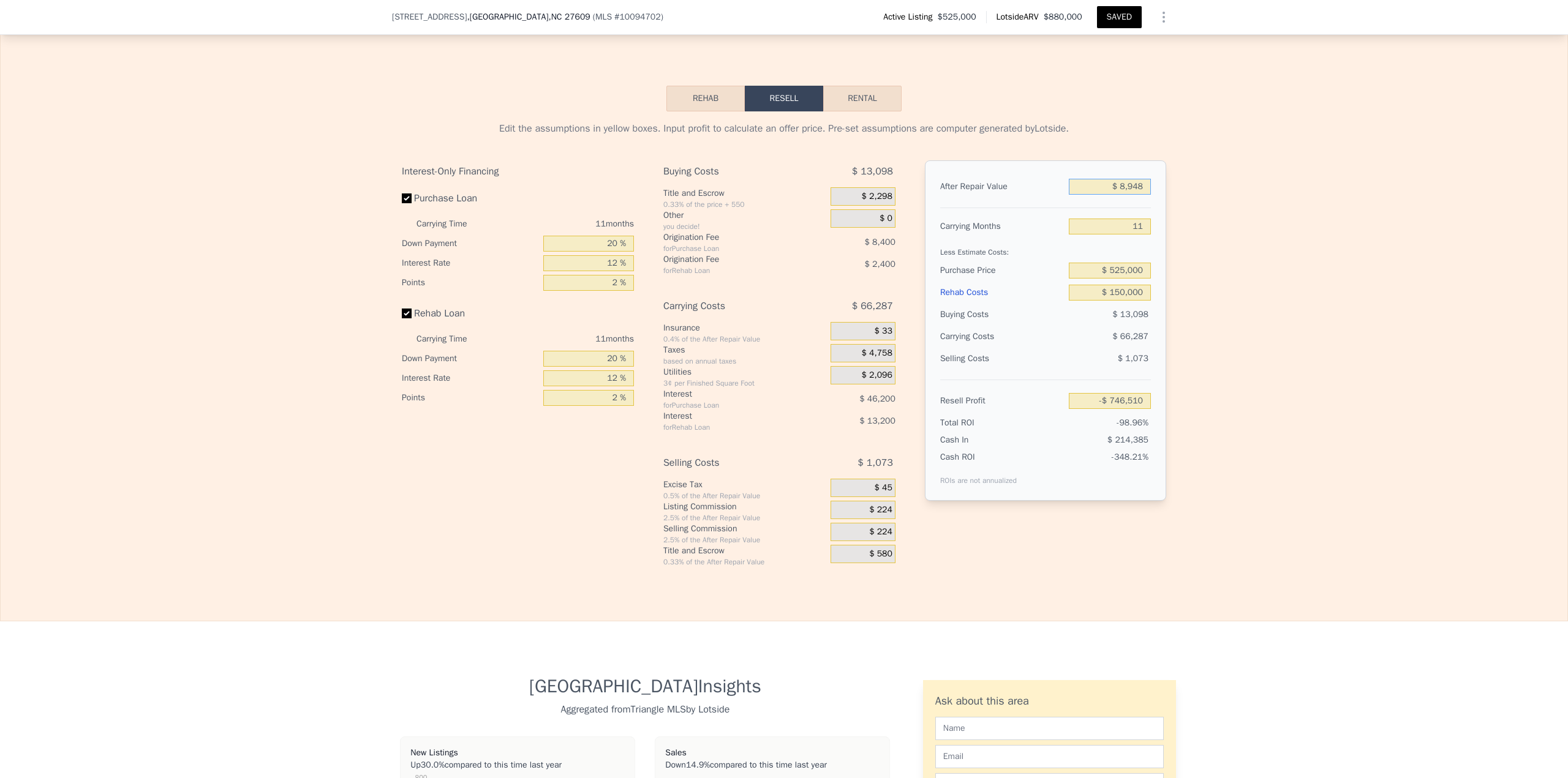 type on "$ 89,480" 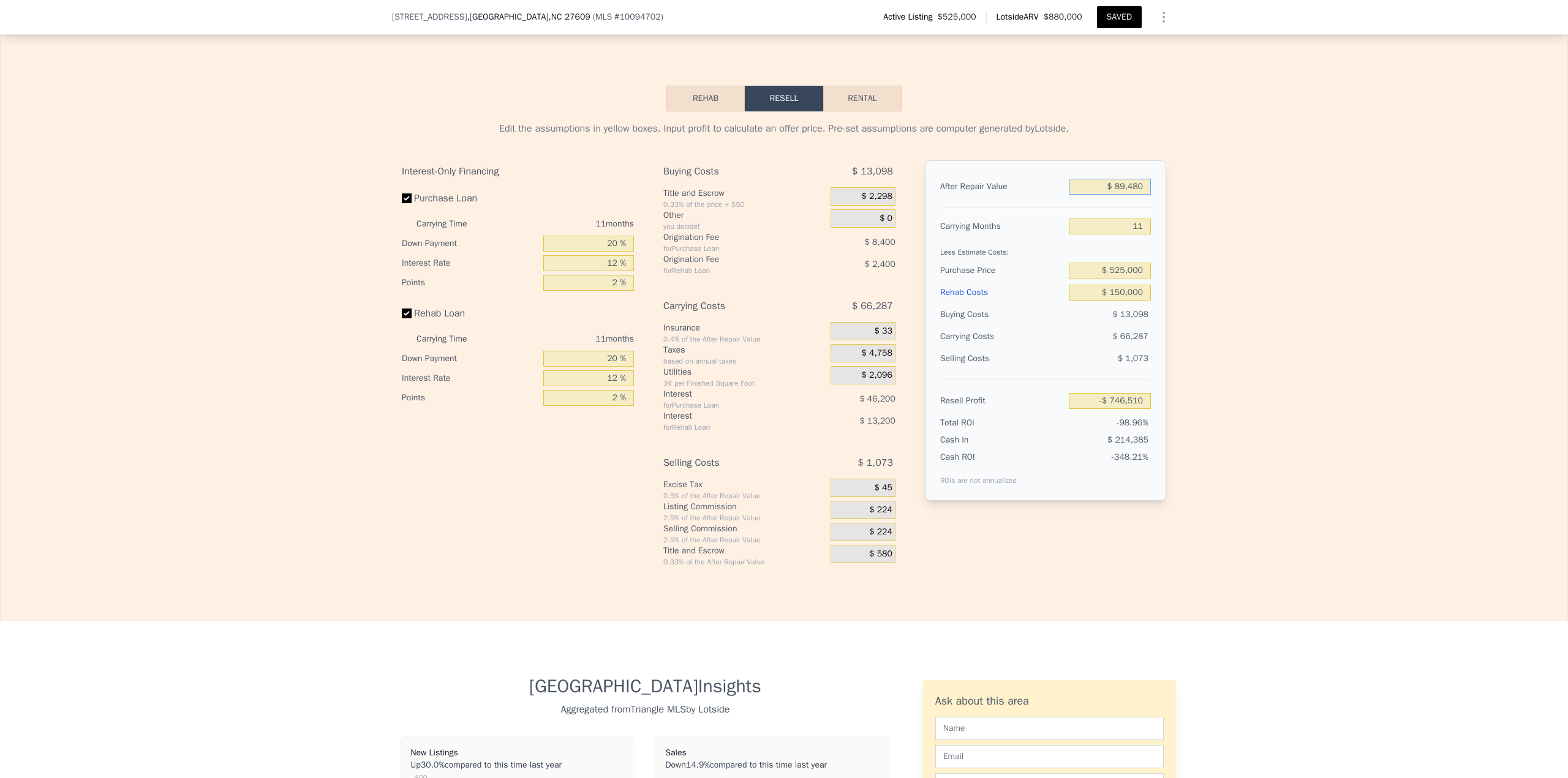 type on "-$ 670,969" 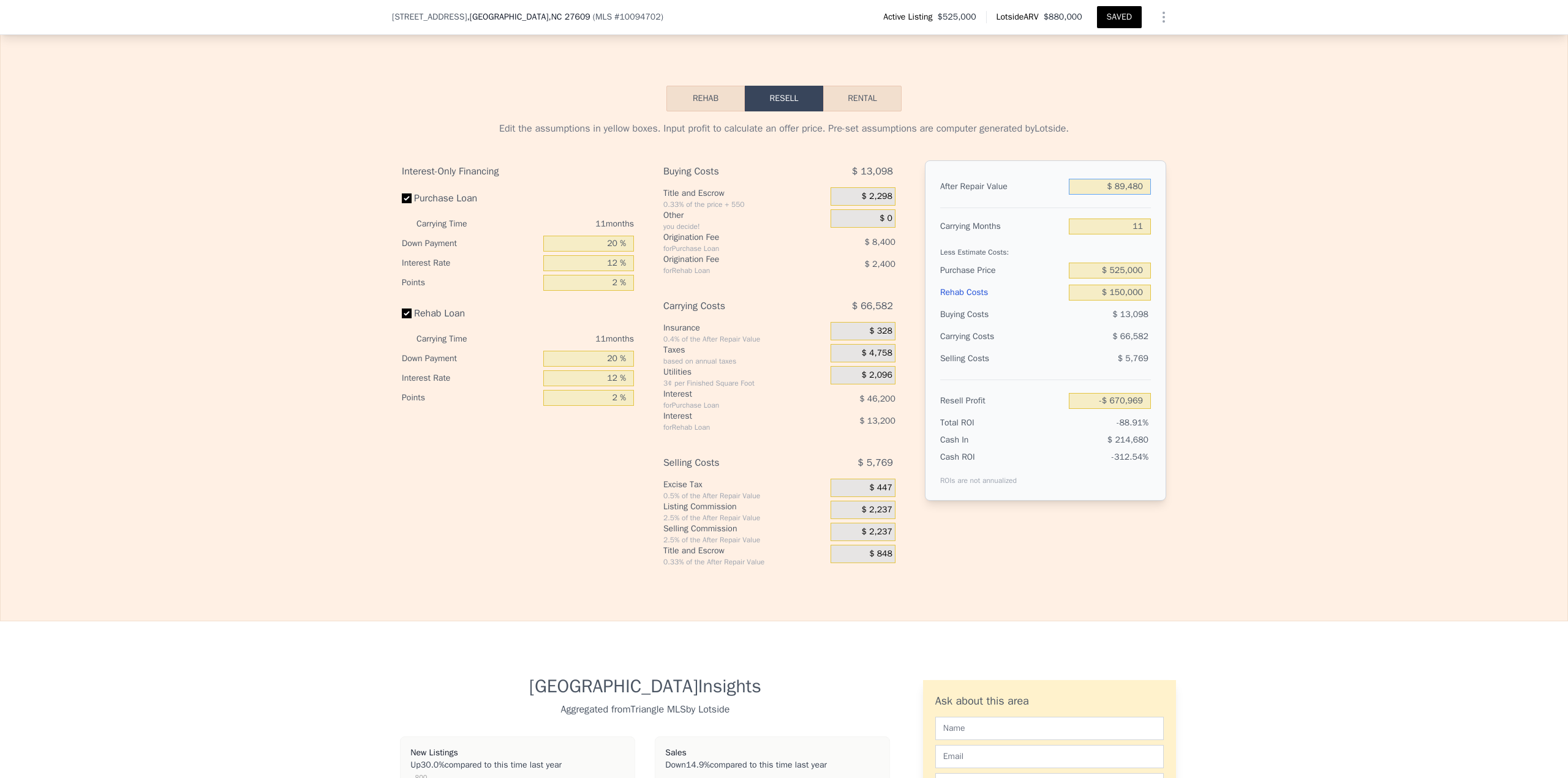 type on "$ 894,800" 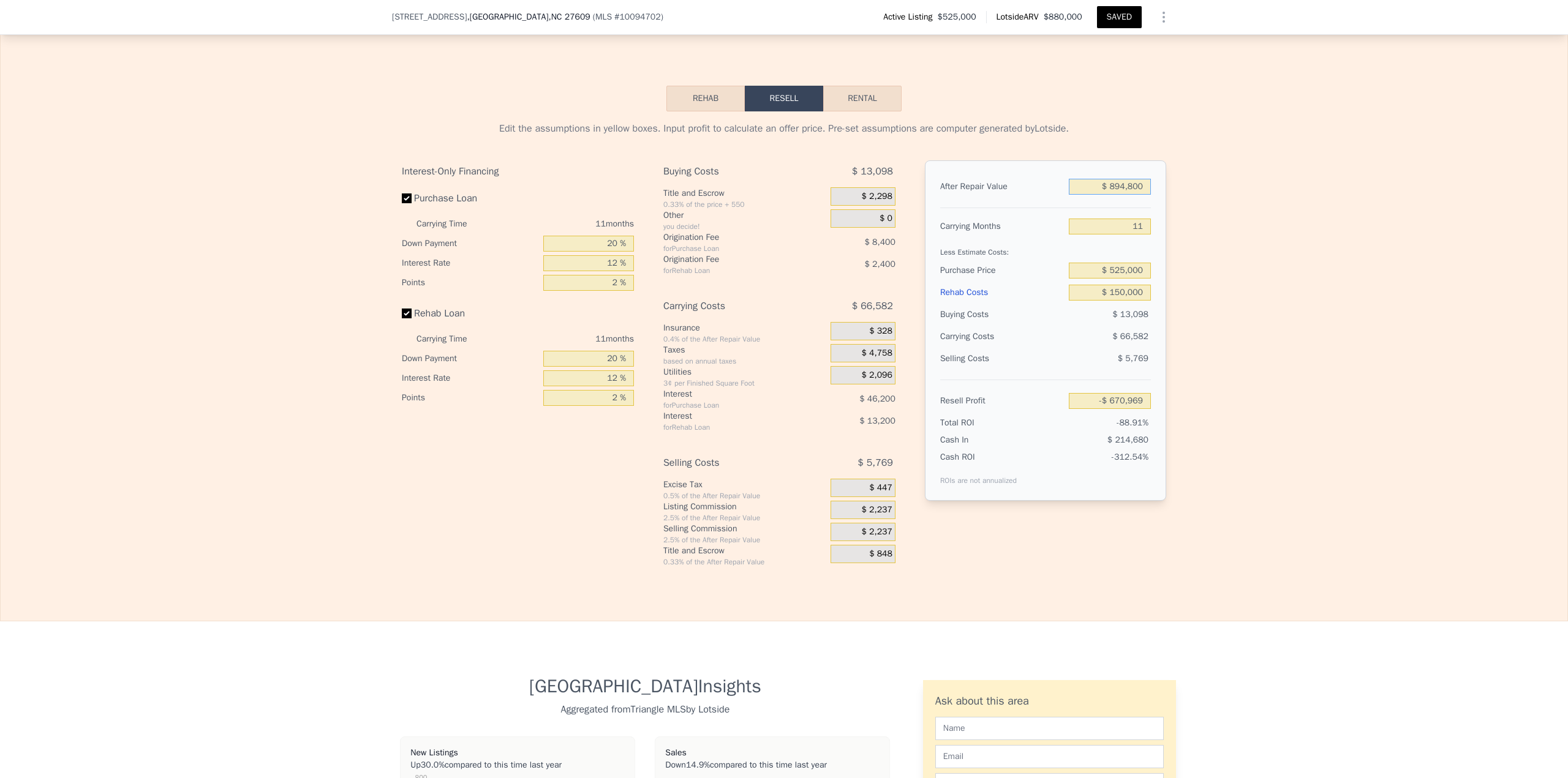 type on "$ 84,423" 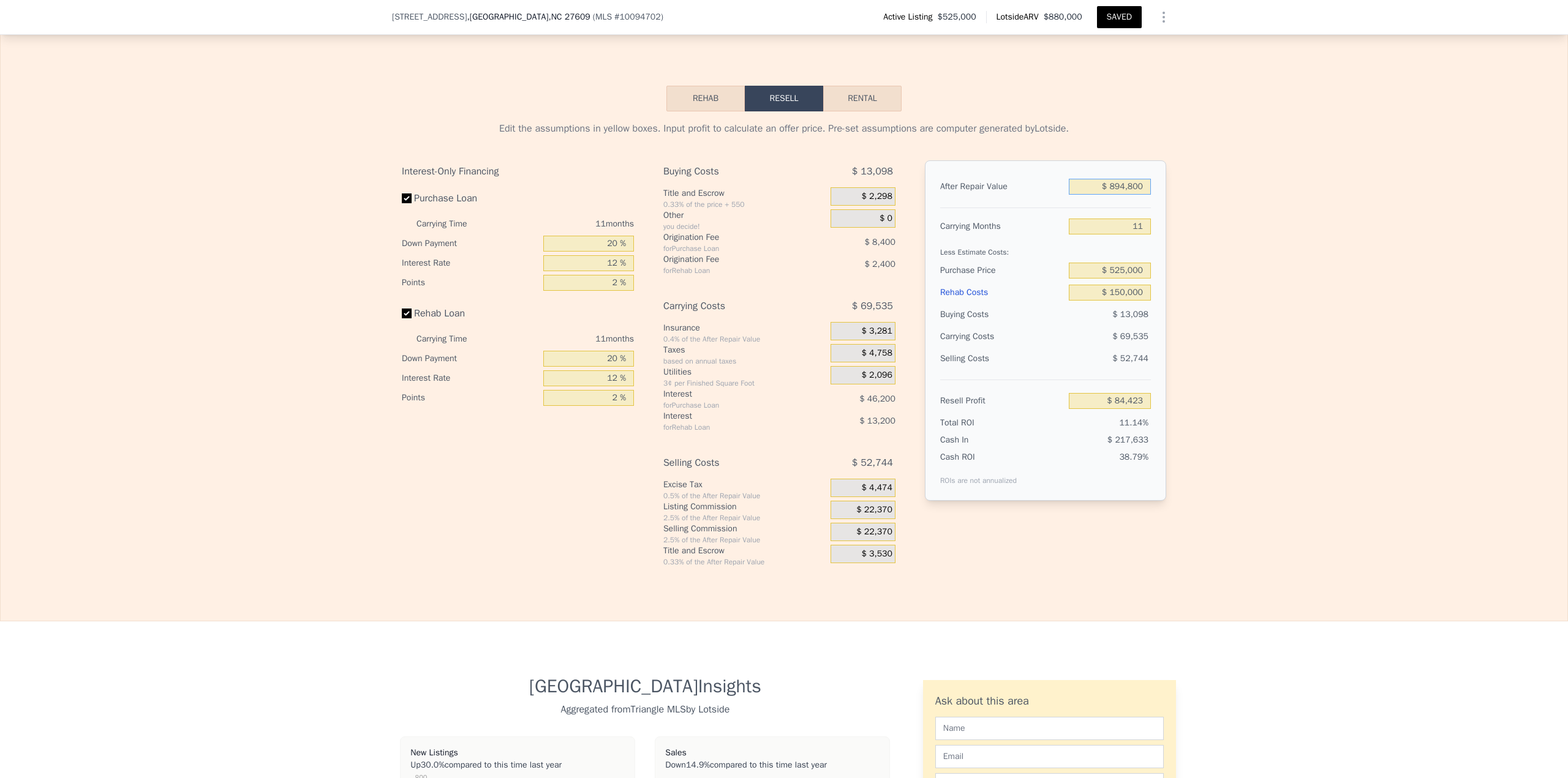 type on "$ 894,800" 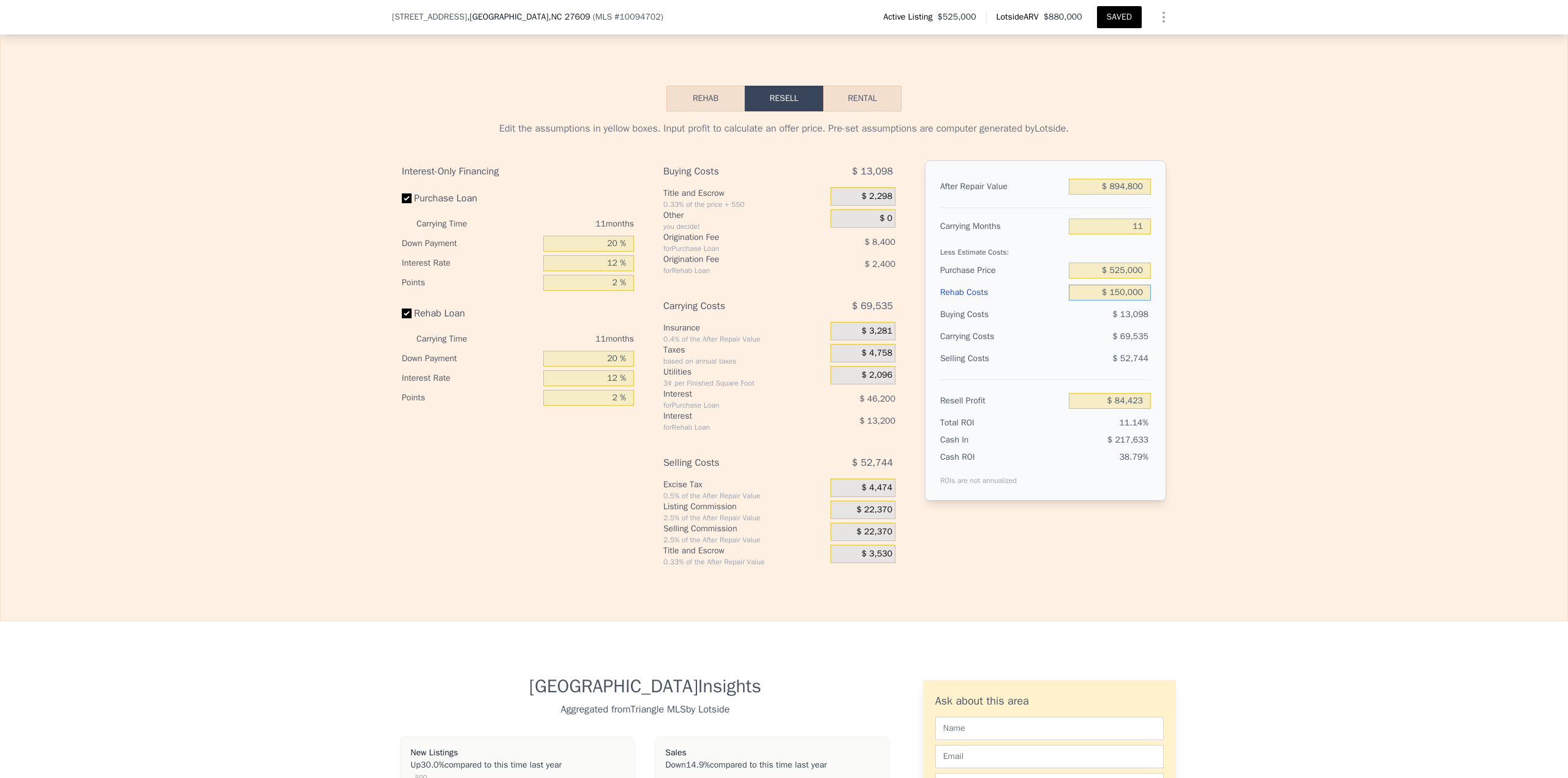 click on "Rehab" at bounding box center [706, 99] 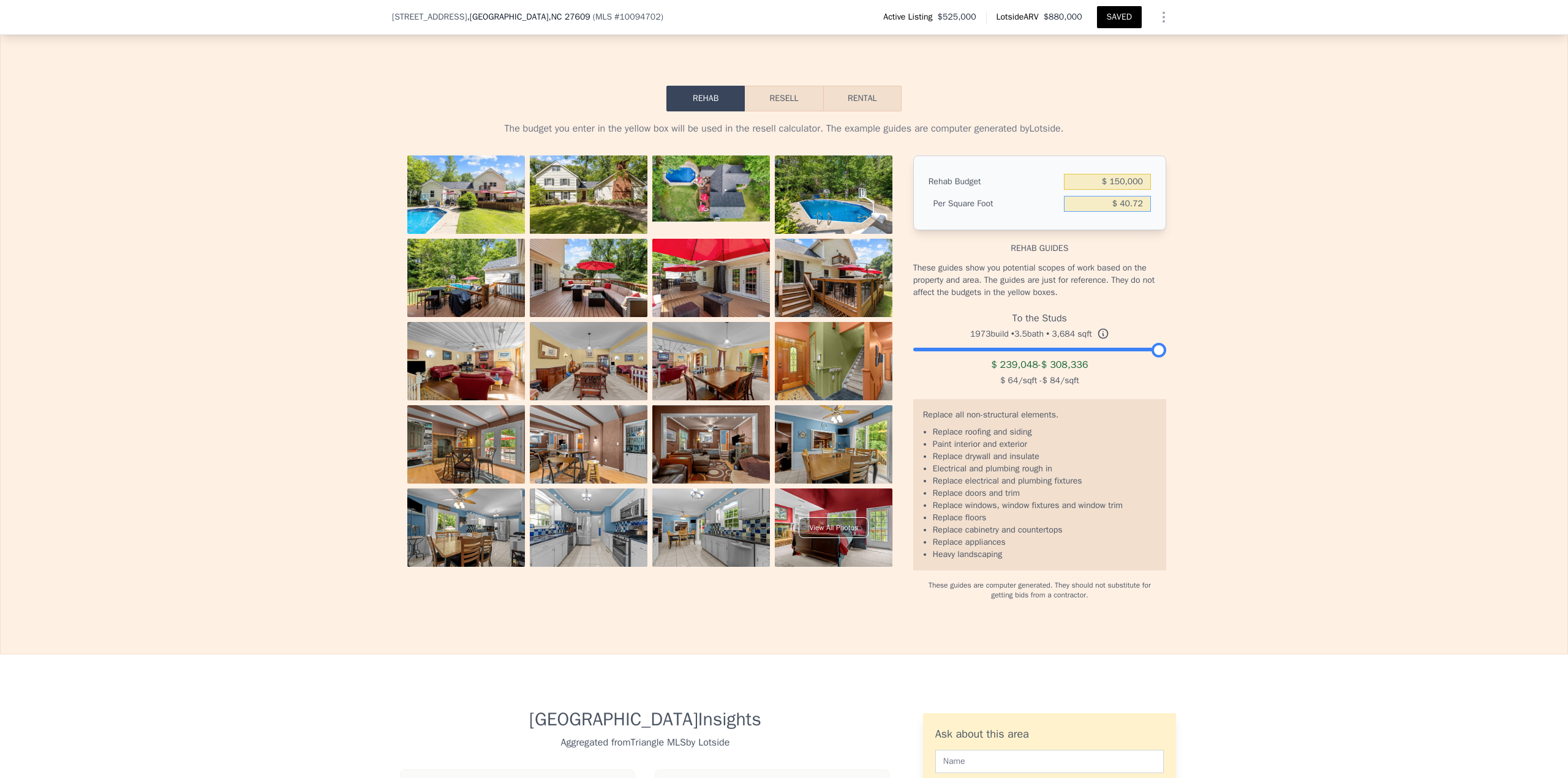 click on "$ 40.72" at bounding box center [1107, 204] 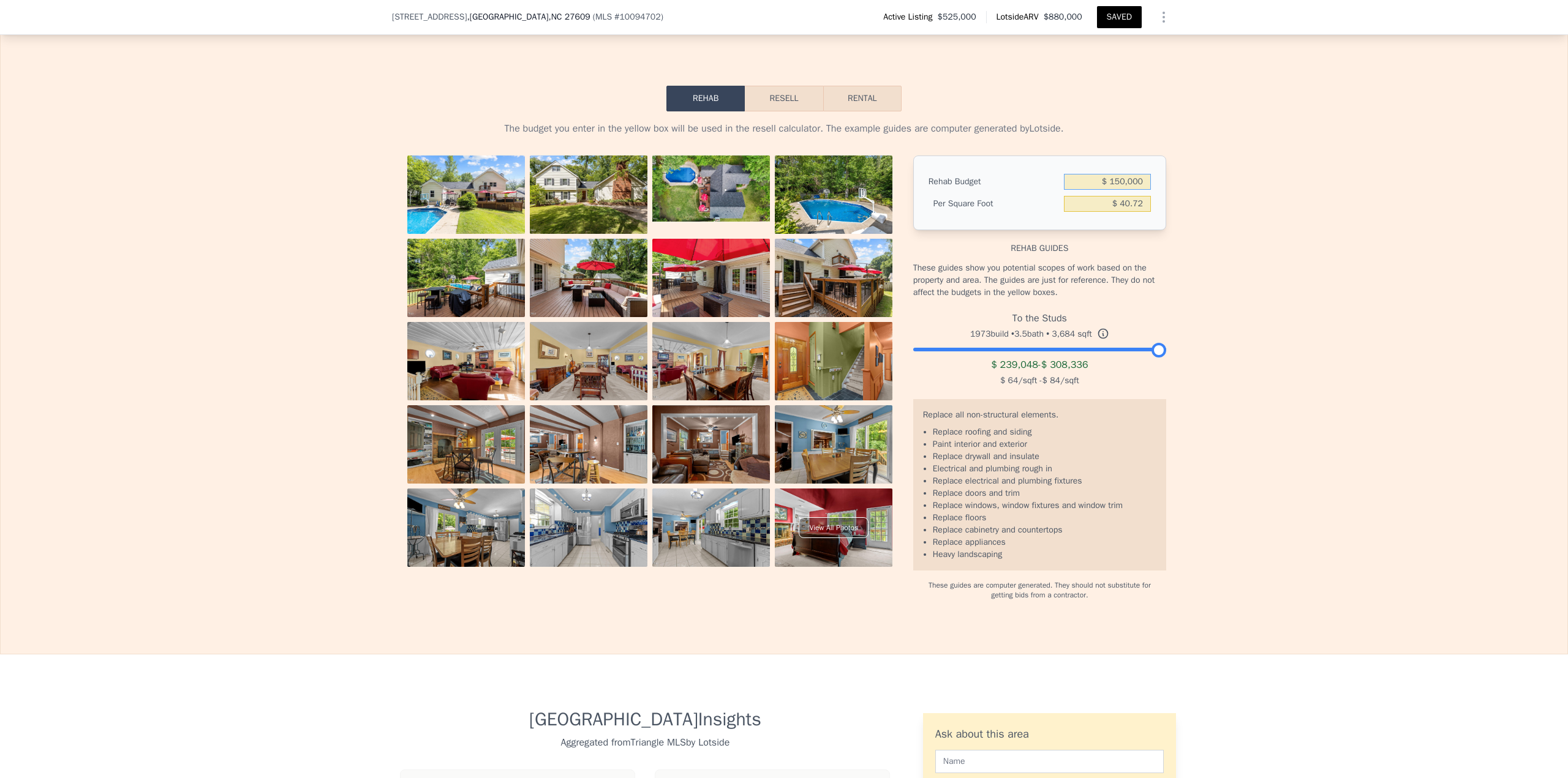 click on "$ 150,000" at bounding box center [1107, 182] 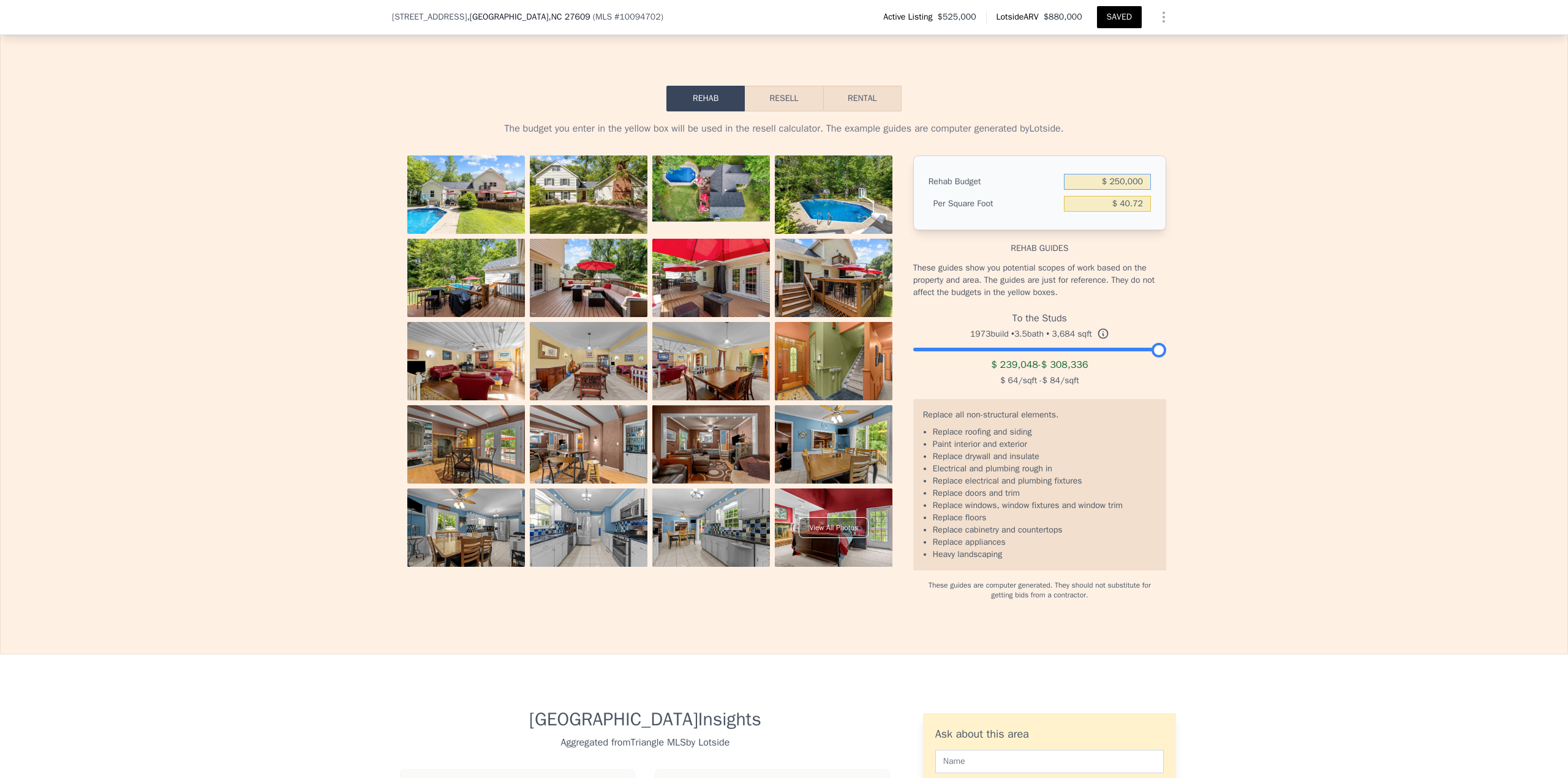 type on "$ 250,000" 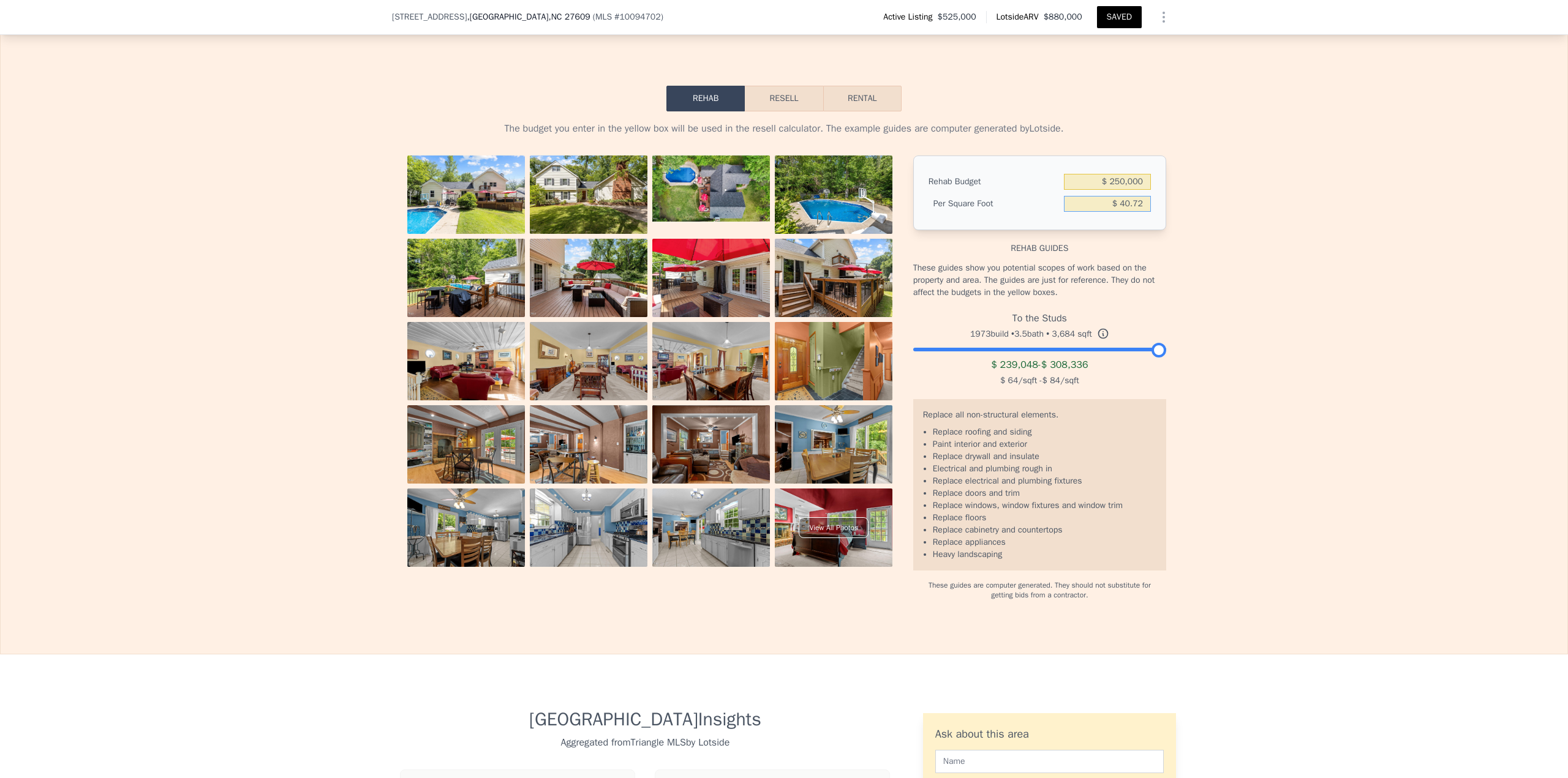 type on "$ 67.86" 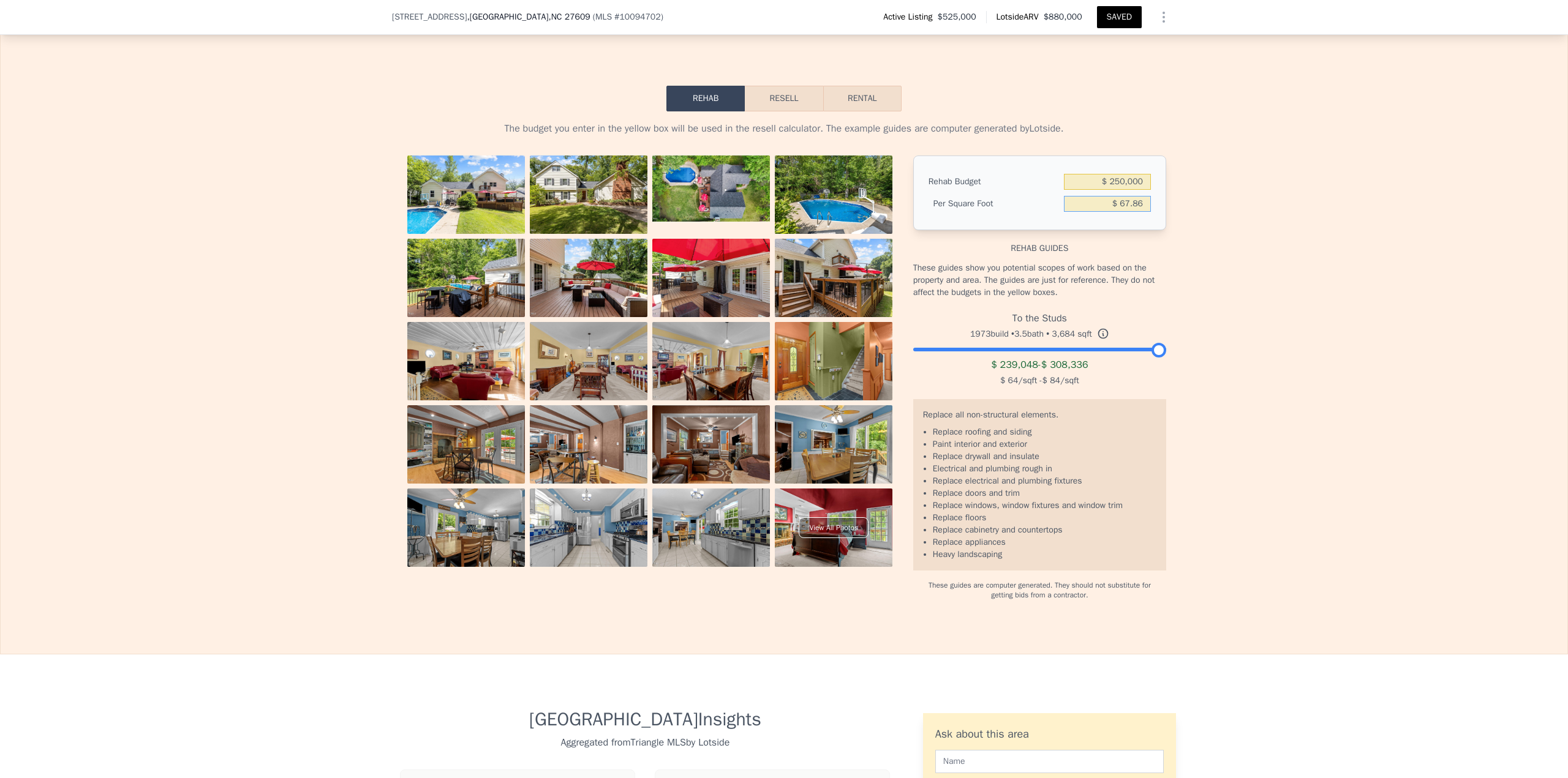 click on "Resell" at bounding box center (783, 99) 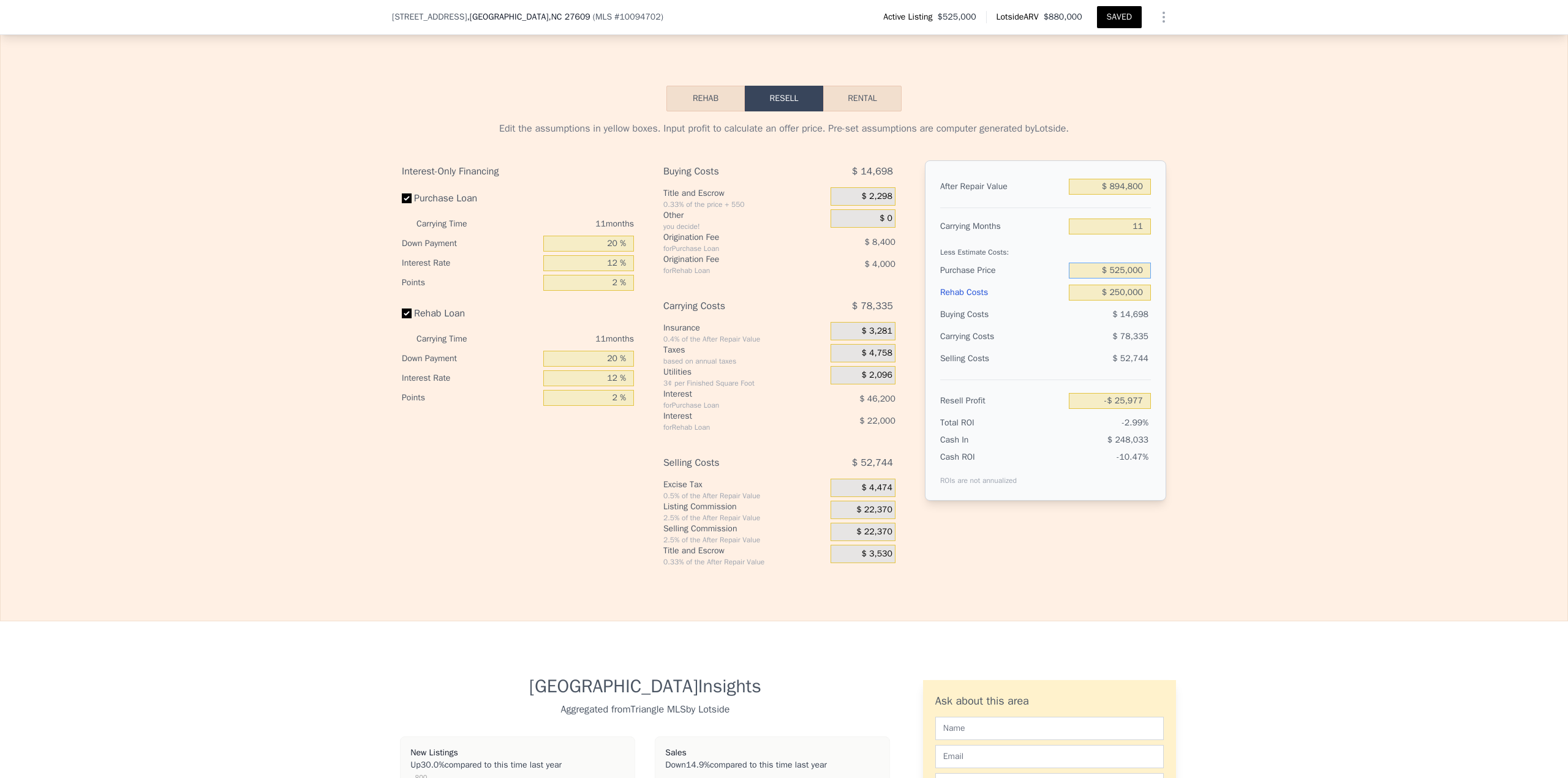 click on "$ 525,000" at bounding box center (1110, 271) 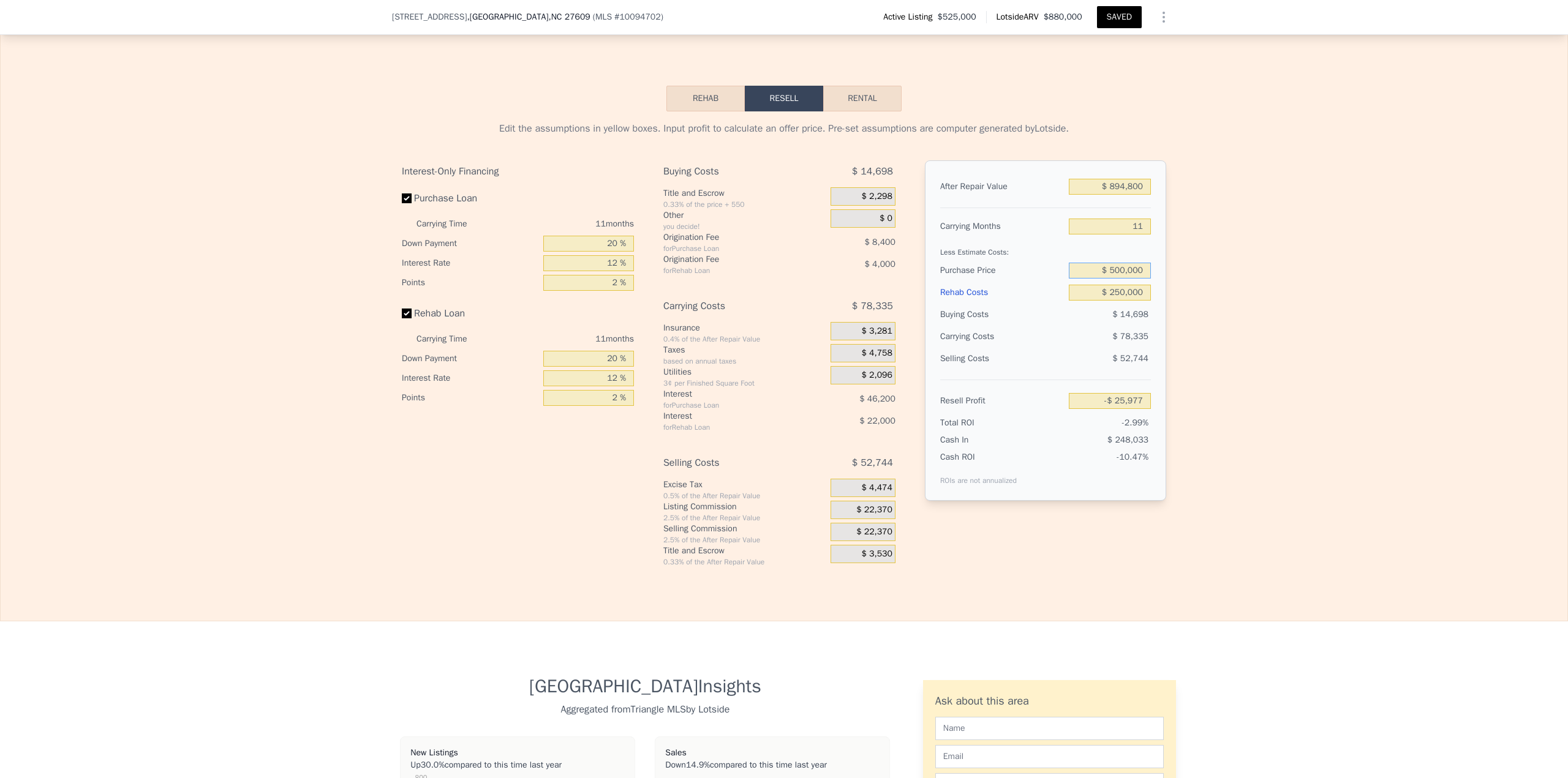 type on "$ 500,000" 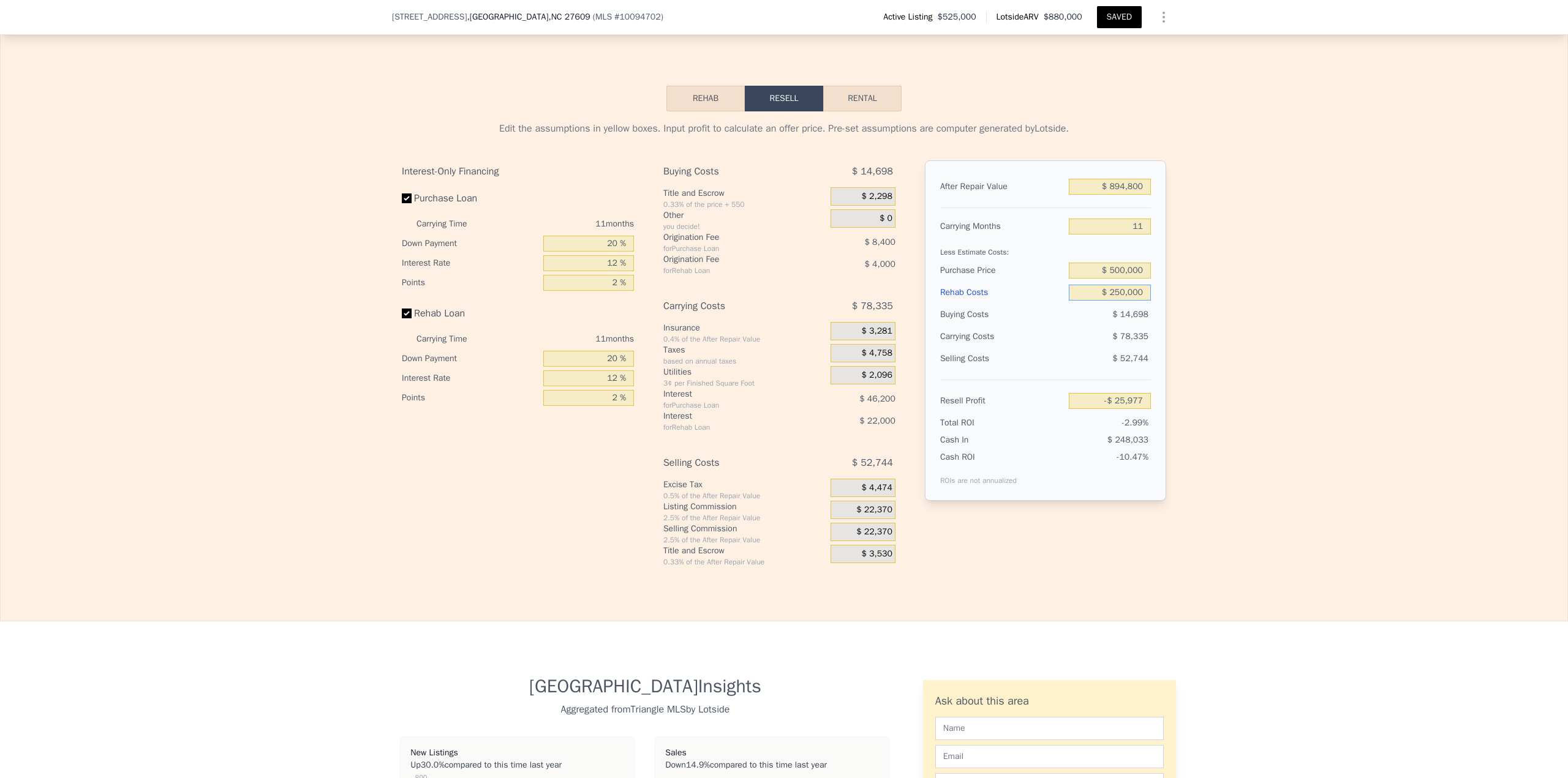 type on "$ 1,706" 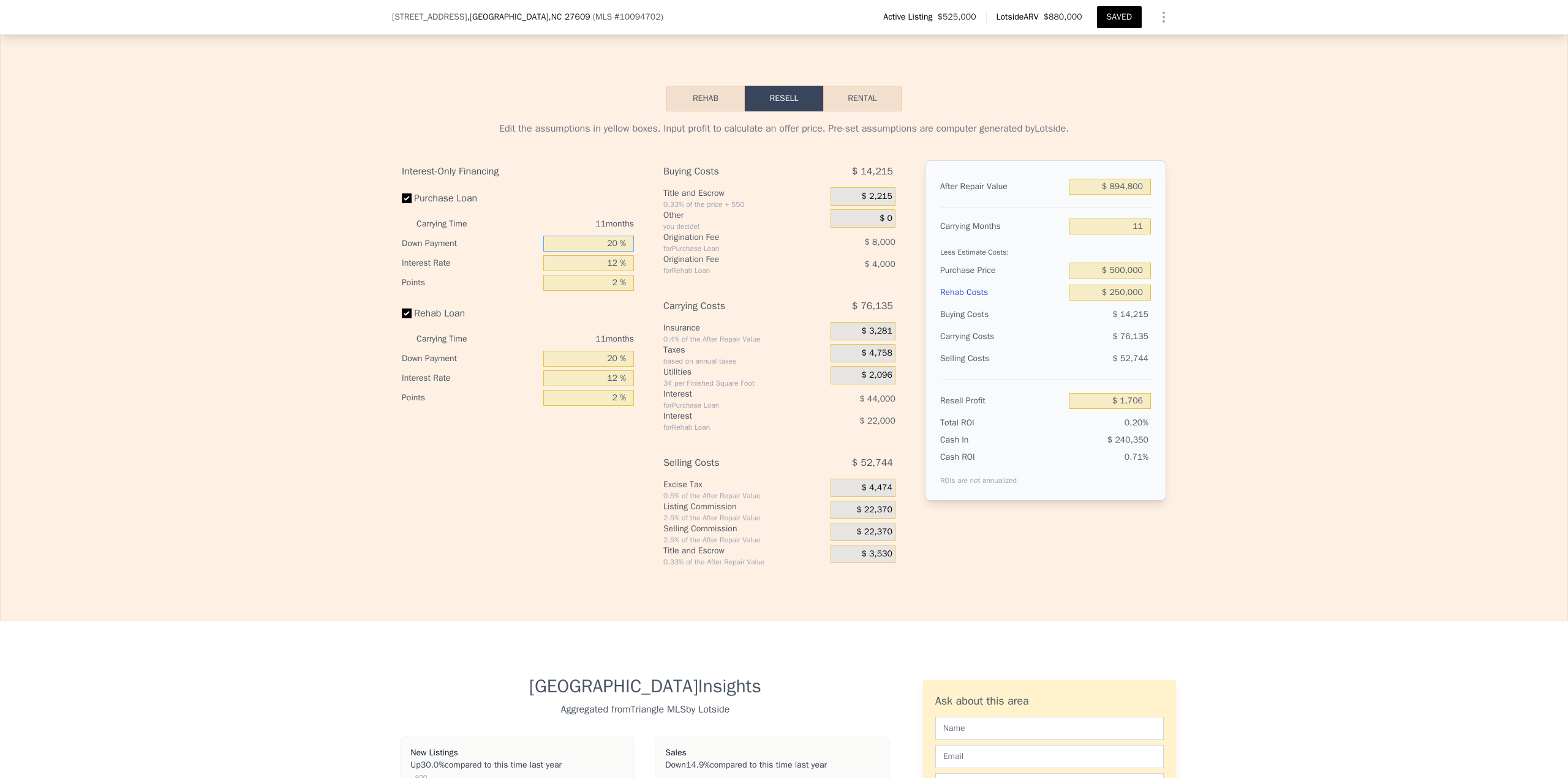 click on "20 %" at bounding box center (589, 244) 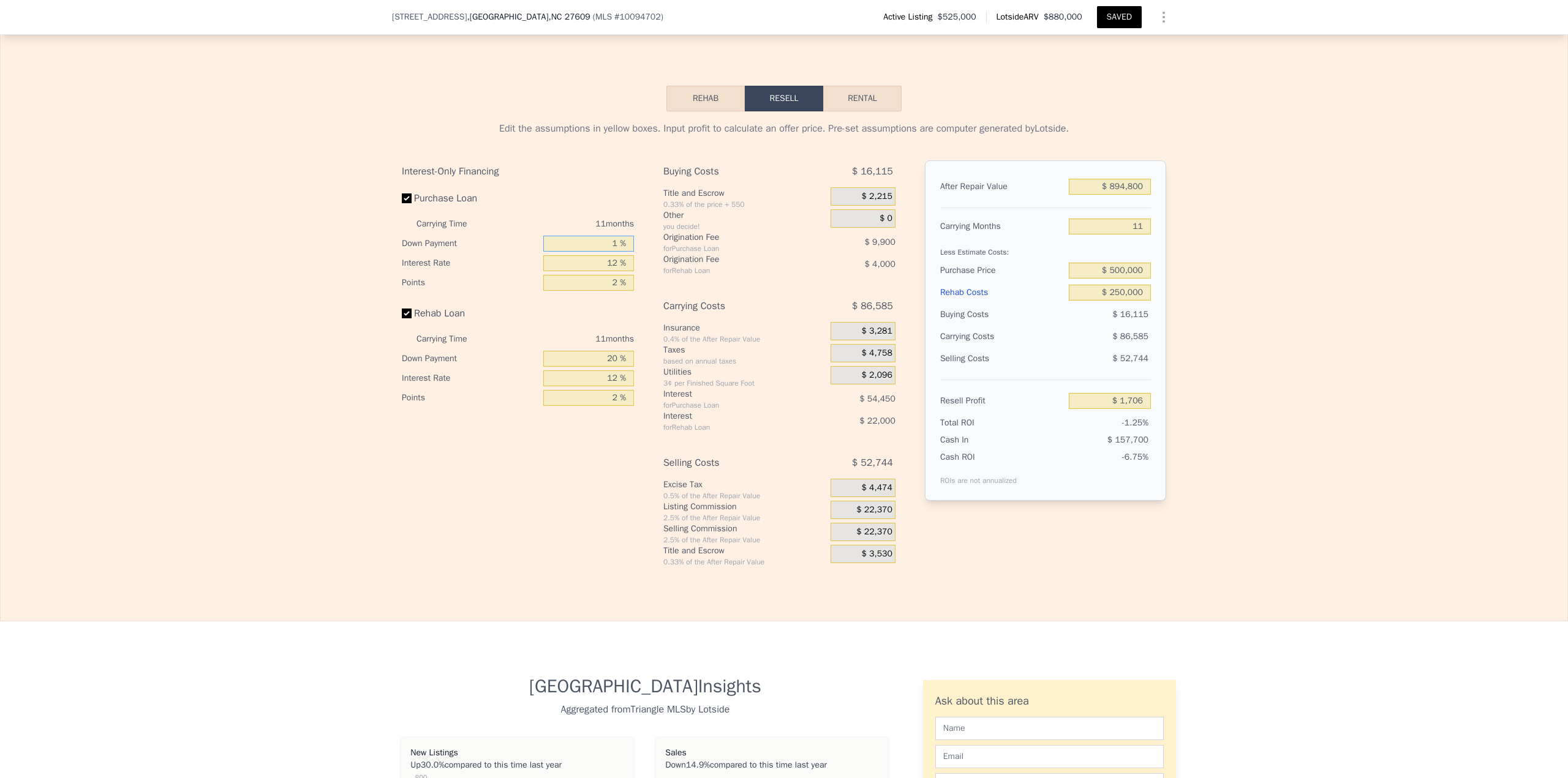 type on "-$ 10,644" 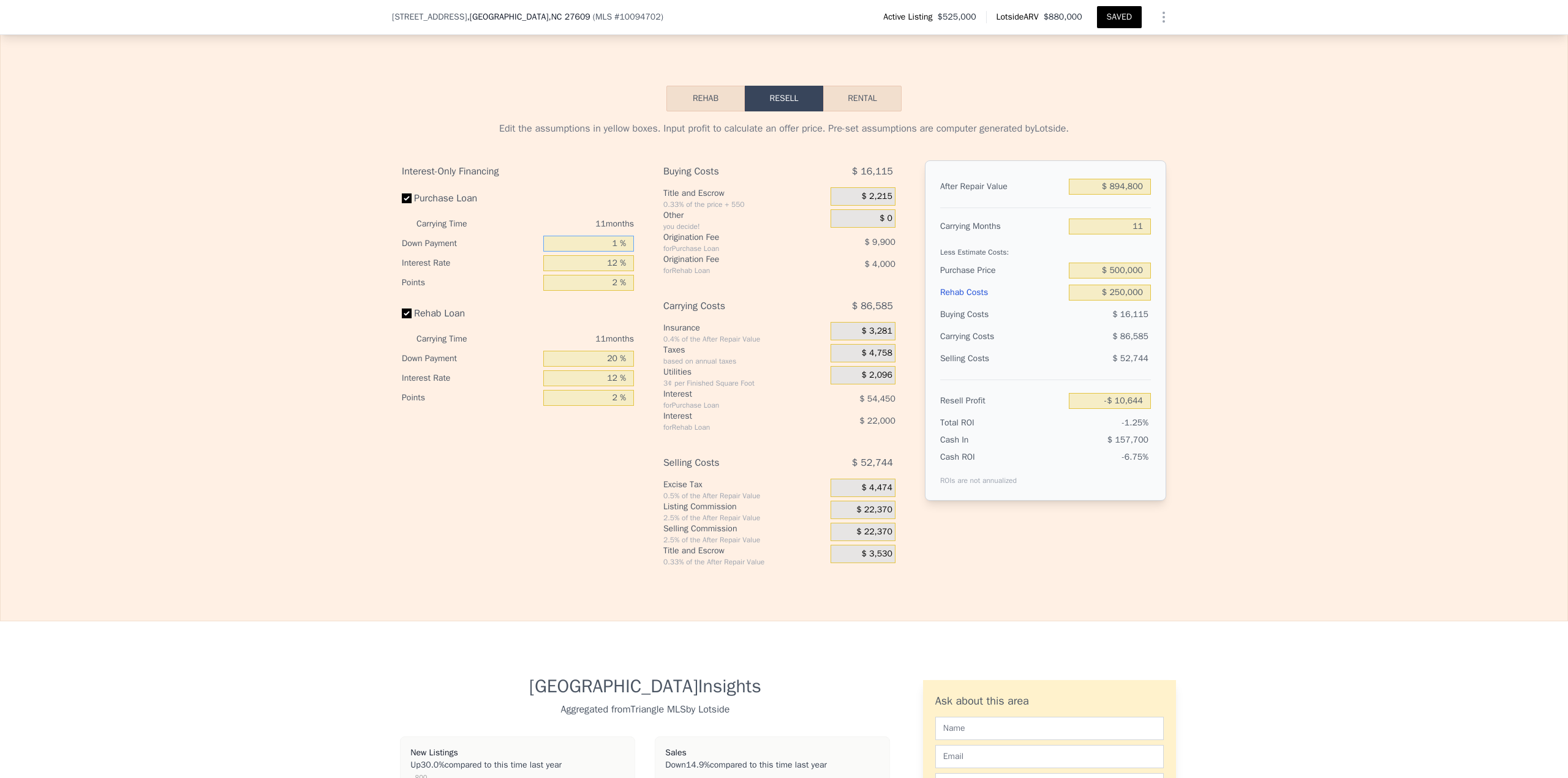 type on "15 %" 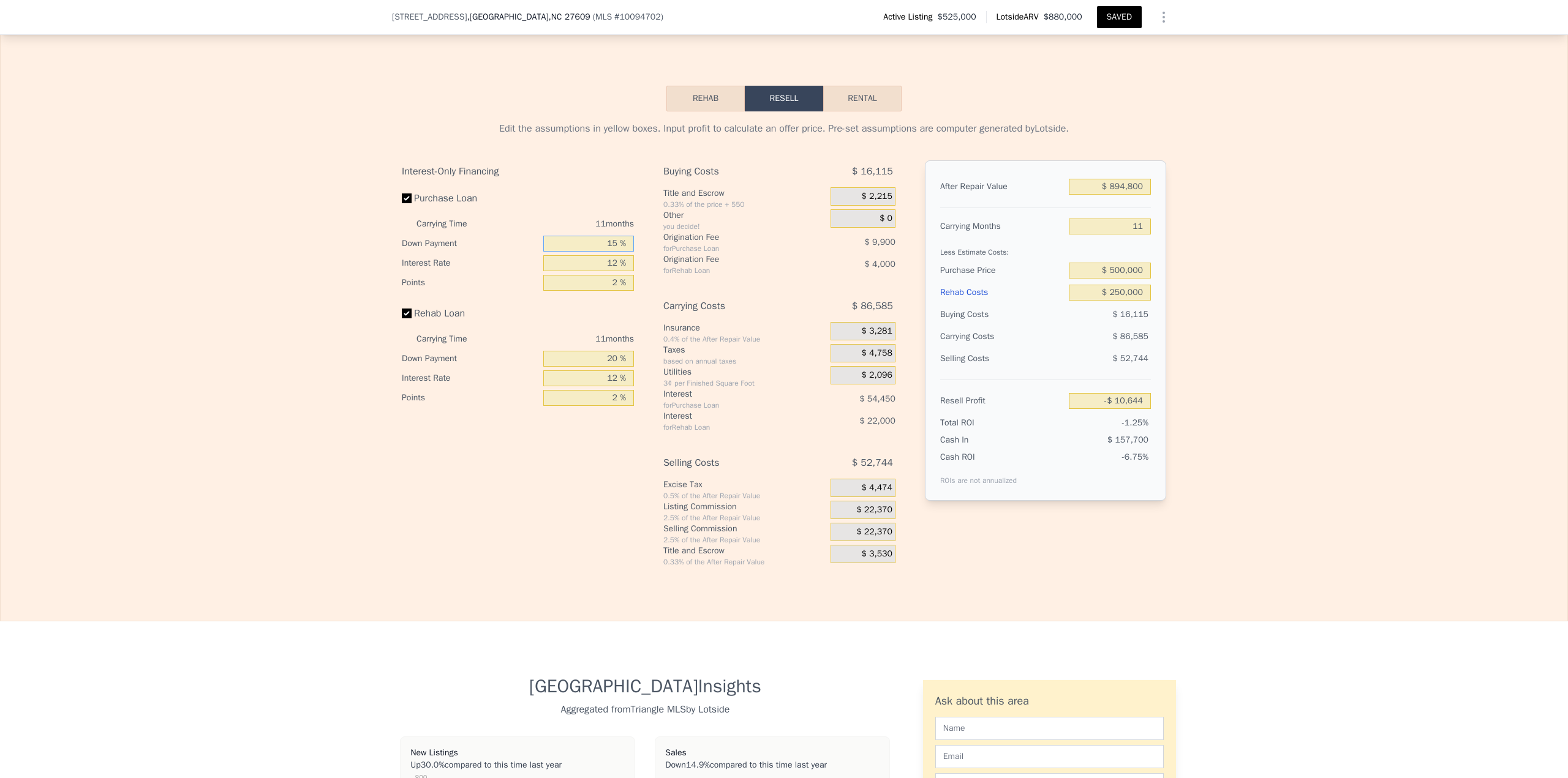 type on "-$ 1,544" 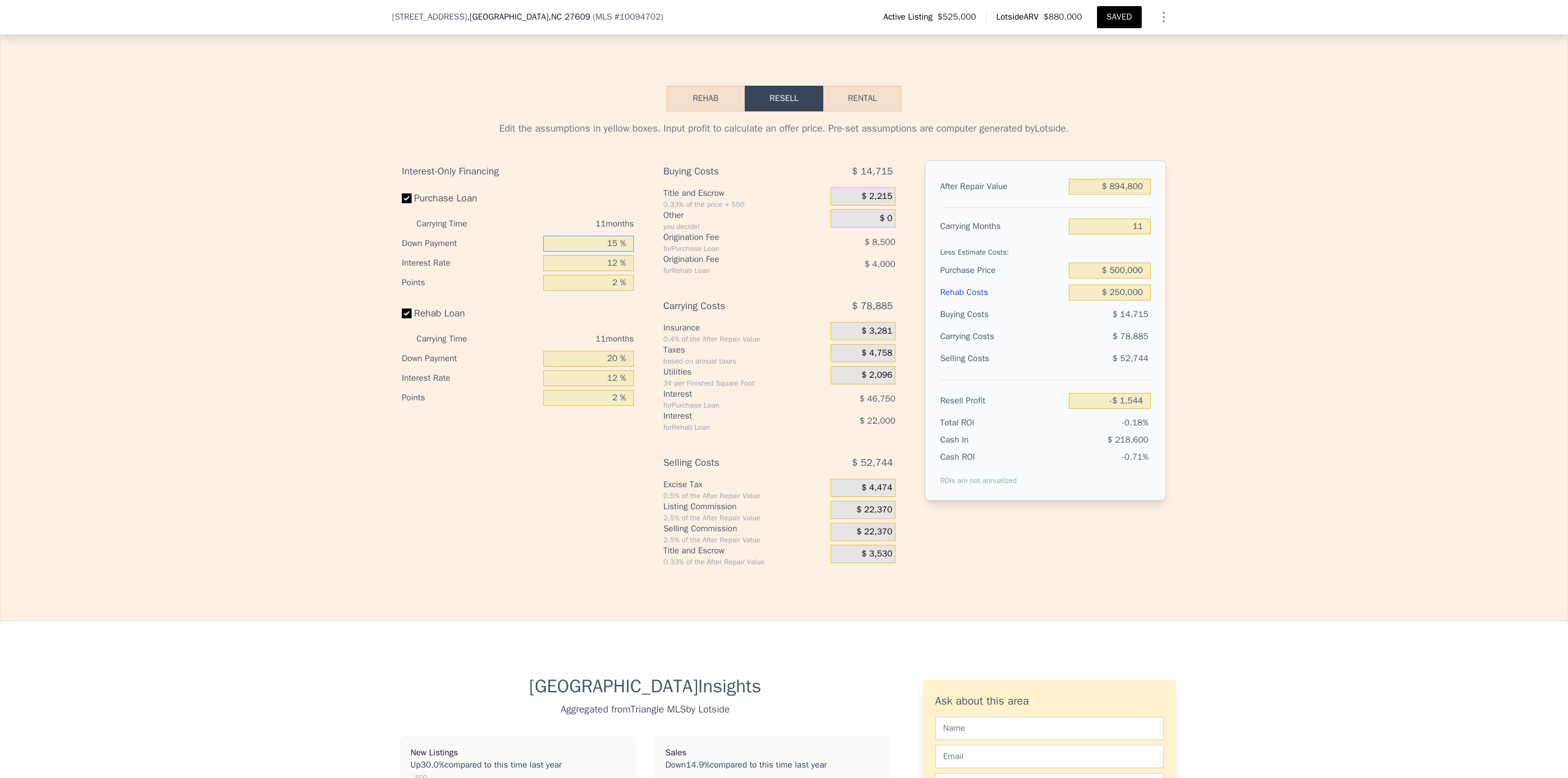 type on "15 %" 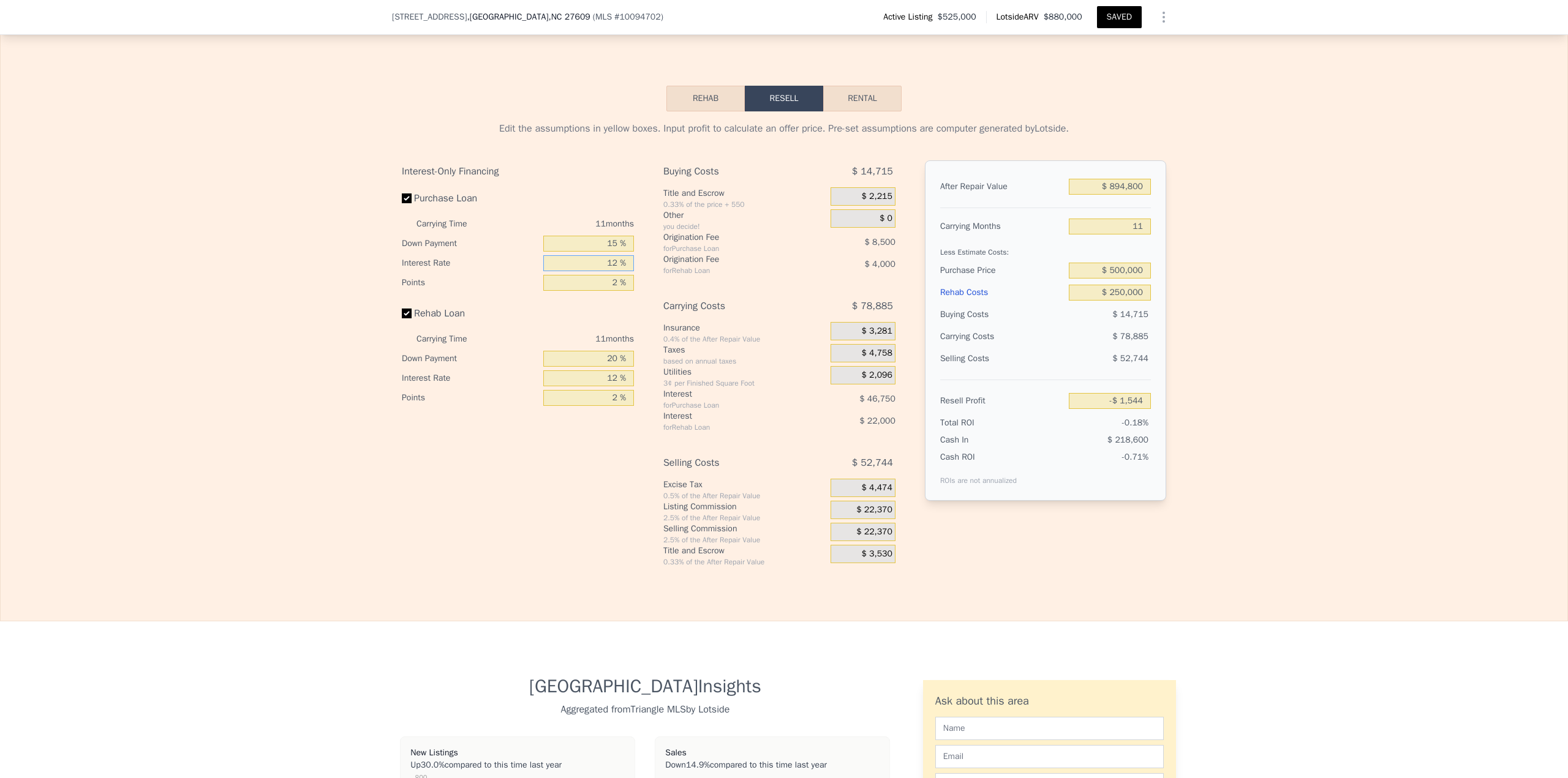 type on "1 %" 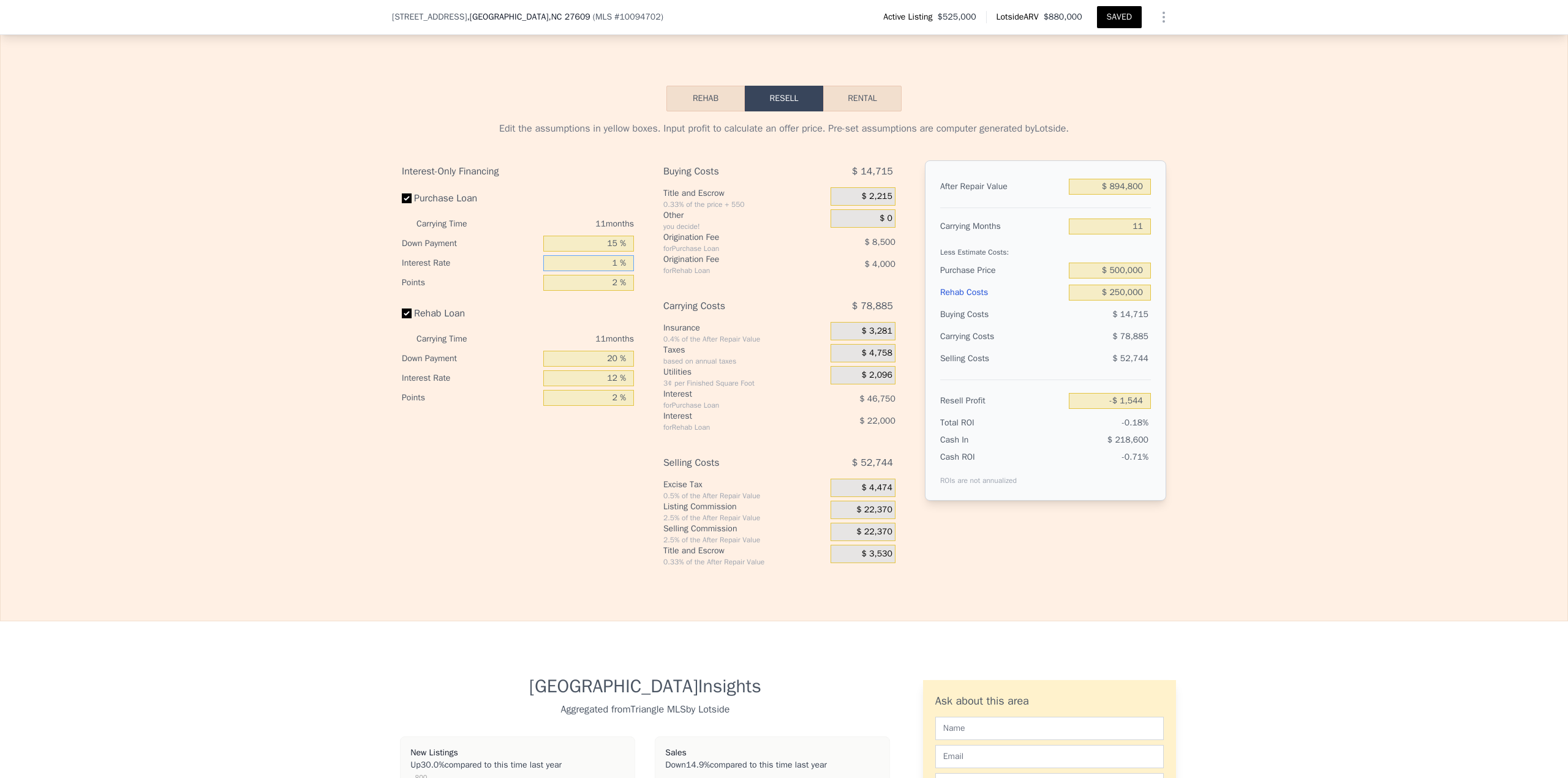 type on "$ 41,312" 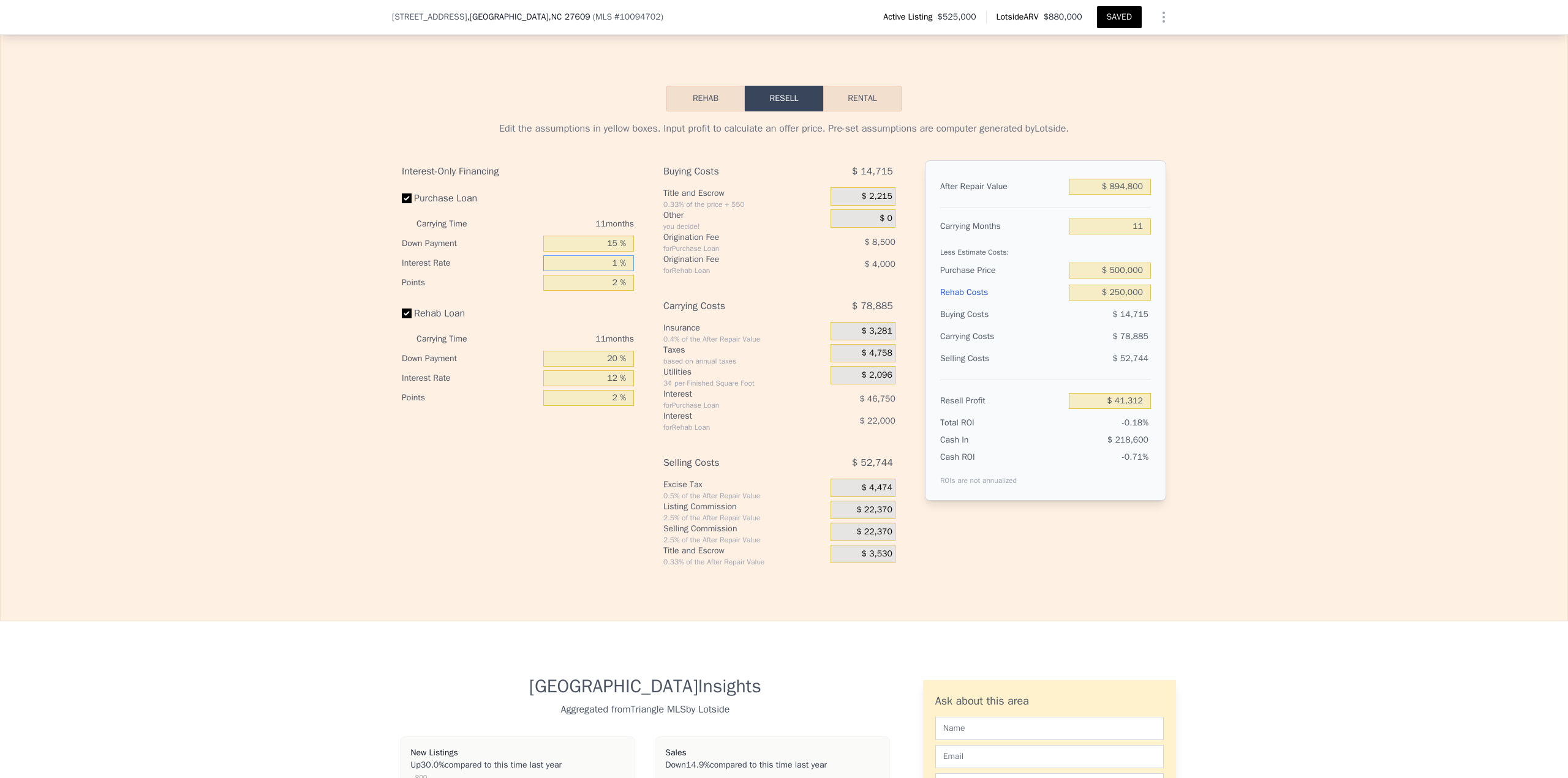 type on "11 %" 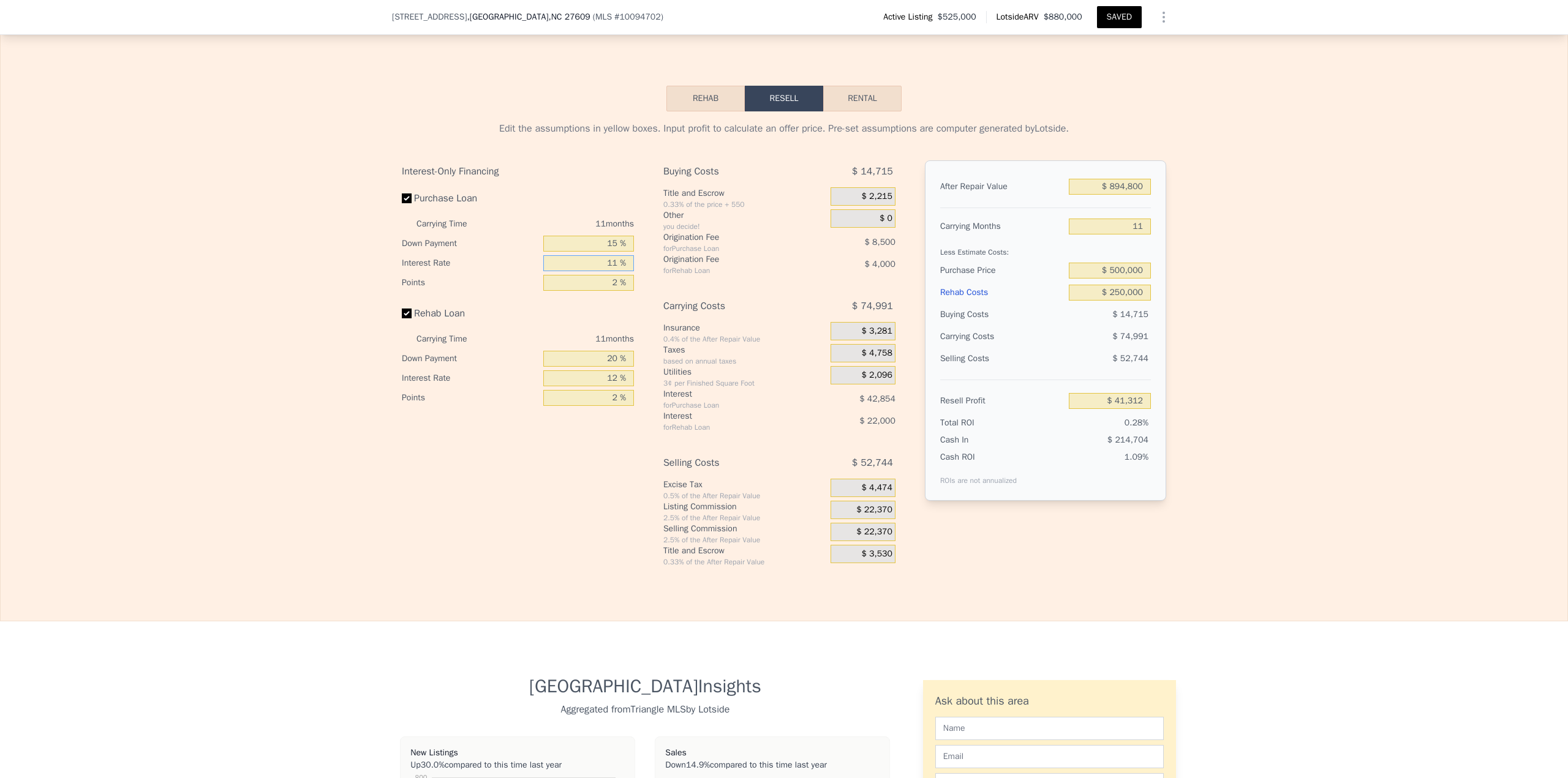 type on "$ 2,350" 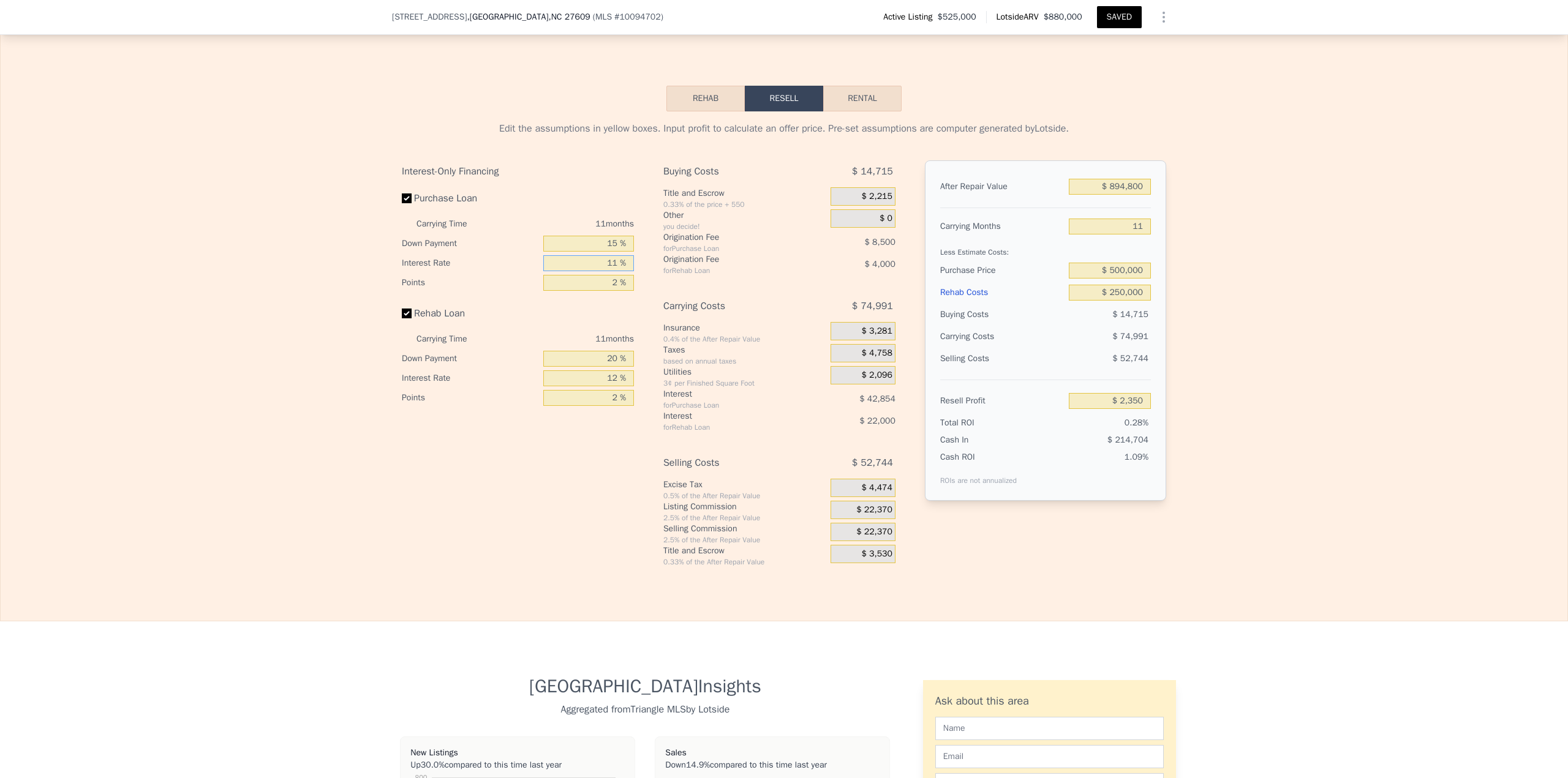 type on "11 %" 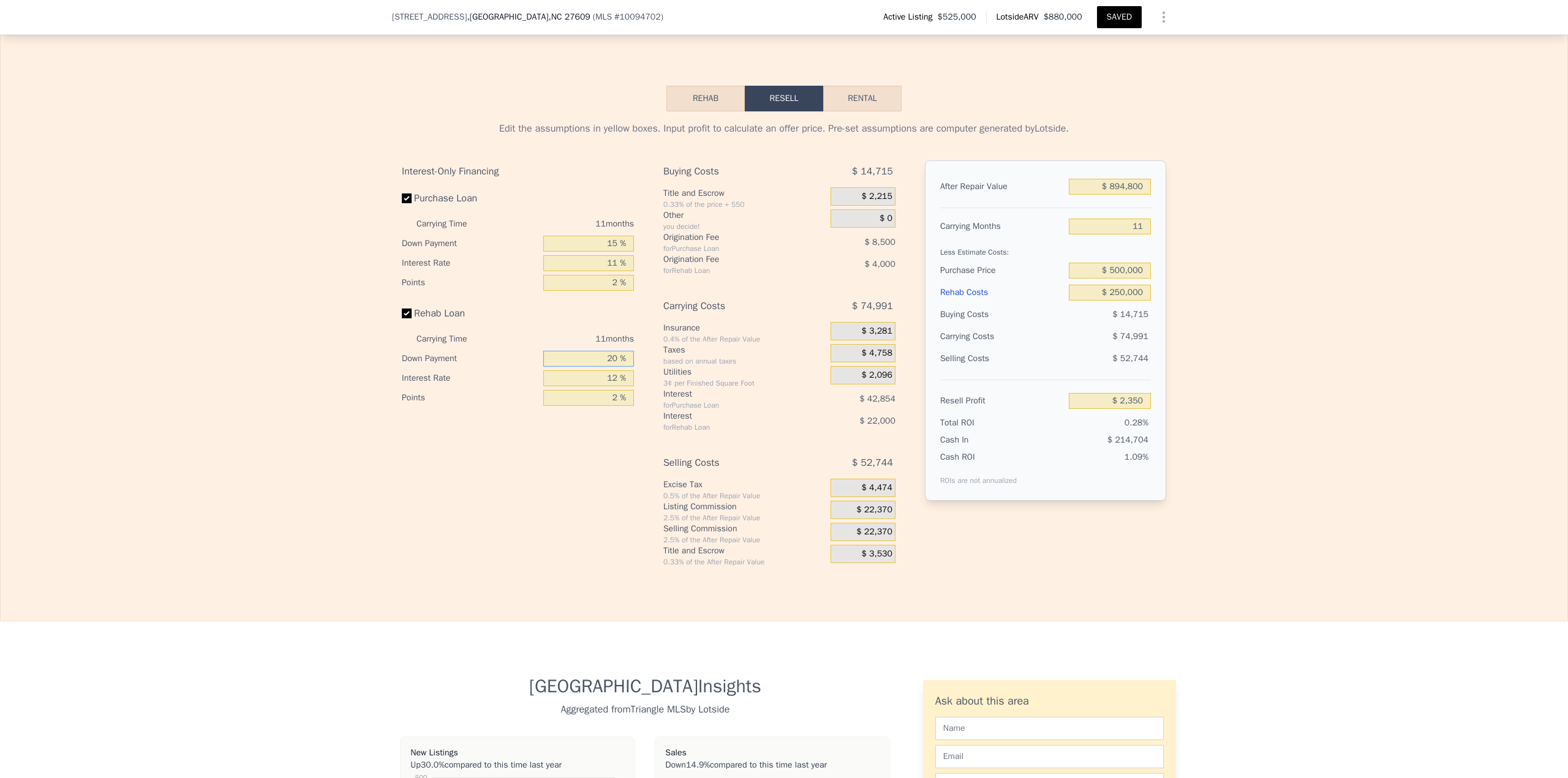 type on "1 %" 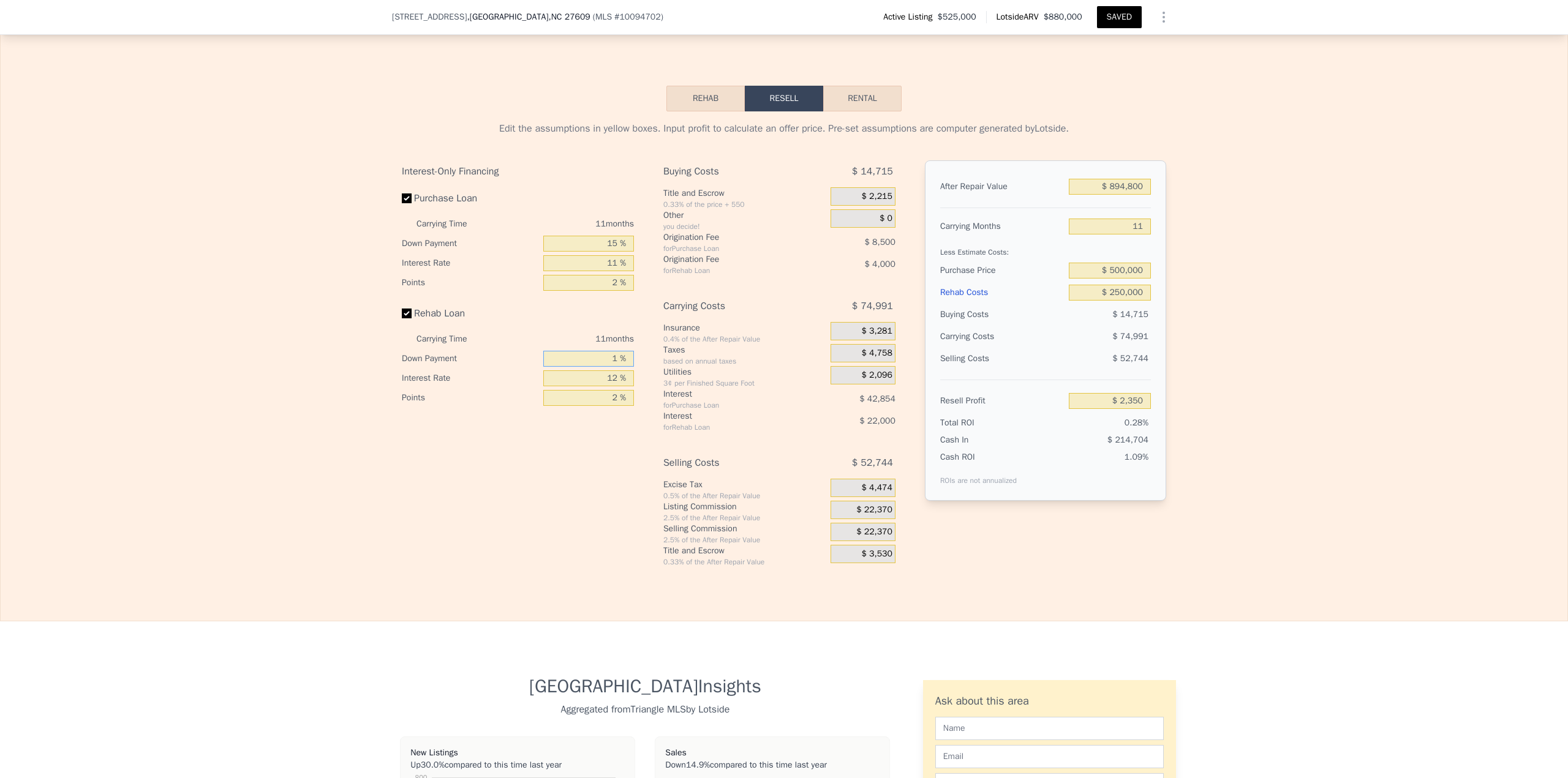 type on "-$ 3,825" 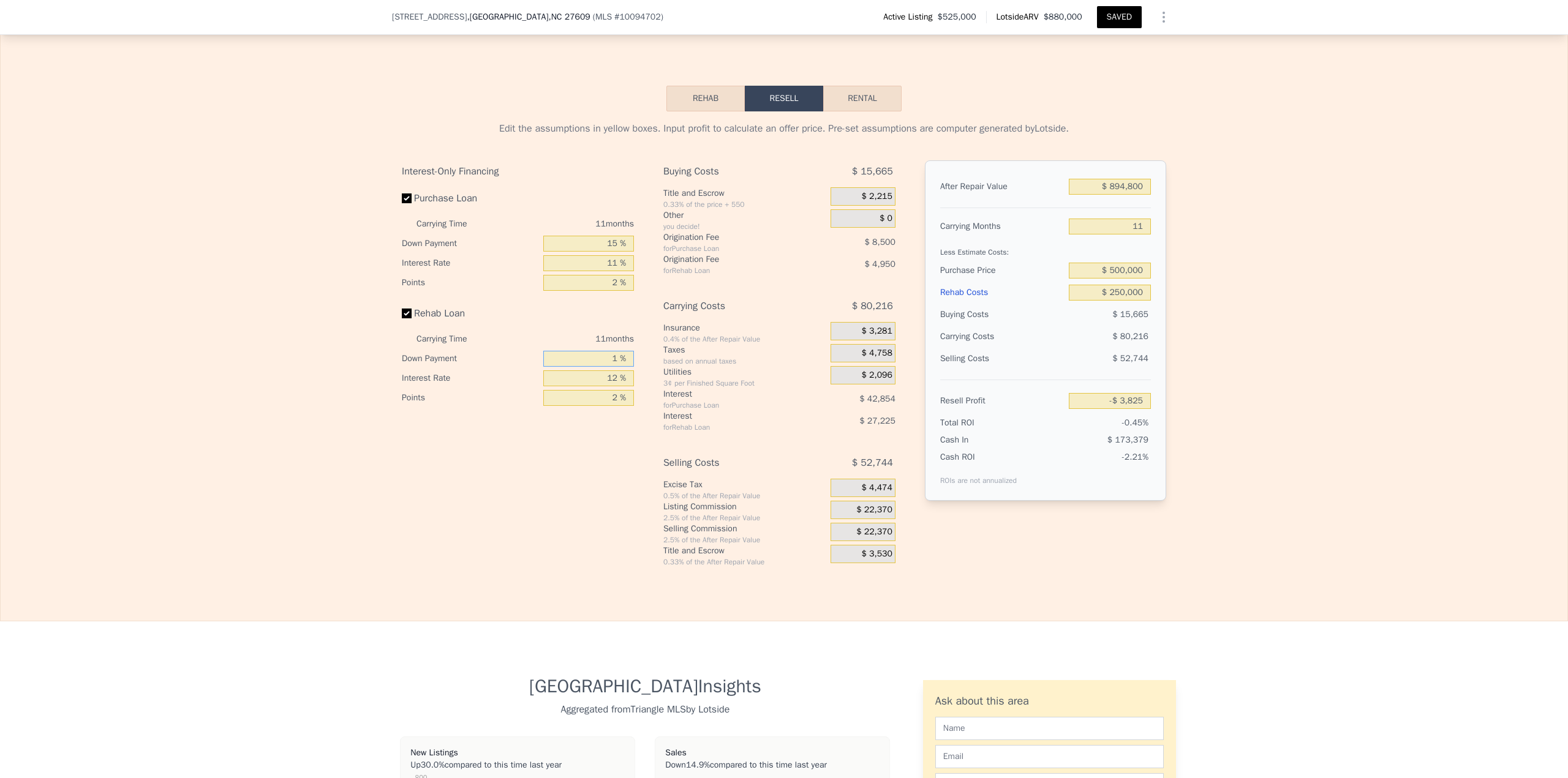 type on "15 %" 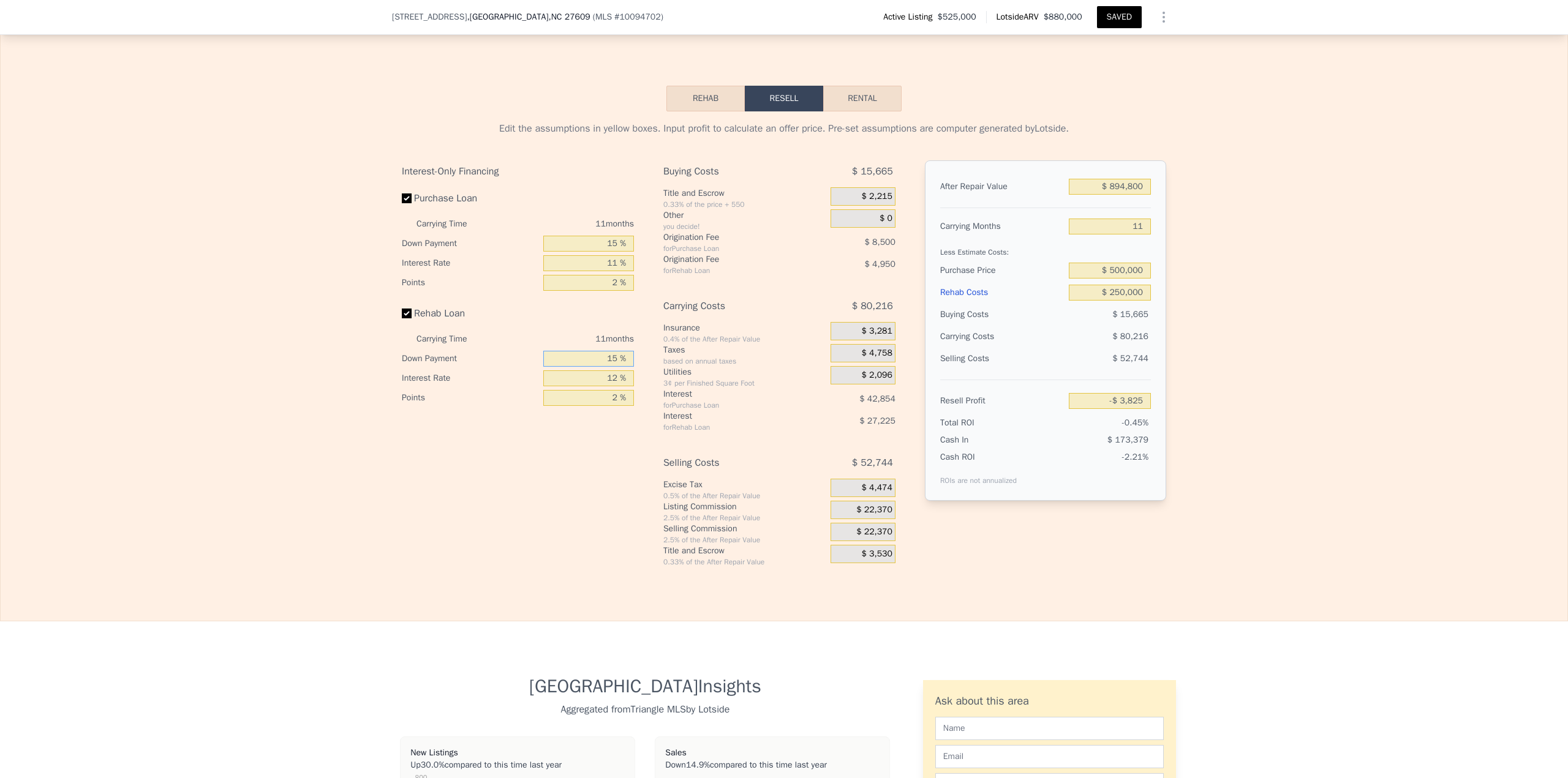 type on "$ 725" 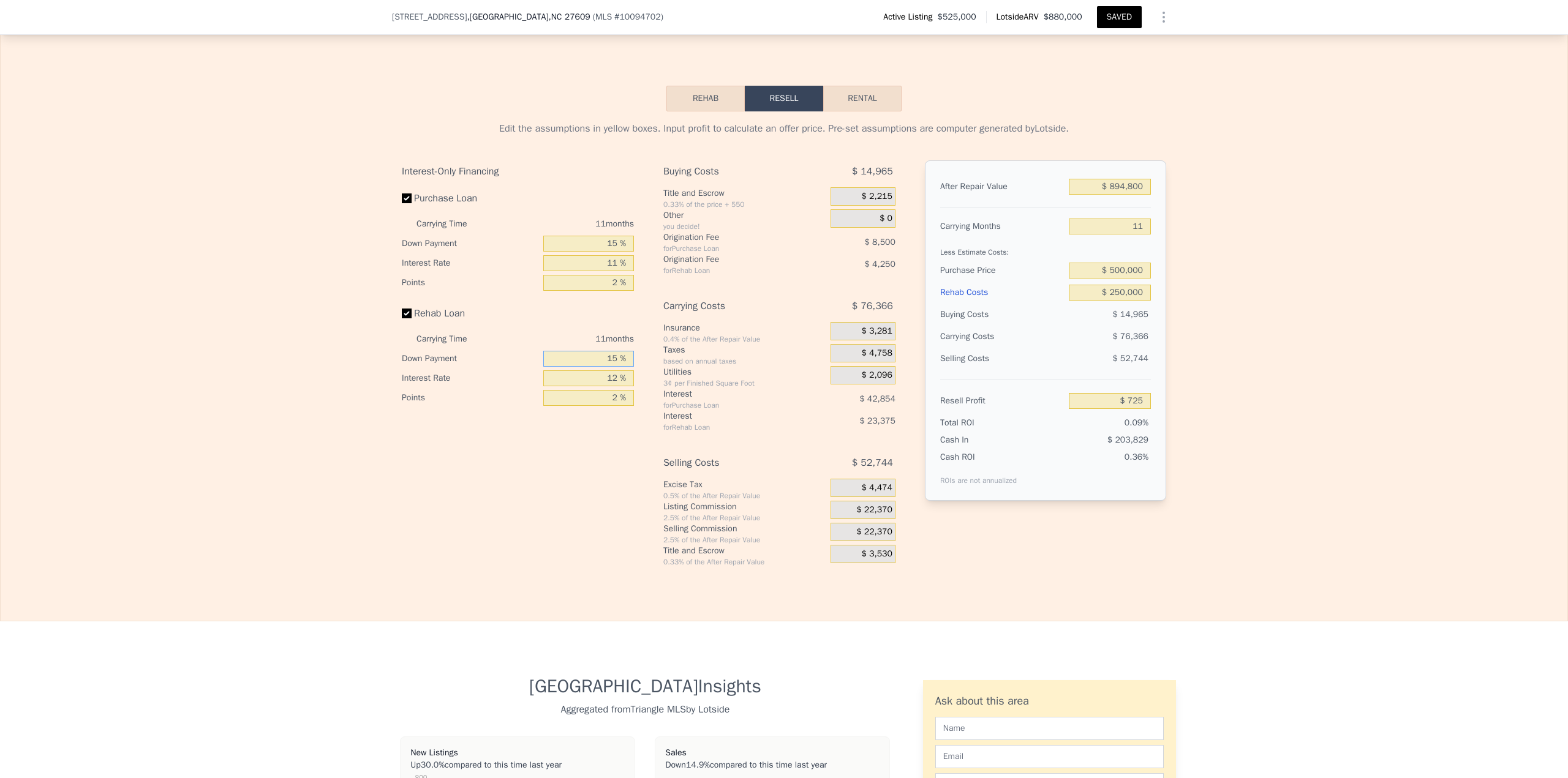 type on "15 %" 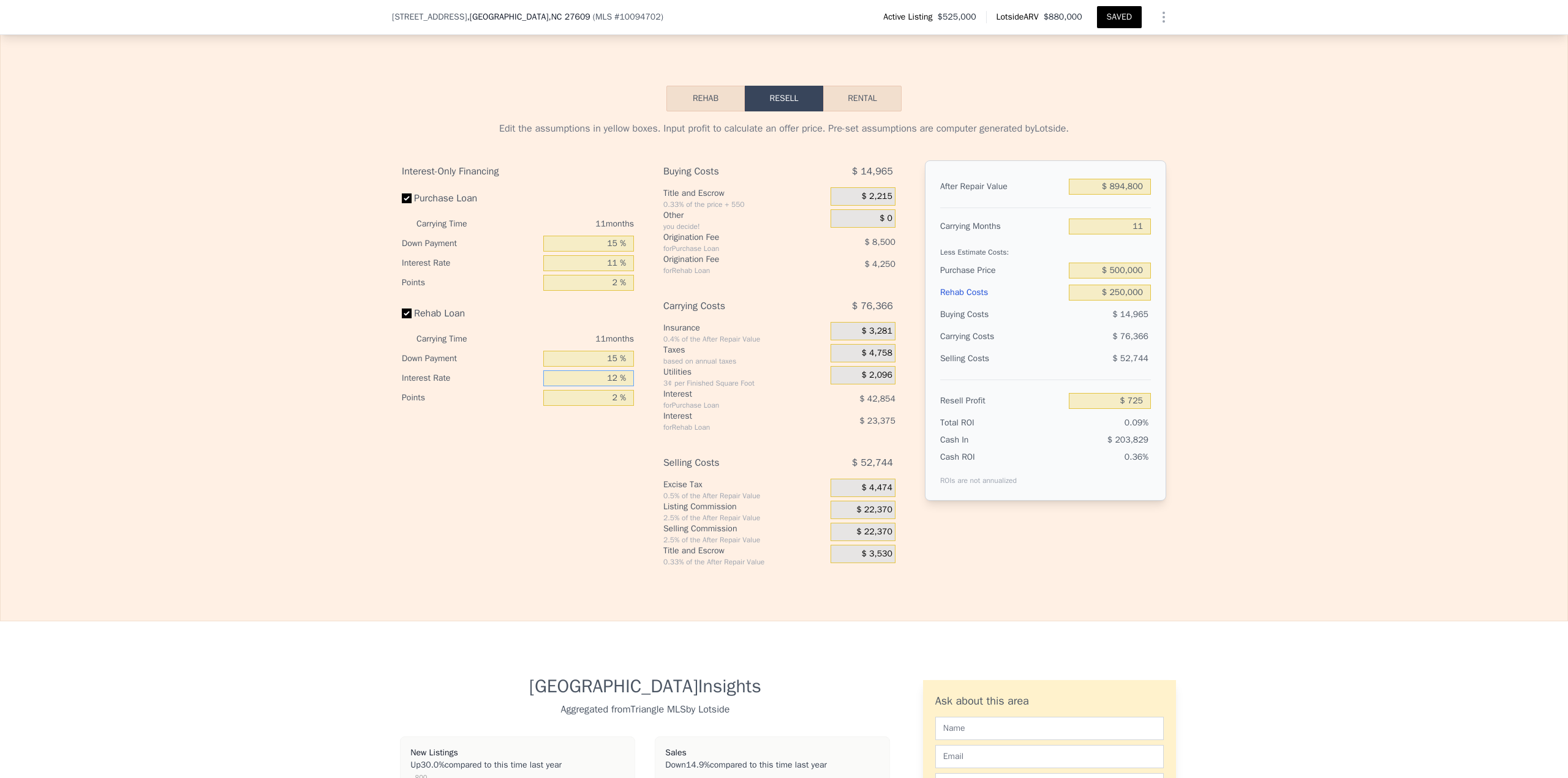 type on "1 %" 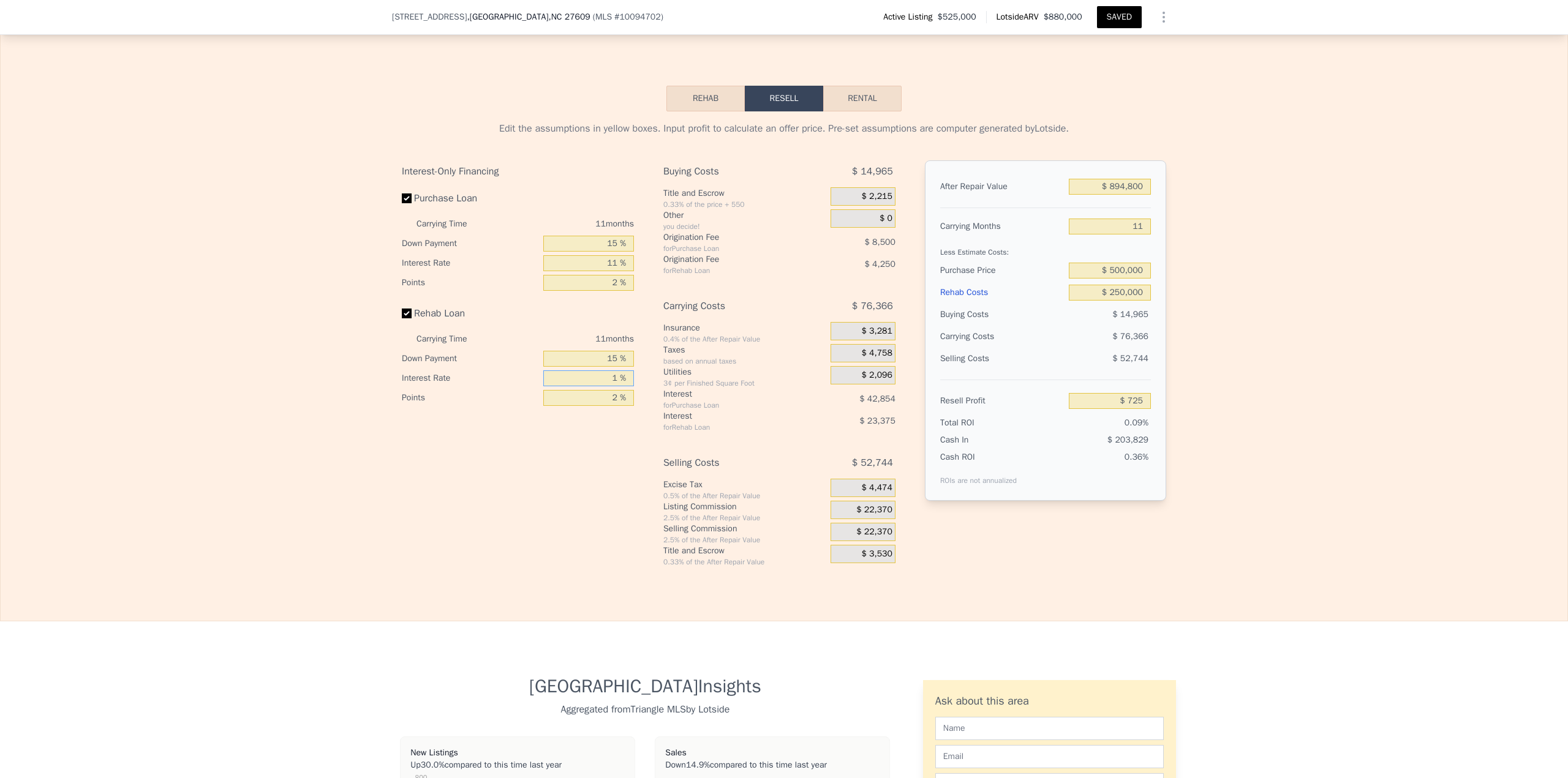 type on "$ 22,153" 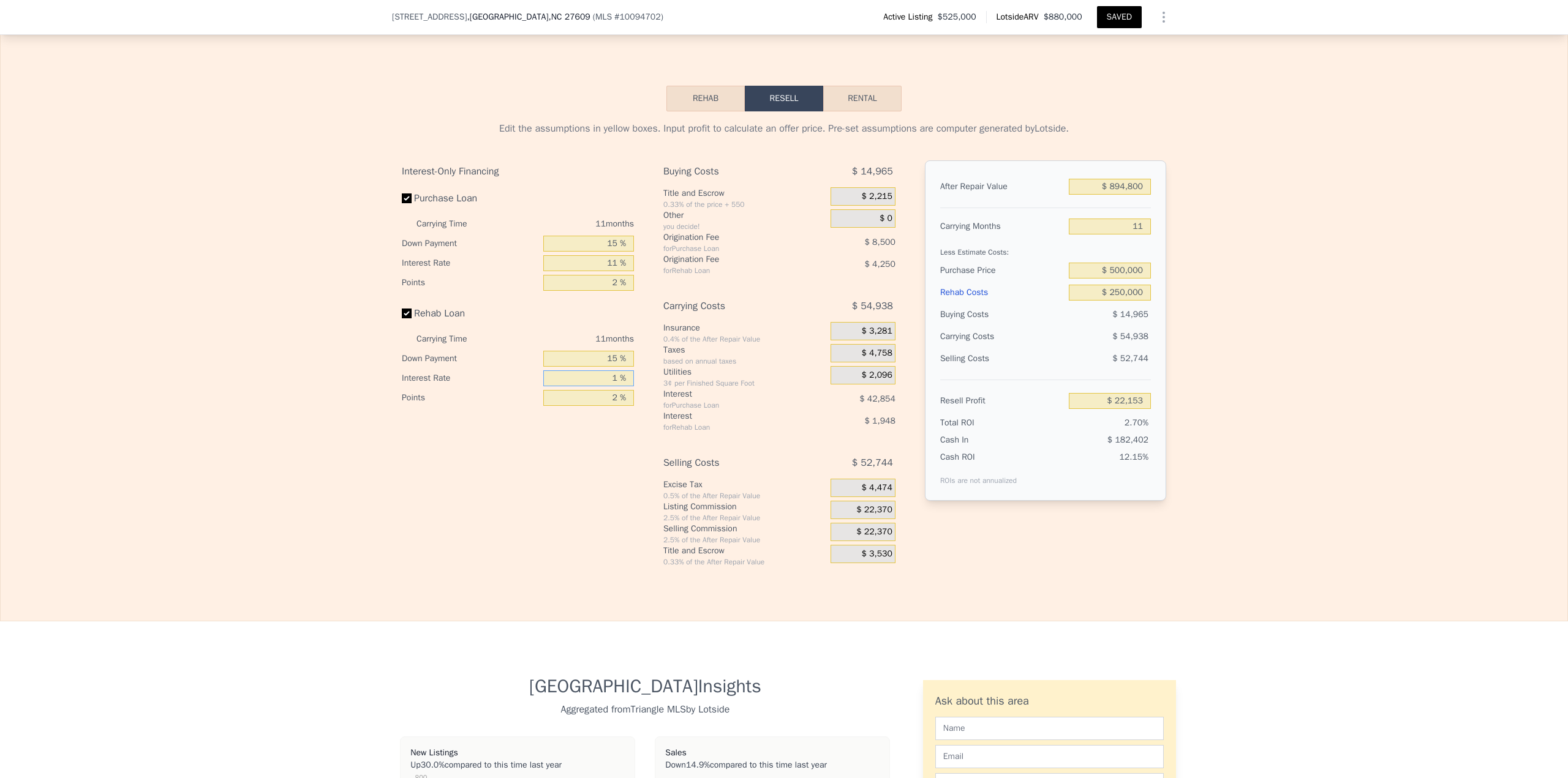 type on "11 %" 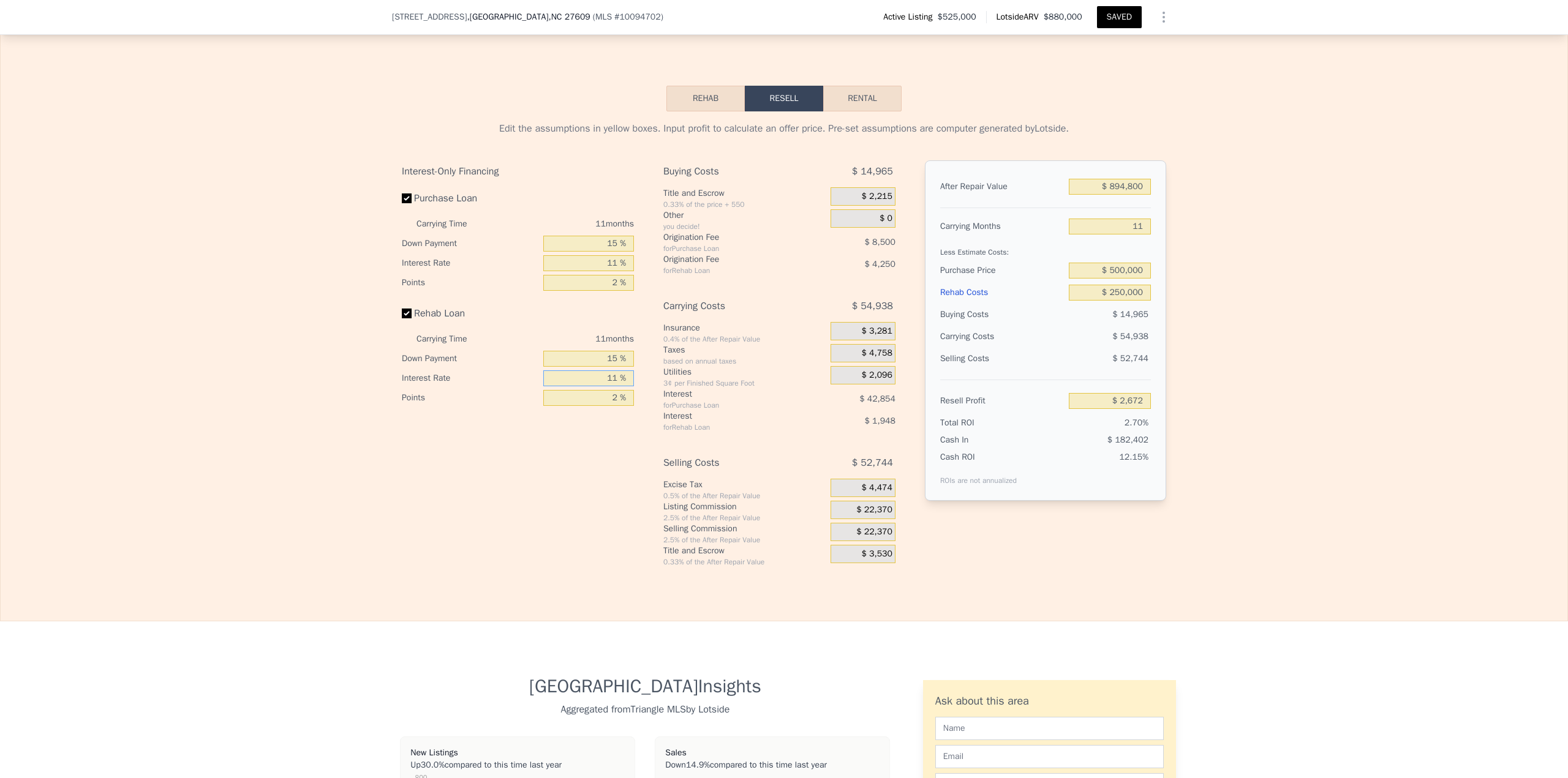 type on "11 %" 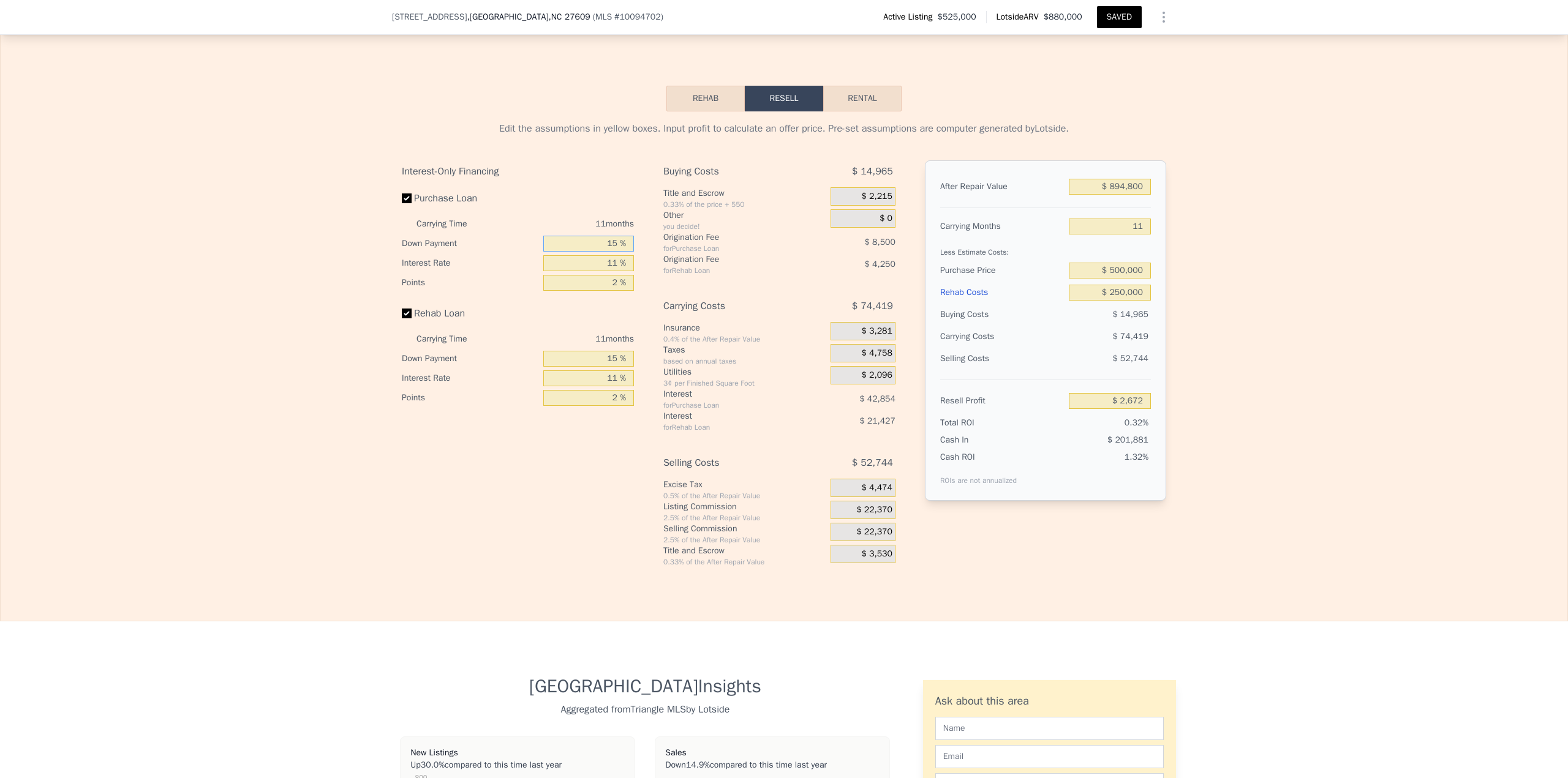 click on "15 %" at bounding box center (589, 244) 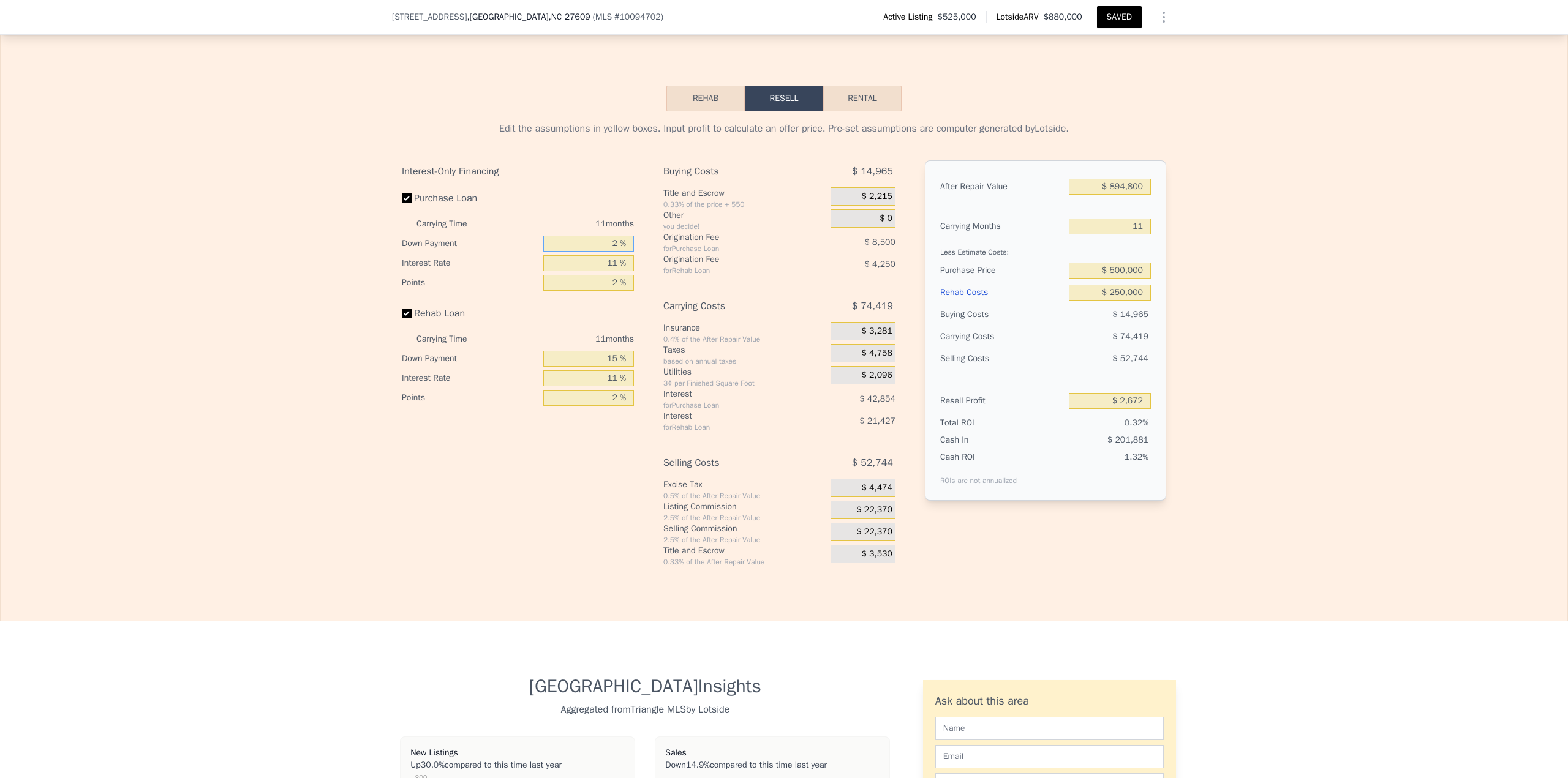 type on "-$ 5,184" 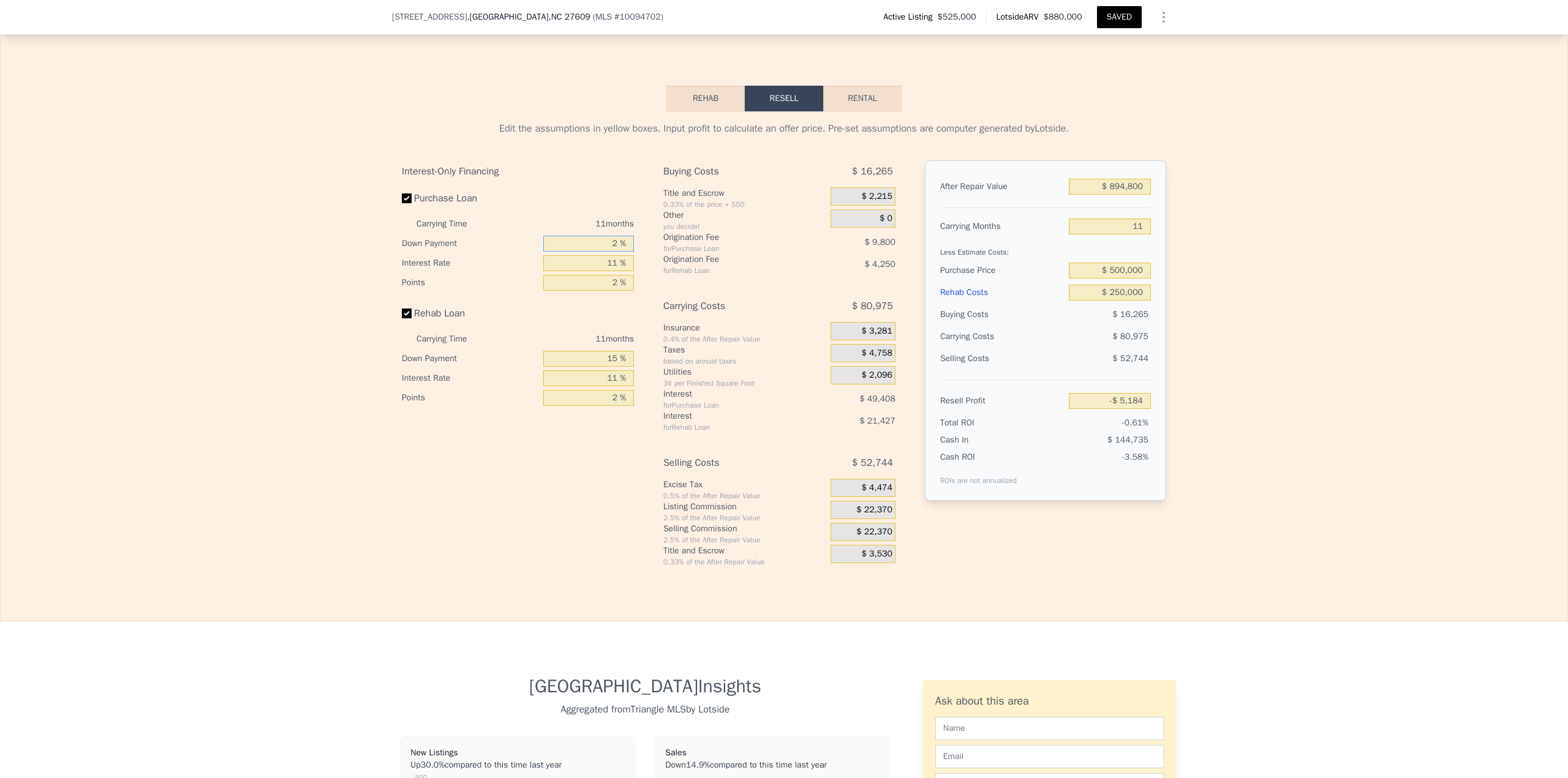 type on "20 %" 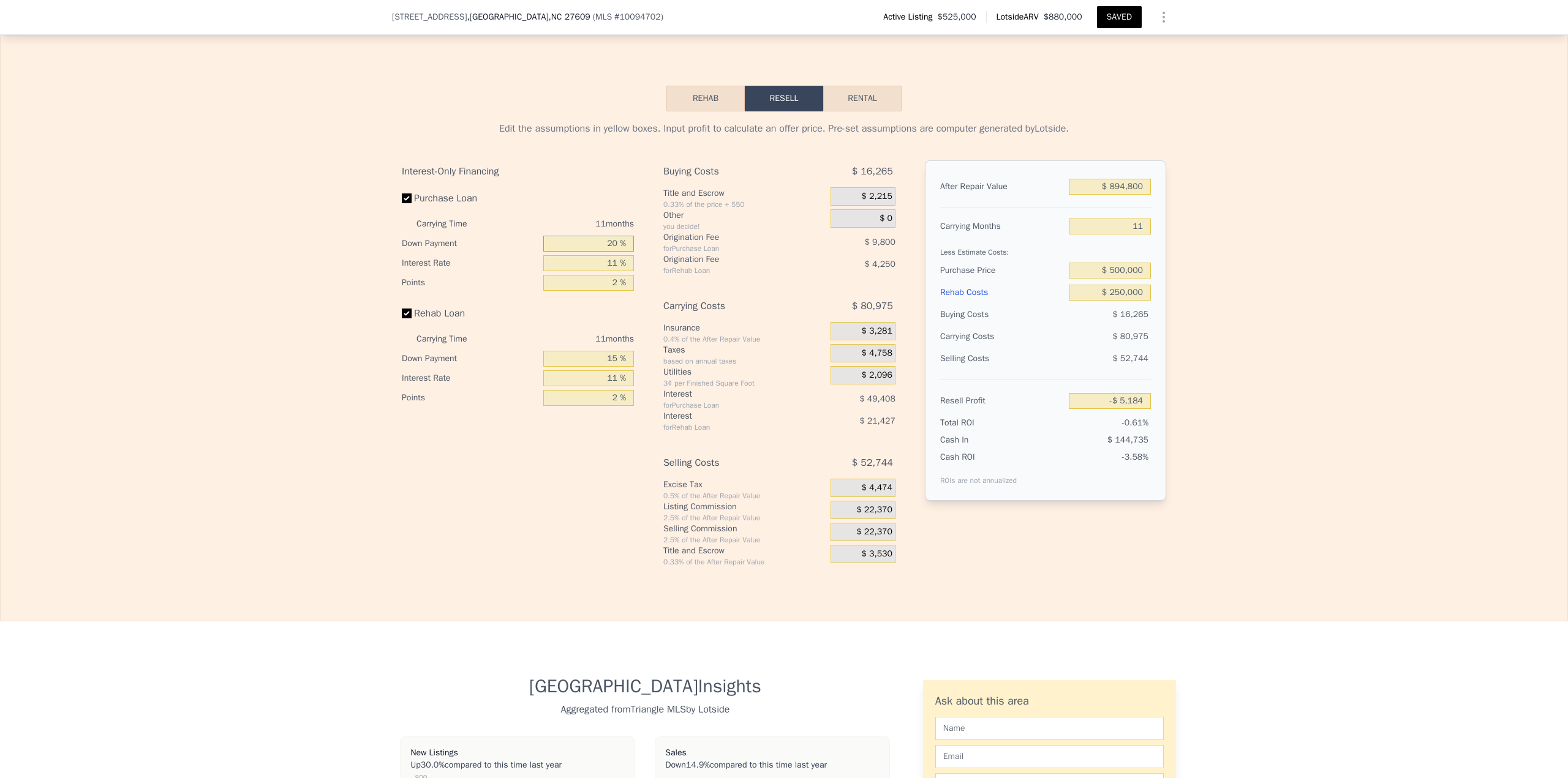 type on "$ 5,691" 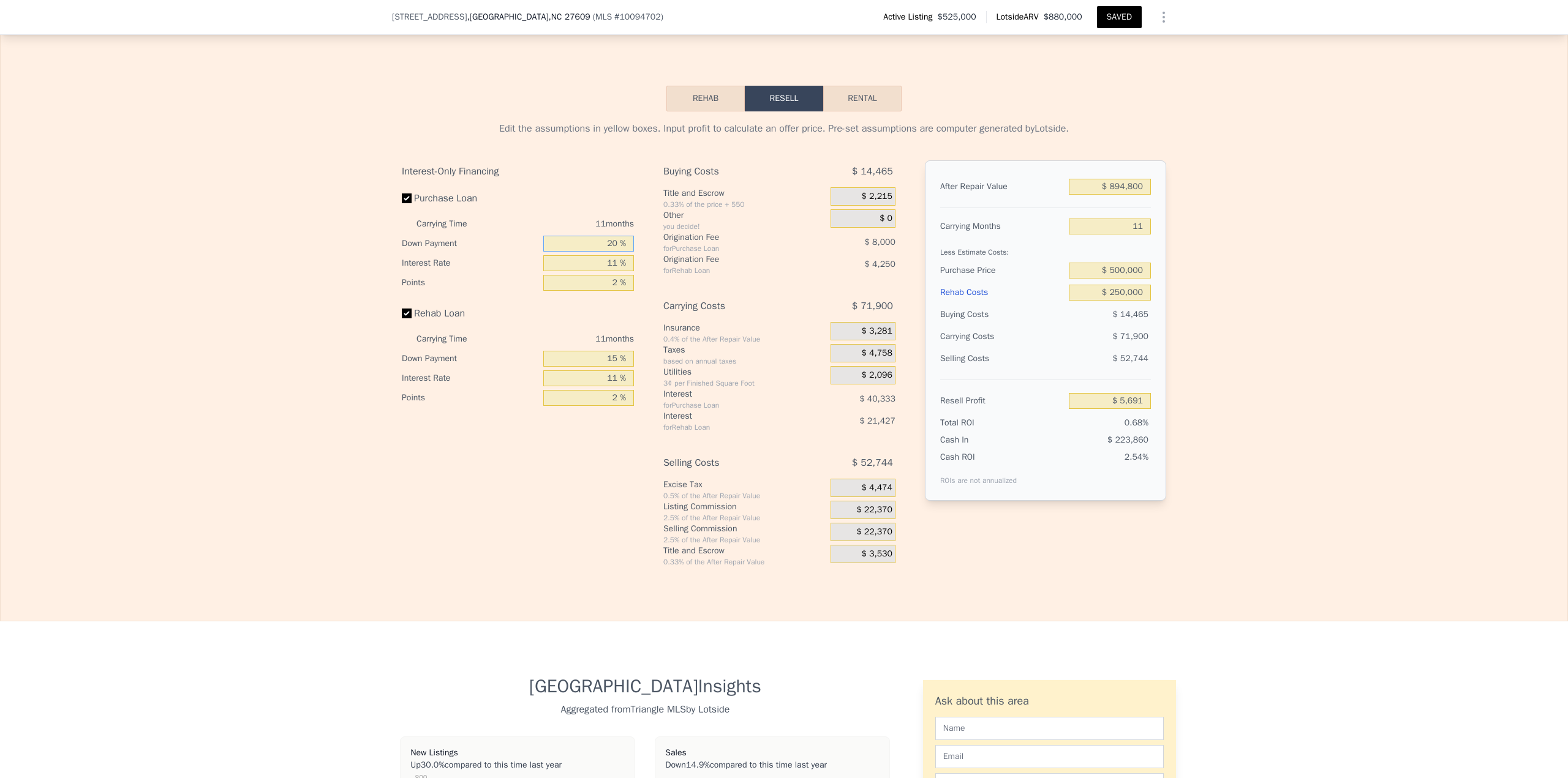 type on "20 %" 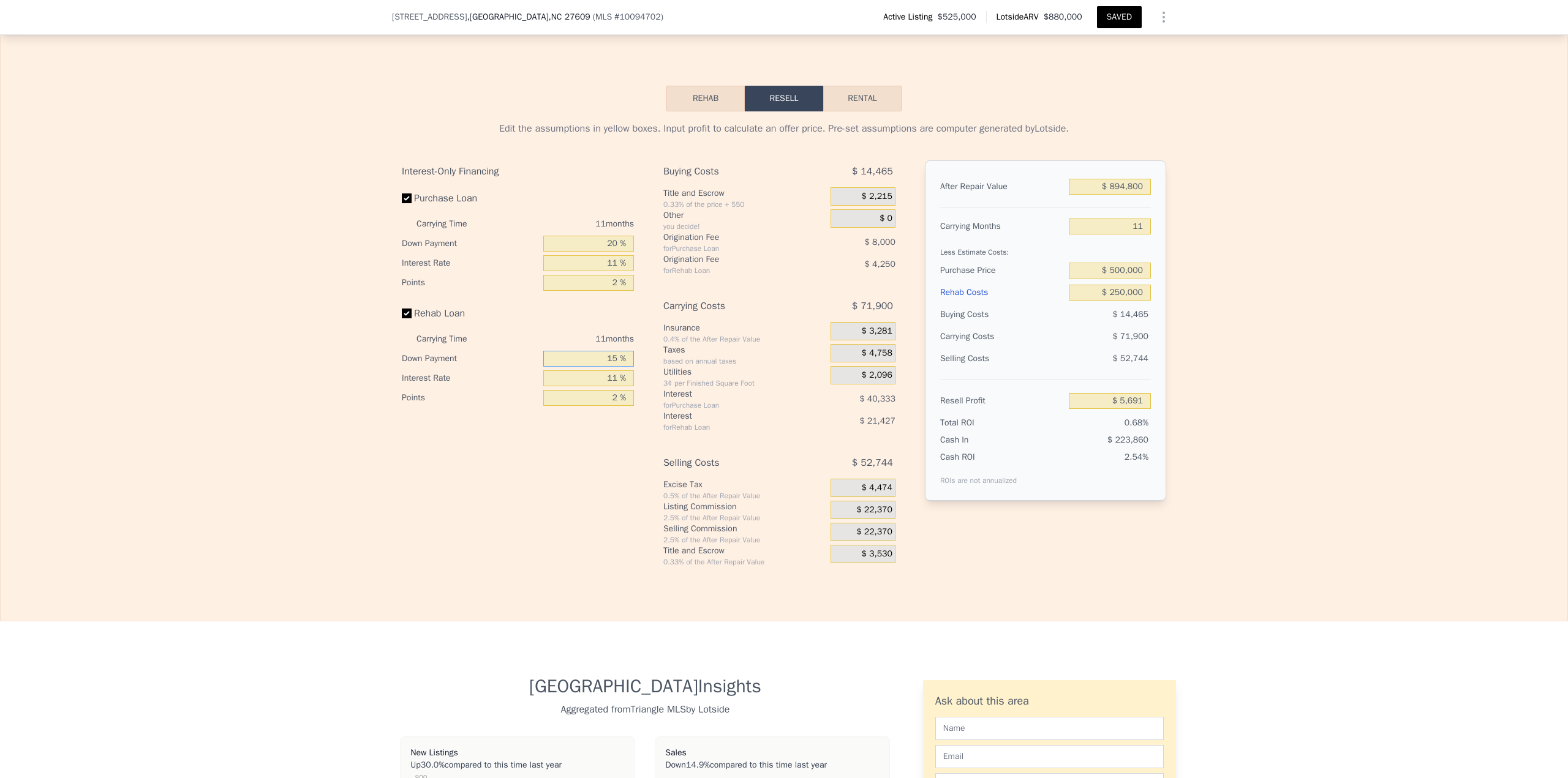 type on "2 %" 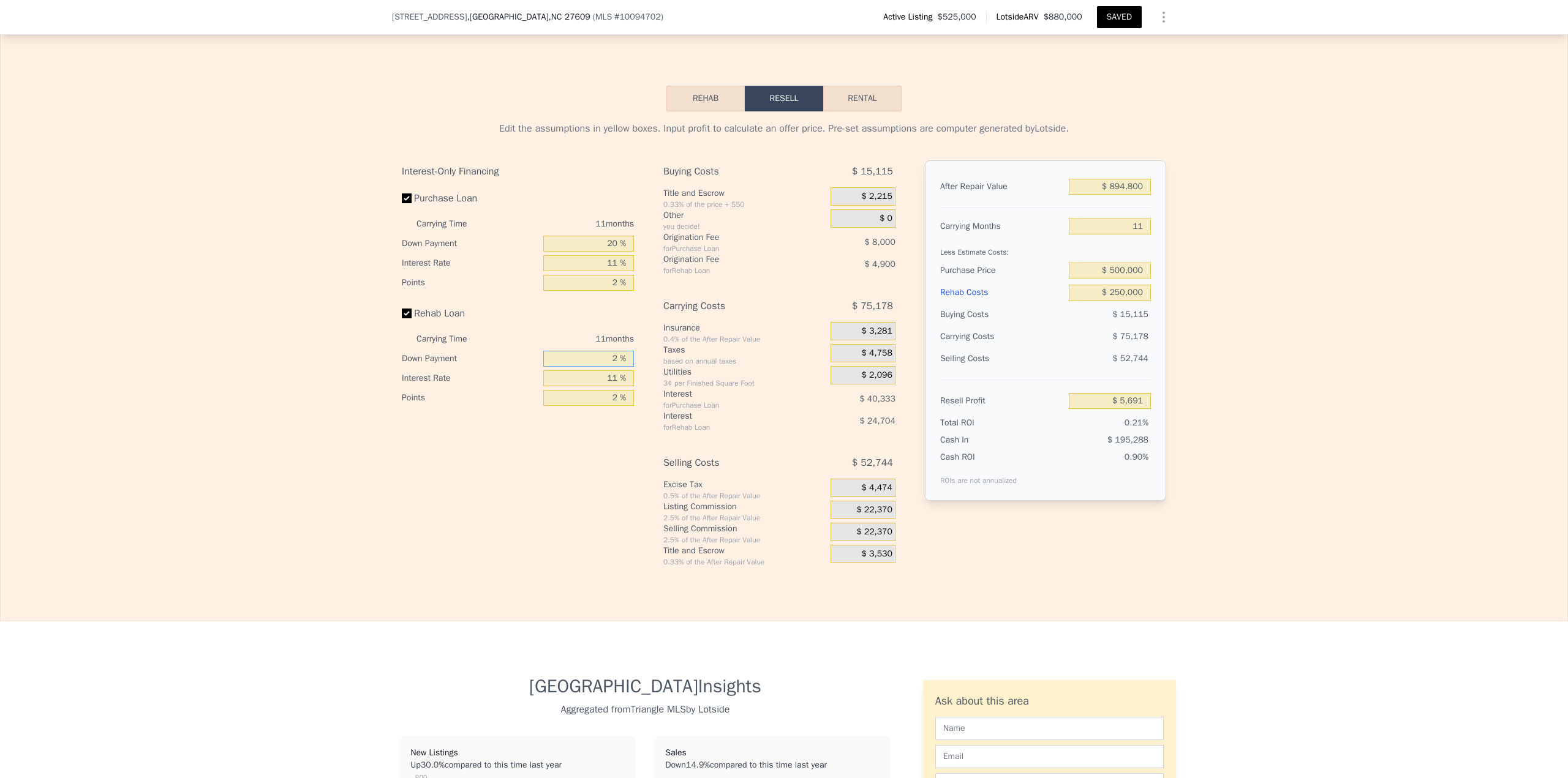 type on "$ 1,763" 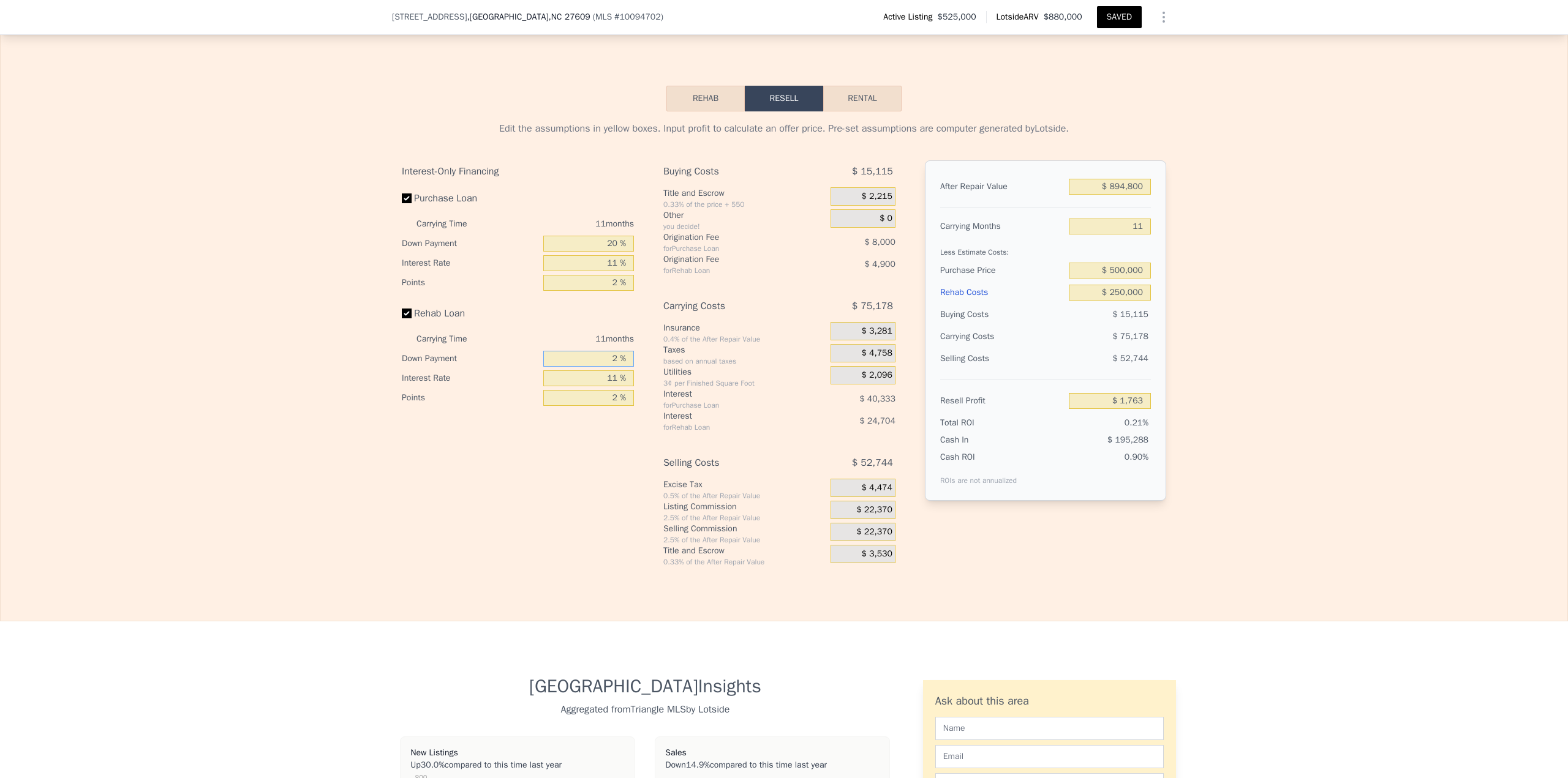 type on "20 %" 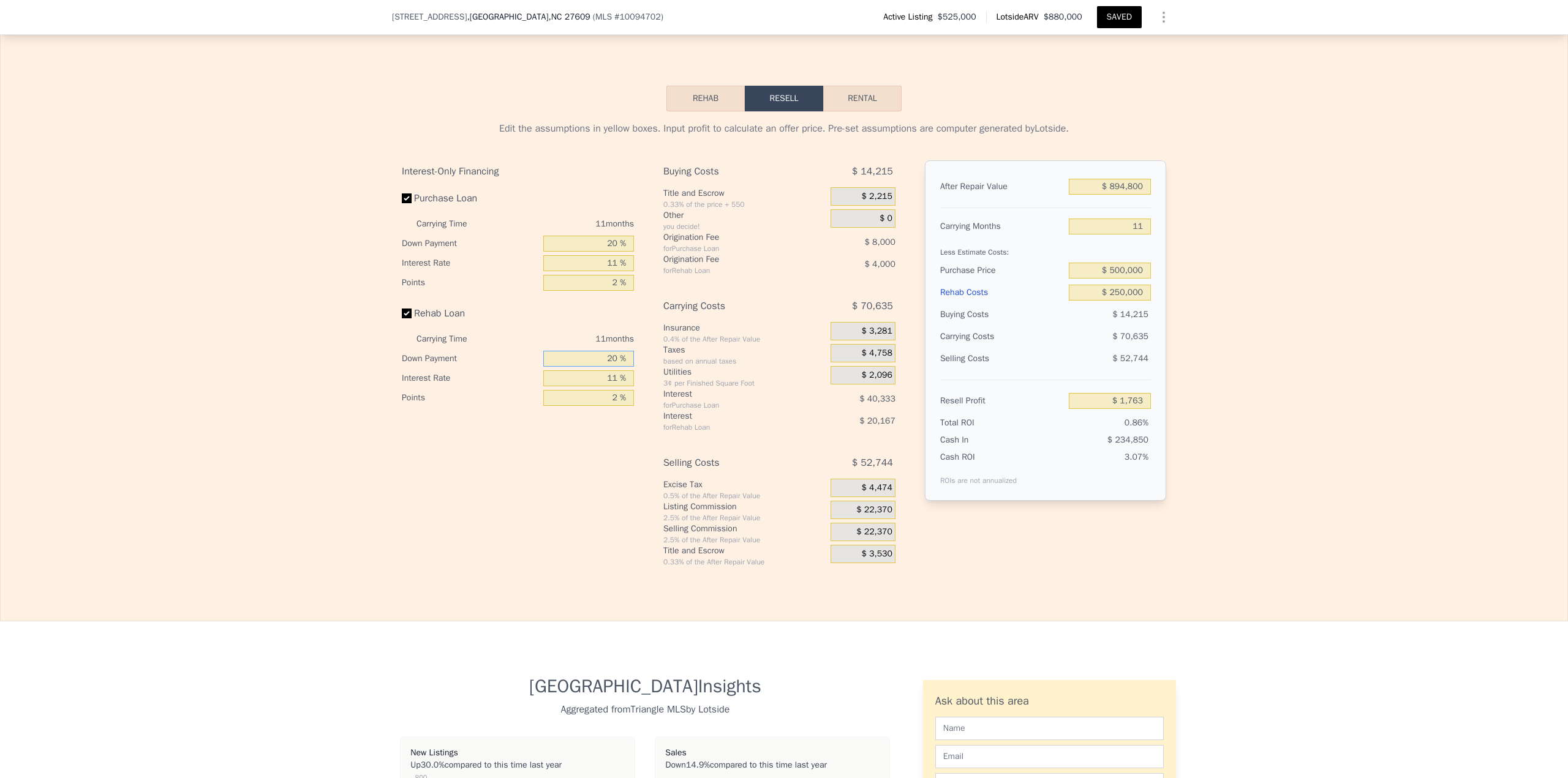 type on "$ 7,206" 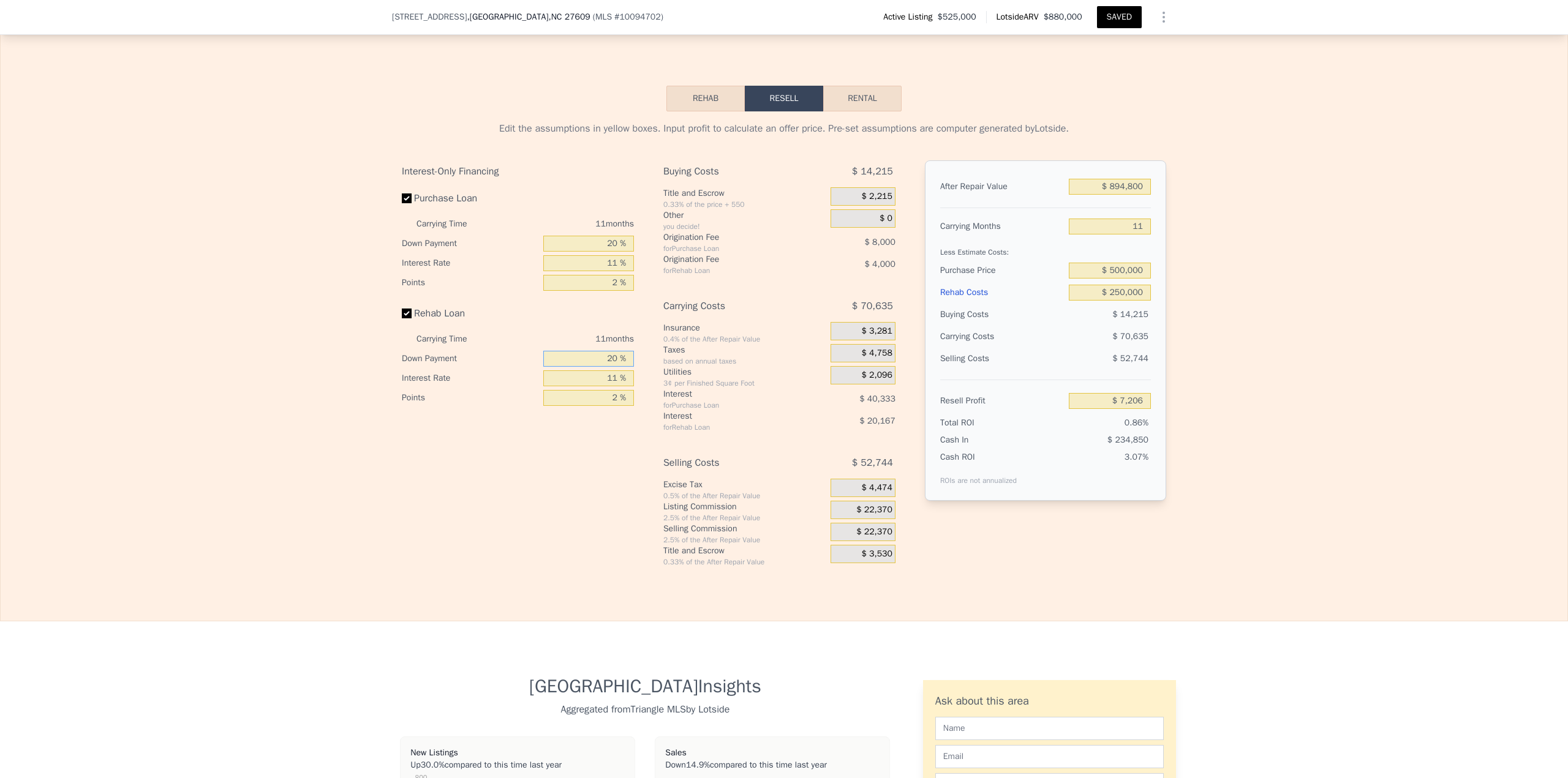 type on "20 %" 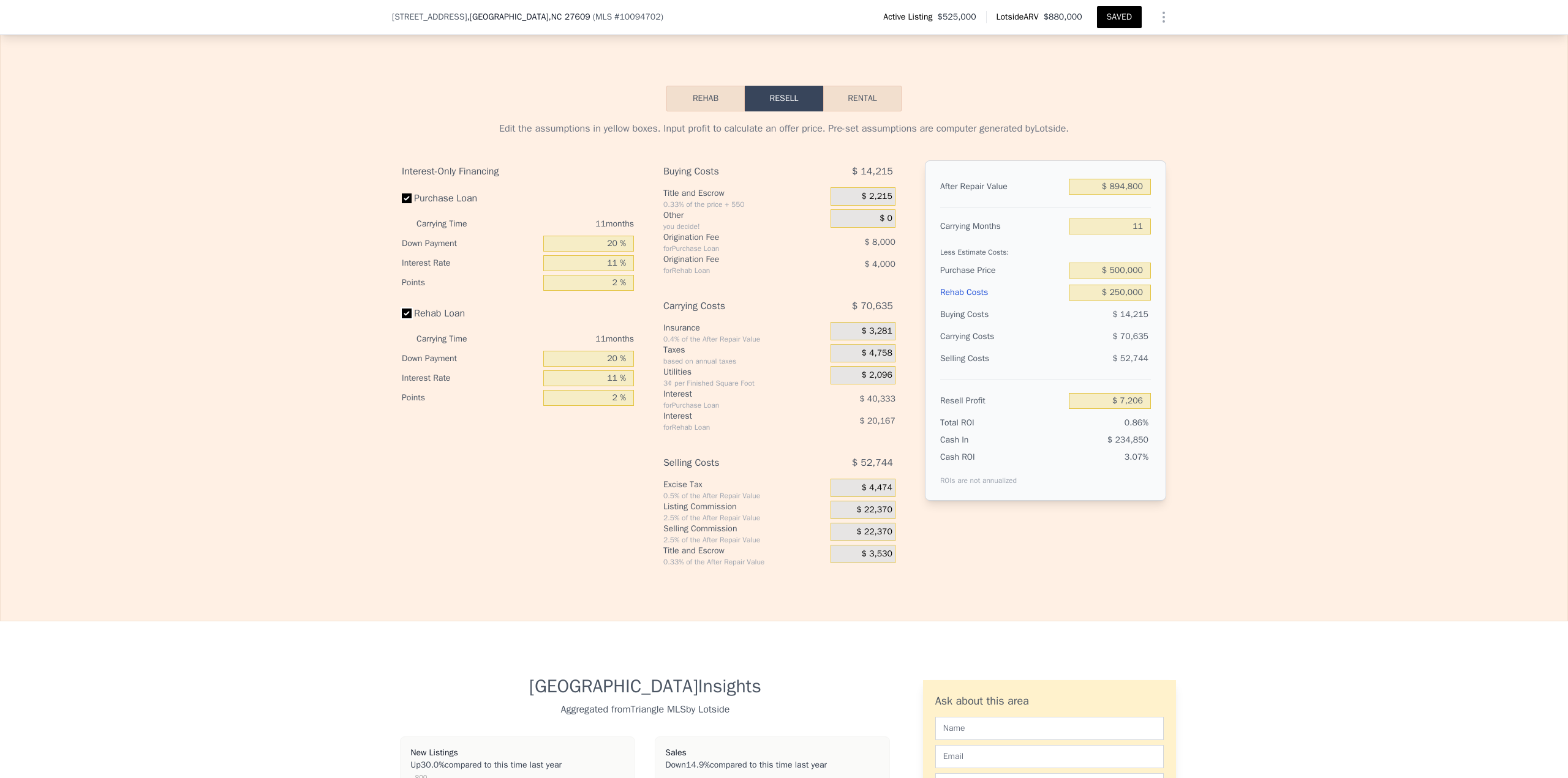 click on "Rehab Loan" at bounding box center (407, 313) 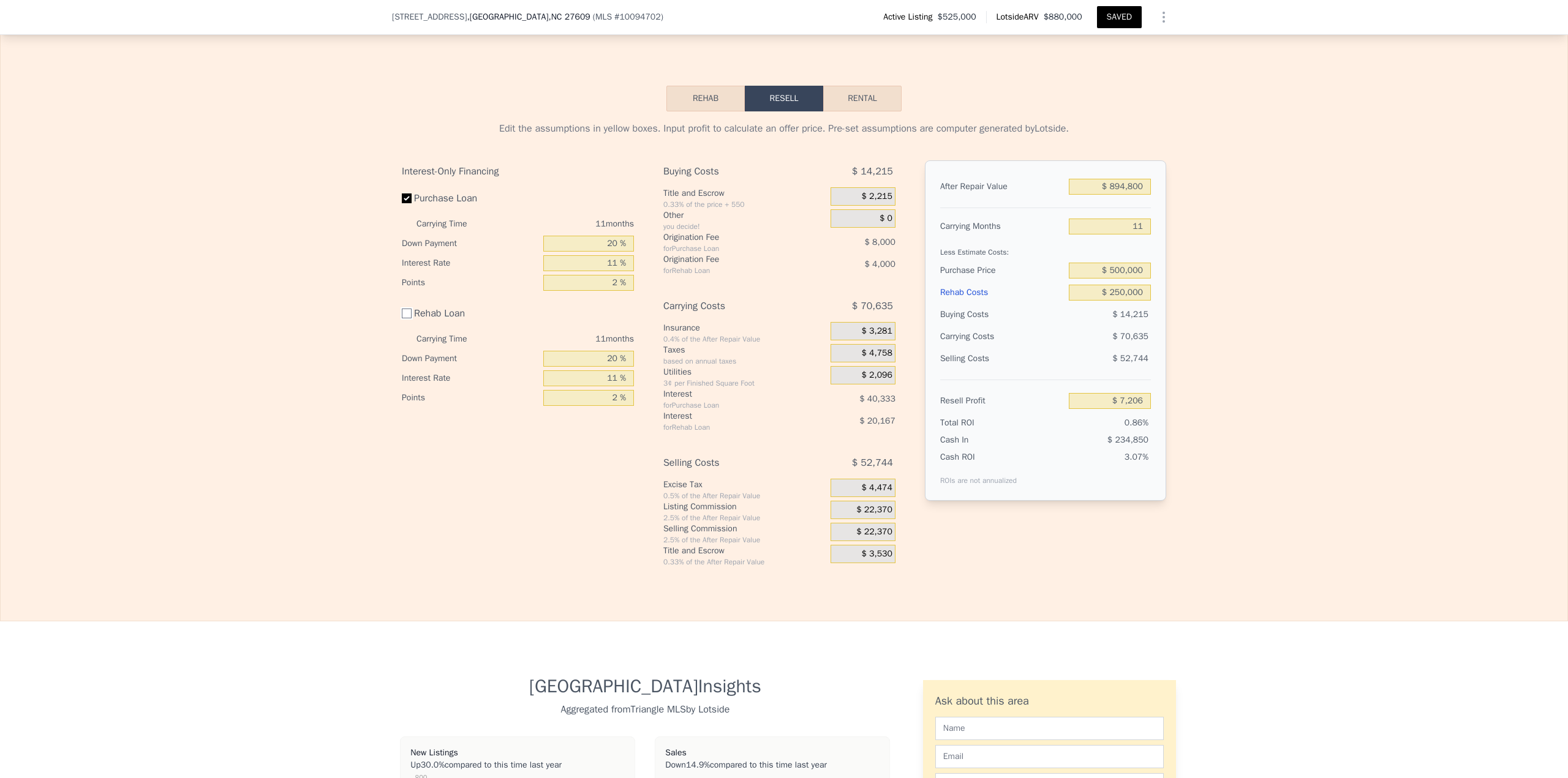 checkbox on "false" 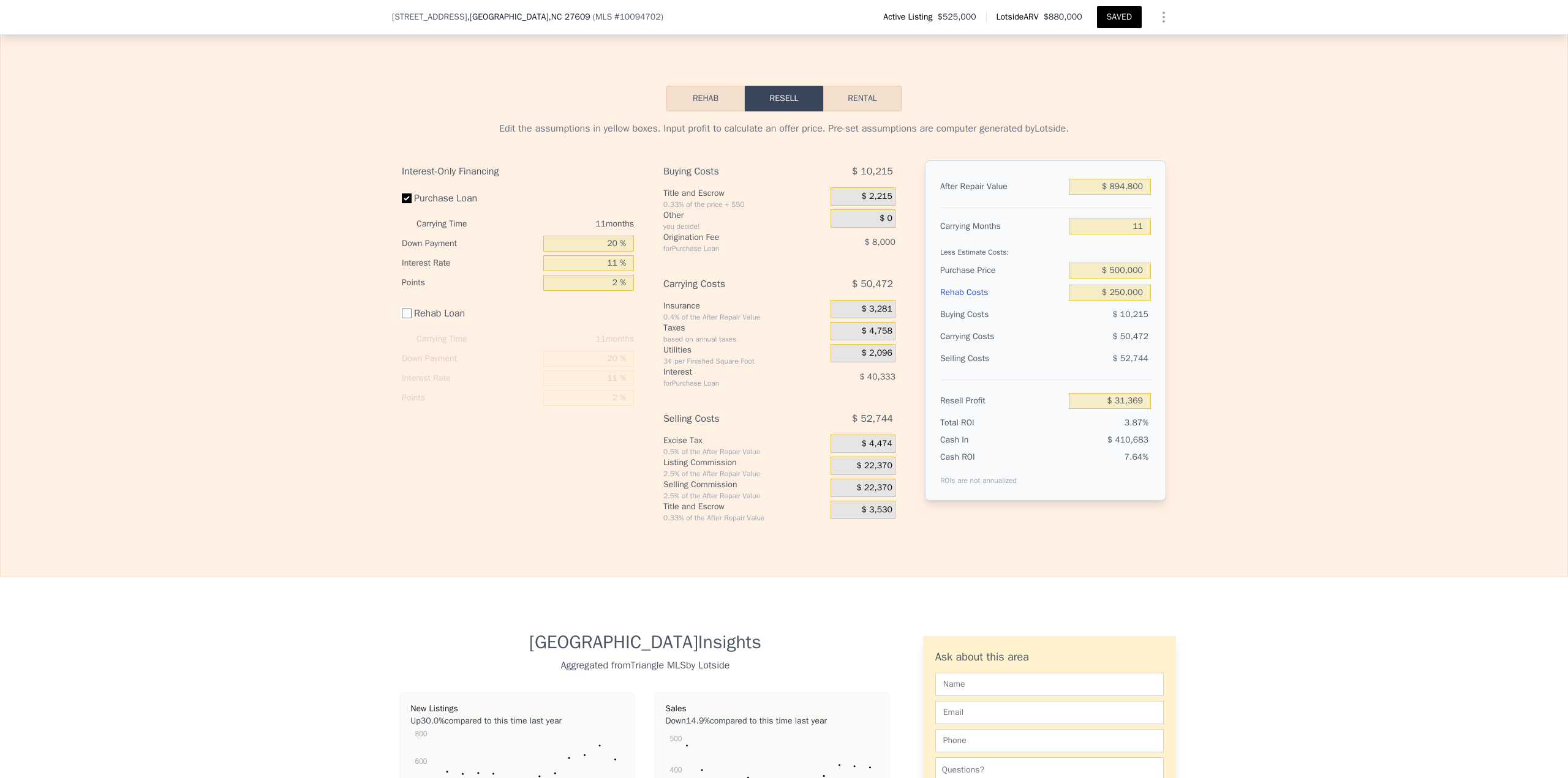 click on "Rehab Loan" at bounding box center (407, 313) 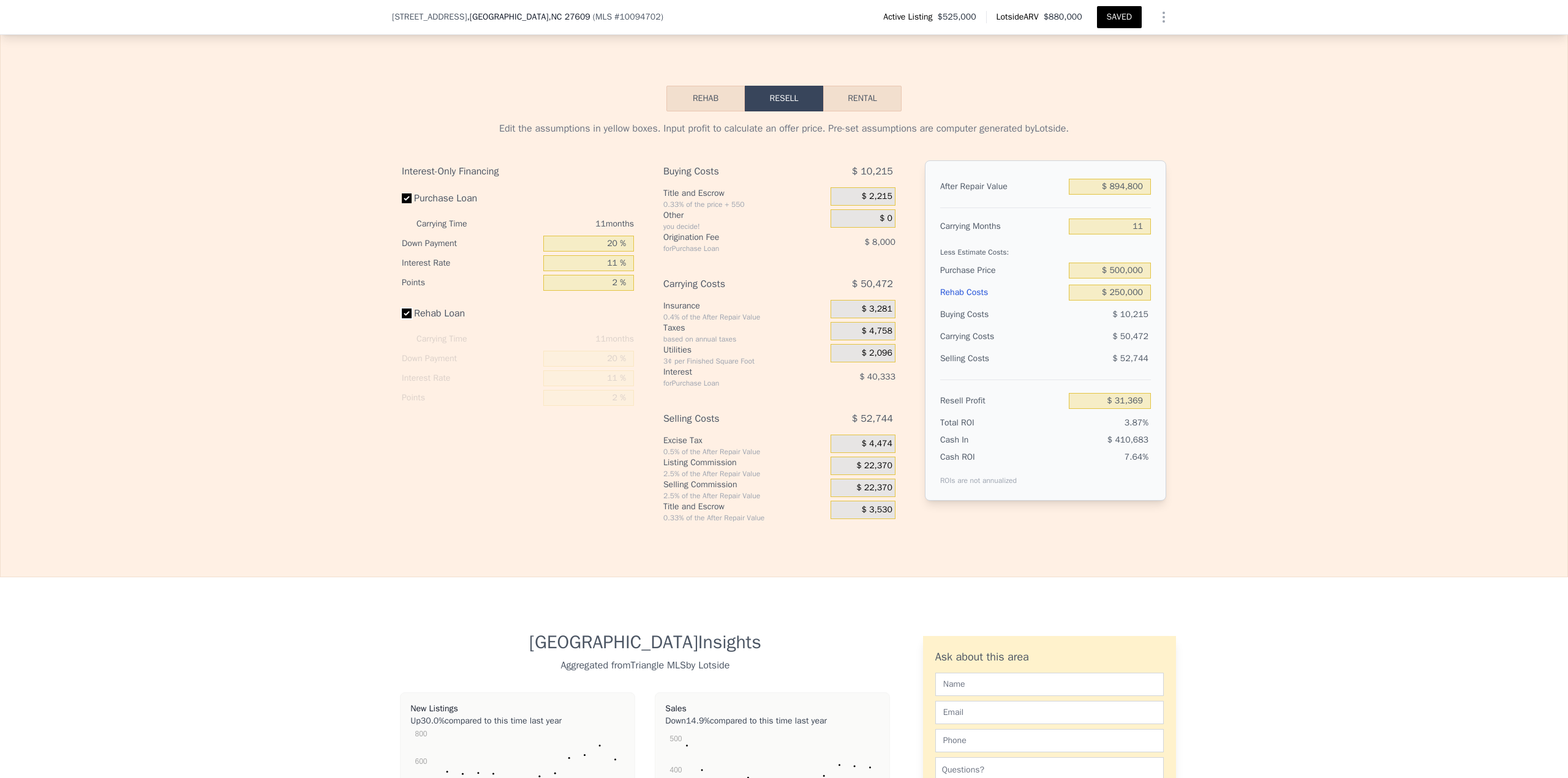 checkbox on "true" 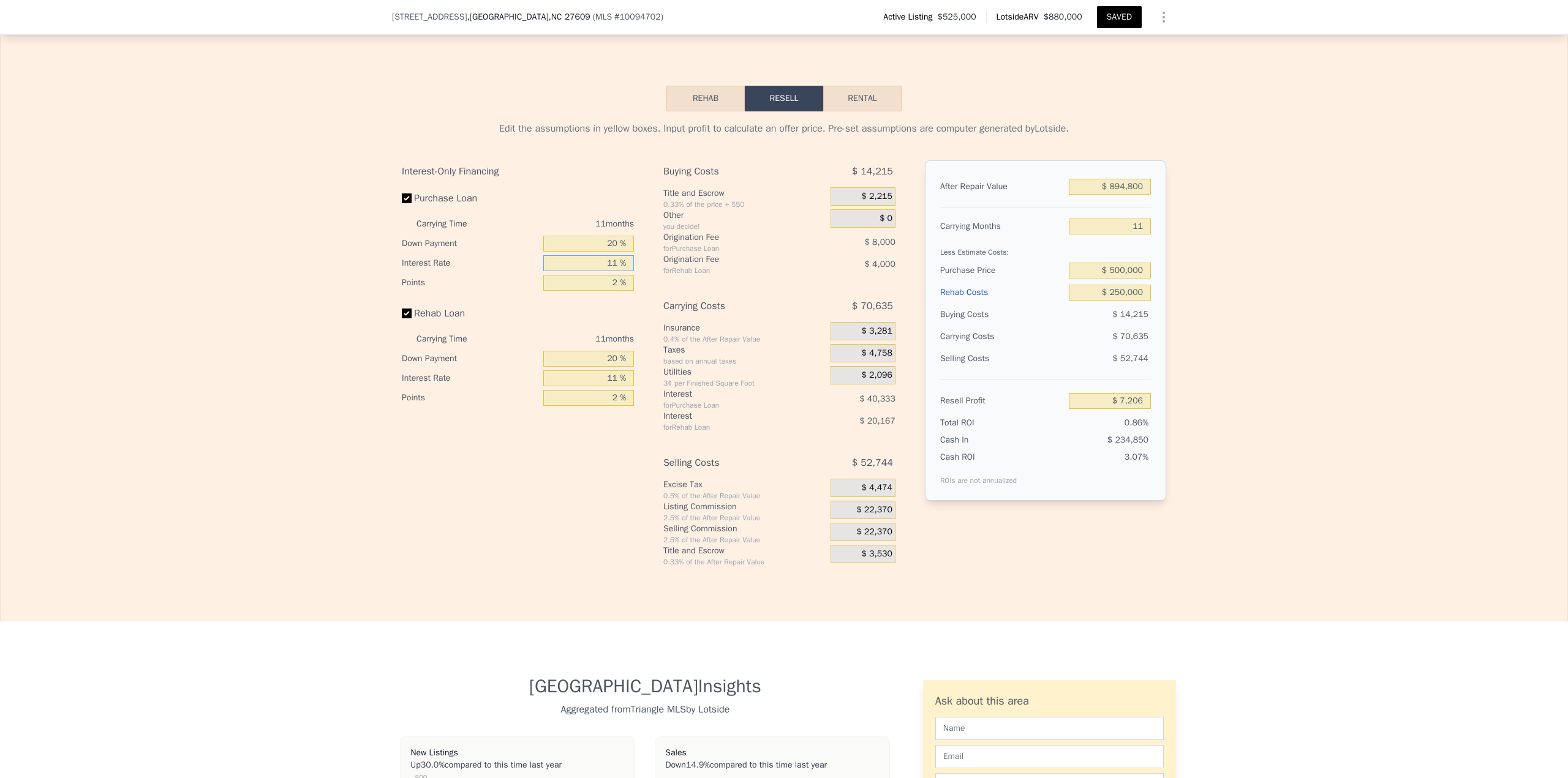 click on "11 %" at bounding box center (589, 263) 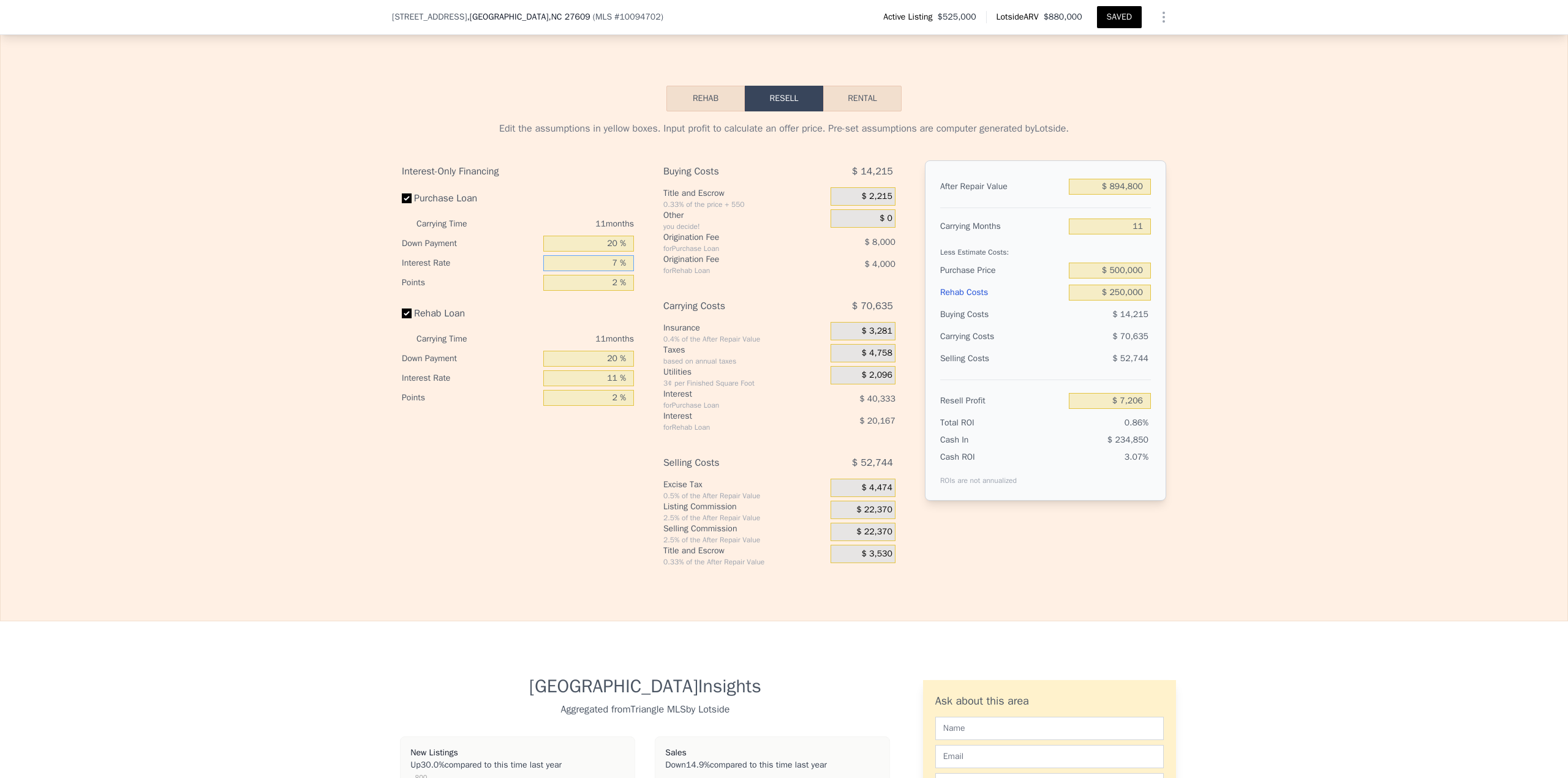 type on "$ 21,880" 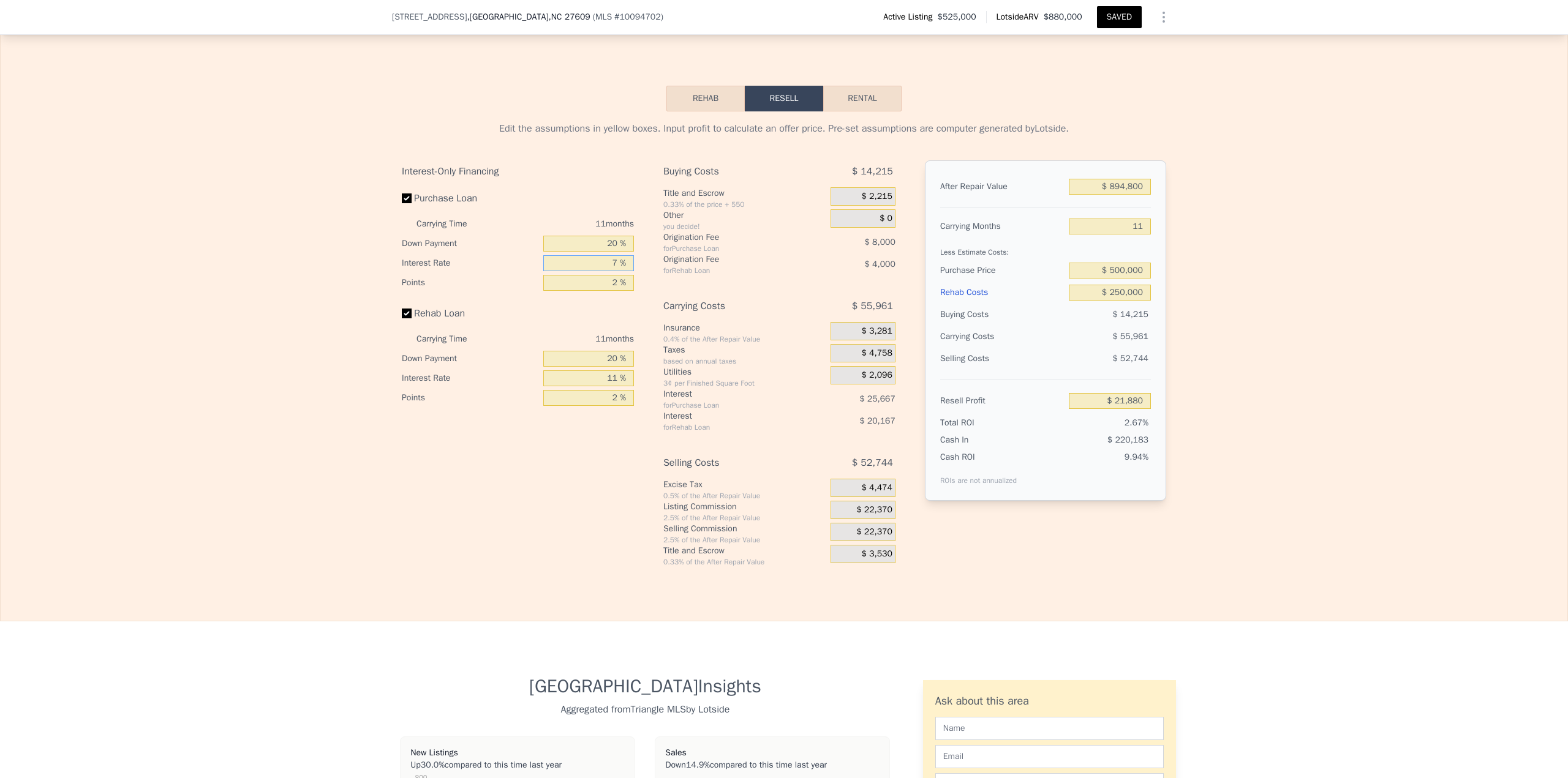 type on "7 %" 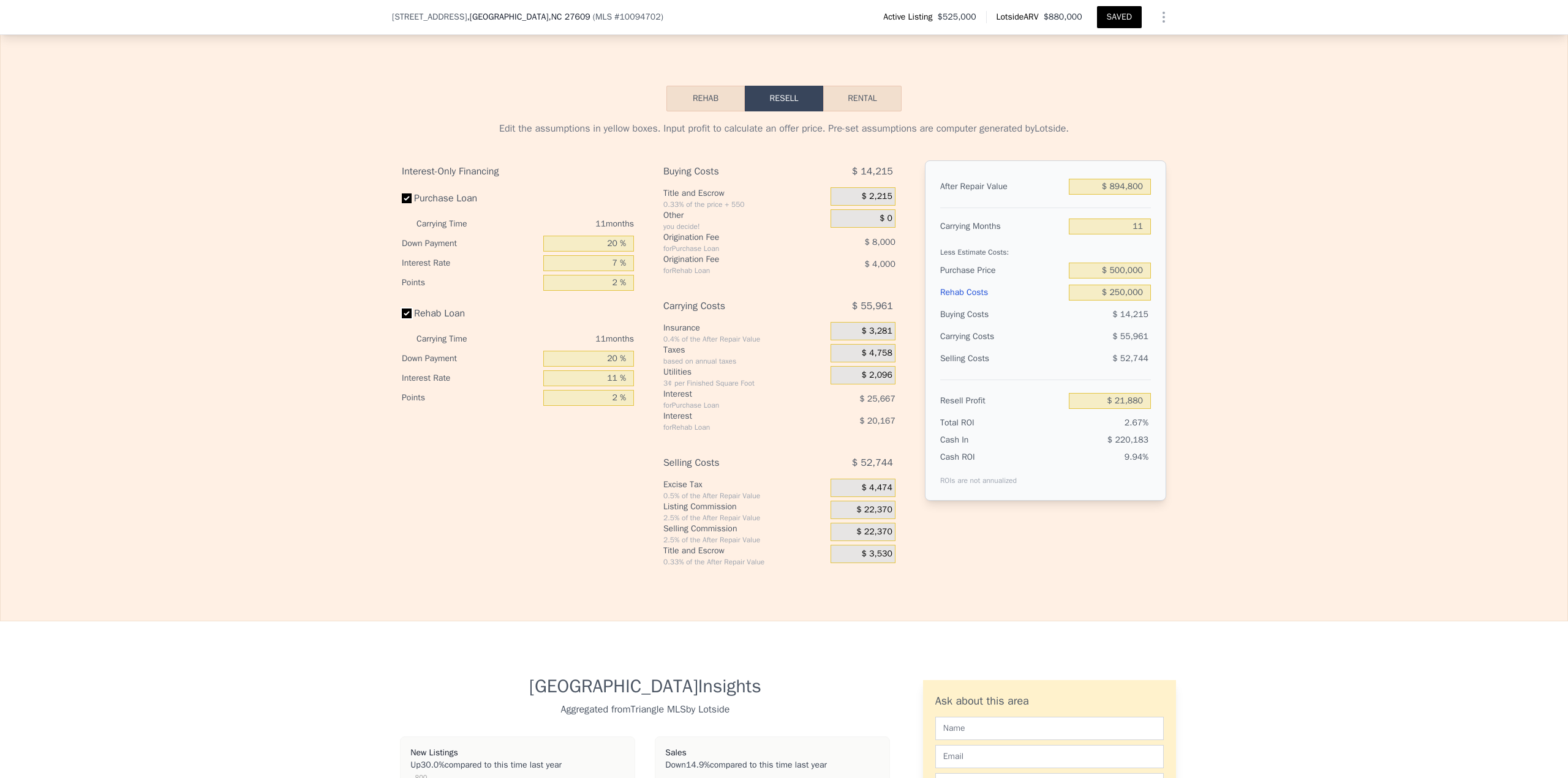 click on "Rehab Loan" at bounding box center (407, 313) 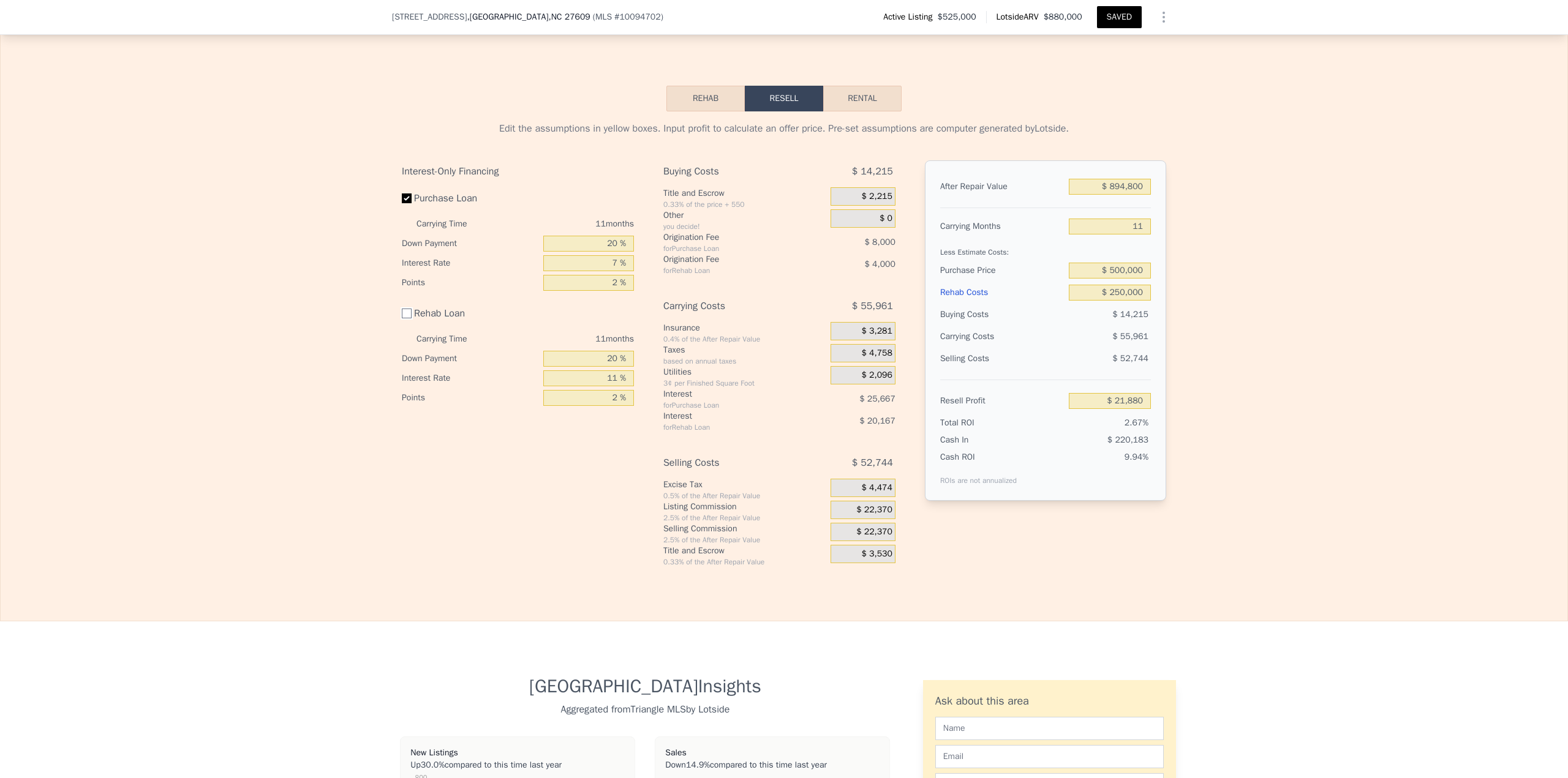 checkbox on "false" 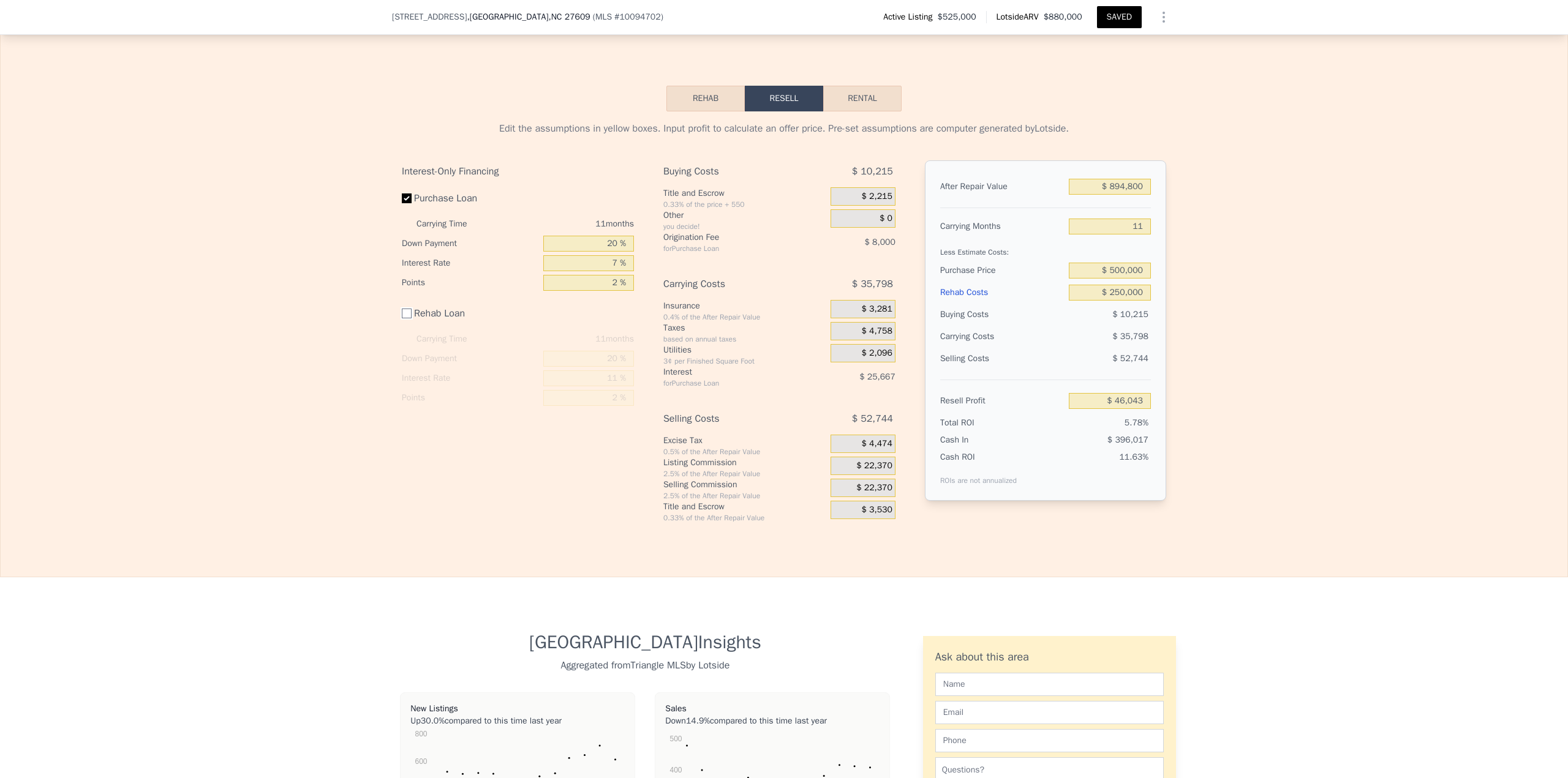 click on "Rehab Loan" at bounding box center (407, 313) 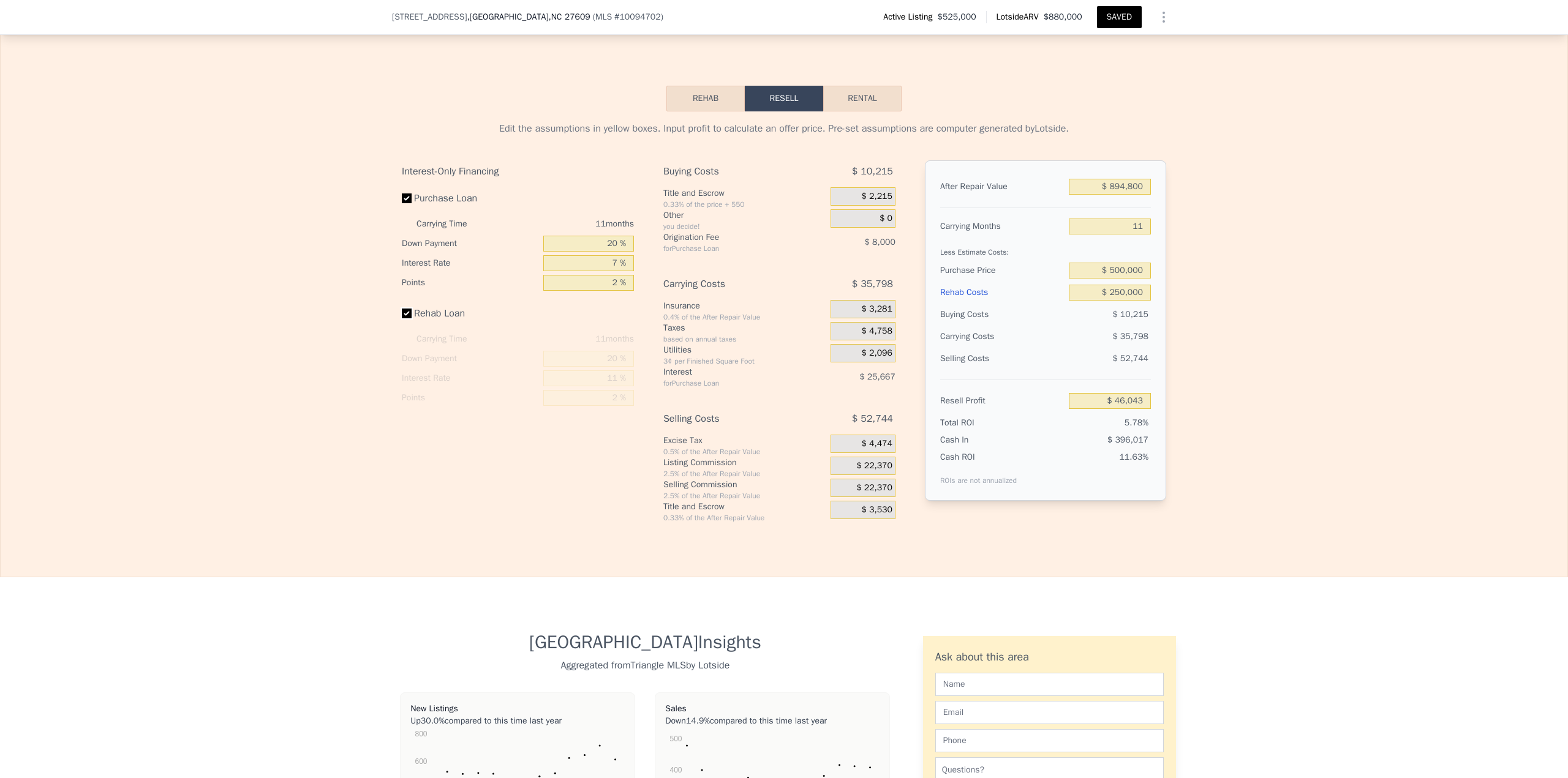 checkbox on "true" 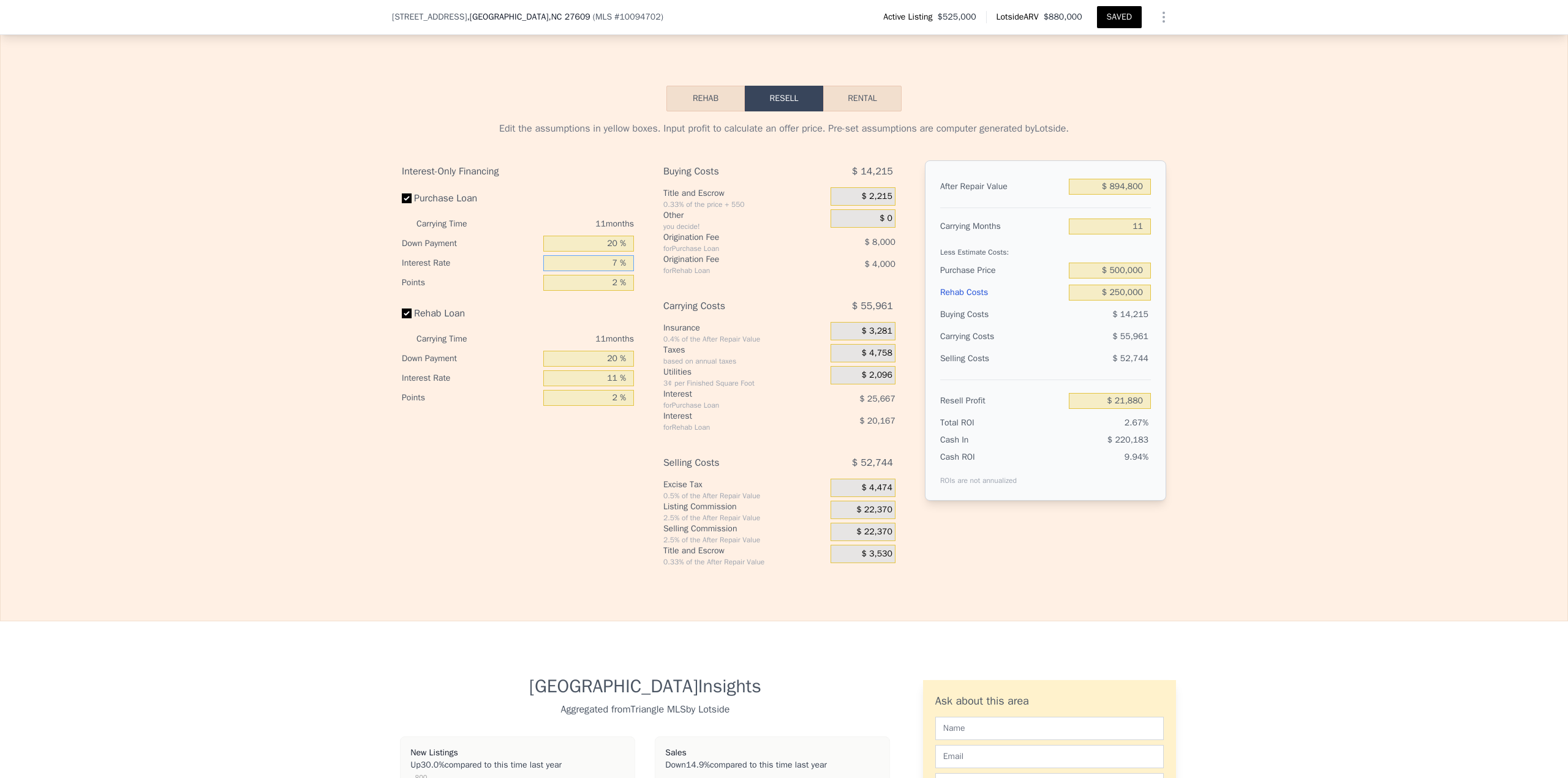 drag, startPoint x: 593, startPoint y: 261, endPoint x: 646, endPoint y: 262, distance: 53.009433 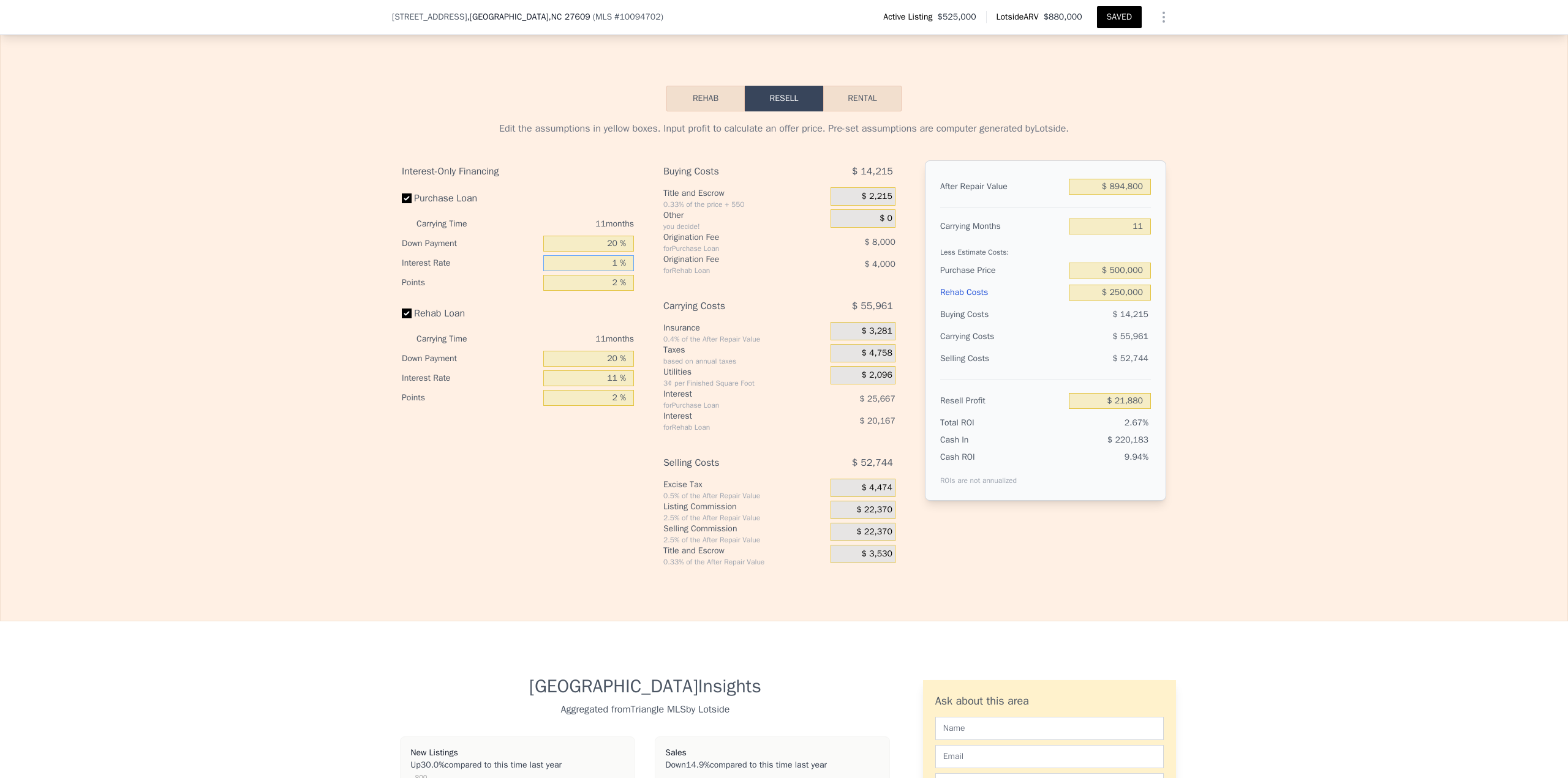 type on "$ 43,880" 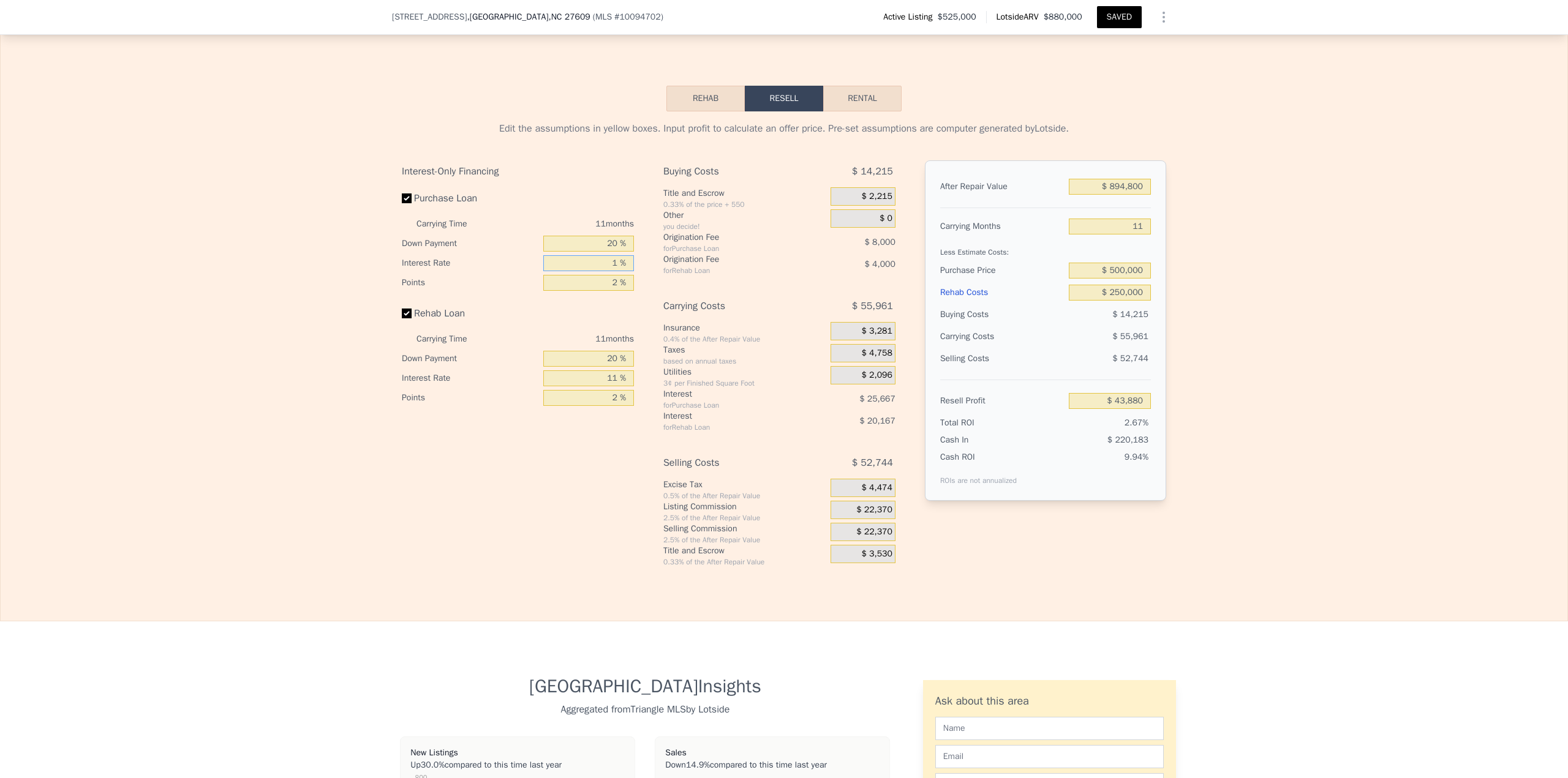 type on "11 %" 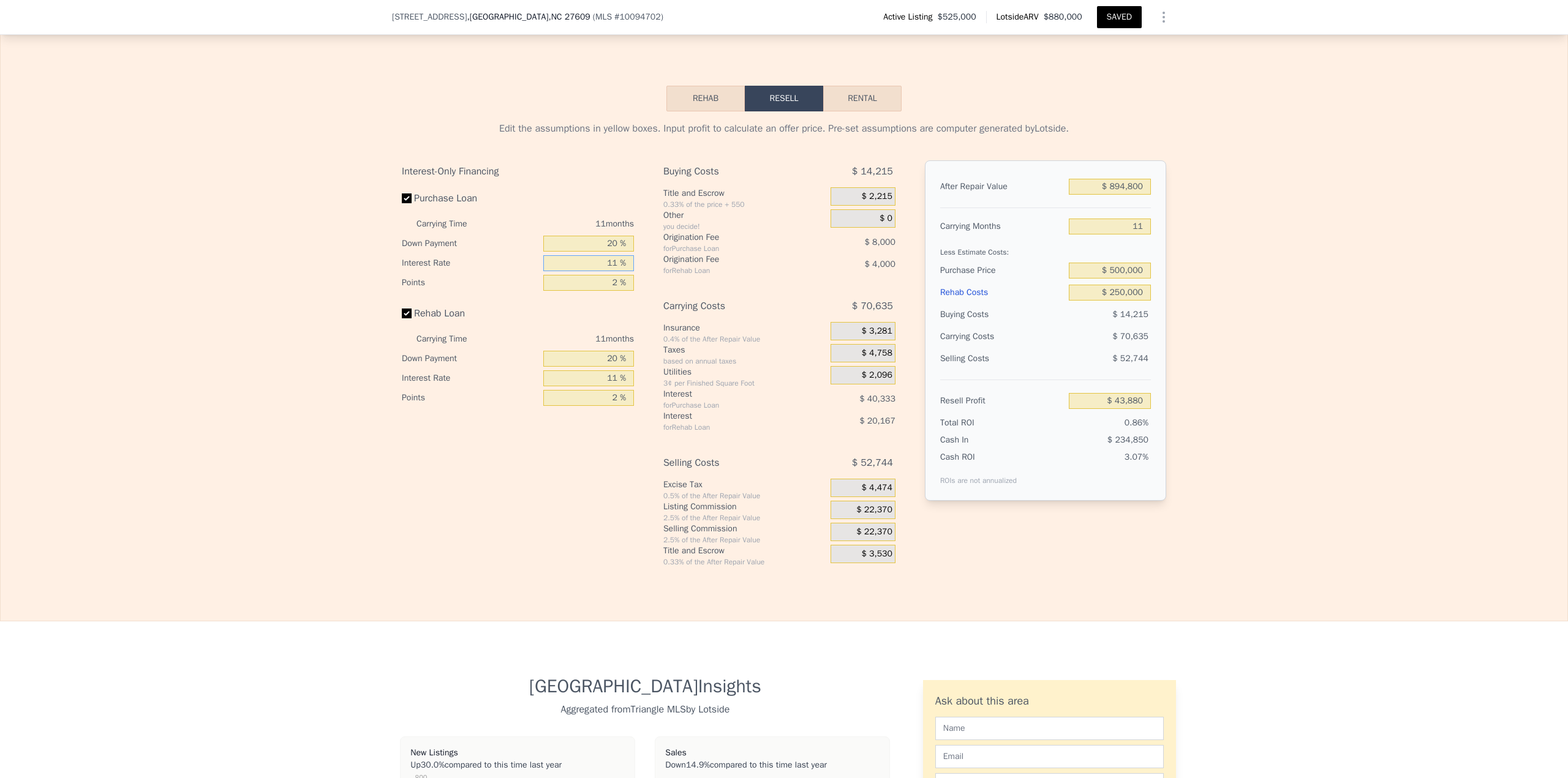 type on "$ 7,206" 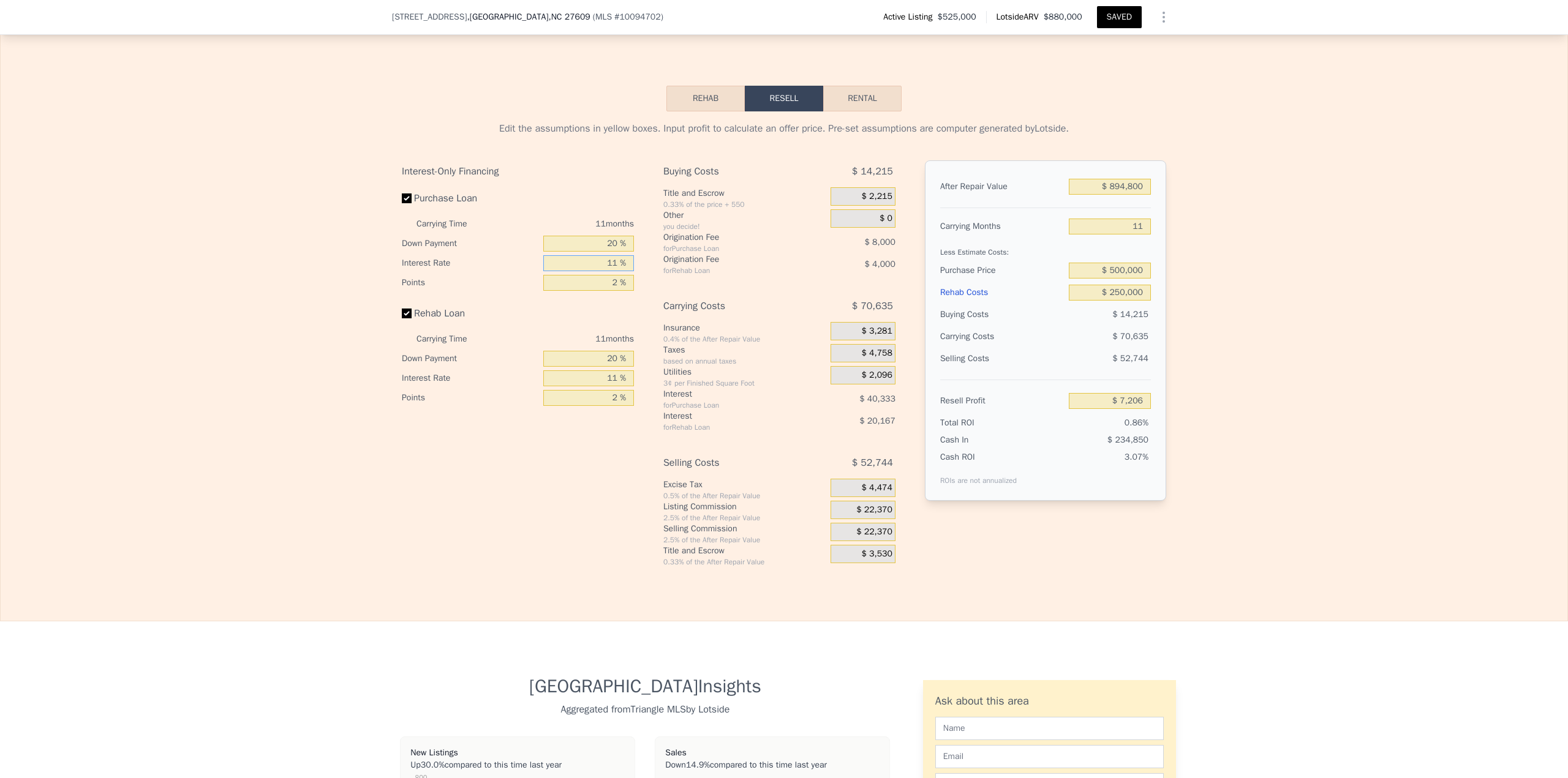type on "11 %" 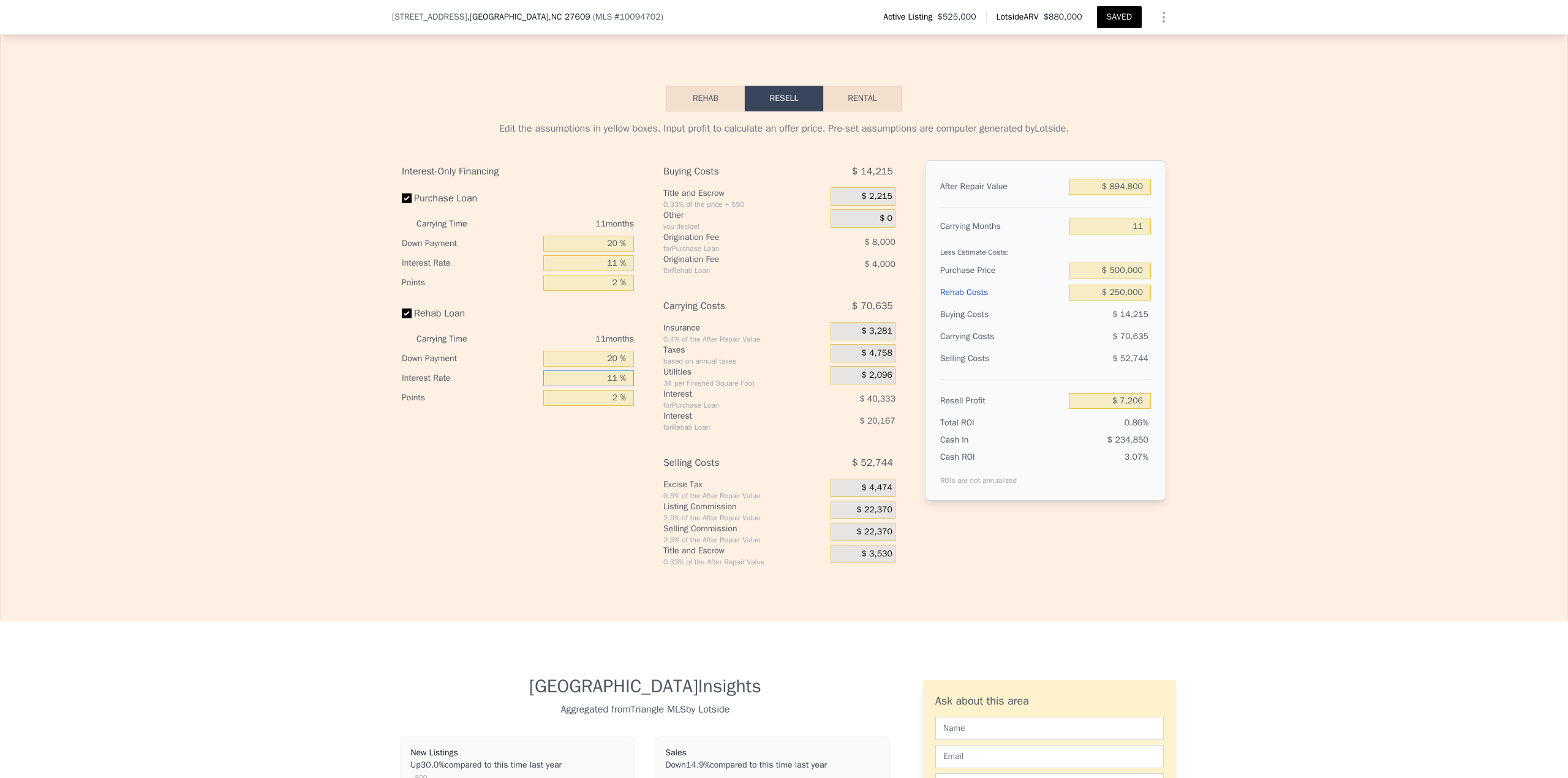 click on "11 %" at bounding box center (589, 378) 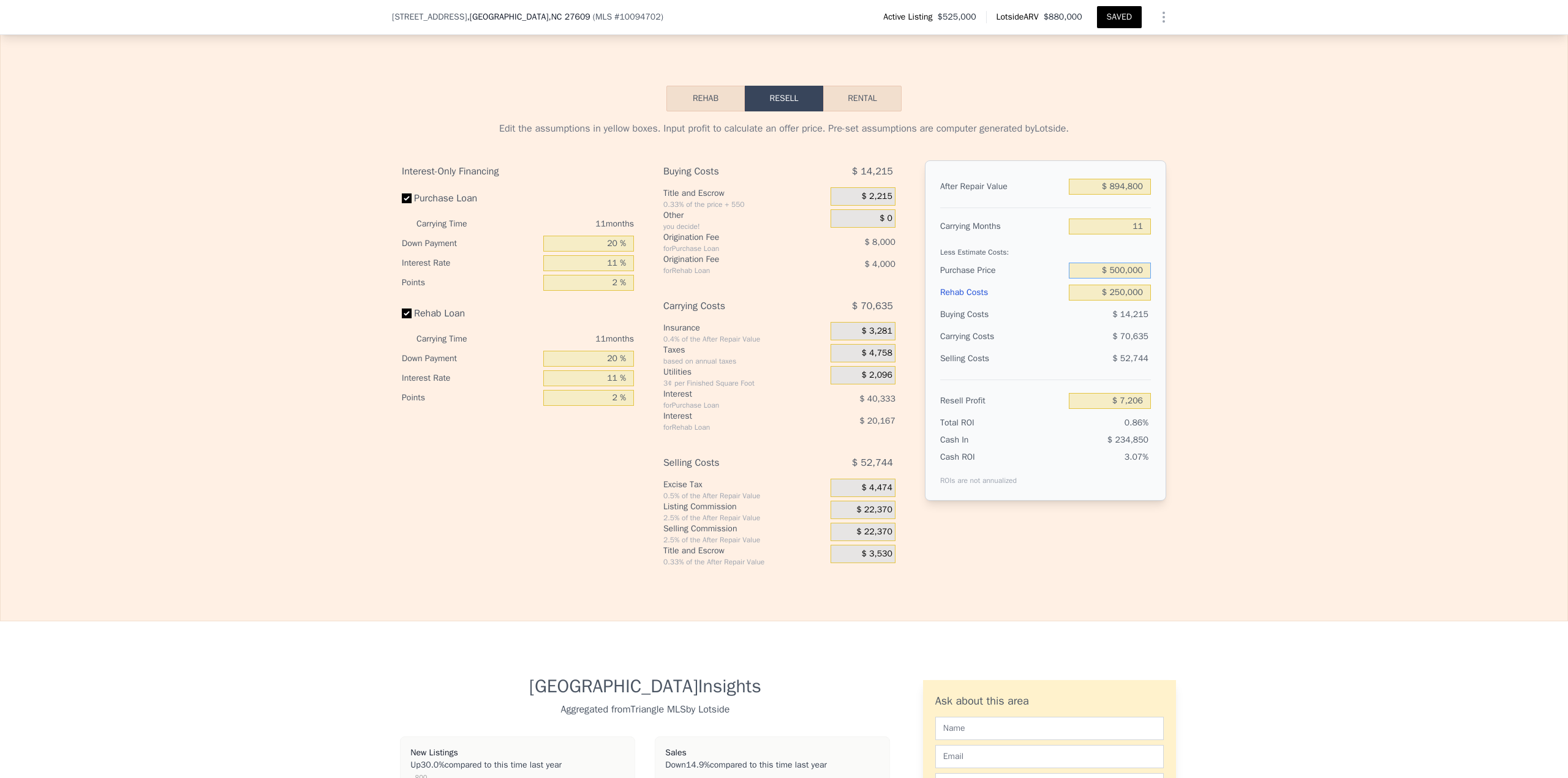 click on "$ 500,000" at bounding box center (1110, 271) 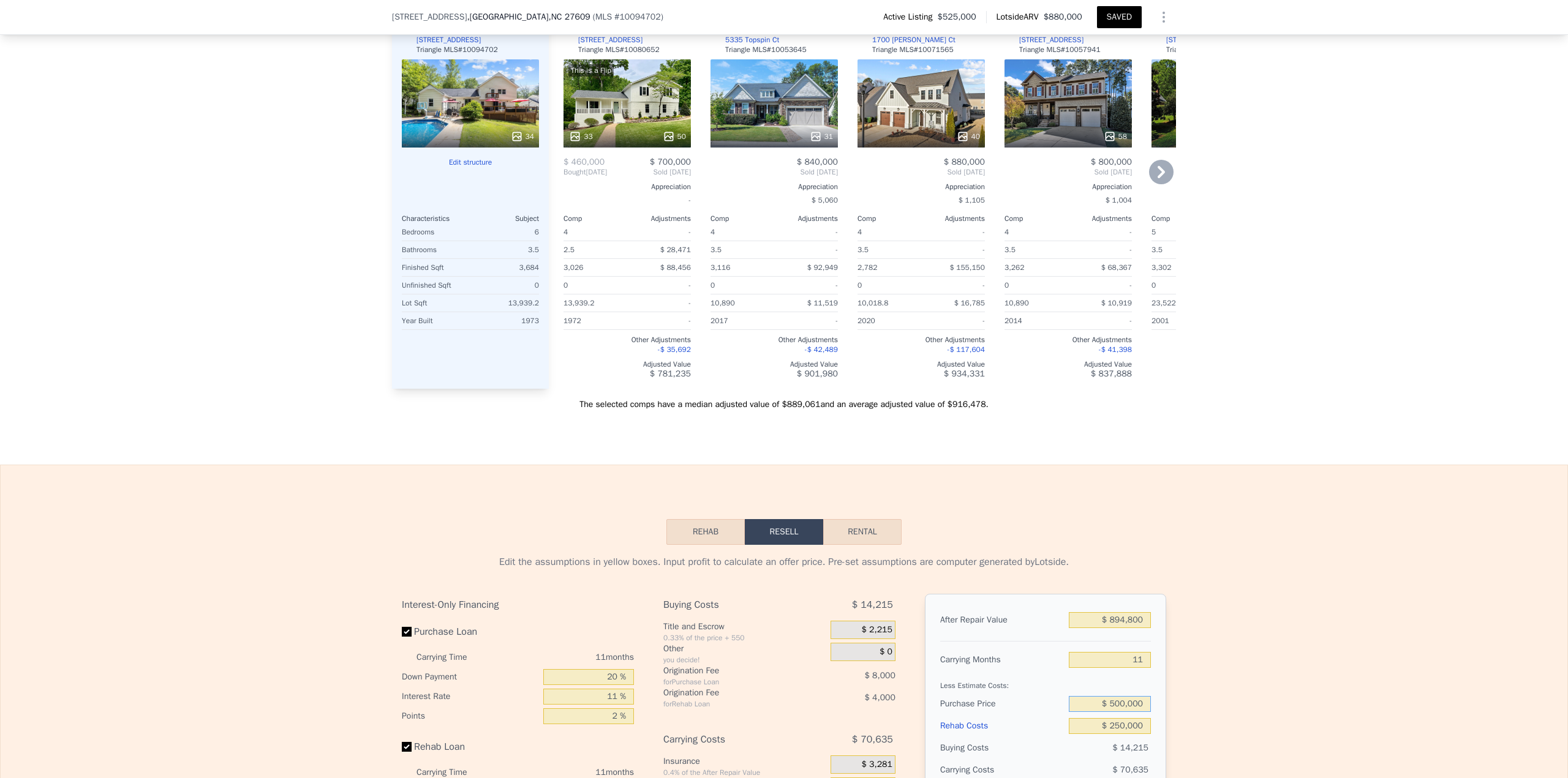 scroll, scrollTop: 1317, scrollLeft: 0, axis: vertical 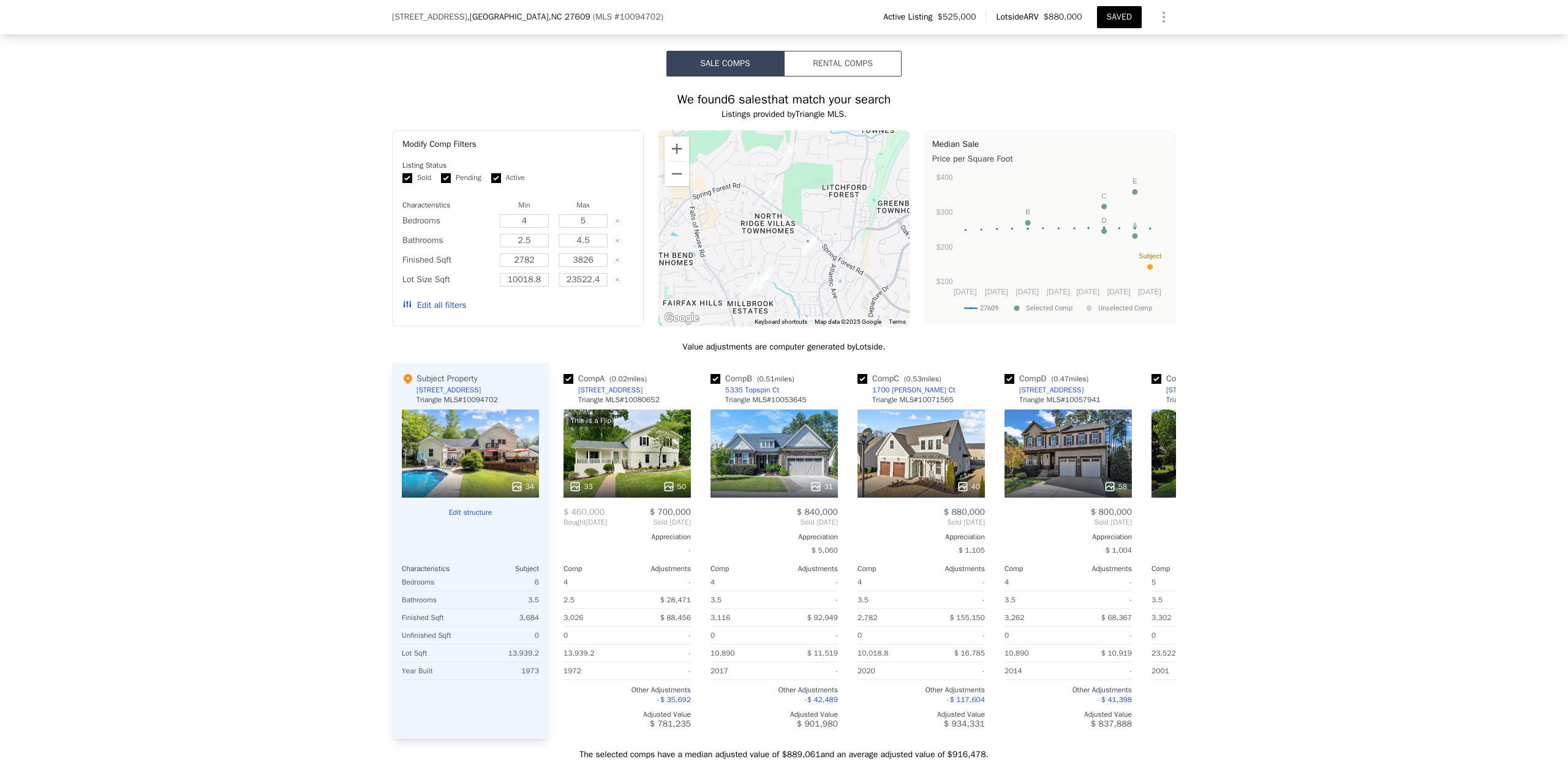 click on "Edit all filters" at bounding box center (434, 305) 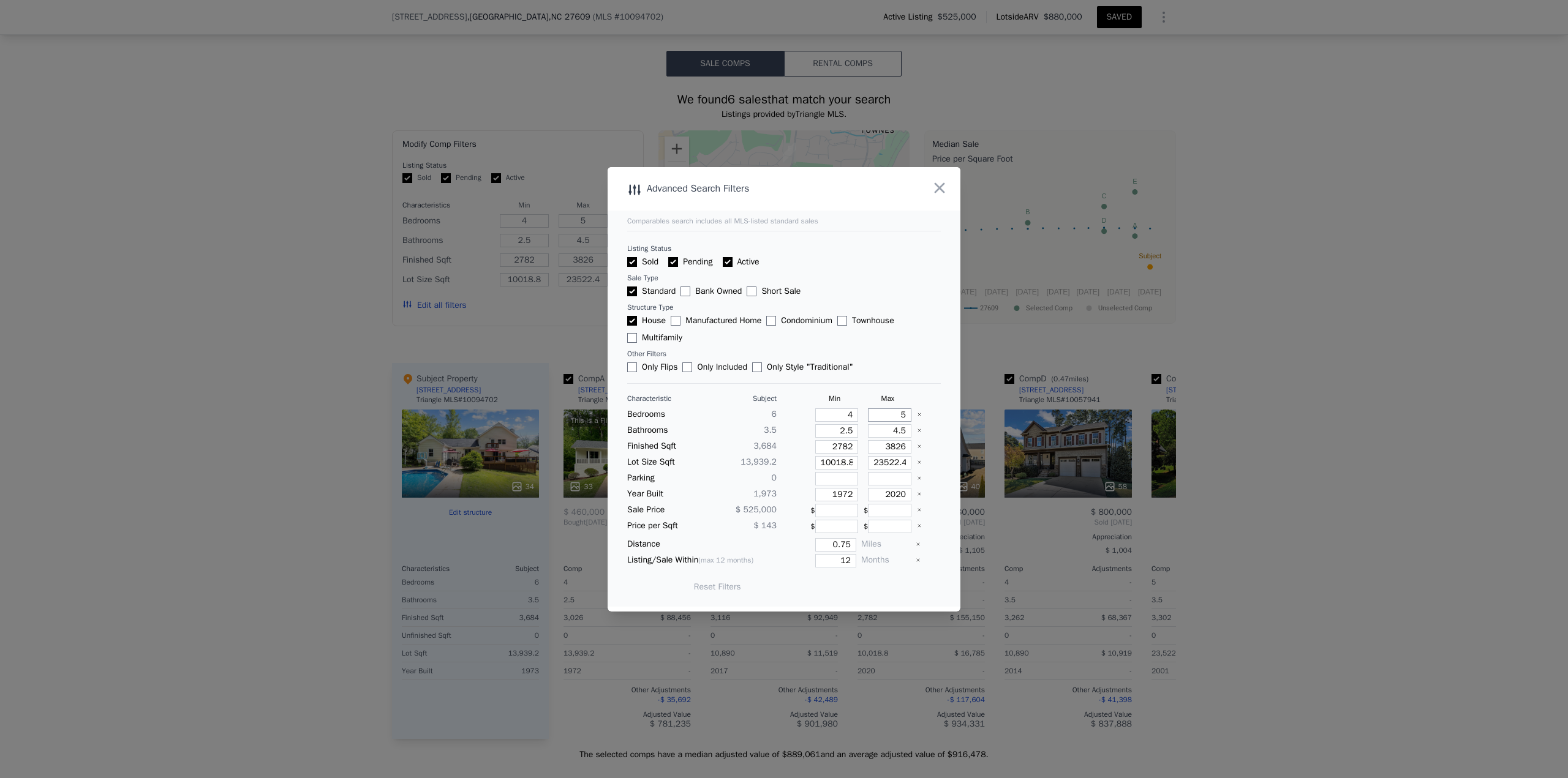 drag, startPoint x: 884, startPoint y: 418, endPoint x: 909, endPoint y: 417, distance: 25.01999 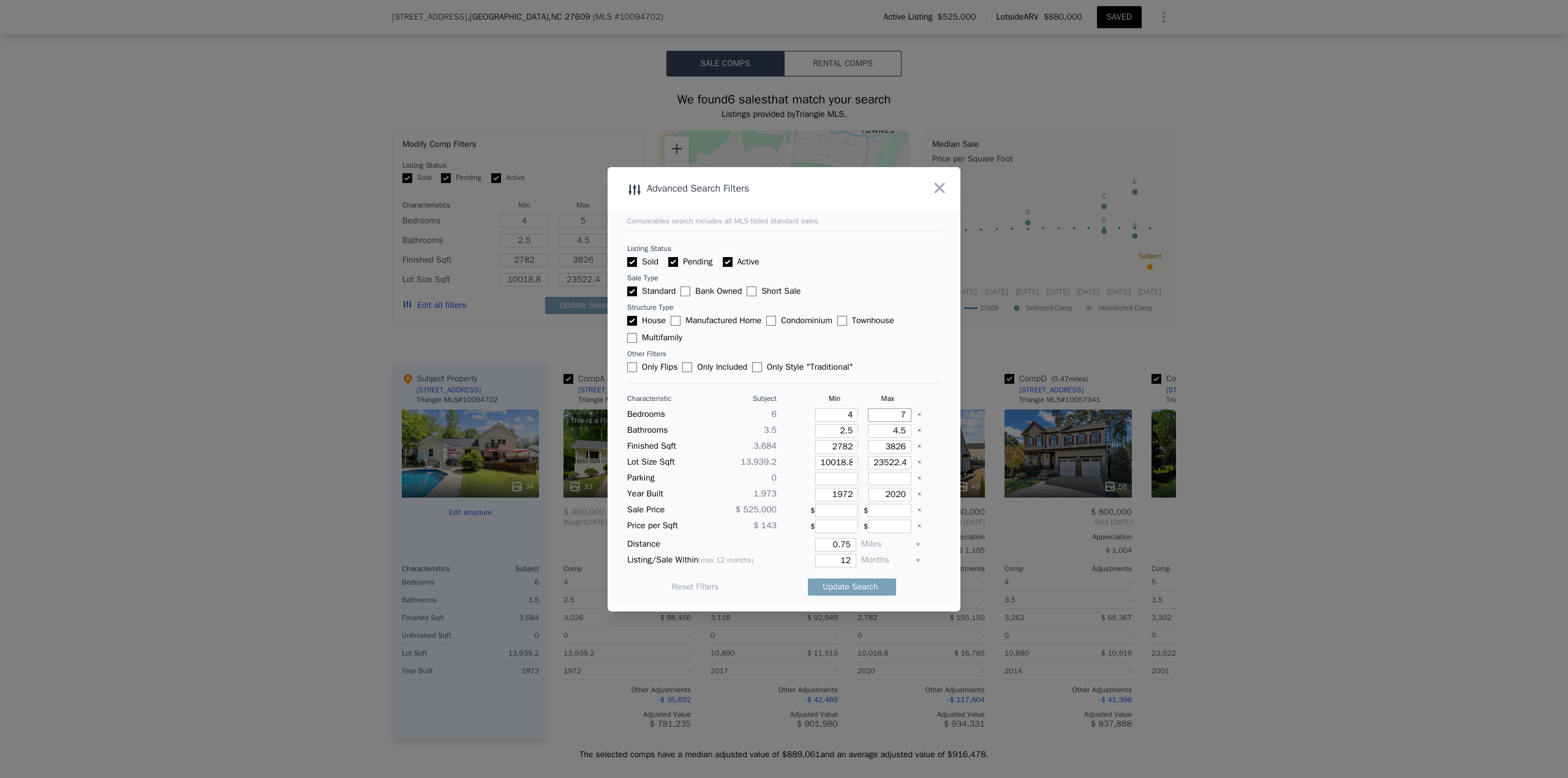 type on "7" 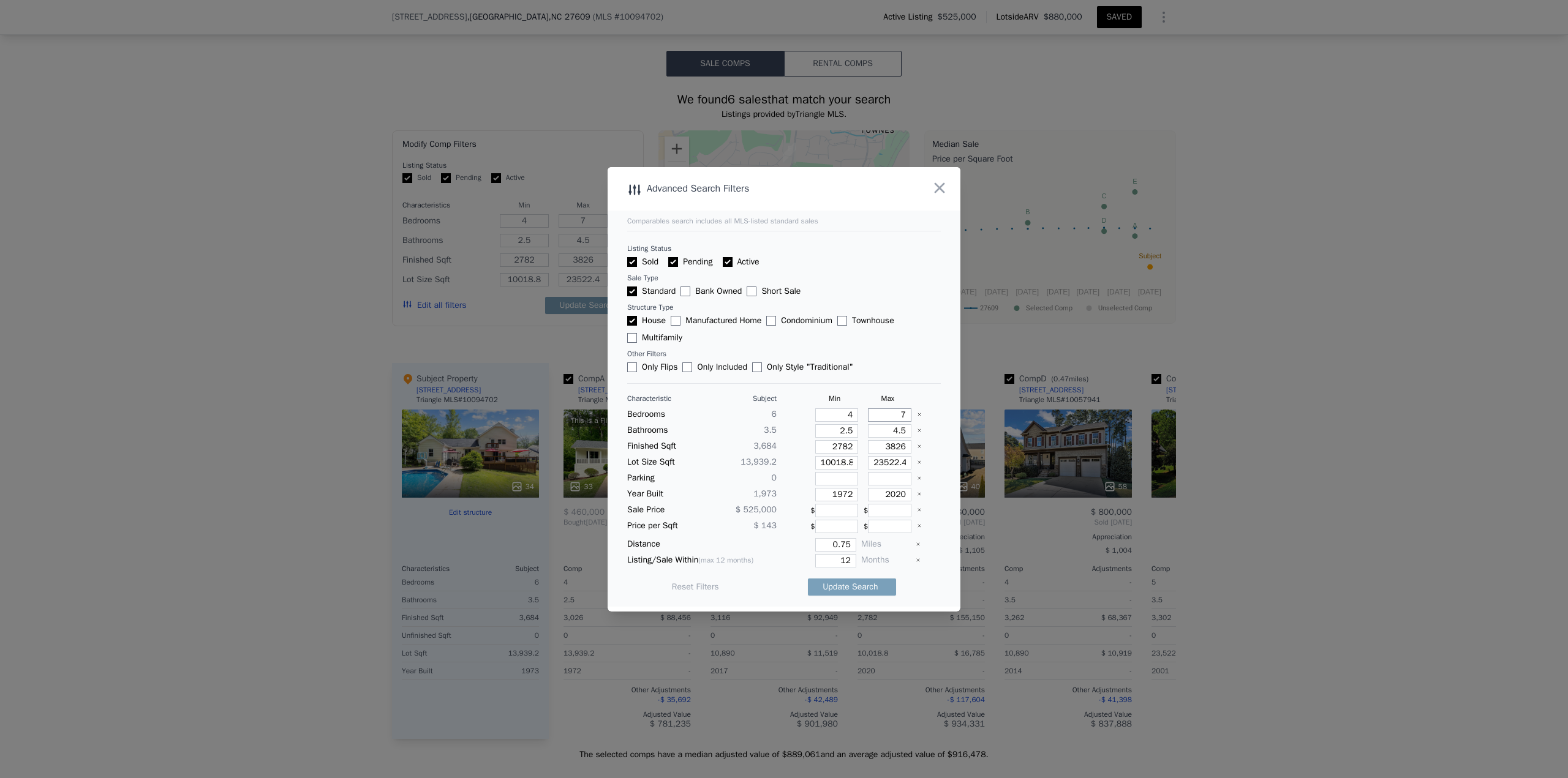type on "7" 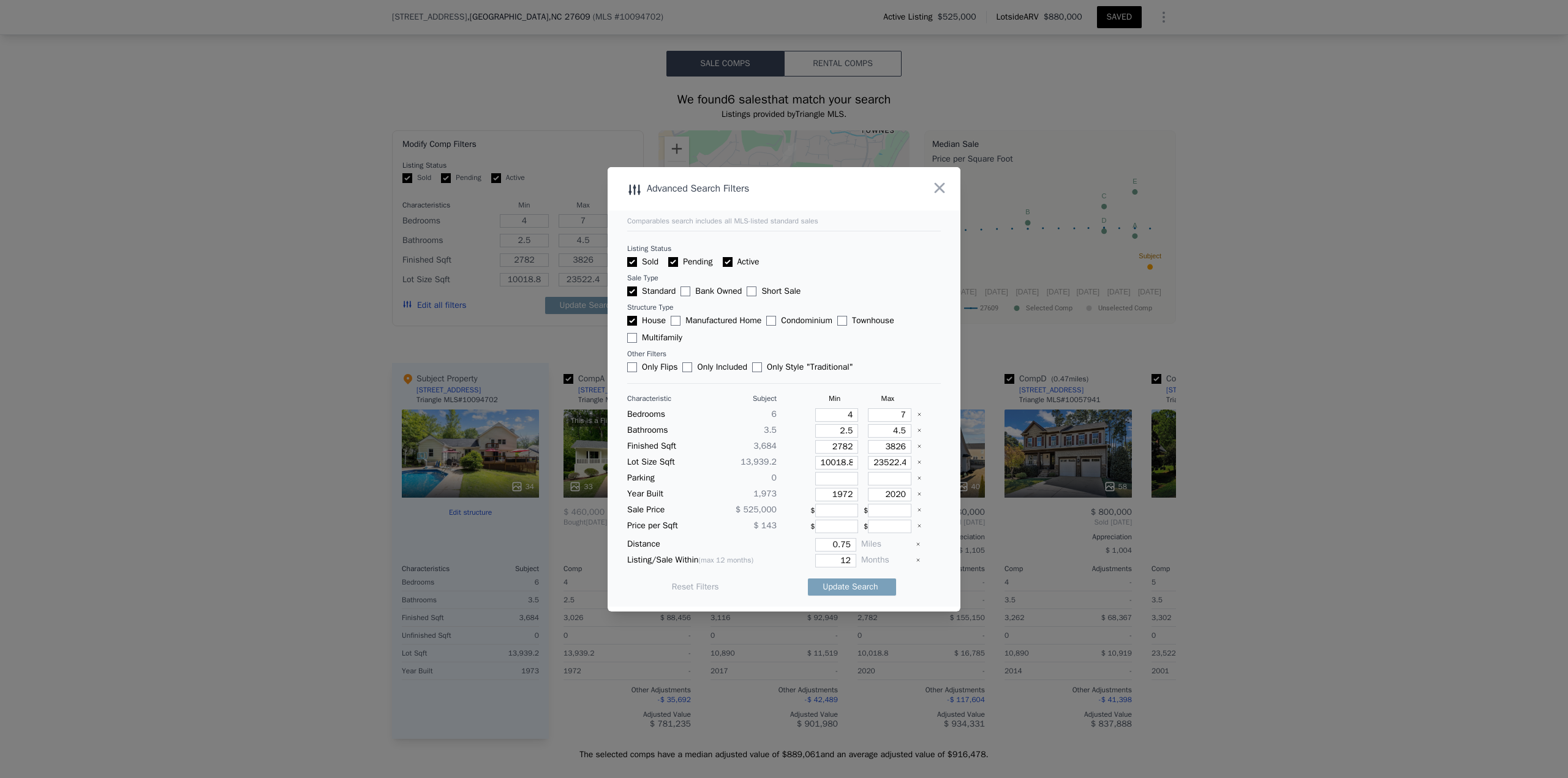 type 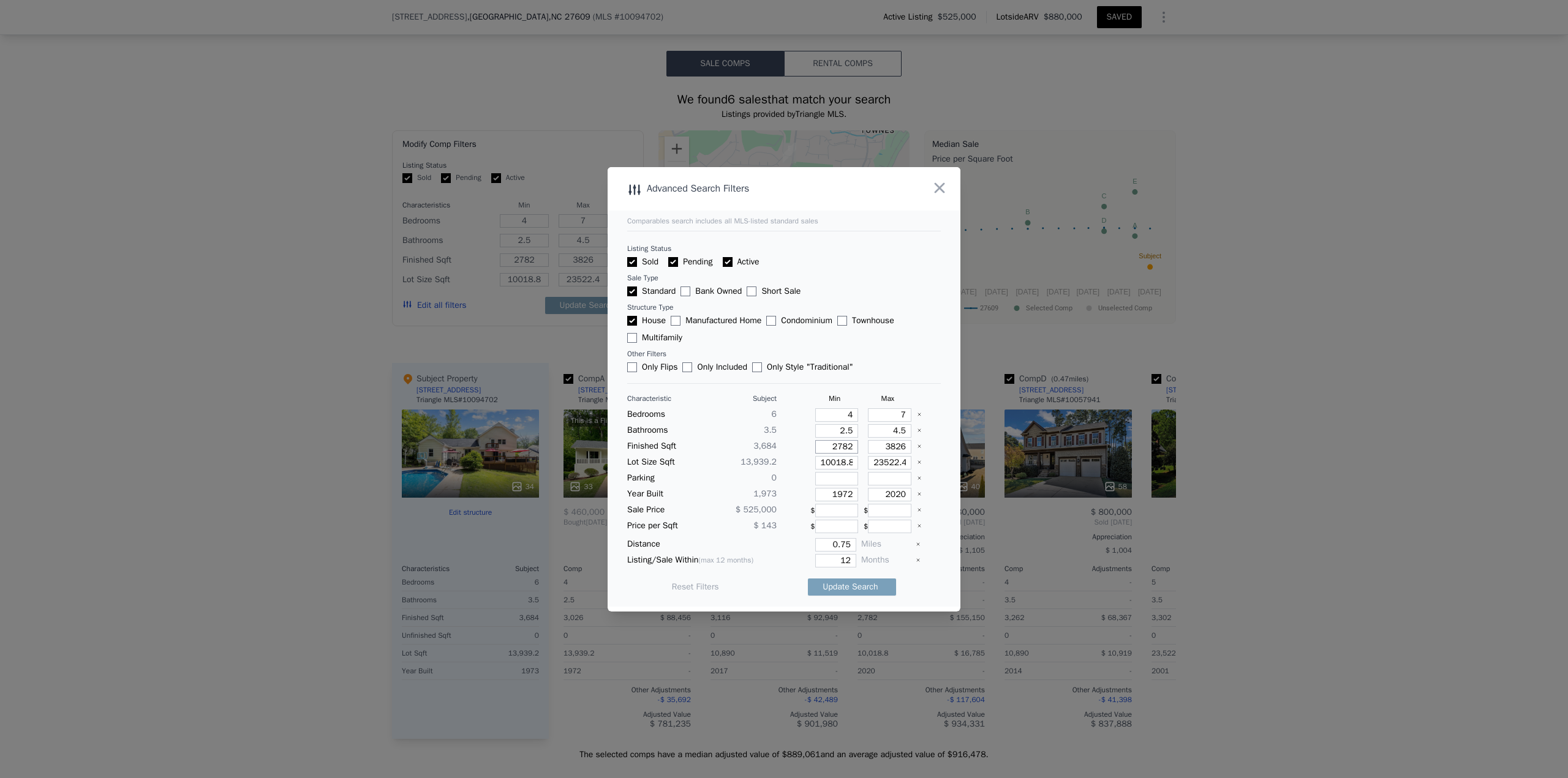 type on "3" 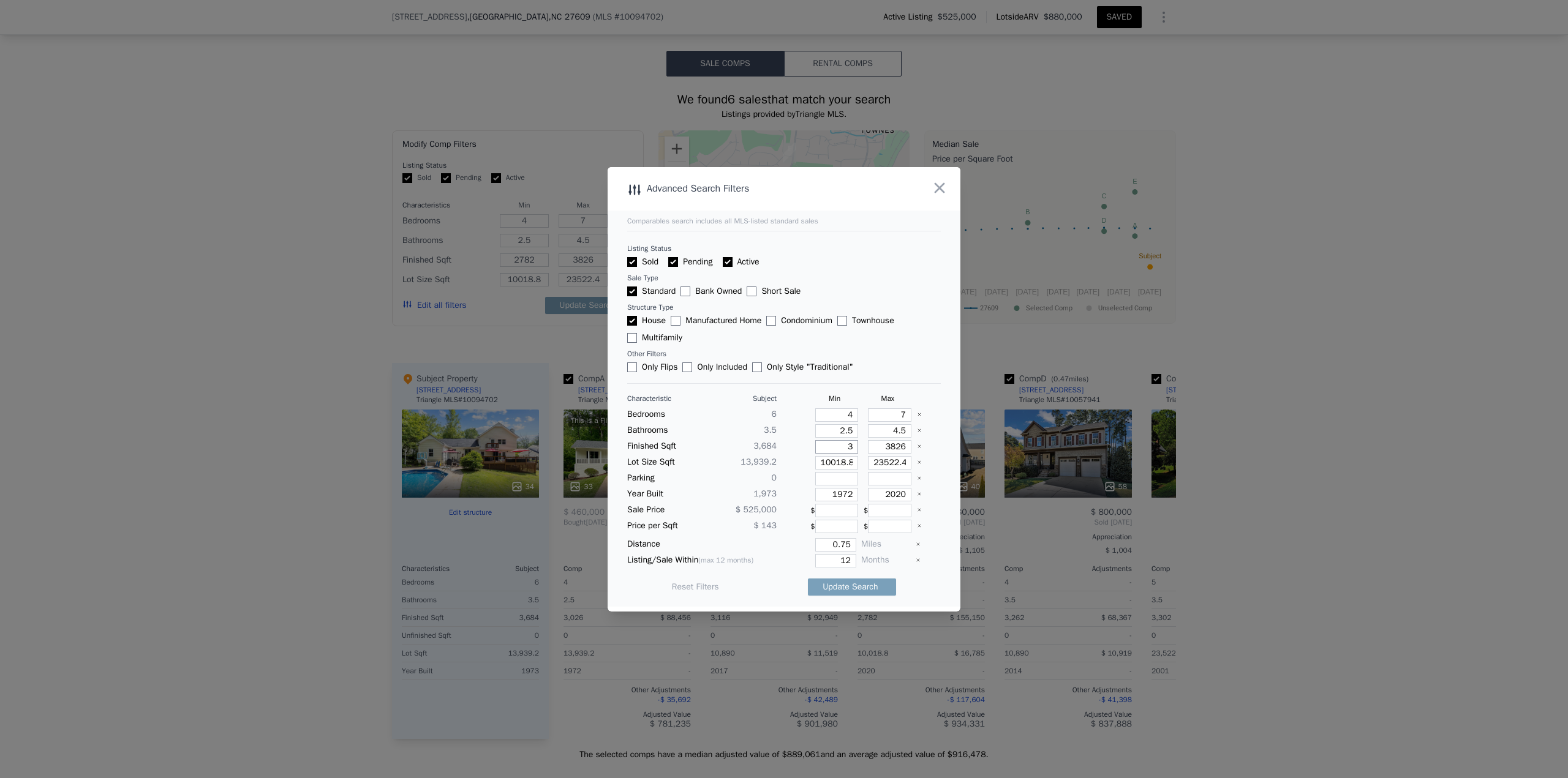type on "3" 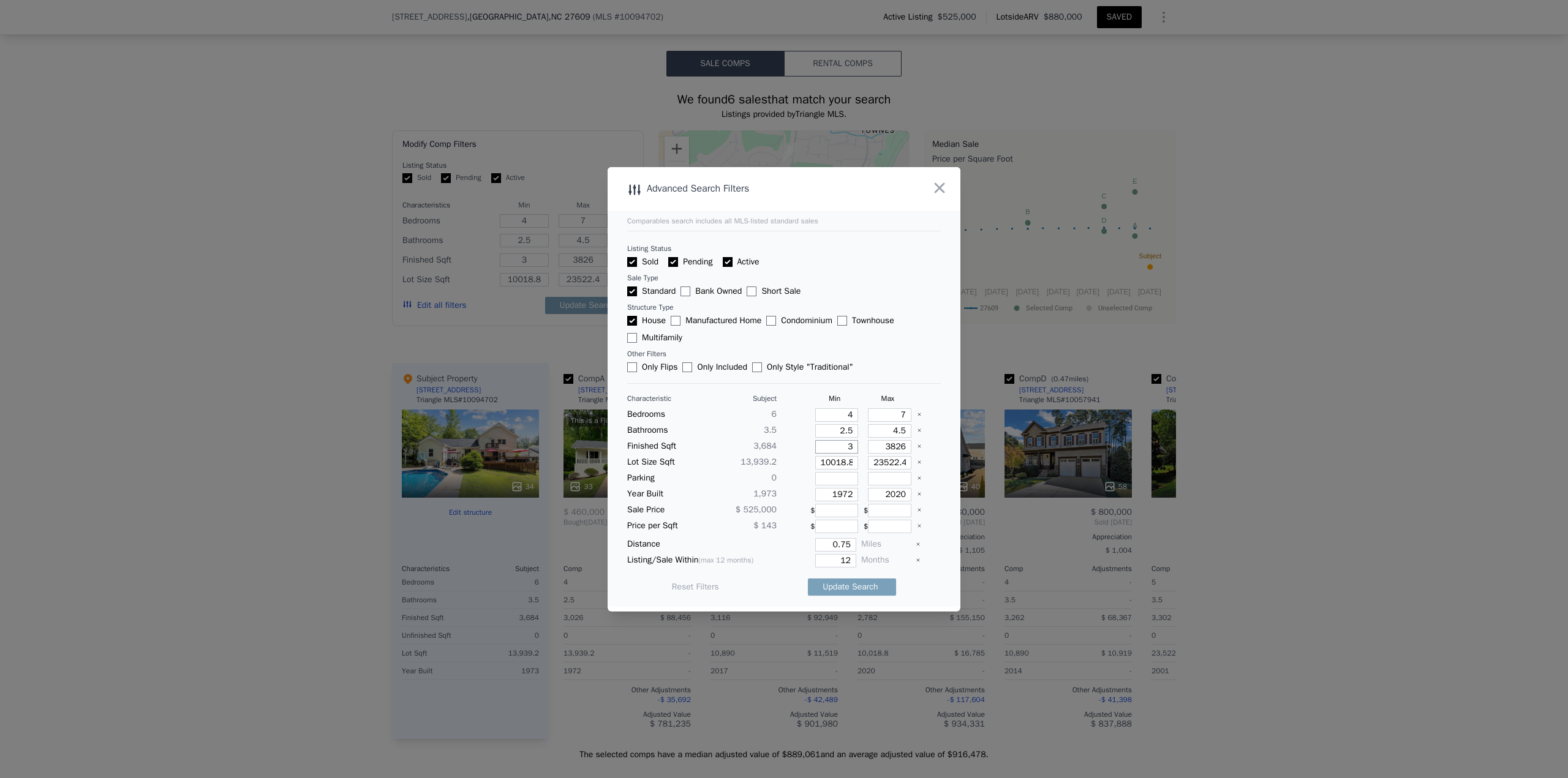 type on "31" 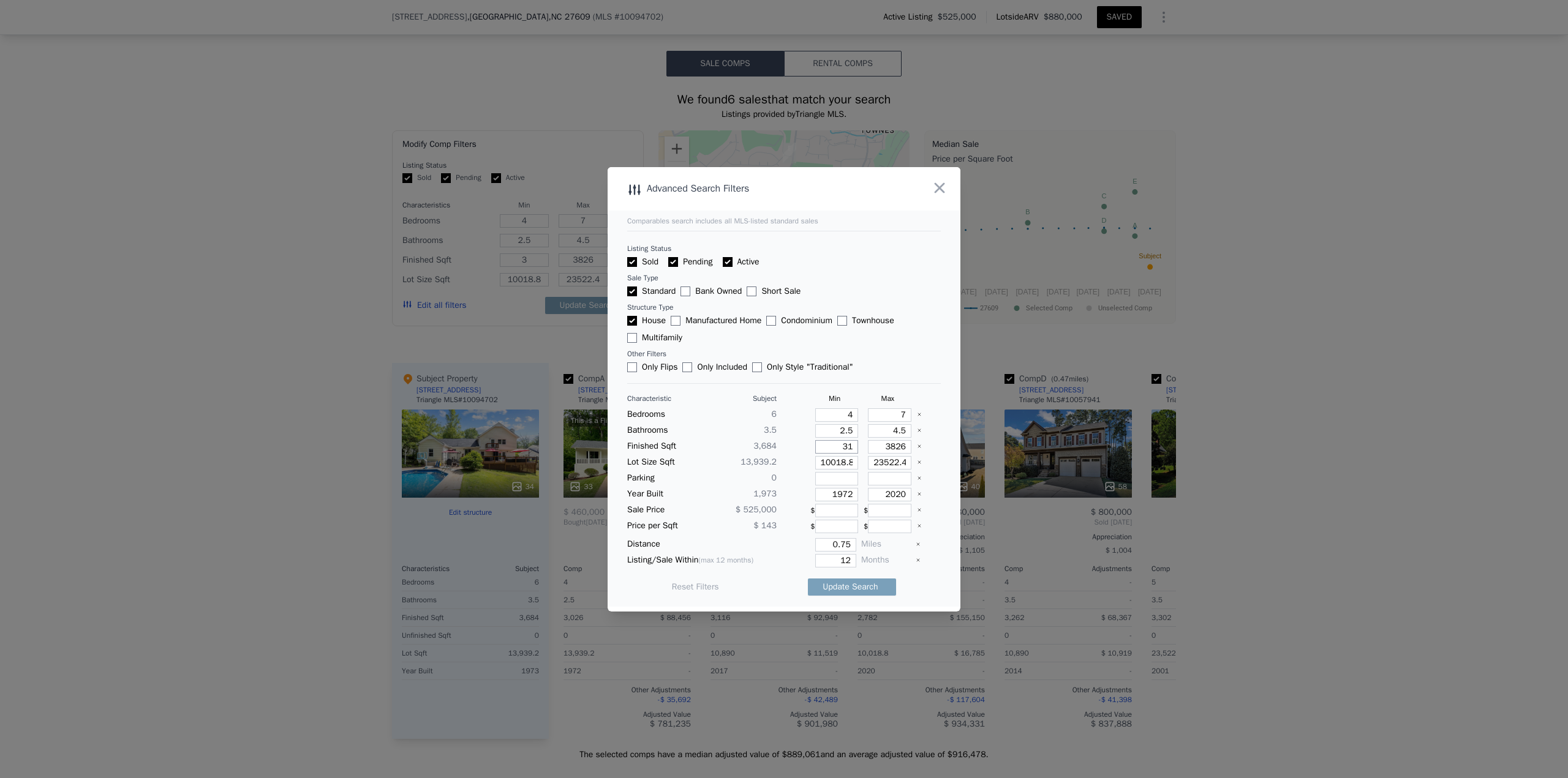 type on "31" 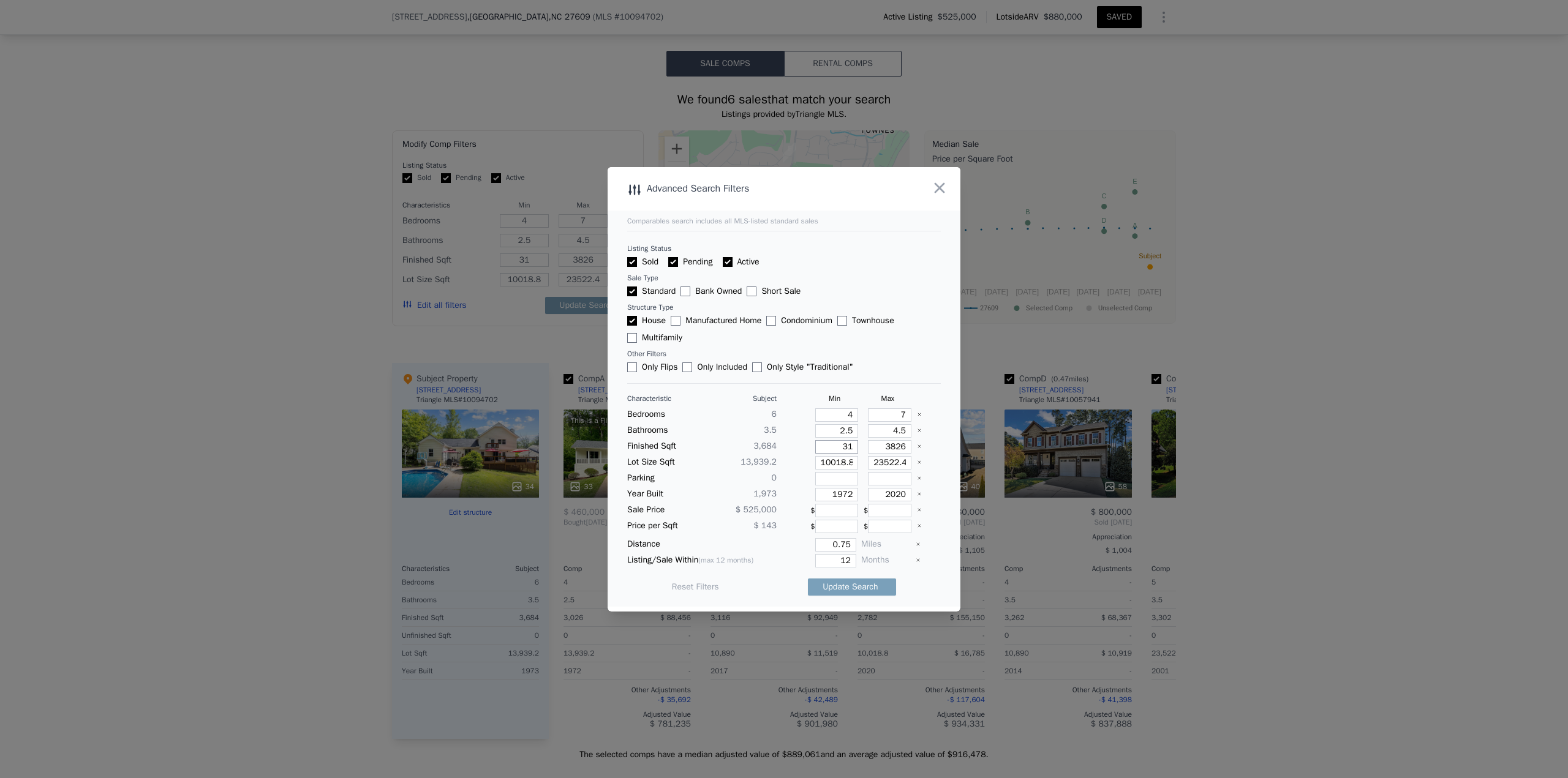 type on "318" 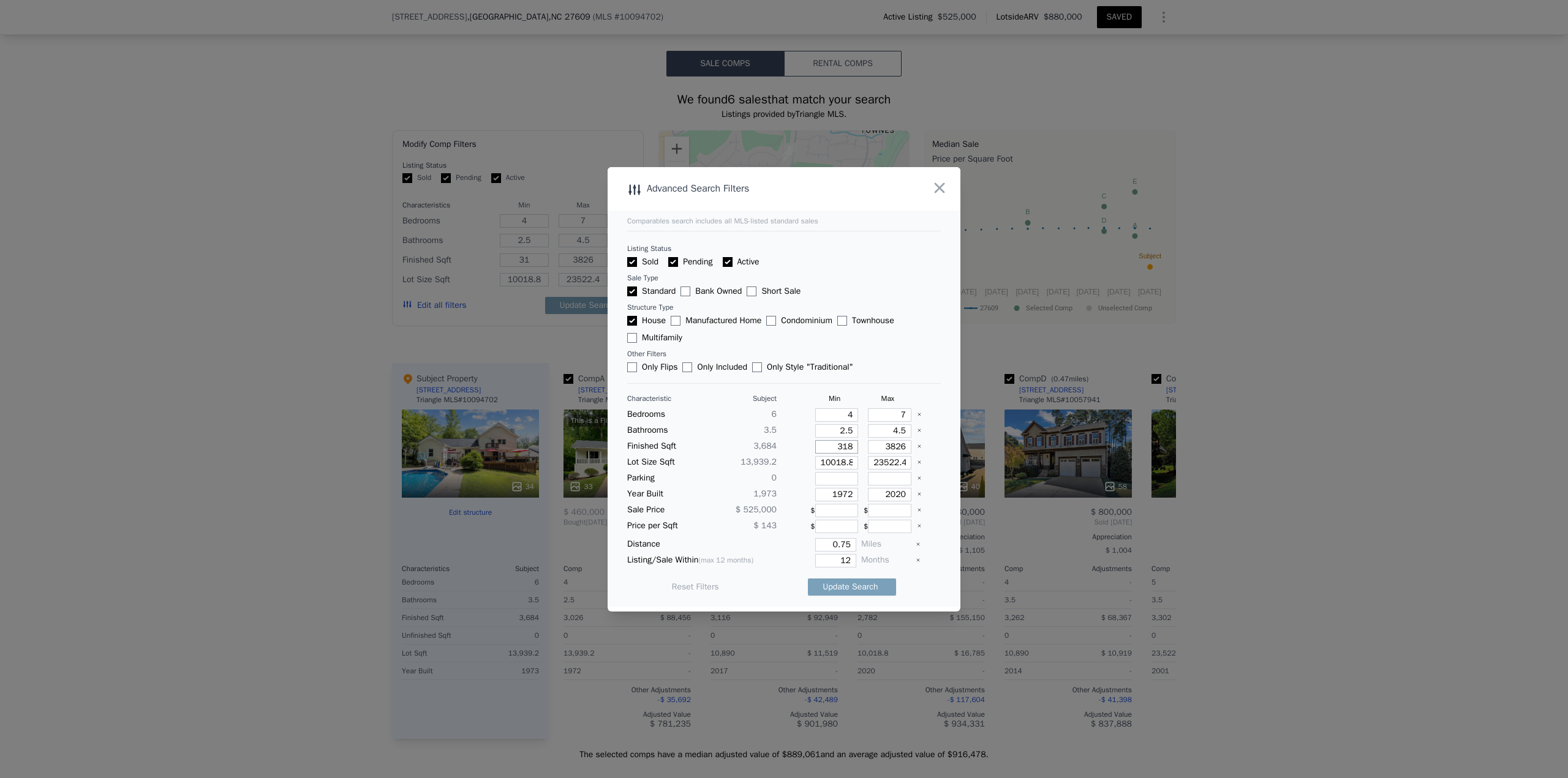 type on "318" 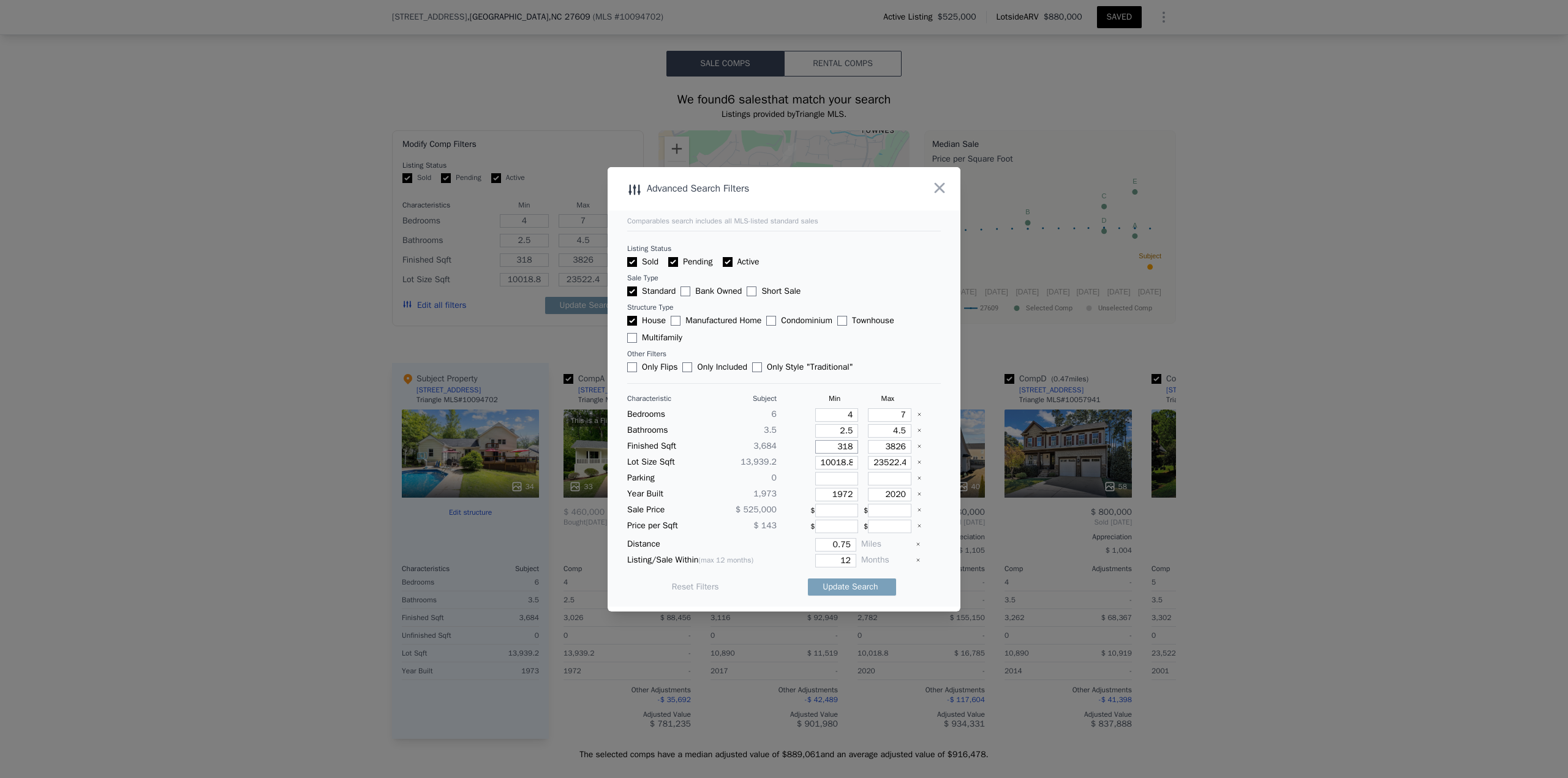 type on "3184" 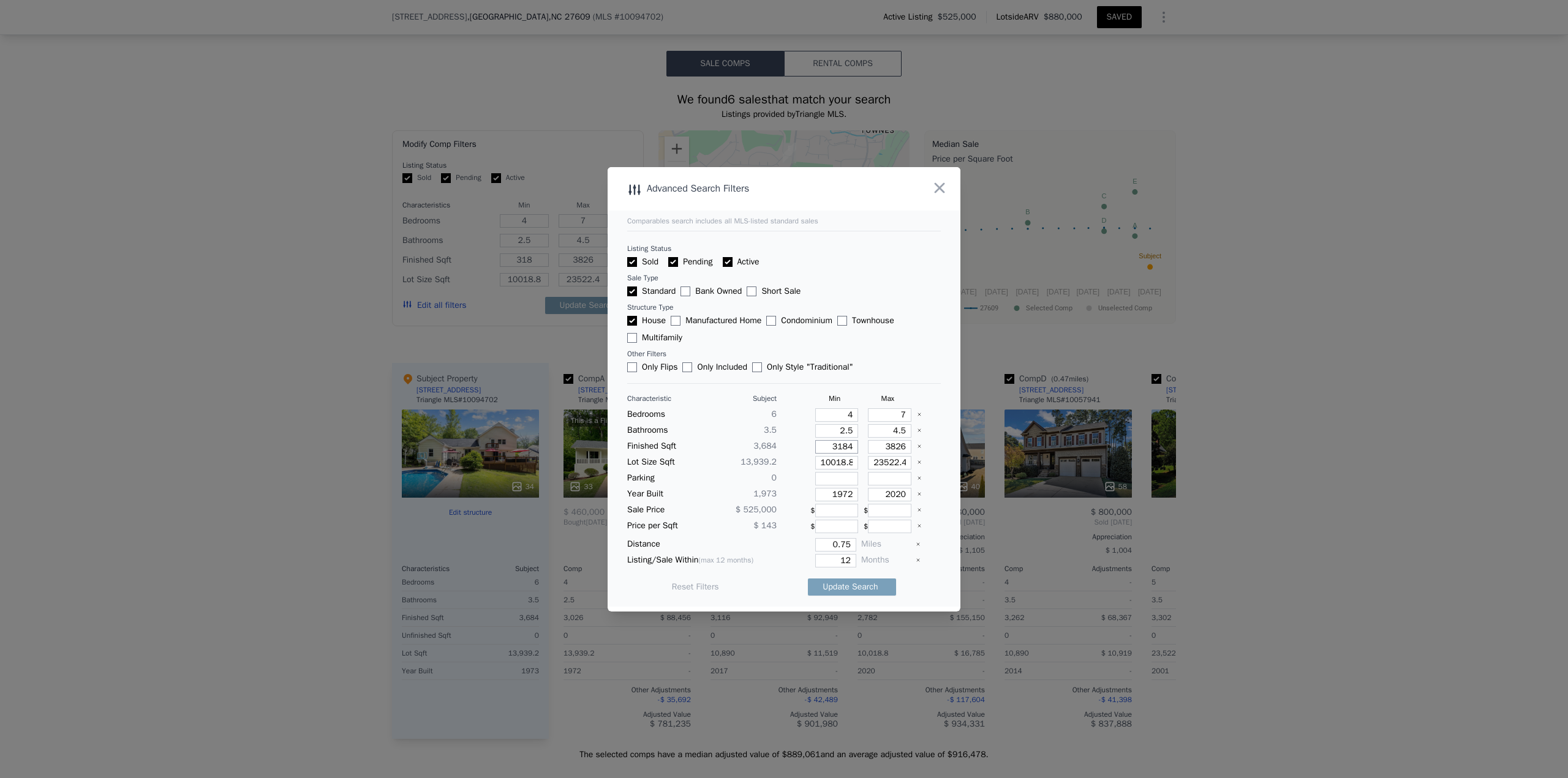 type on "3184" 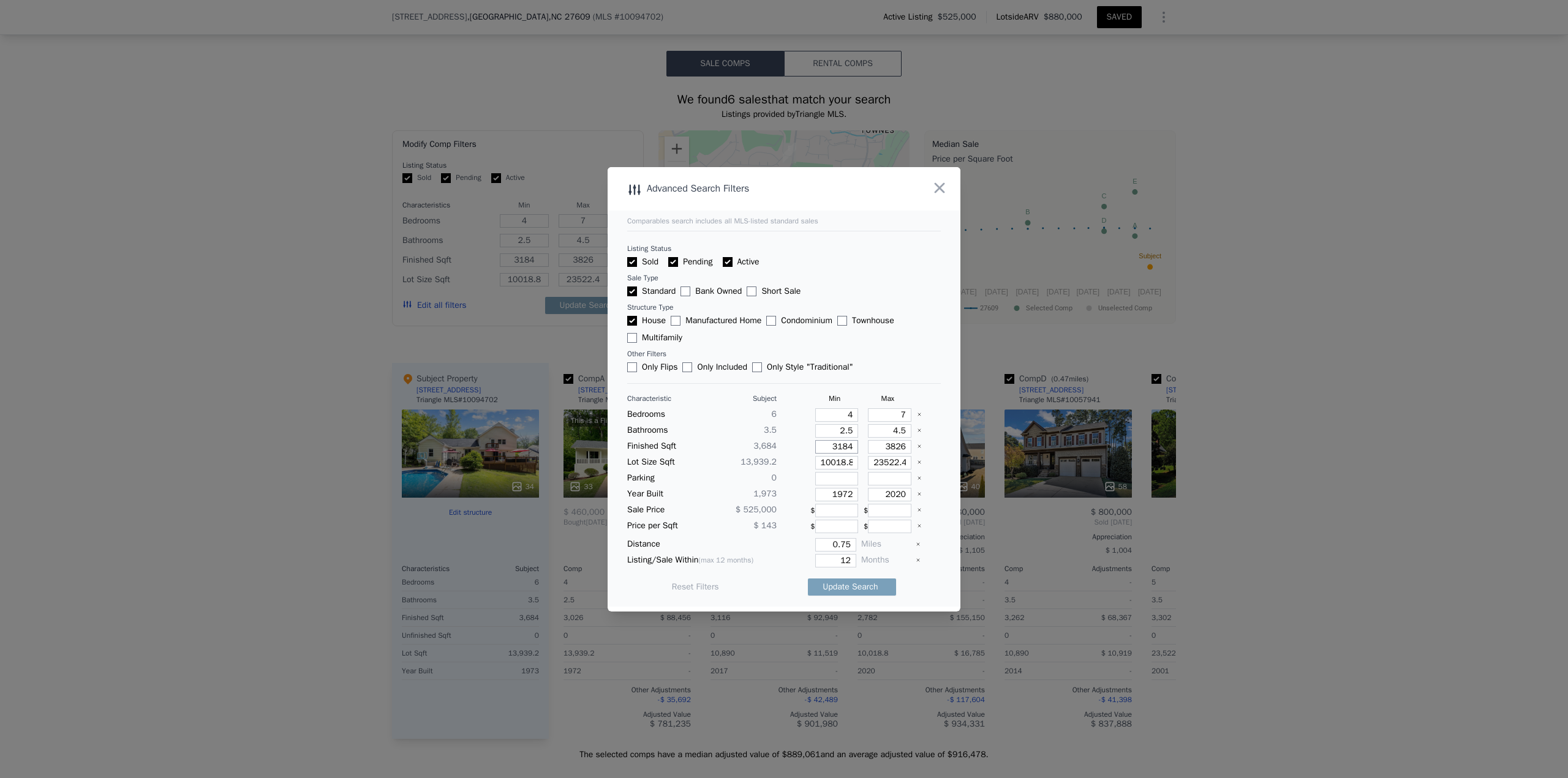 type on "3184" 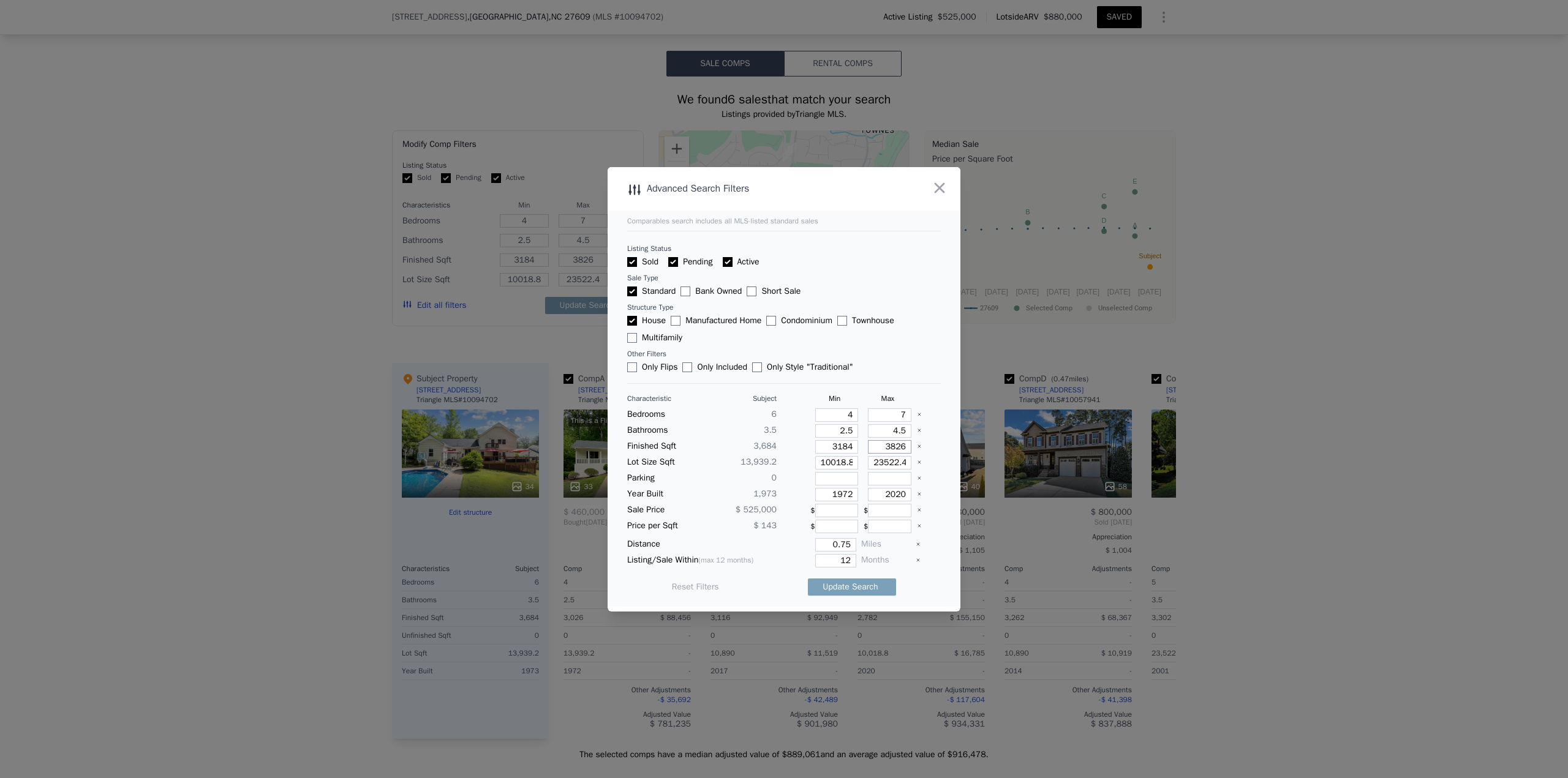 type on "4" 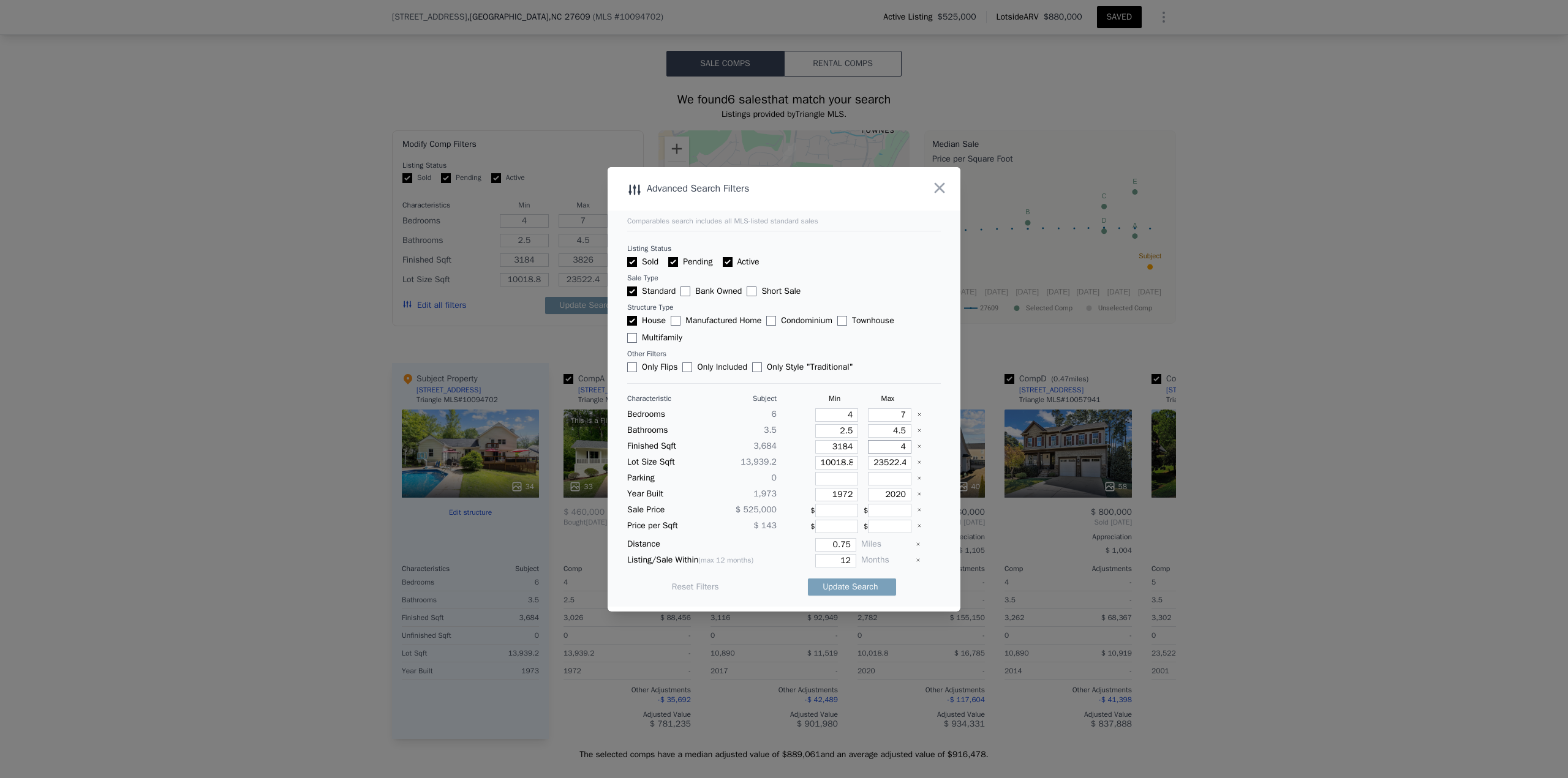 type on "4" 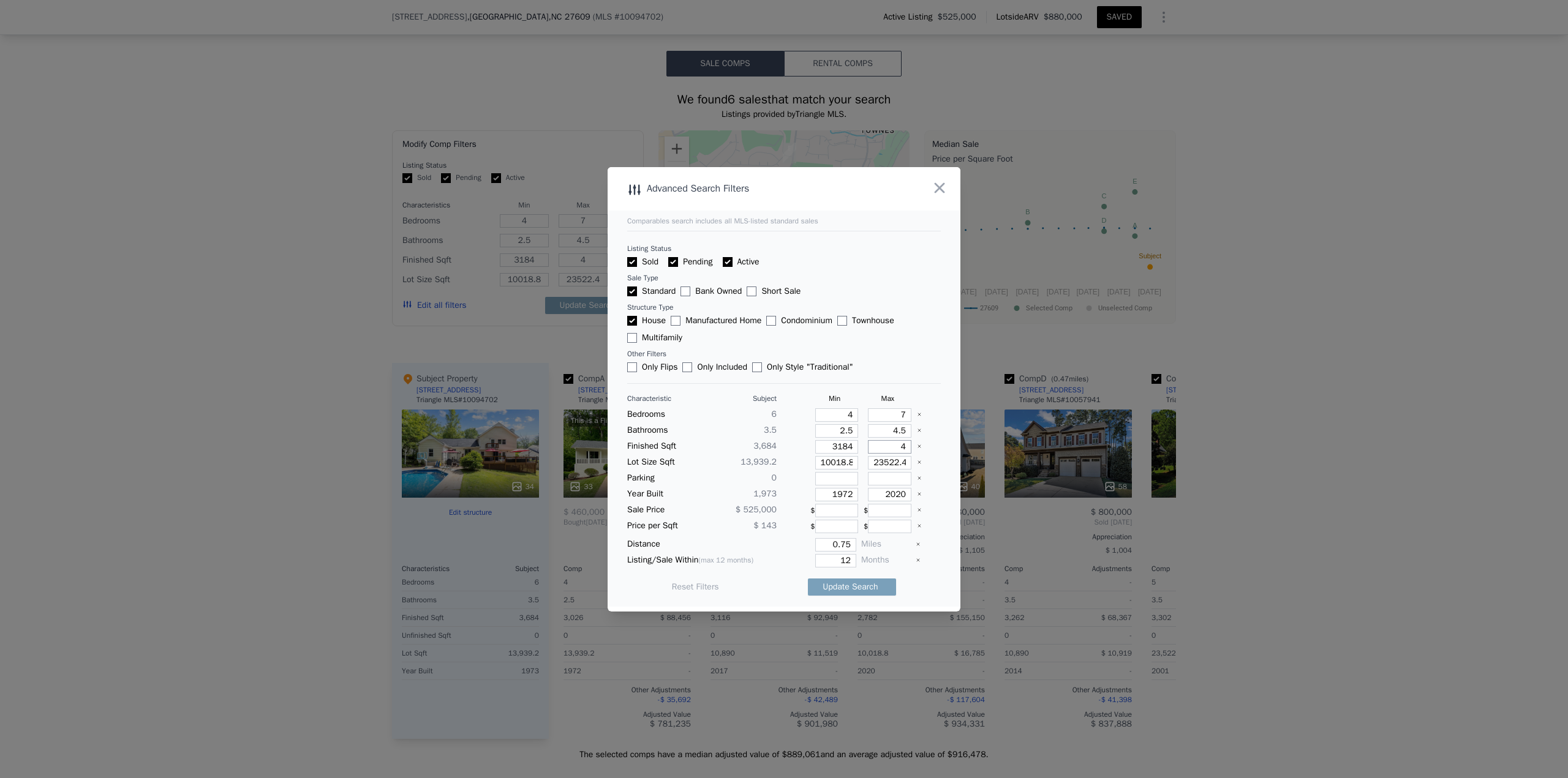 type on "49" 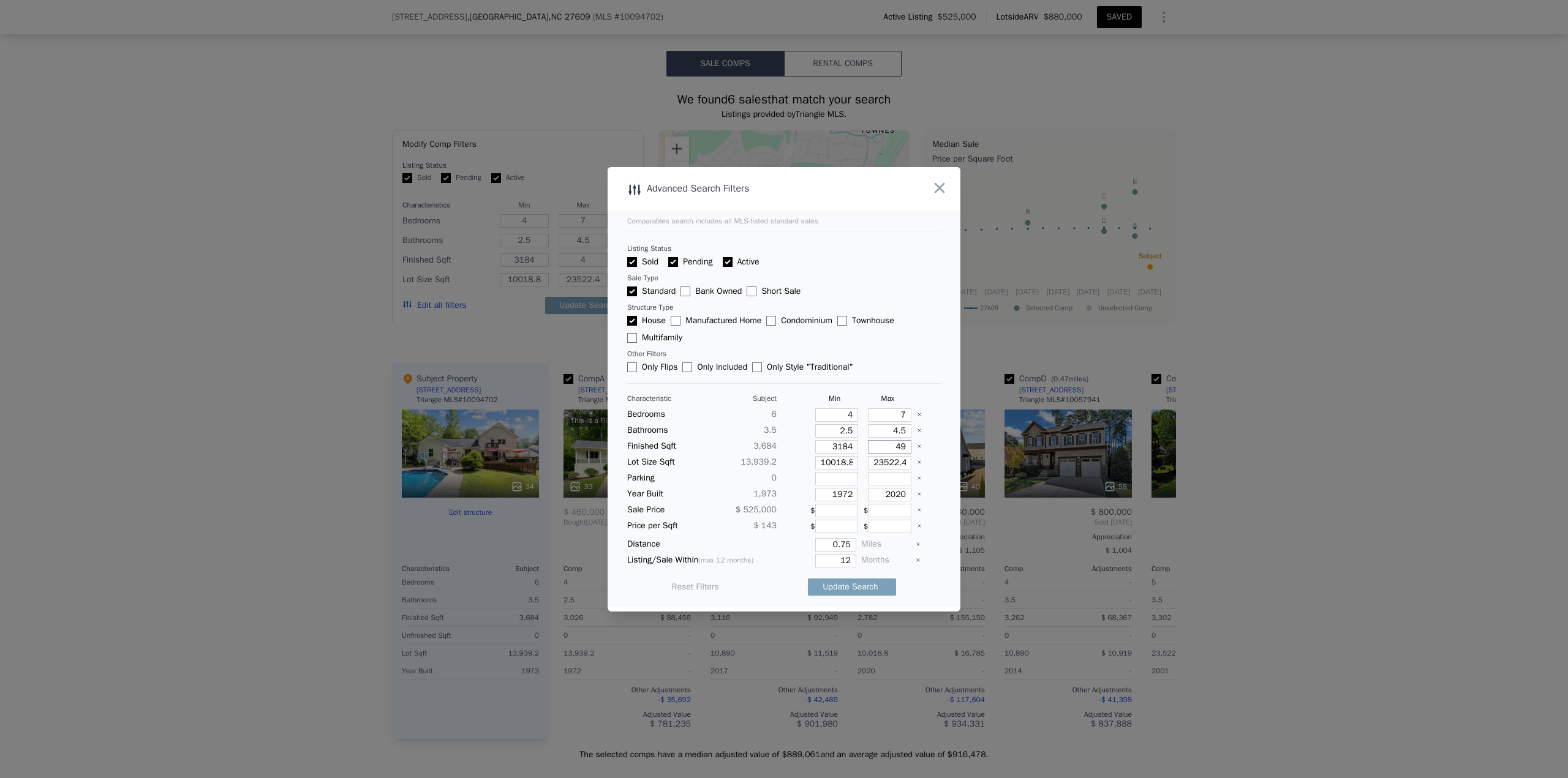 type on "49" 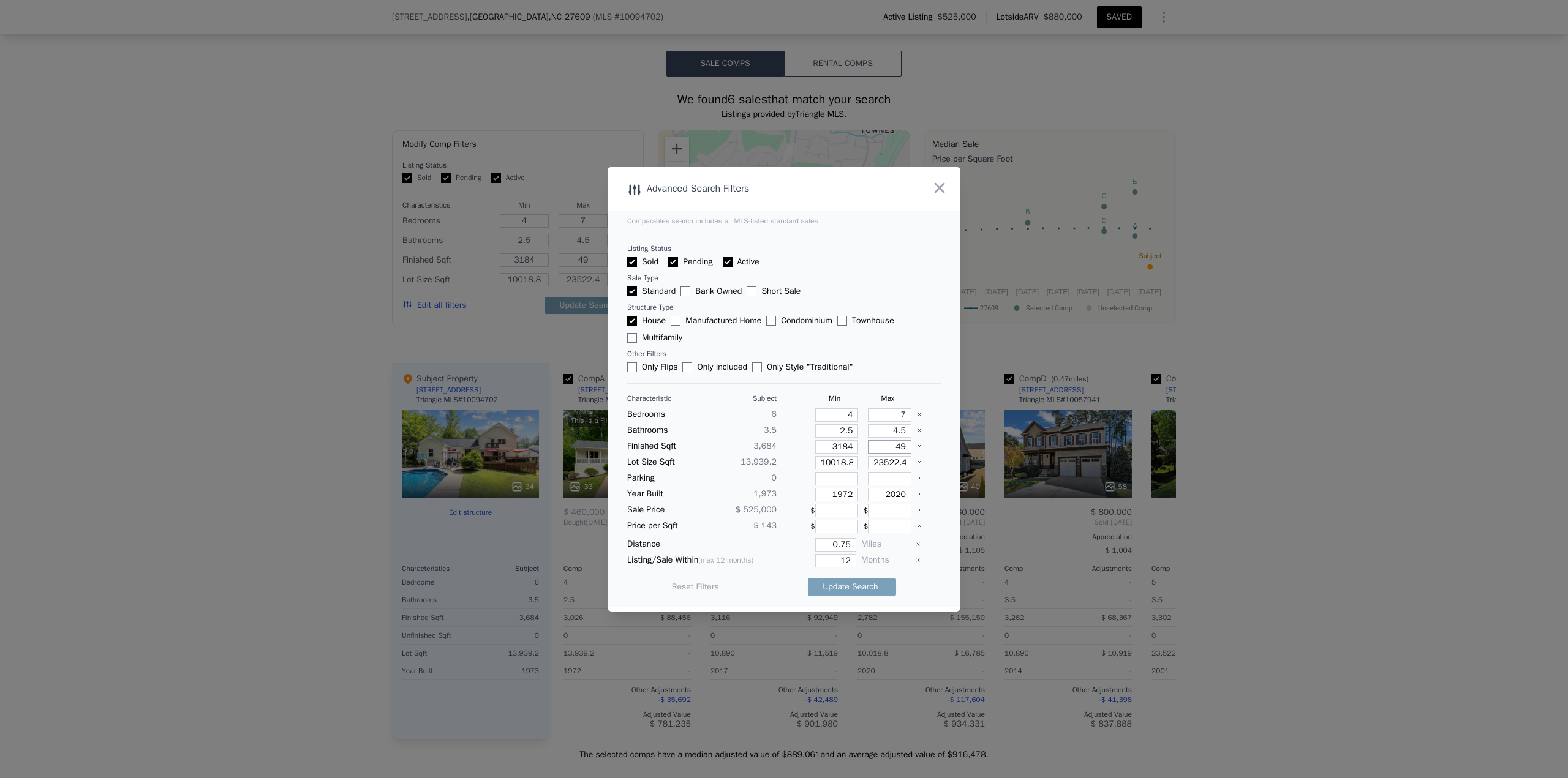 type on "498" 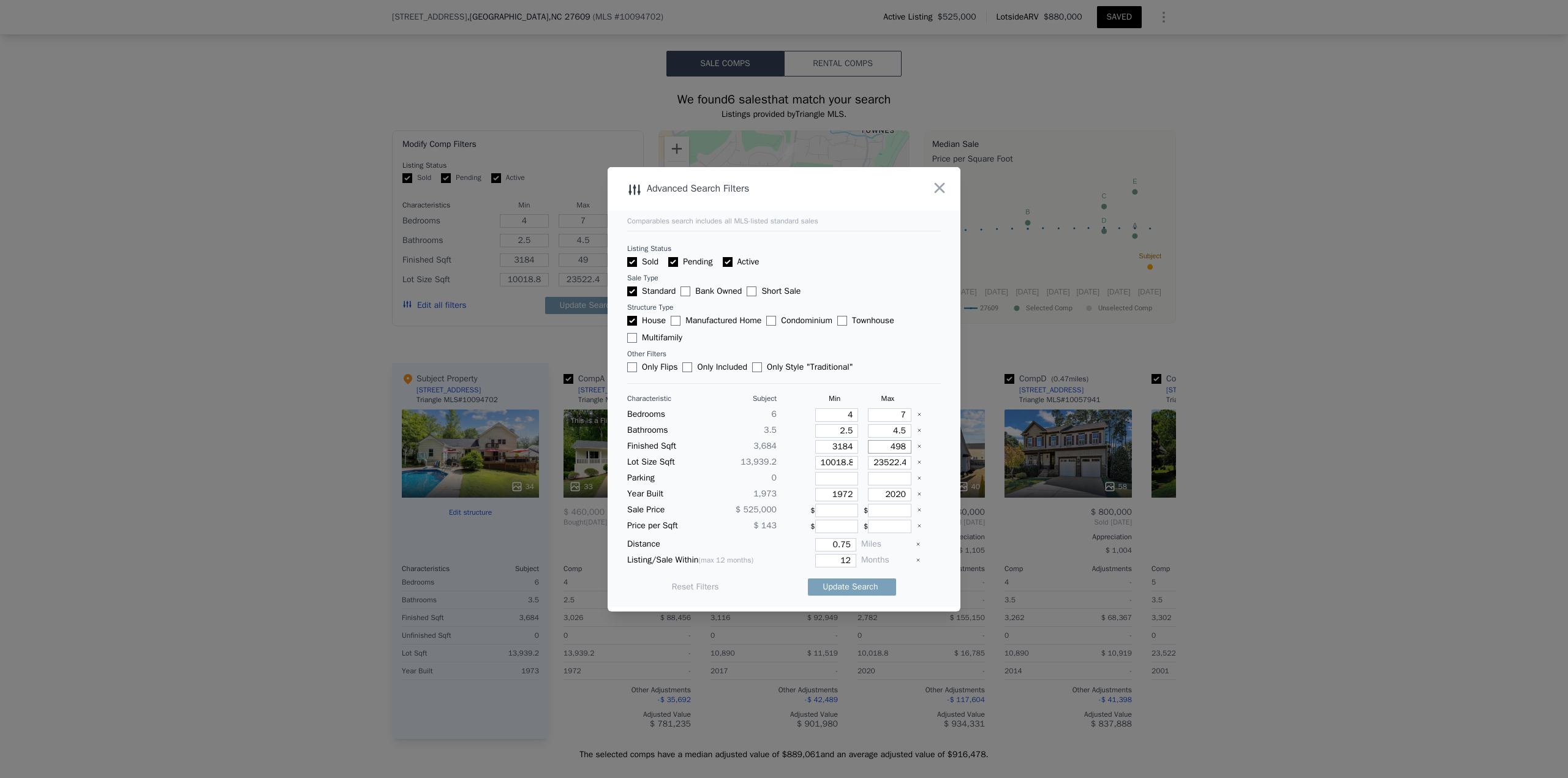 type on "498" 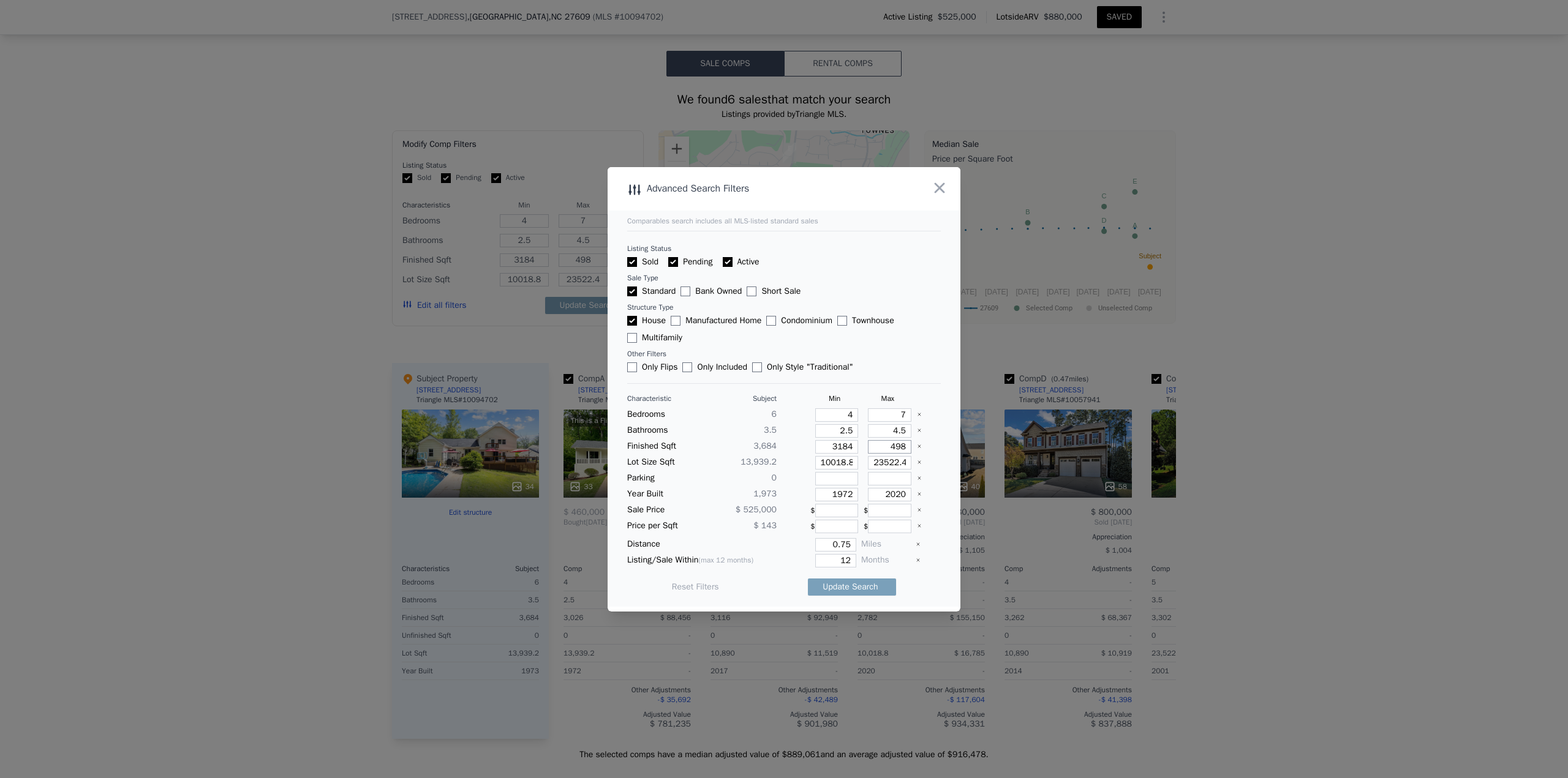 type on "49" 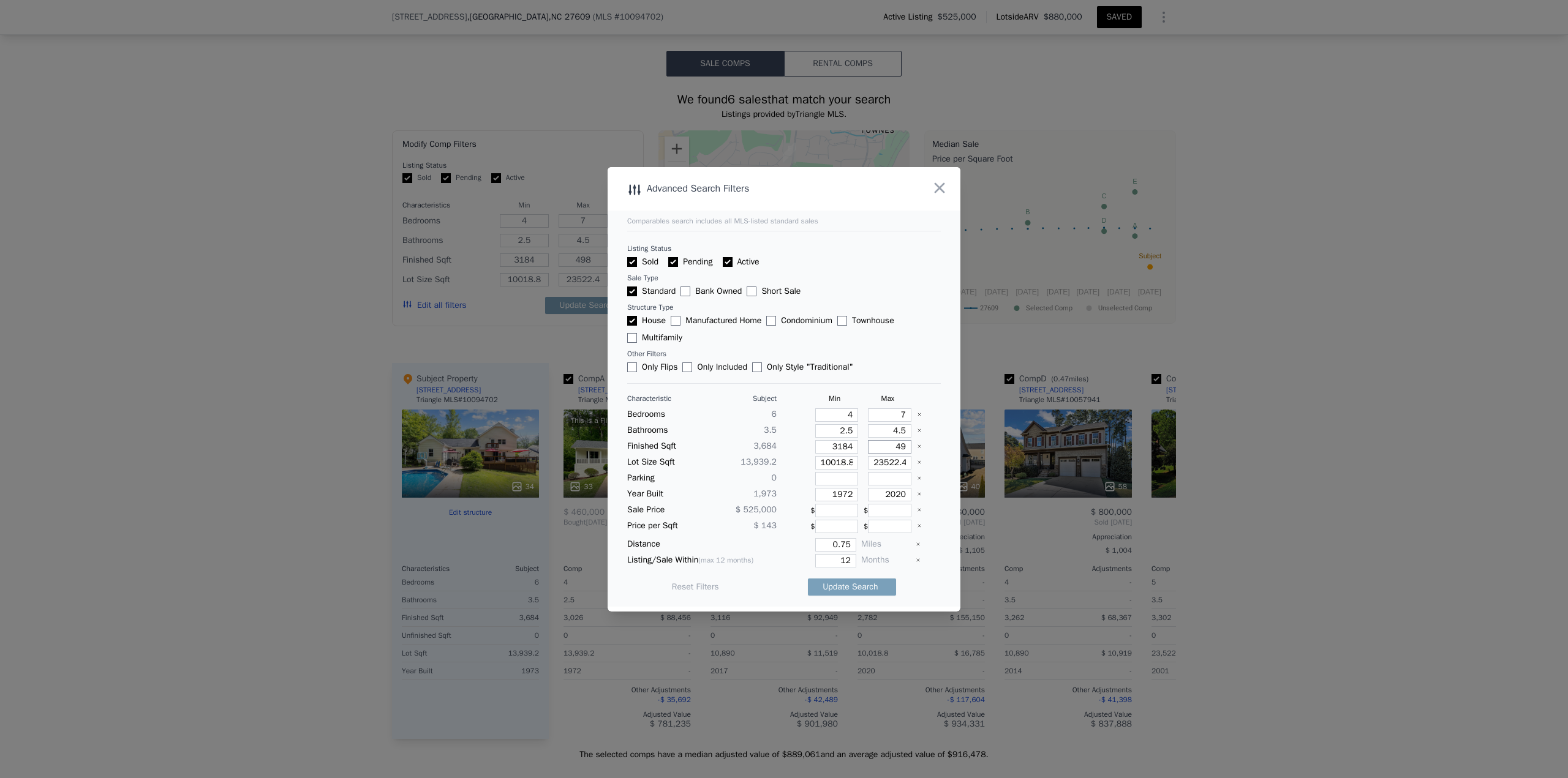 type on "49" 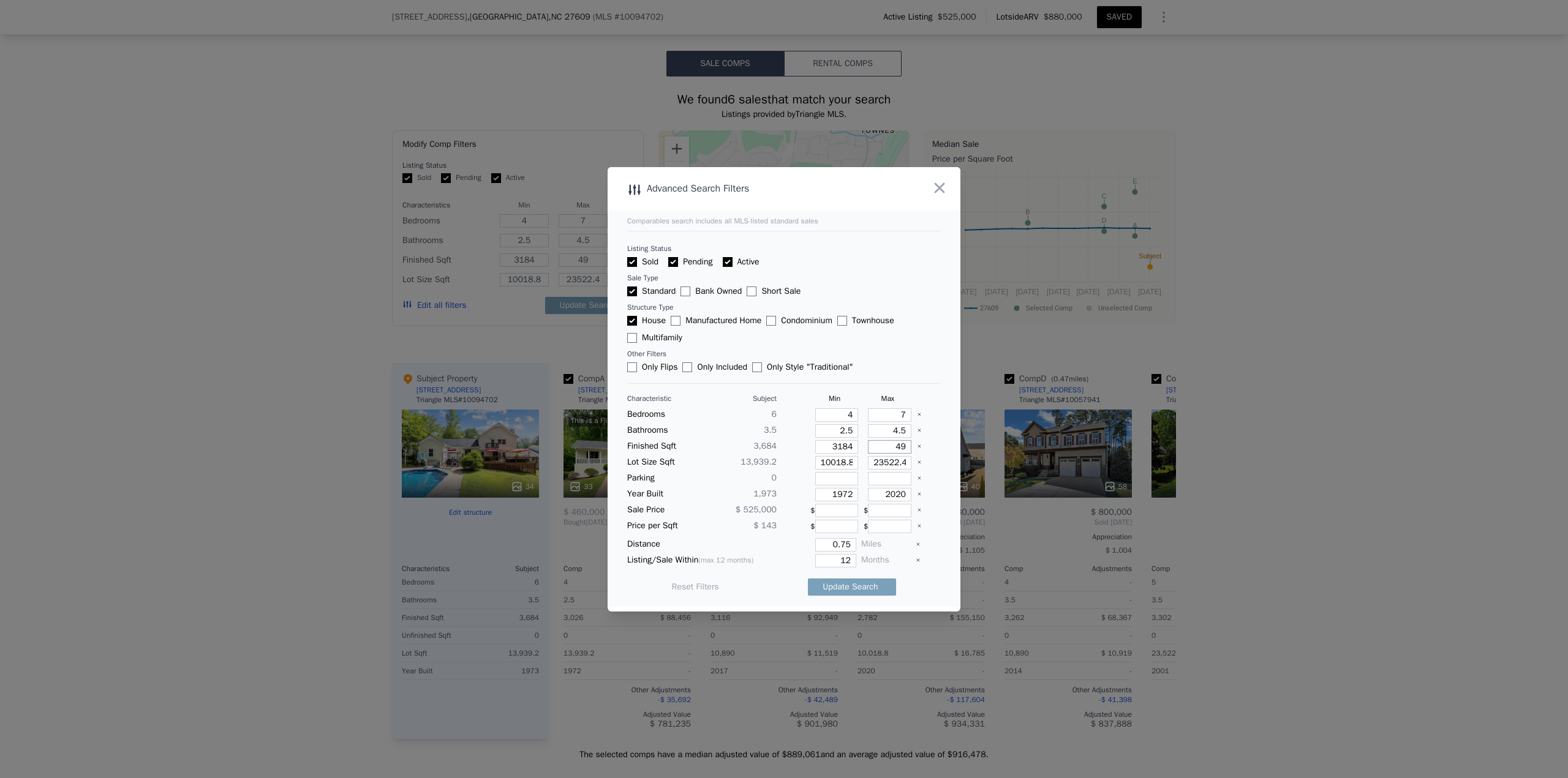 type on "4" 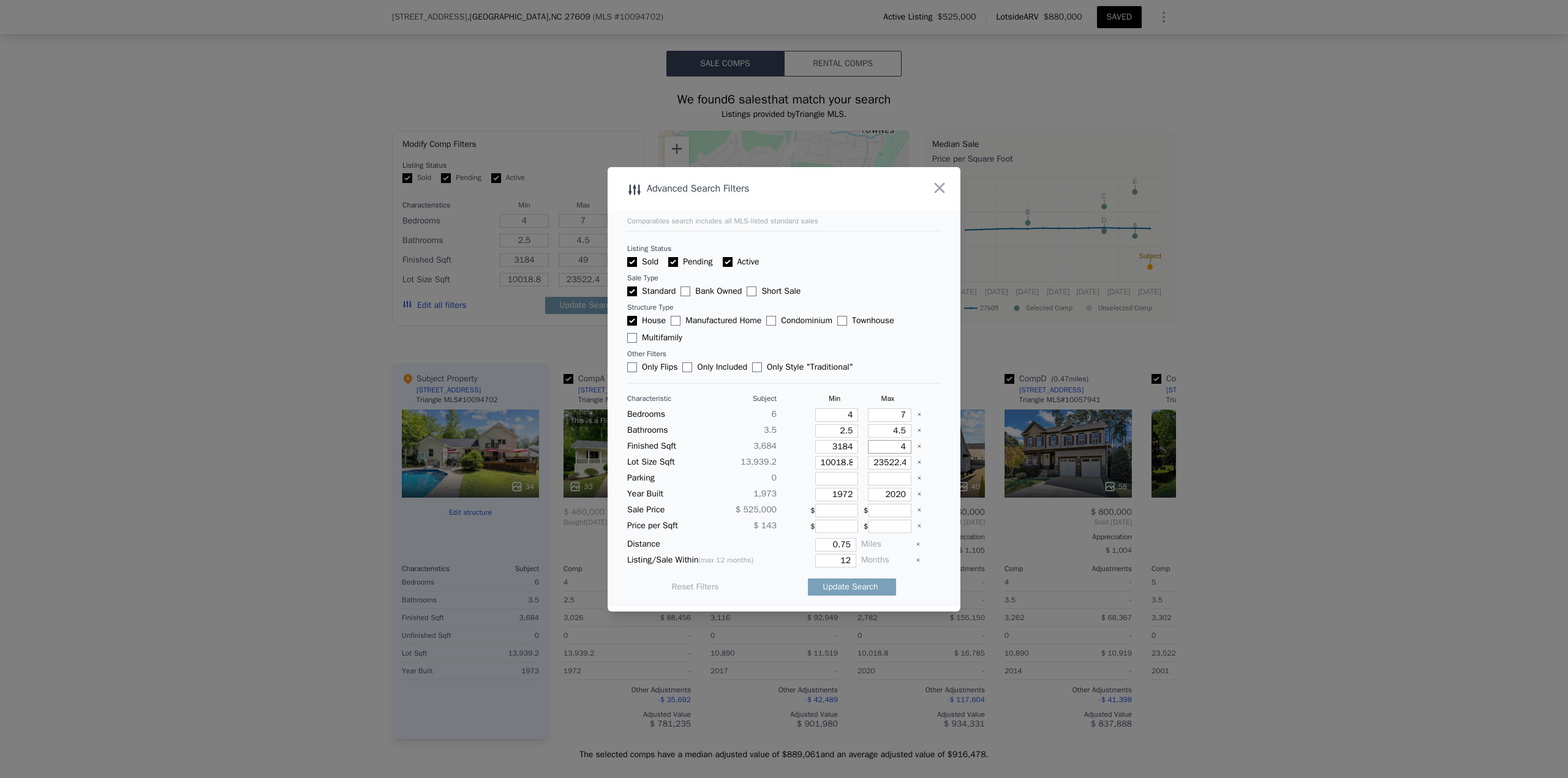 type on "4" 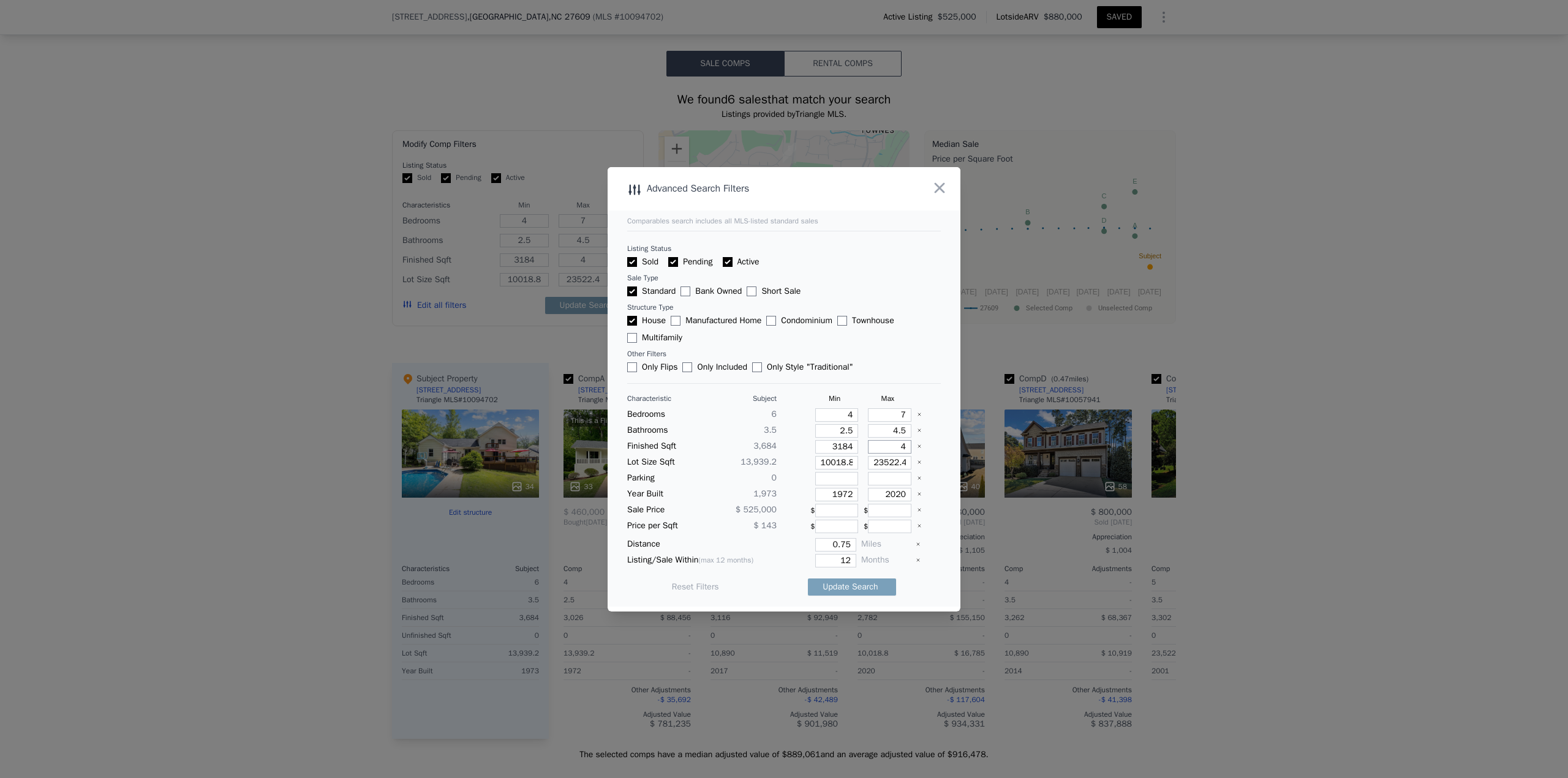 type 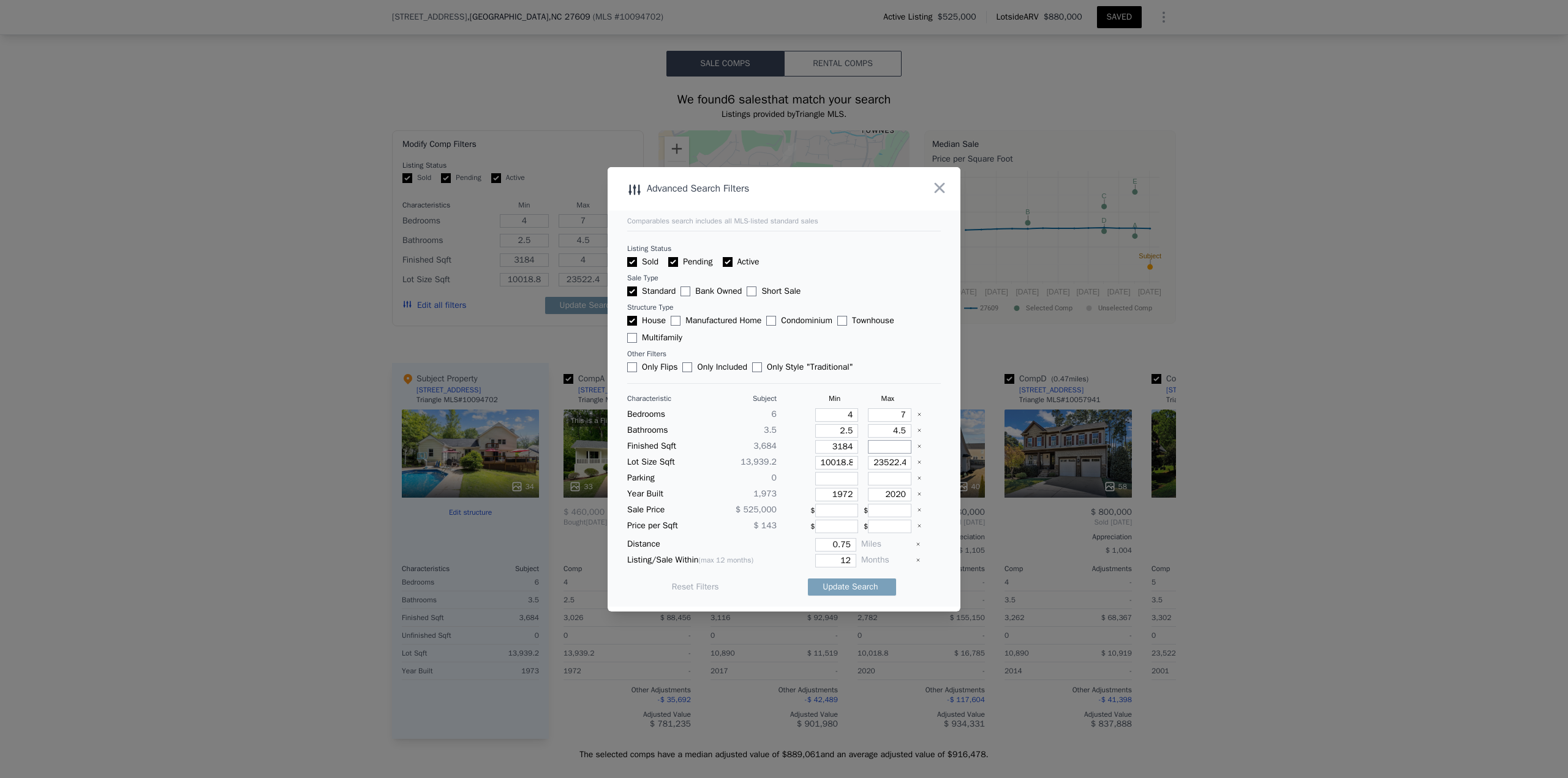 type 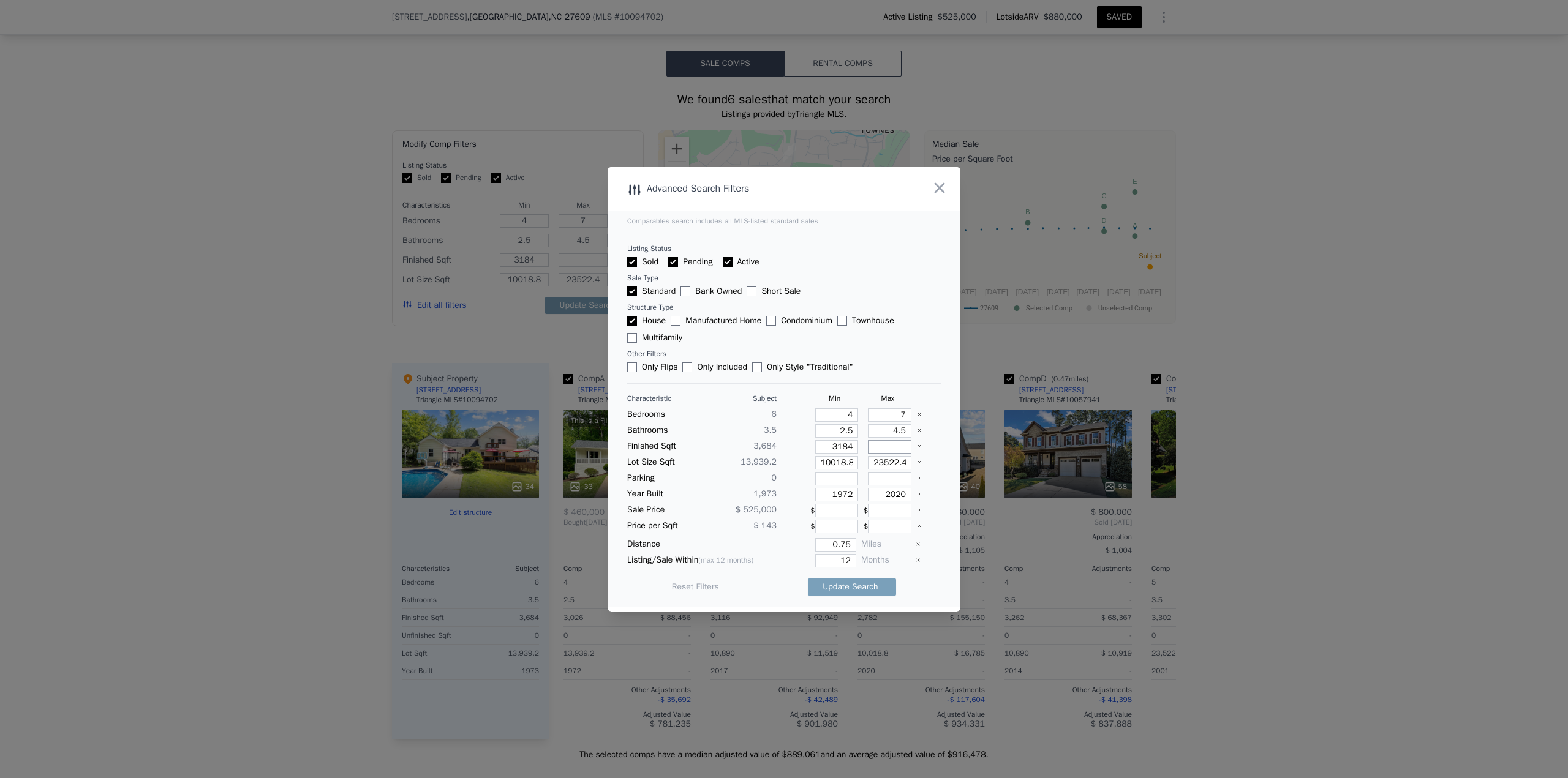 type on "4" 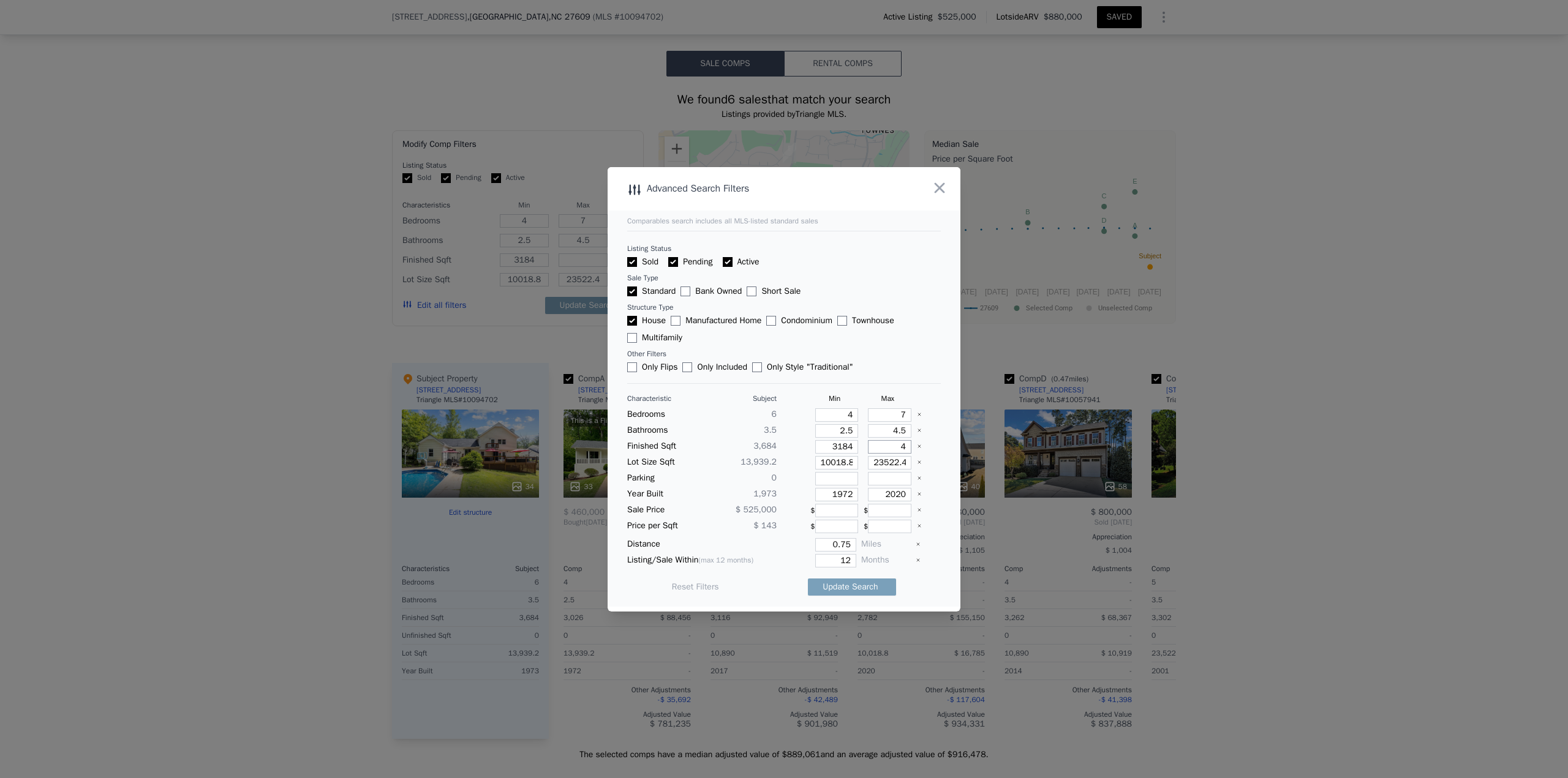 type on "4" 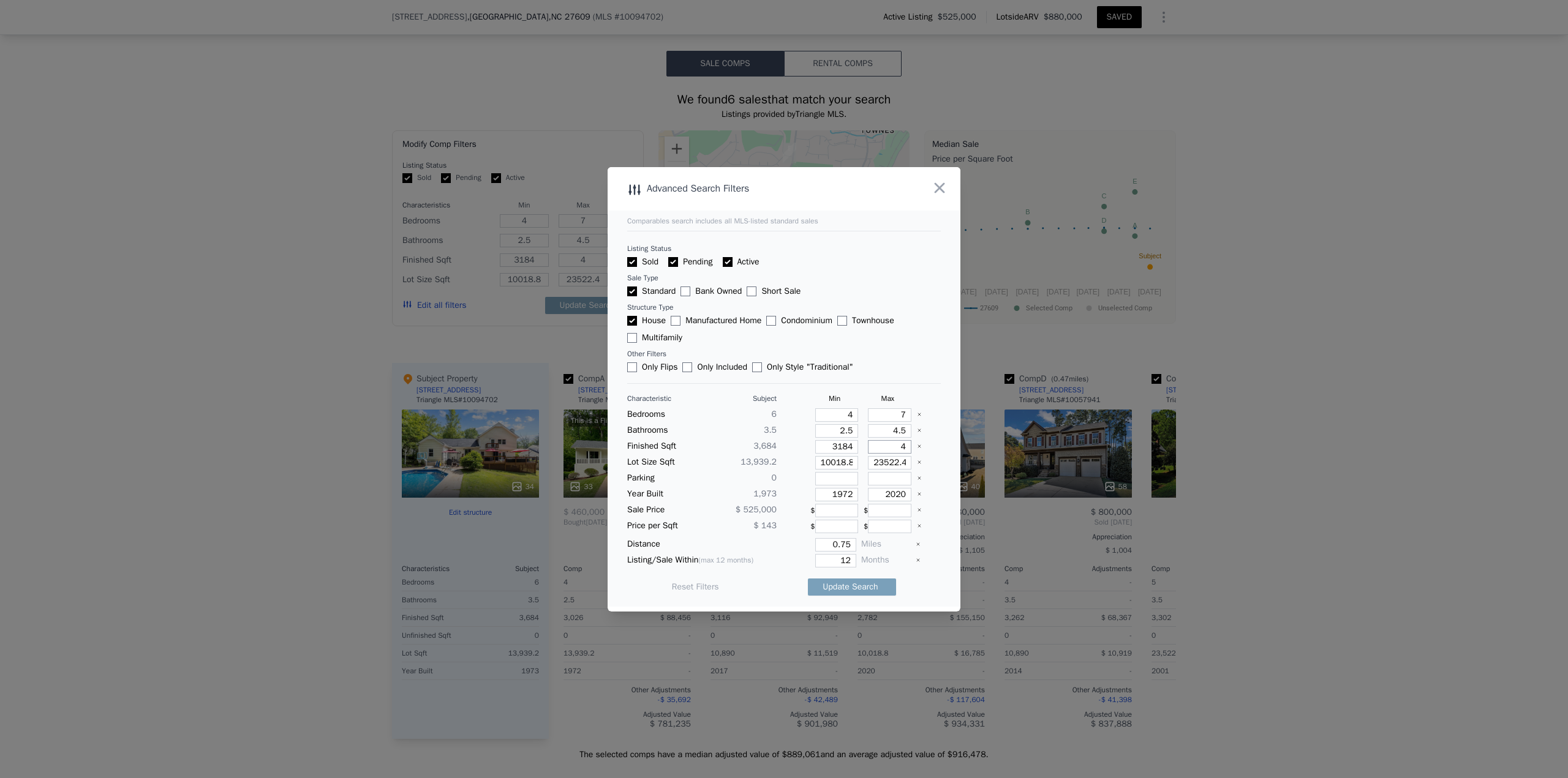 type on "41" 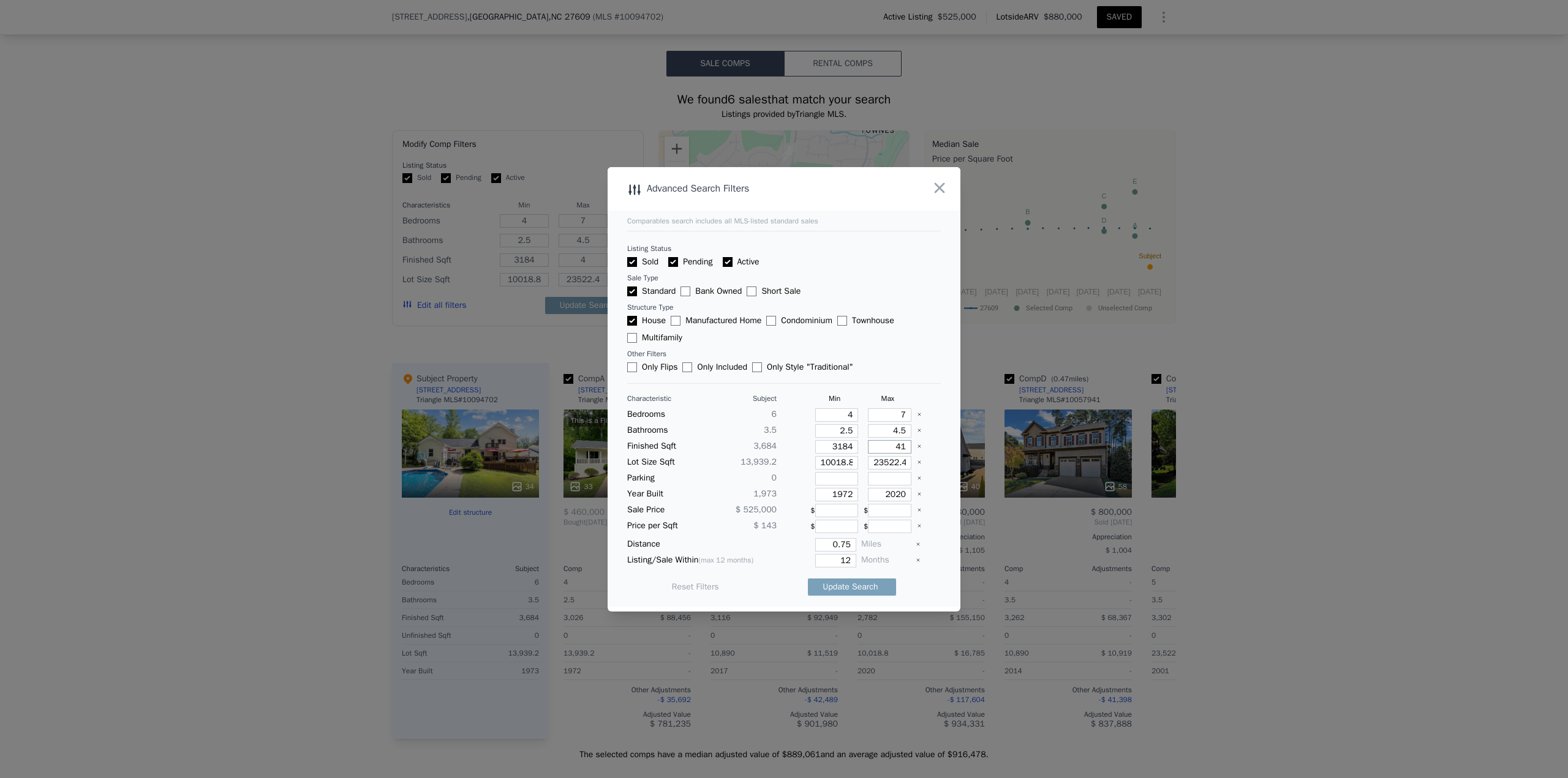 type on "41" 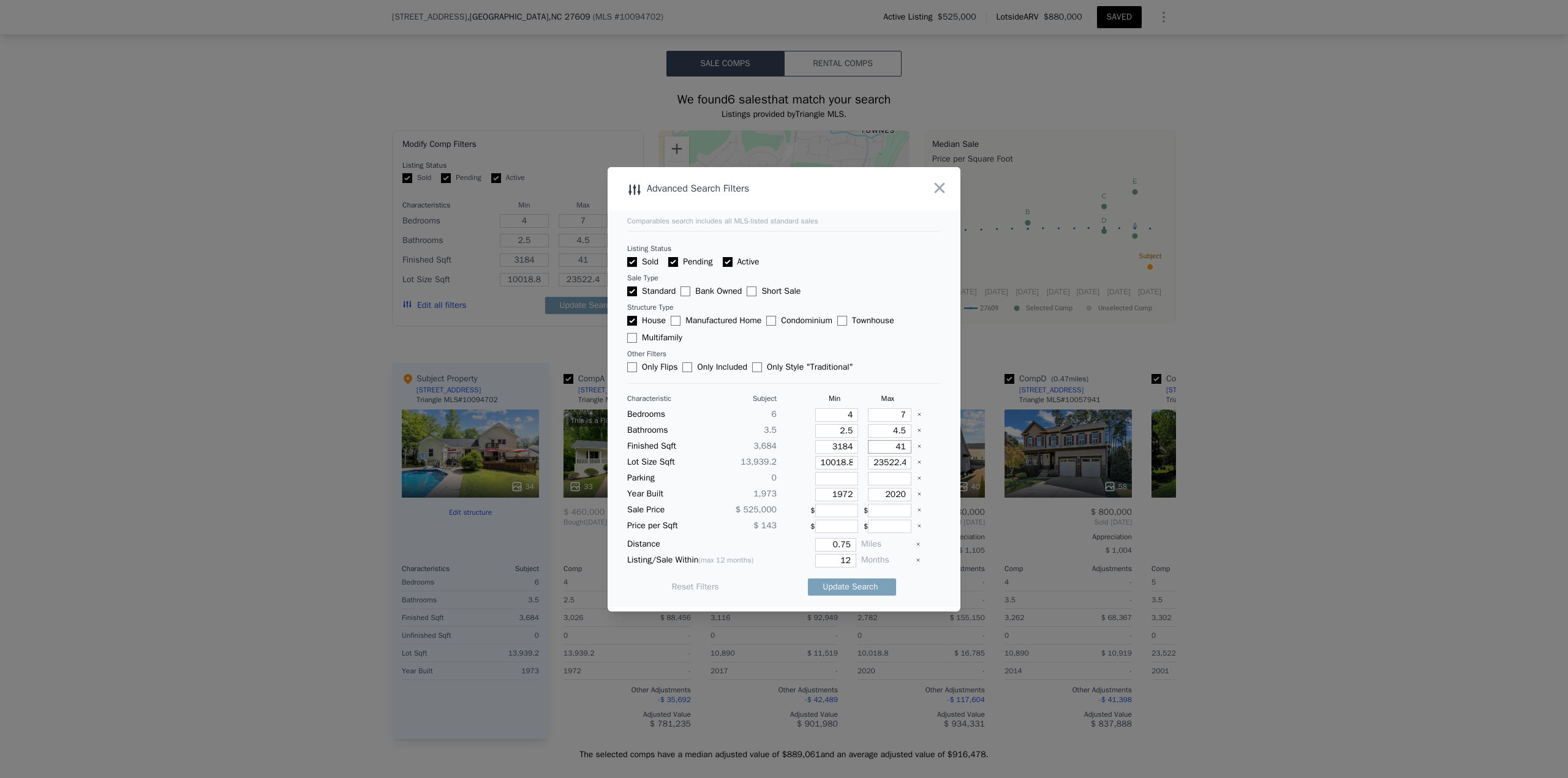 type on "418" 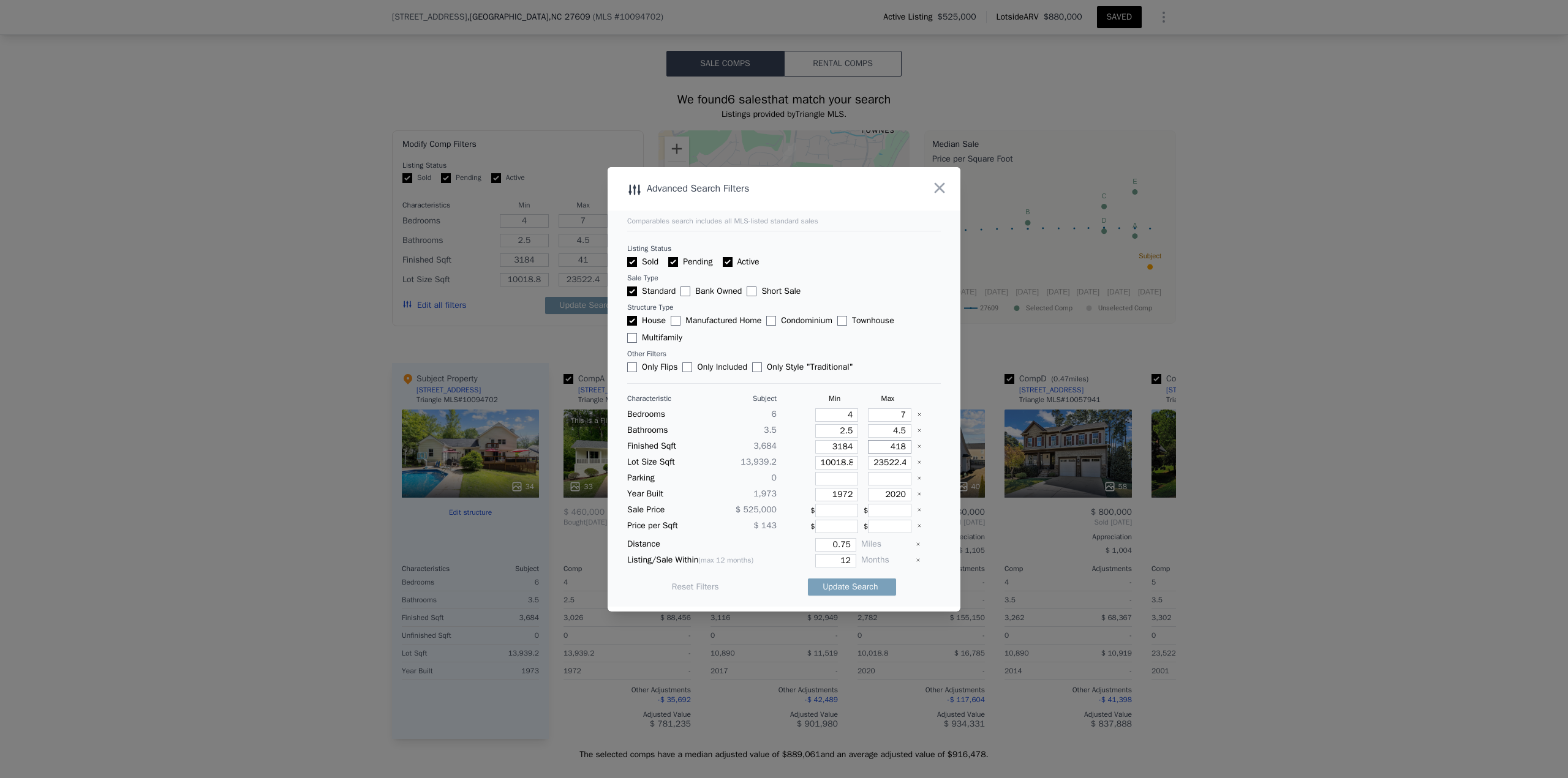 type on "418" 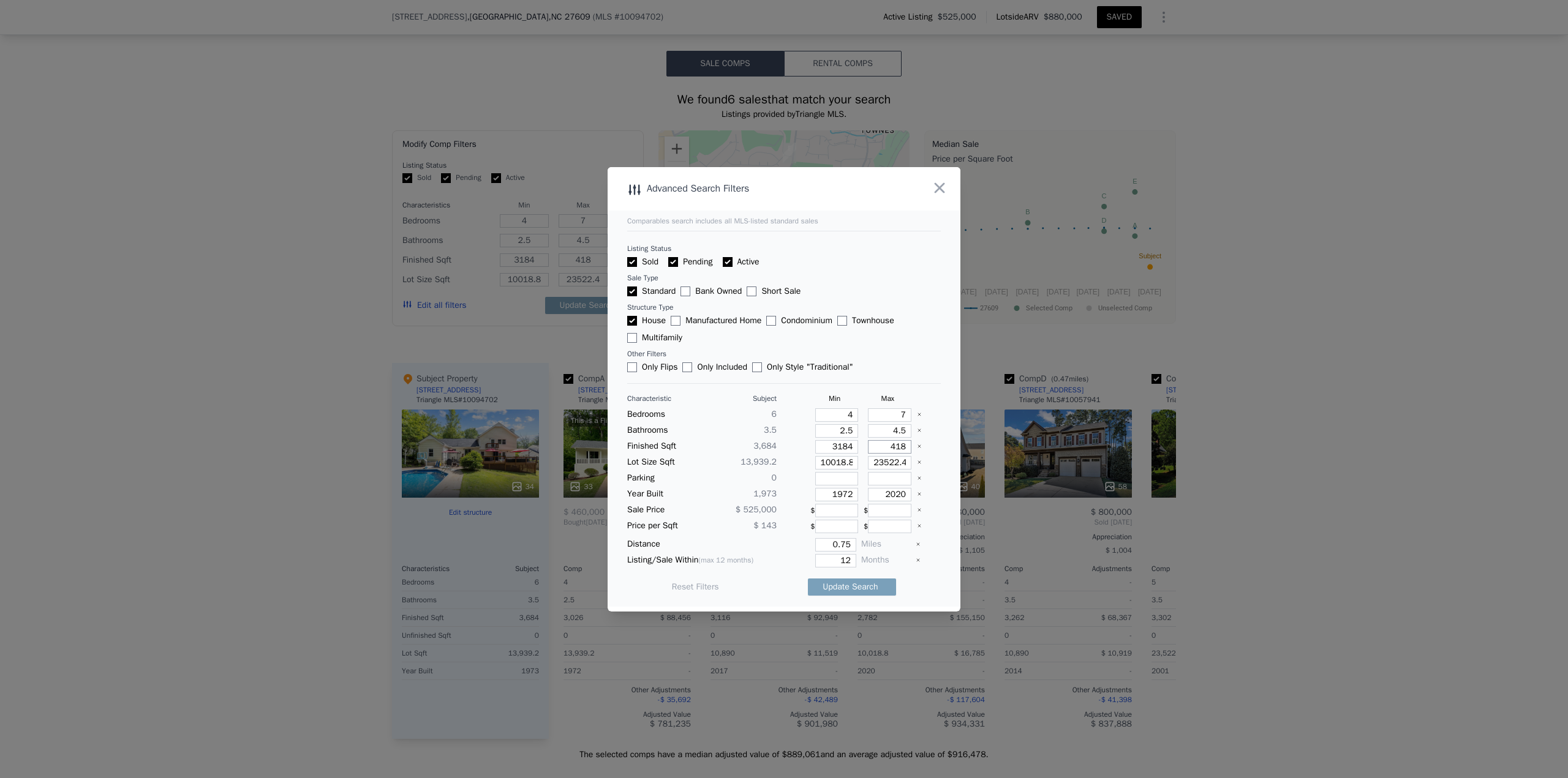type on "4184" 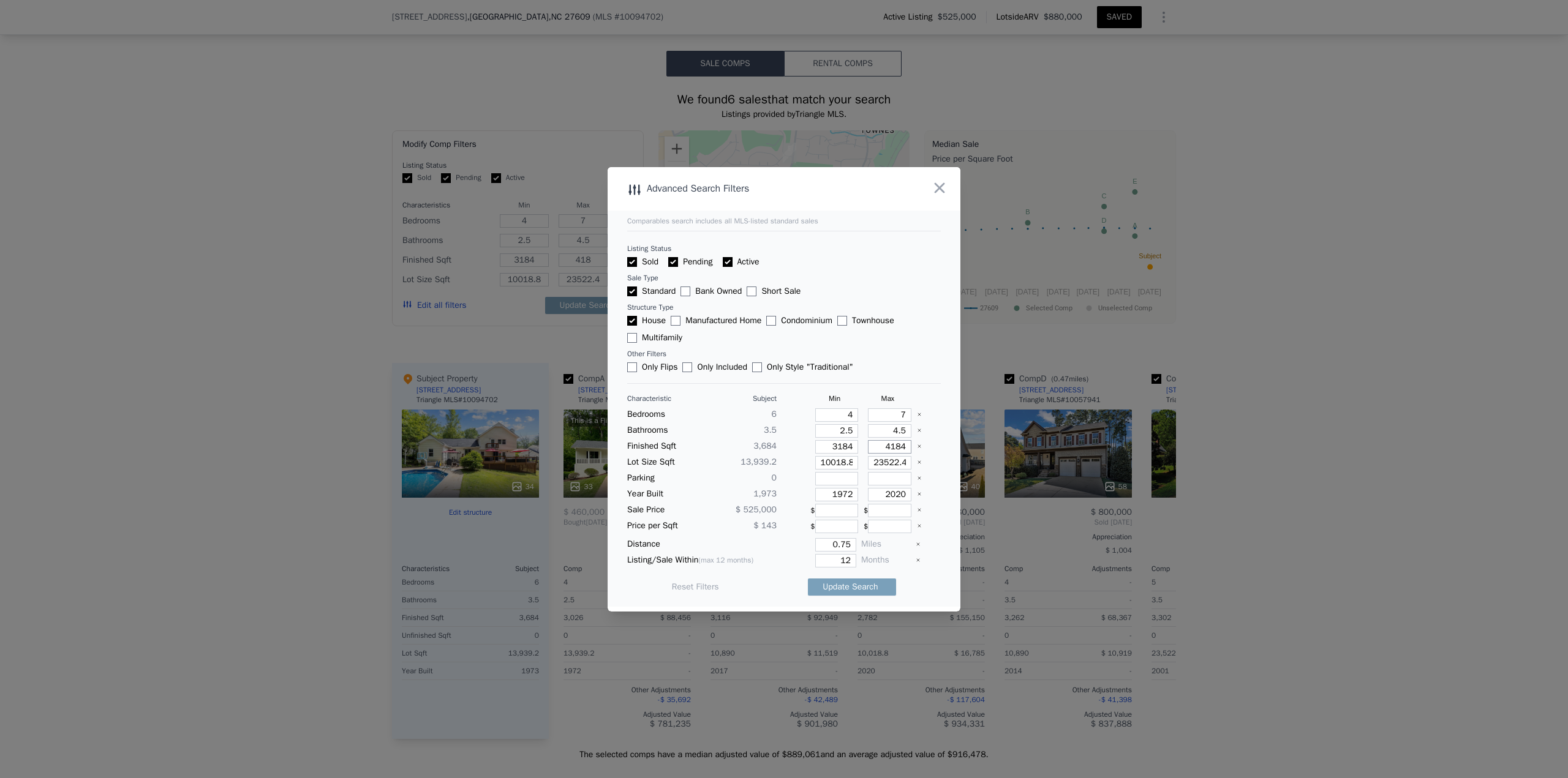 type on "4184" 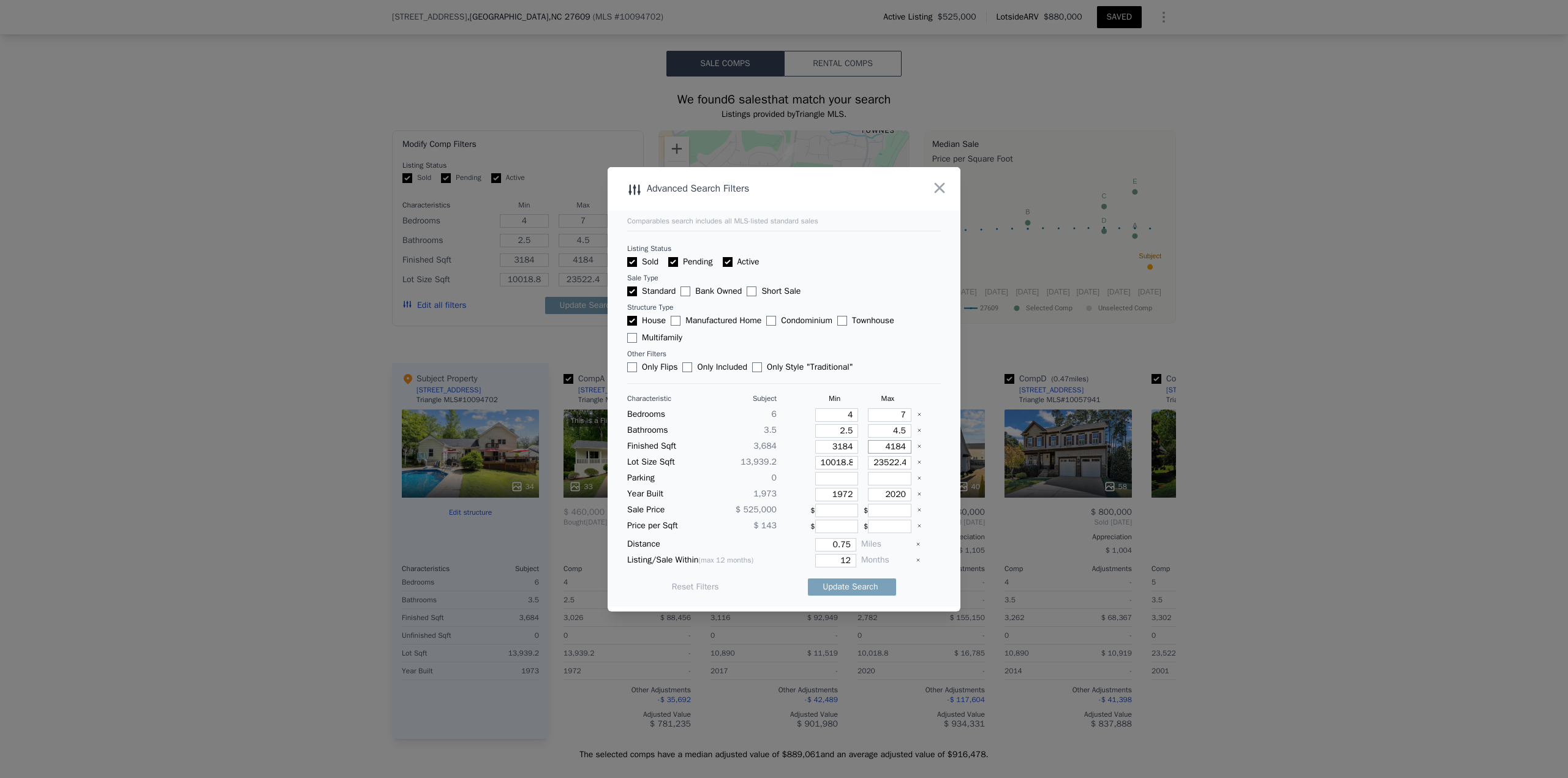type on "4184" 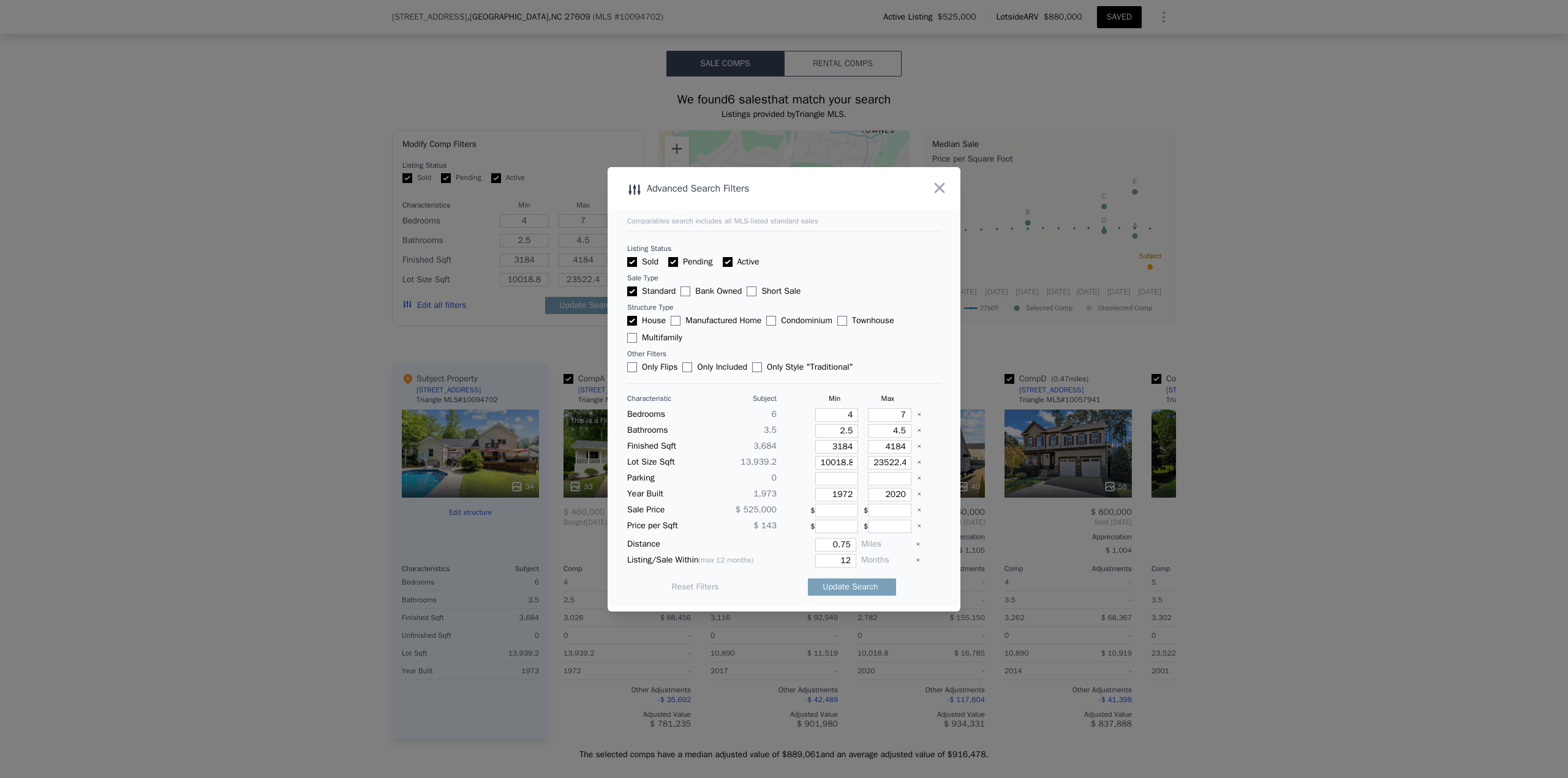 type 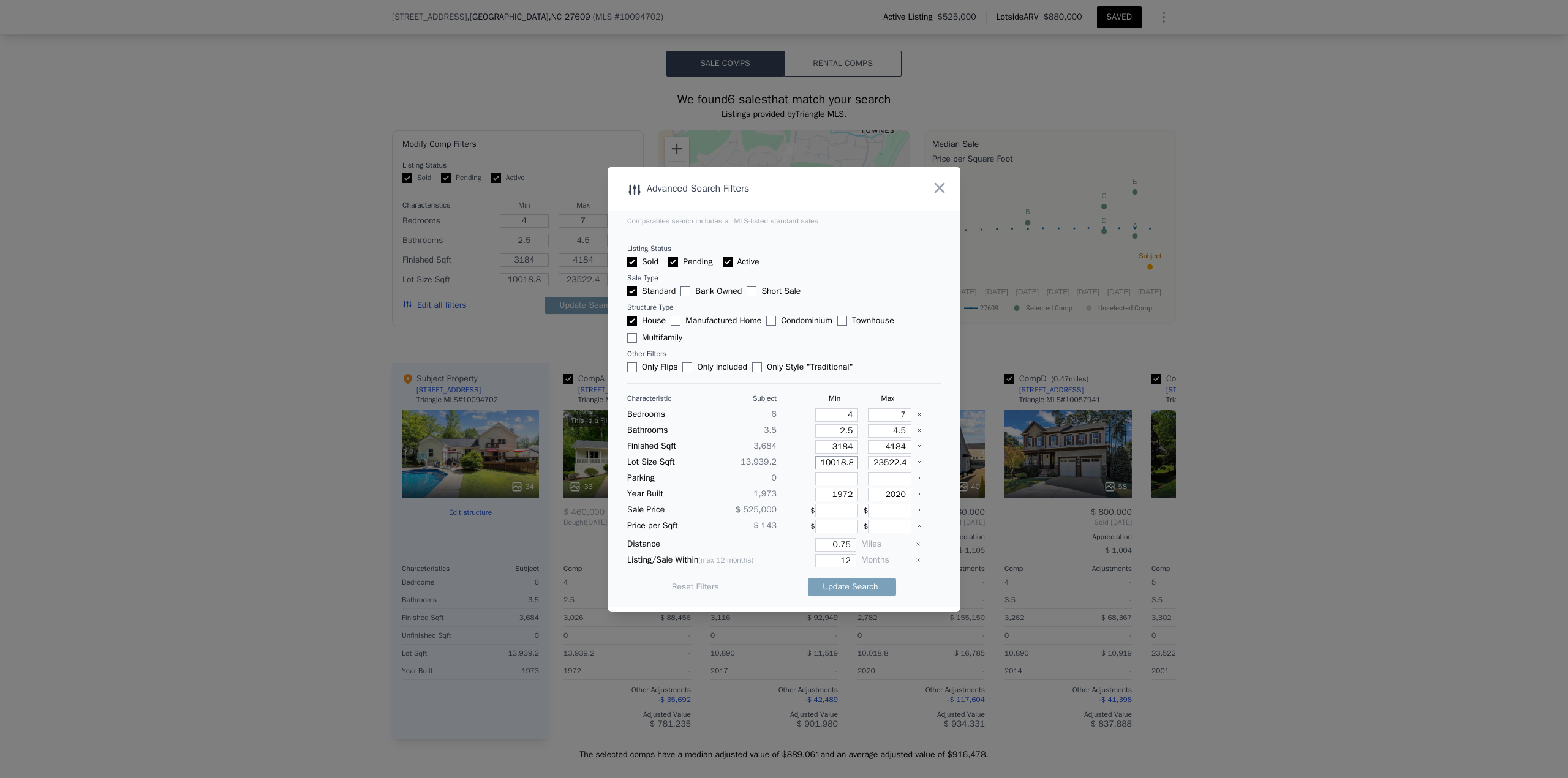 type on "8" 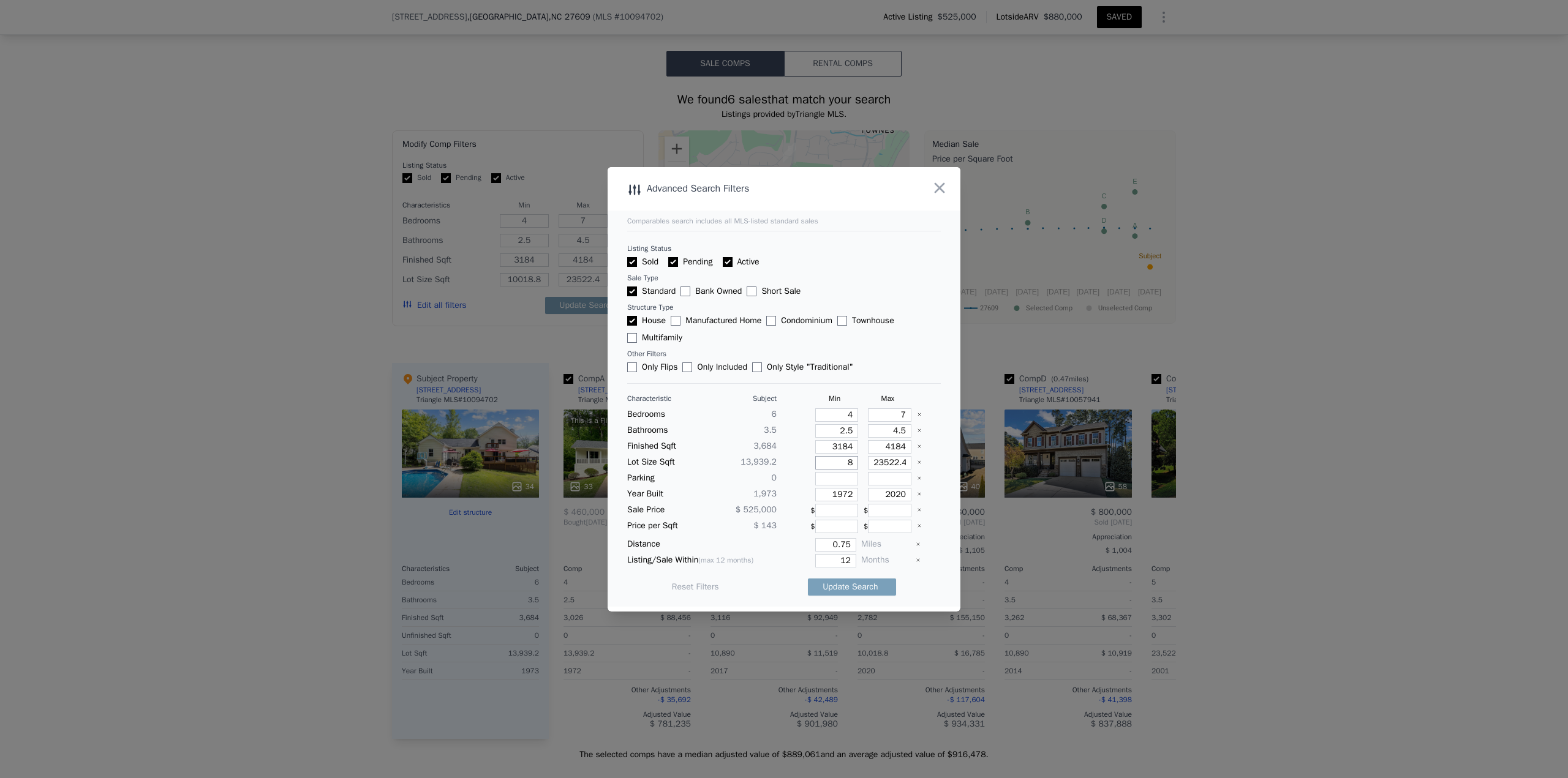 type on "8" 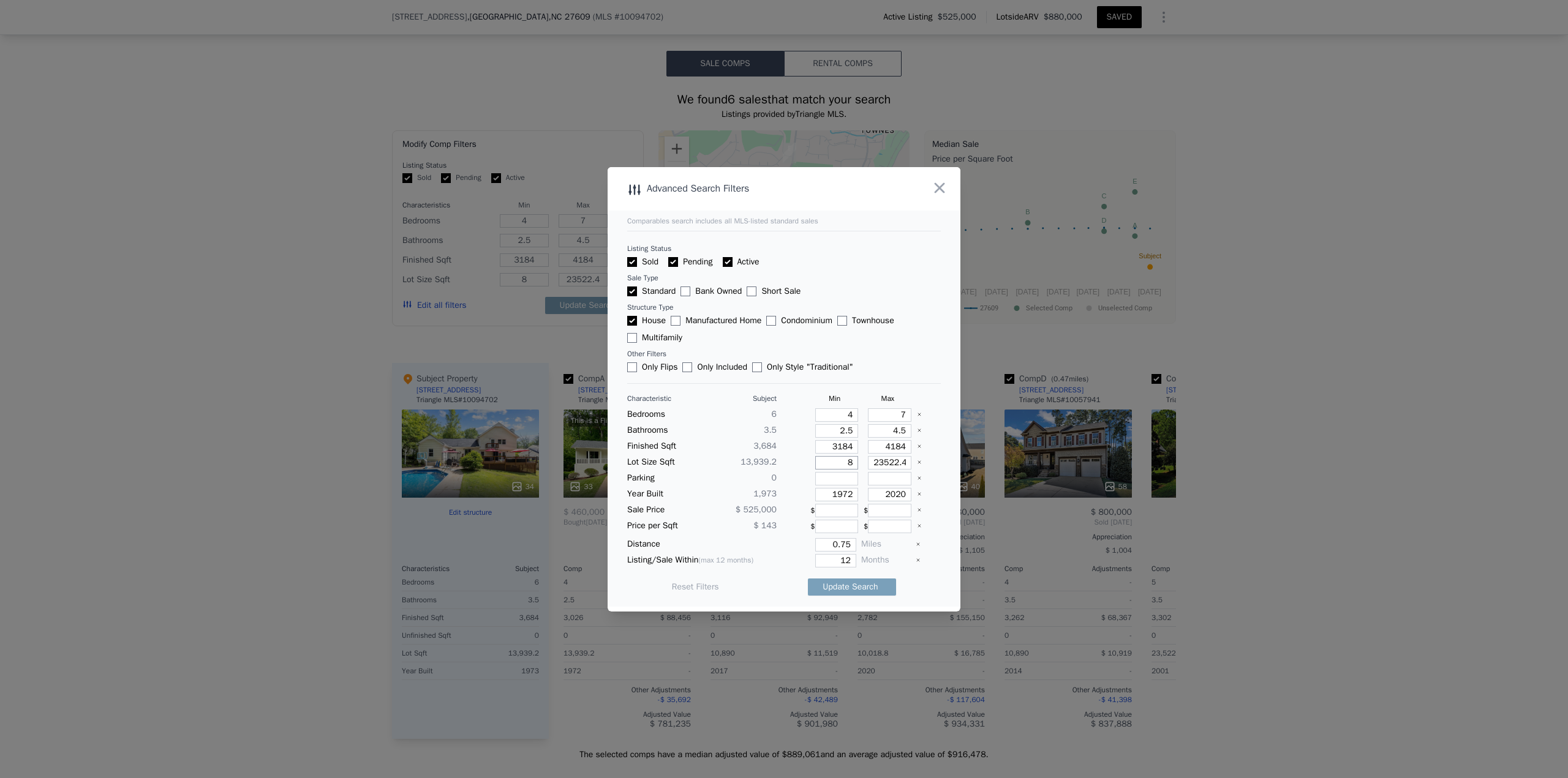 type on "80" 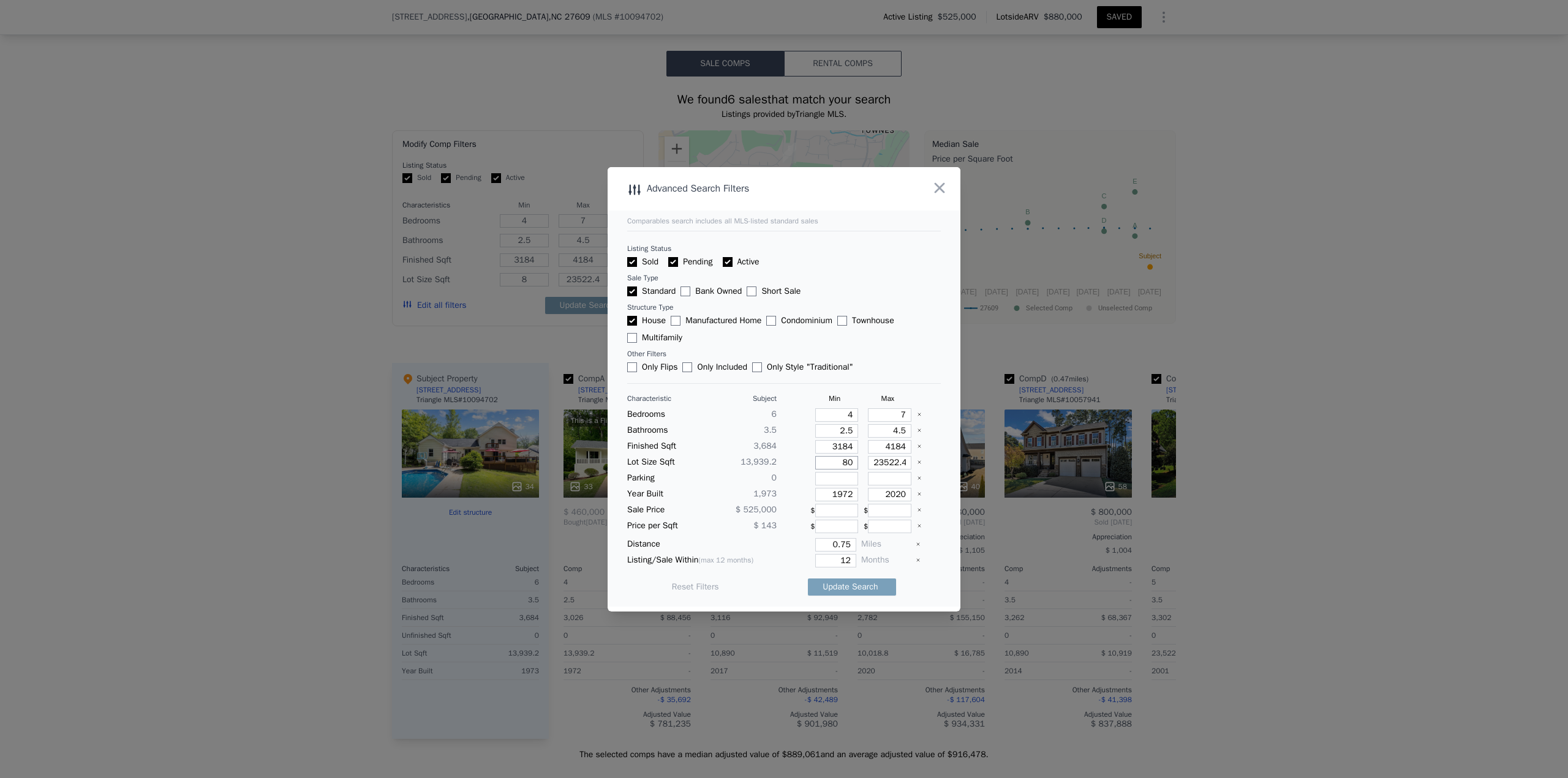 type on "80" 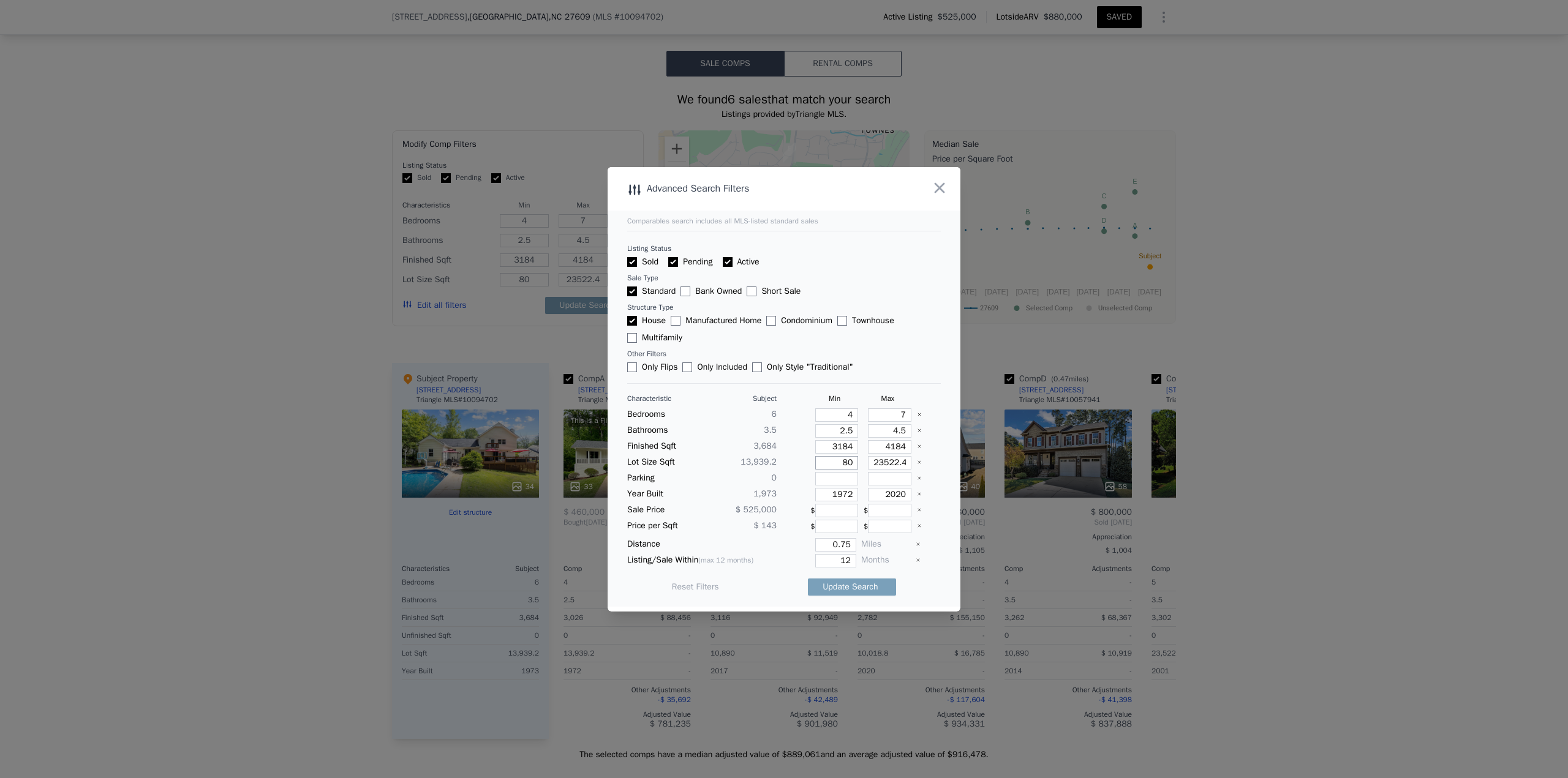 type on "800" 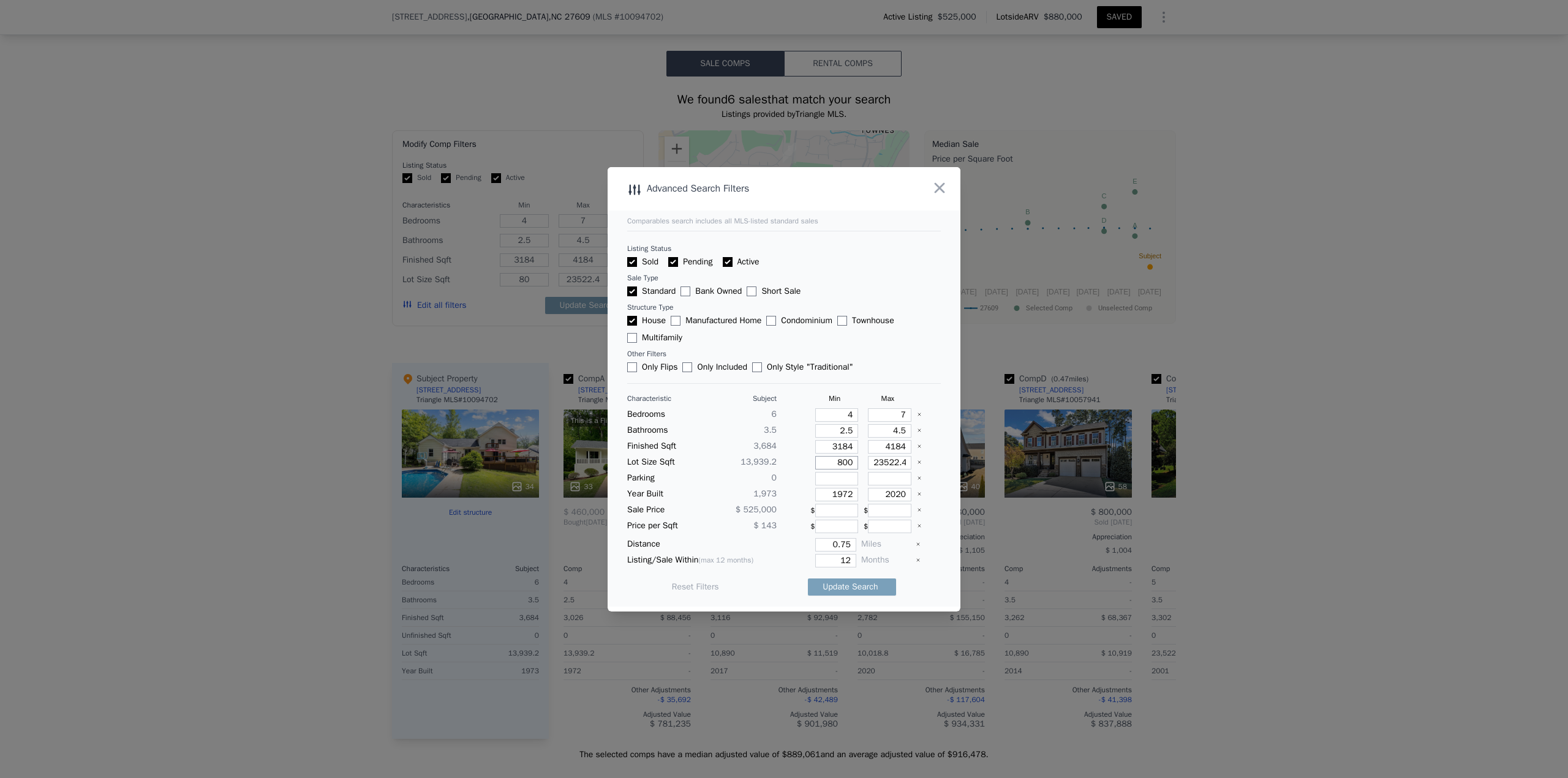 type on "800" 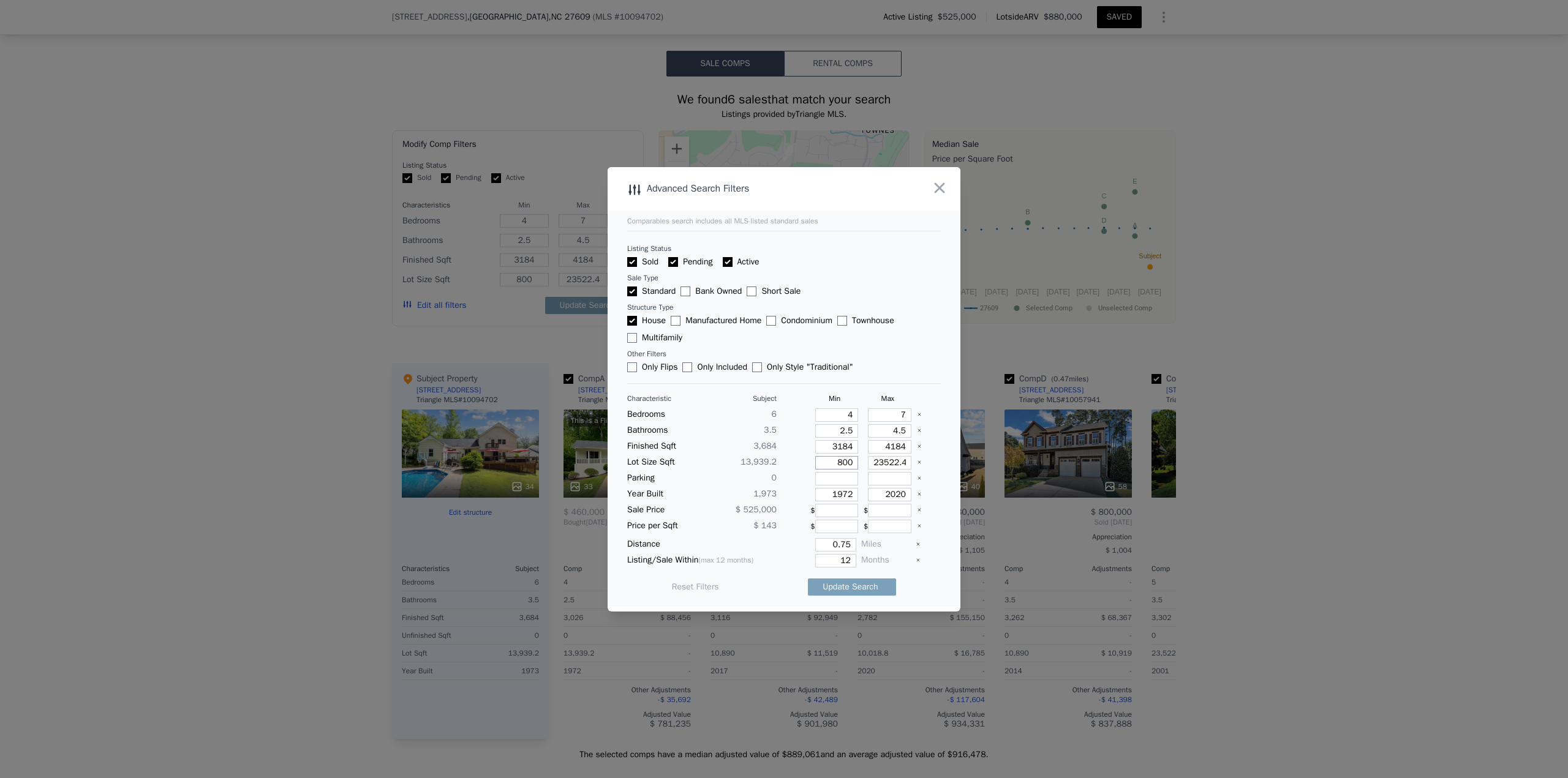 type 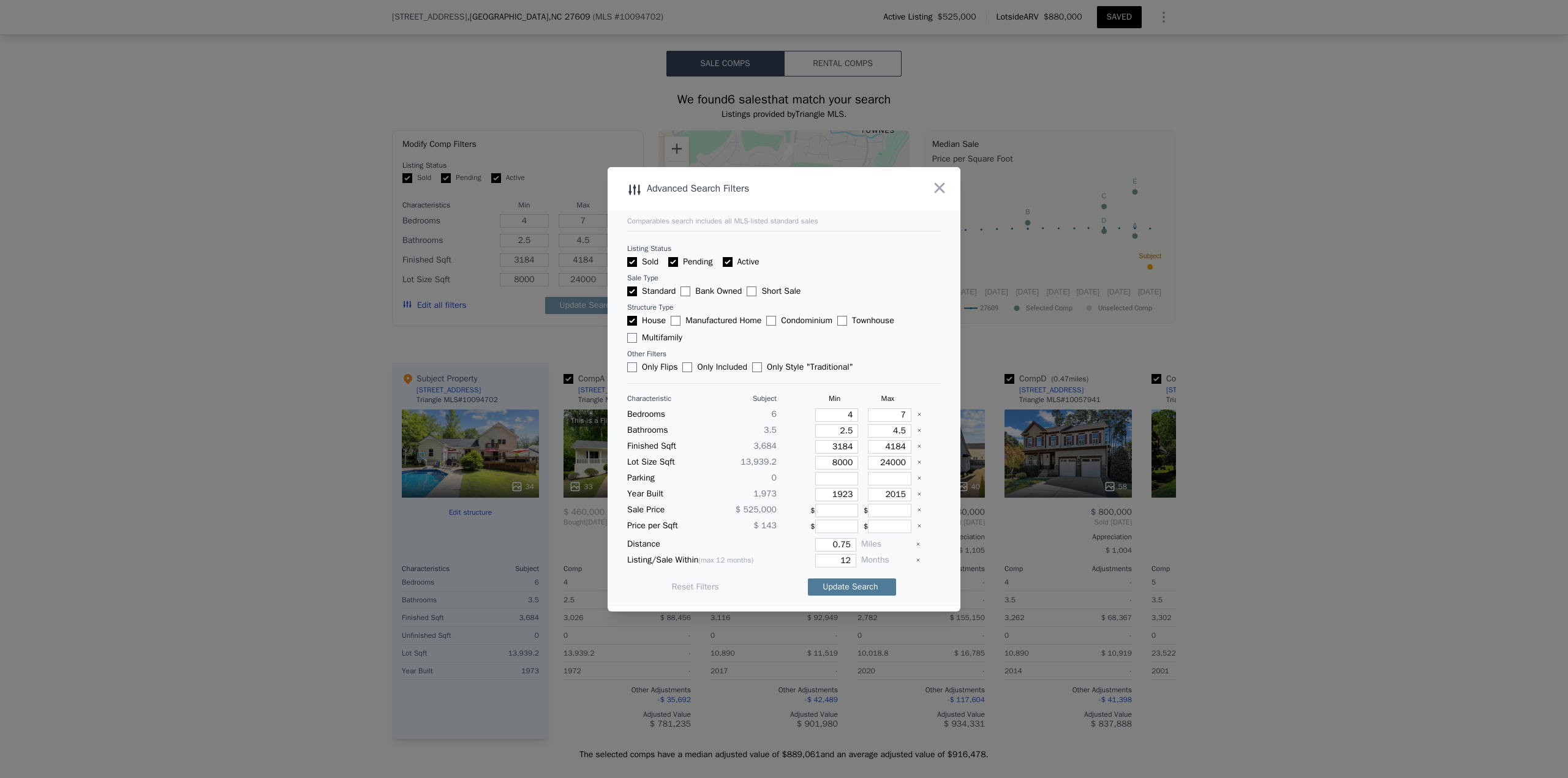 click on "Update Search" at bounding box center [852, 587] 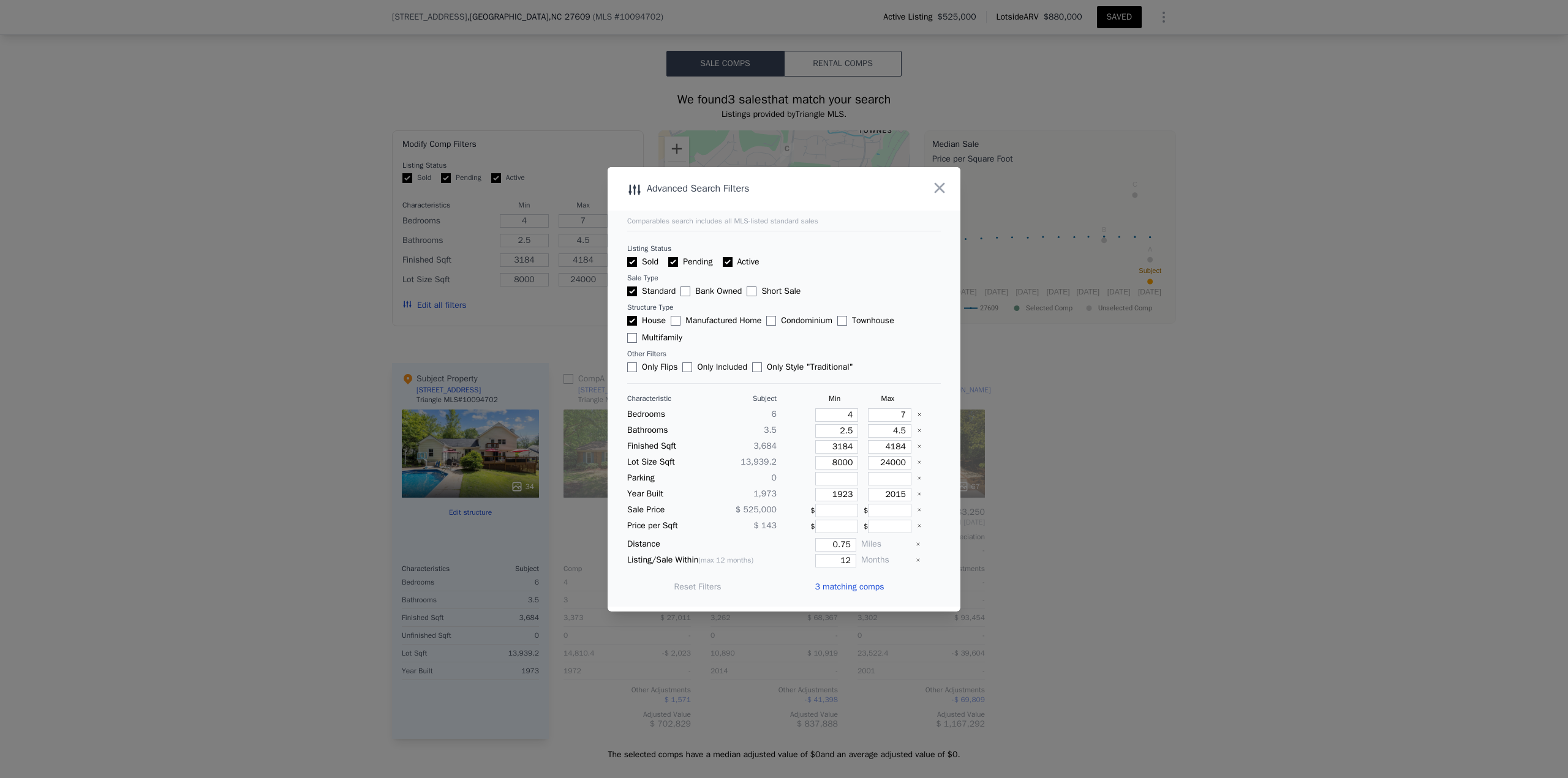 click on "3 matching comps" at bounding box center (849, 587) 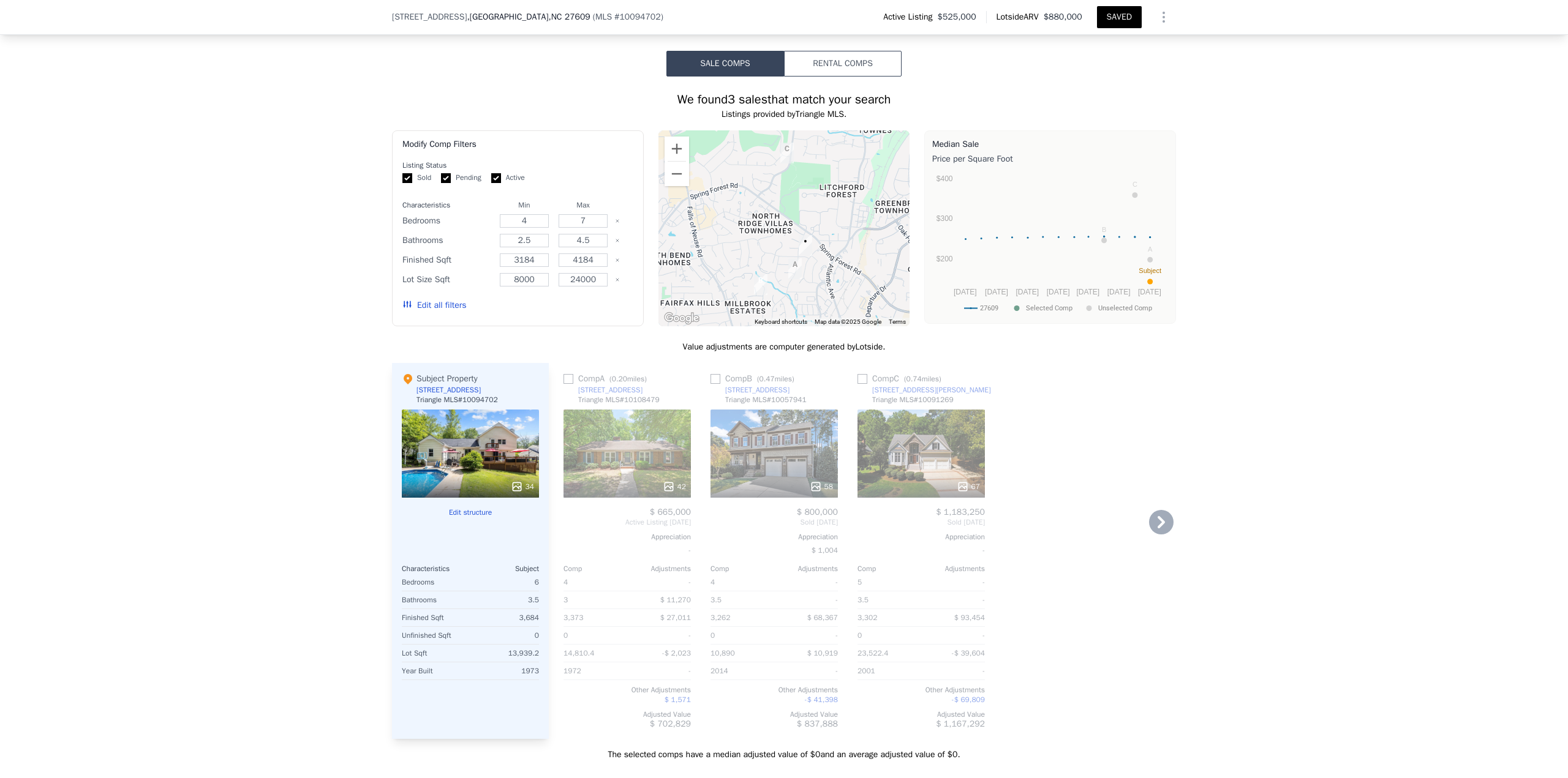 click on "58" at bounding box center [821, 487] 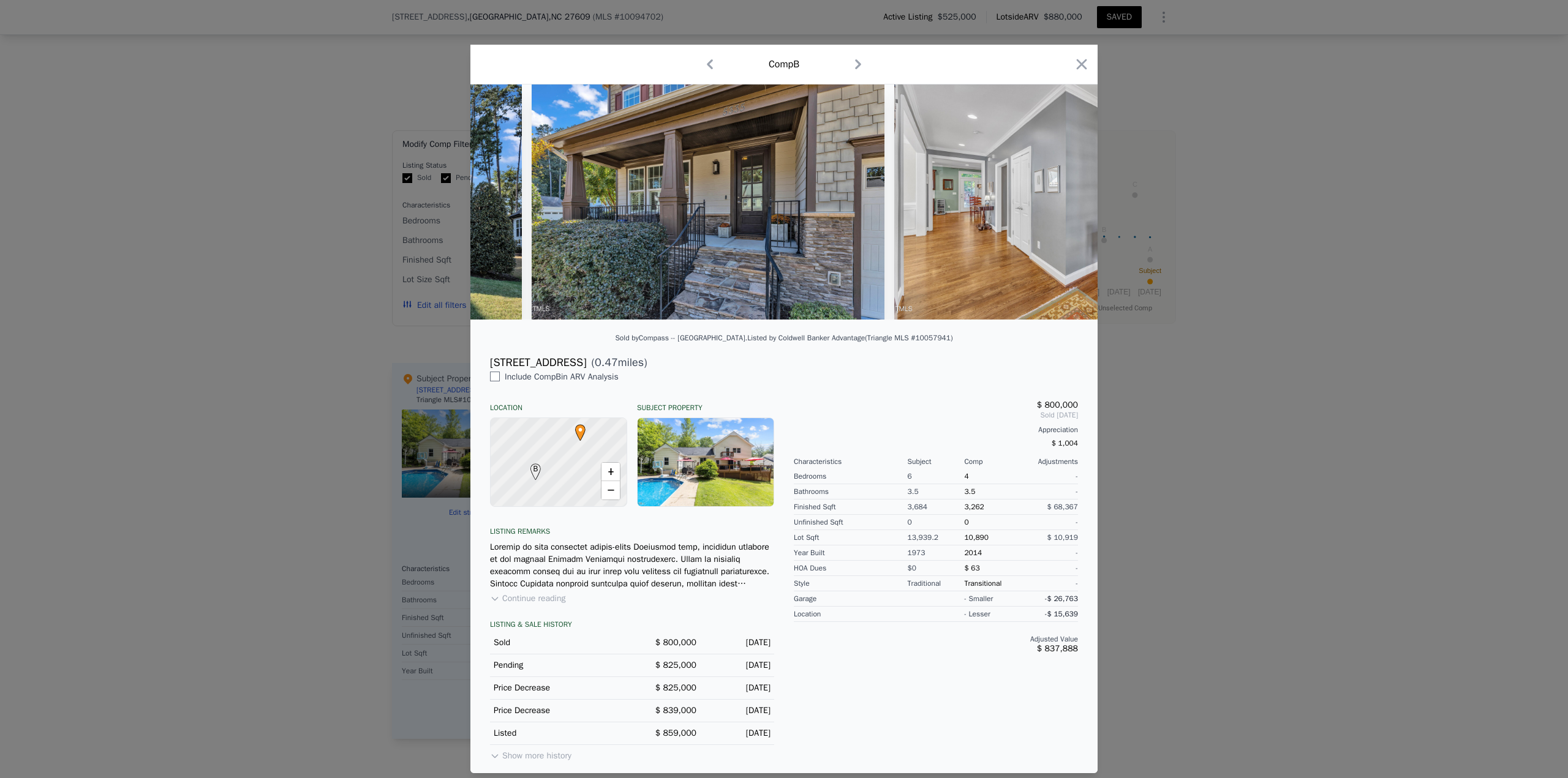scroll, scrollTop: 0, scrollLeft: 963, axis: horizontal 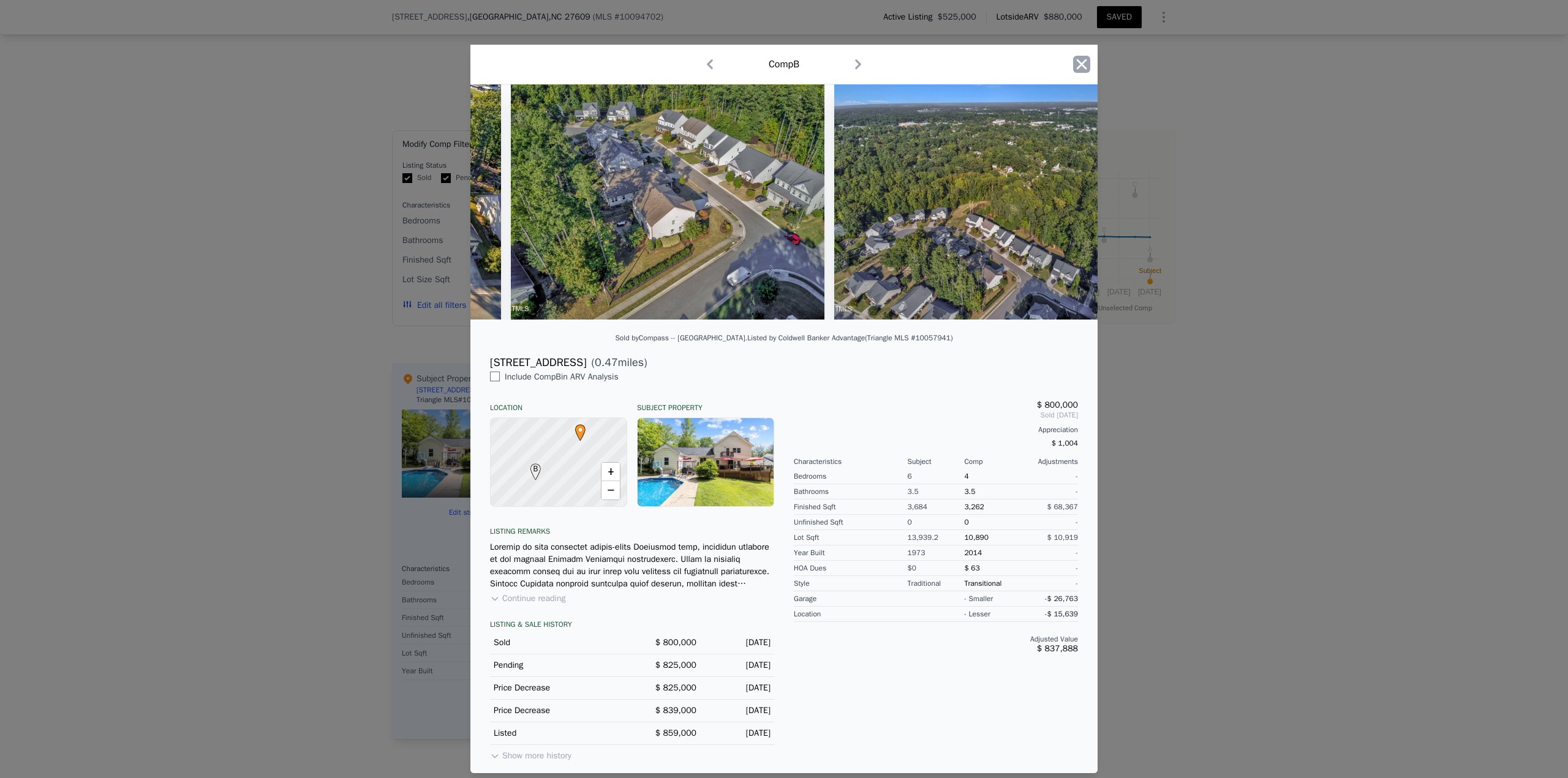 click 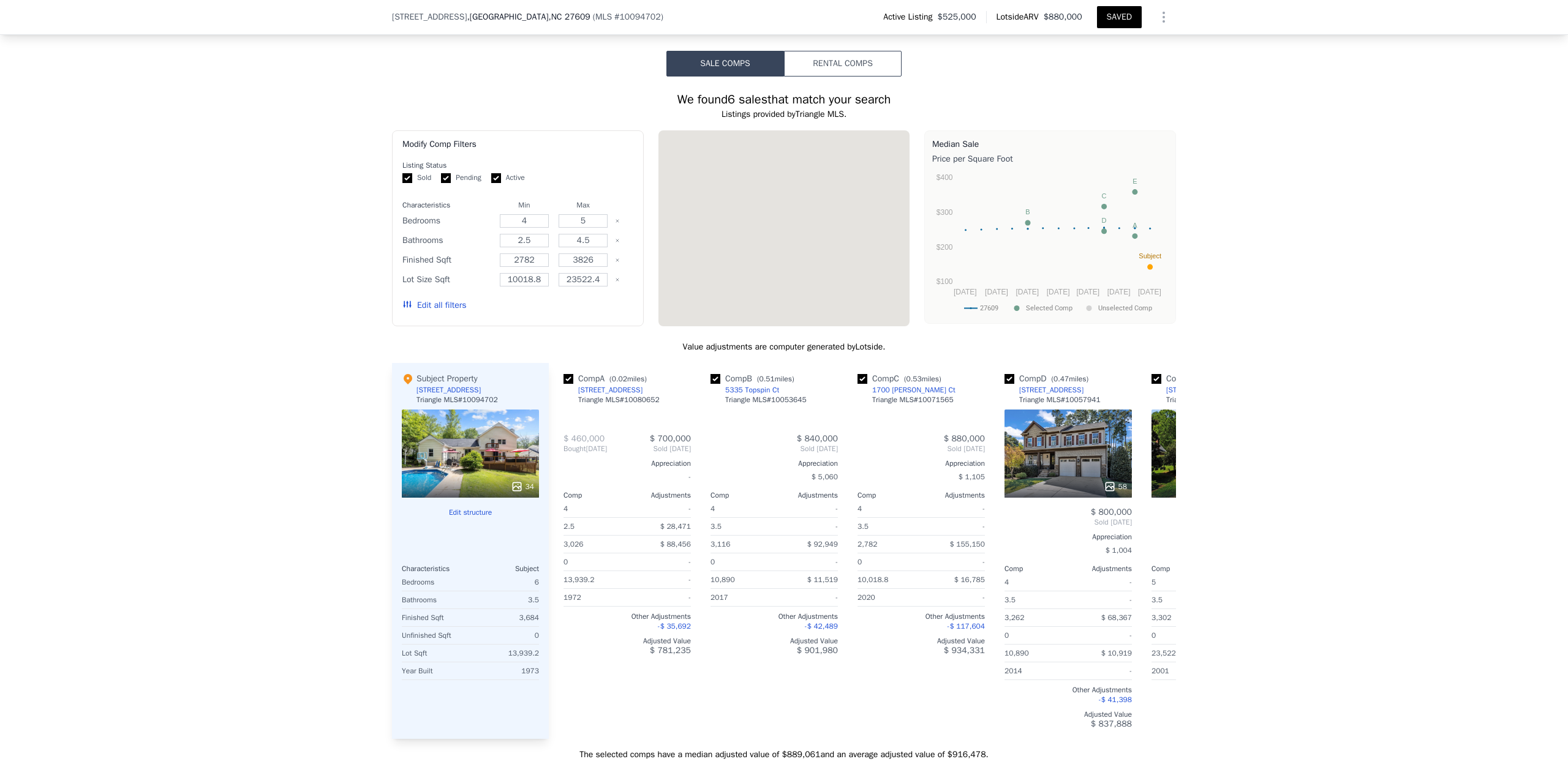 drag, startPoint x: 827, startPoint y: 168, endPoint x: 840, endPoint y: 237, distance: 70.214 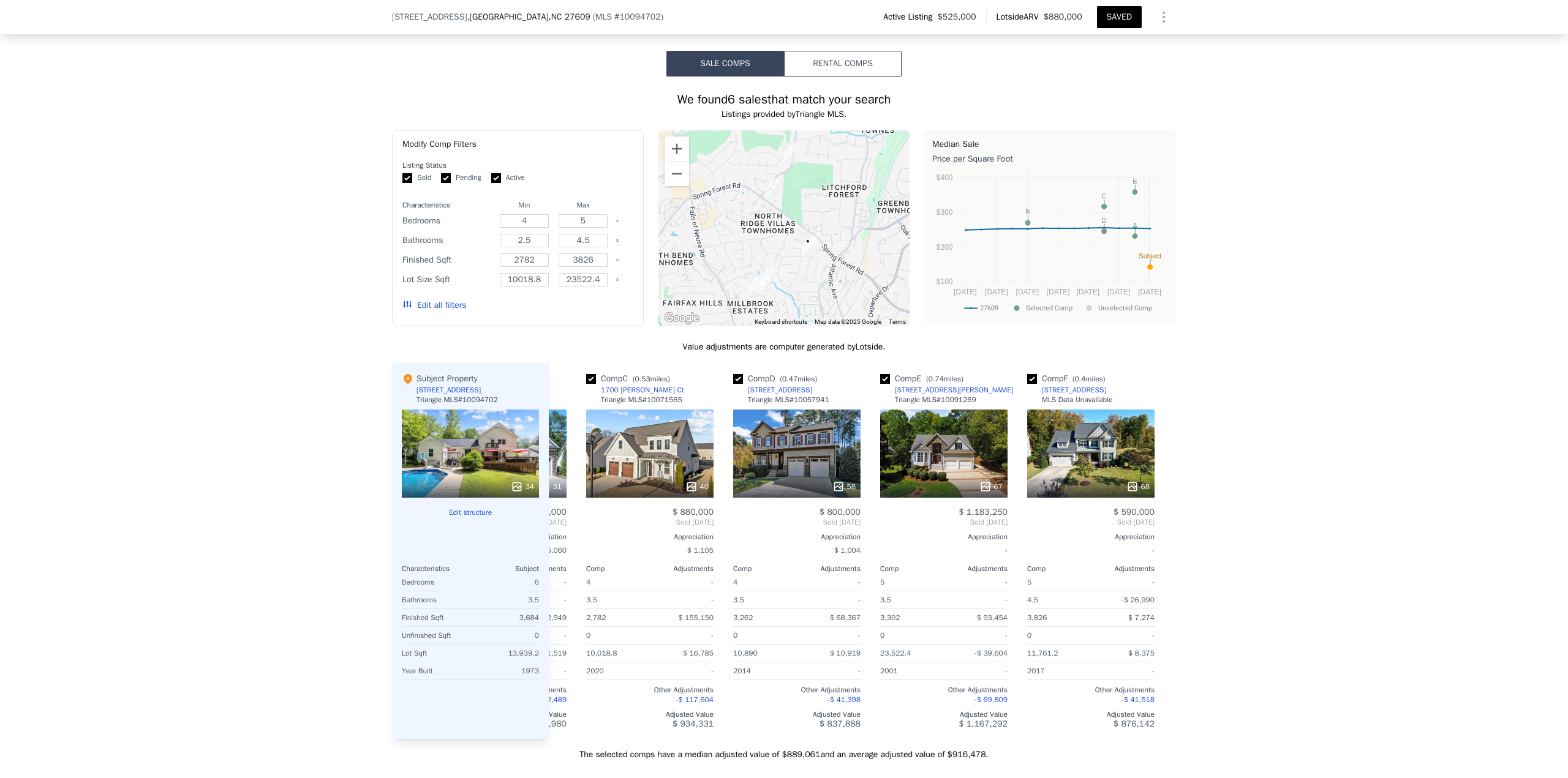 scroll, scrollTop: 0, scrollLeft: 284, axis: horizontal 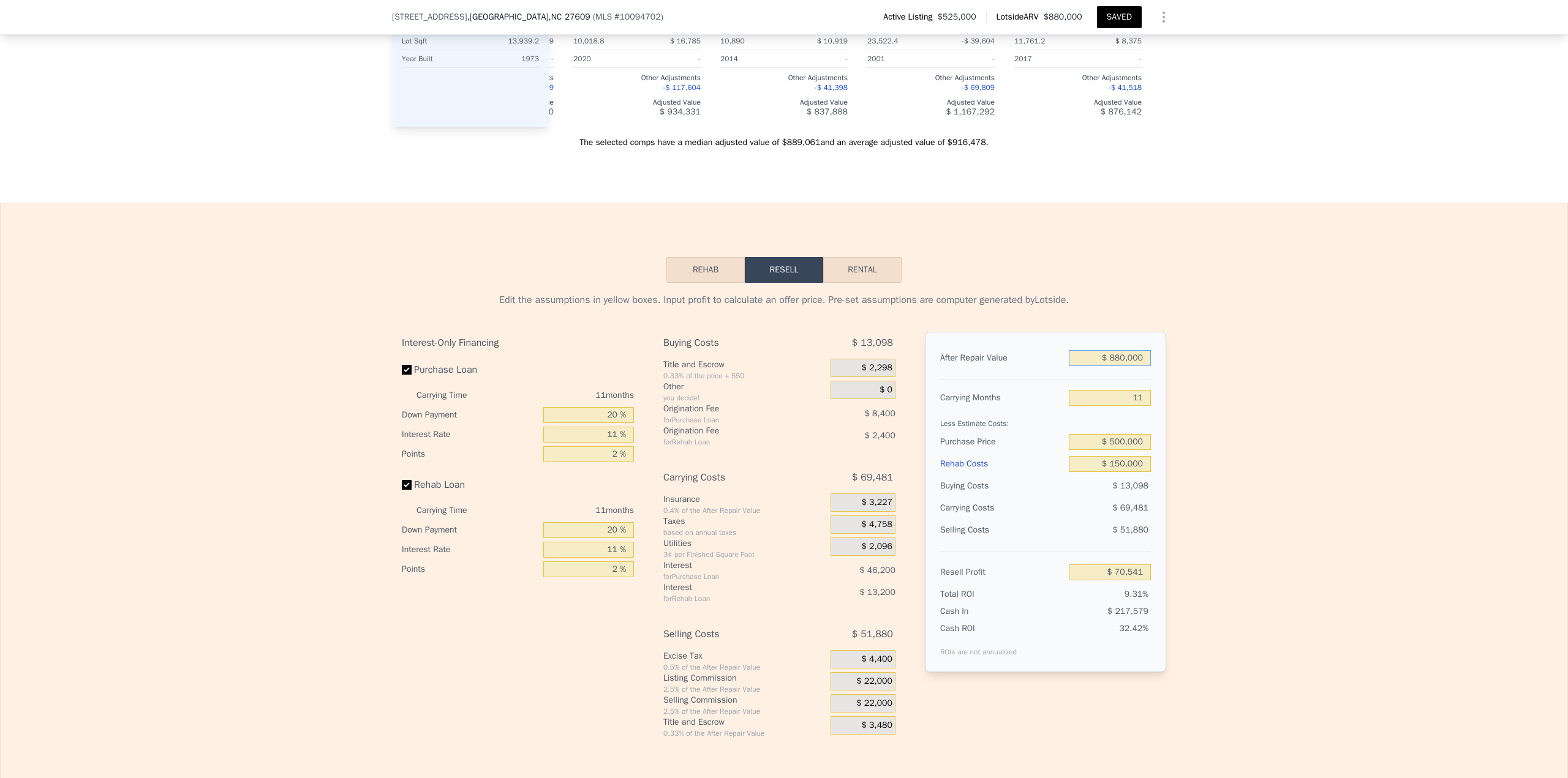 click on "$ 880,000" at bounding box center (1110, 358) 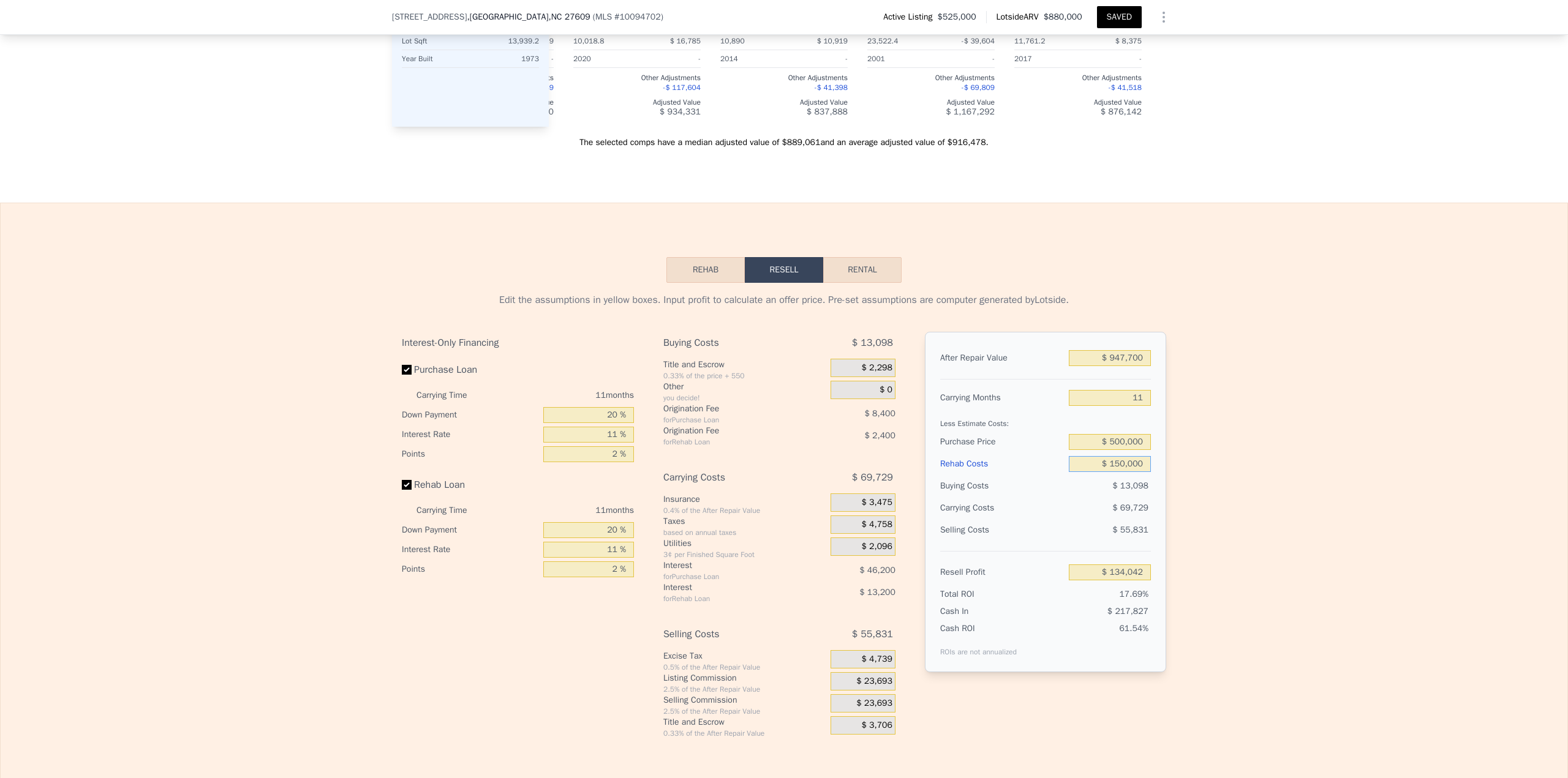 click on "$ 150,000" at bounding box center [1110, 464] 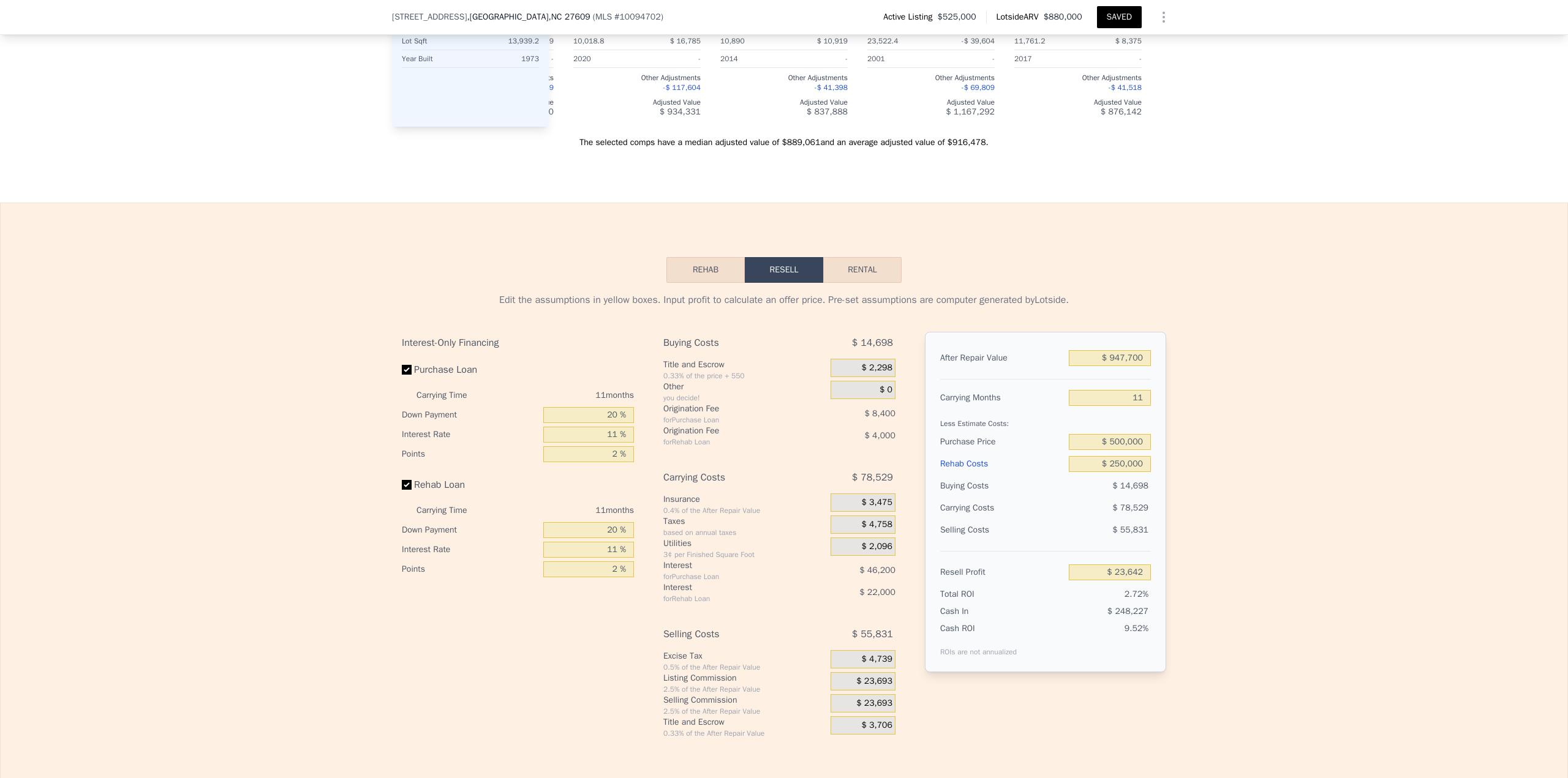 click on "Rehab   Resell   Rental Edit the assumptions in yellow boxes. Input profit to calculate an offer price. Pre-set assumptions are computer generated by  Lotside . Interest-Only Financing Purchase Loan Carrying Time 11  months Down Payment 20 % Interest Rate 11 % Points 2 % Rehab Loan Carrying Time 11  months Down Payment 20 % Interest Rate 11 % Points 2 % Buying Costs $ 14,698 Title and Escrow 0.33% of the price + 550 $ 2,298 Other you decide! $ 0 Origination Fee for  Purchase Loan $ 8,400 Origination Fee for  Rehab Loan $ 4,000 Carrying Costs $ 78,529 Insurance 0.4% of the After Repair Value $ 3,475 Taxes based on annual taxes $ 4,758 Utilities 3¢ per Finished Square Foot $ 2,096 Interest for  Purchase Loan $ 46,200 Interest for  Rehab Loan $ 22,000 Selling Costs $ 55,831 Excise Tax 0.5% of the After Repair Value $ 4,739 Listing Commission 2.5% of the After Repair Value $ 23,693 Selling Commission 2.5% of the After Repair Value $ 23,693 Title and Escrow 0.33% of the After Repair Value $ 3,706 $ 947,700 11" at bounding box center [784, 498] 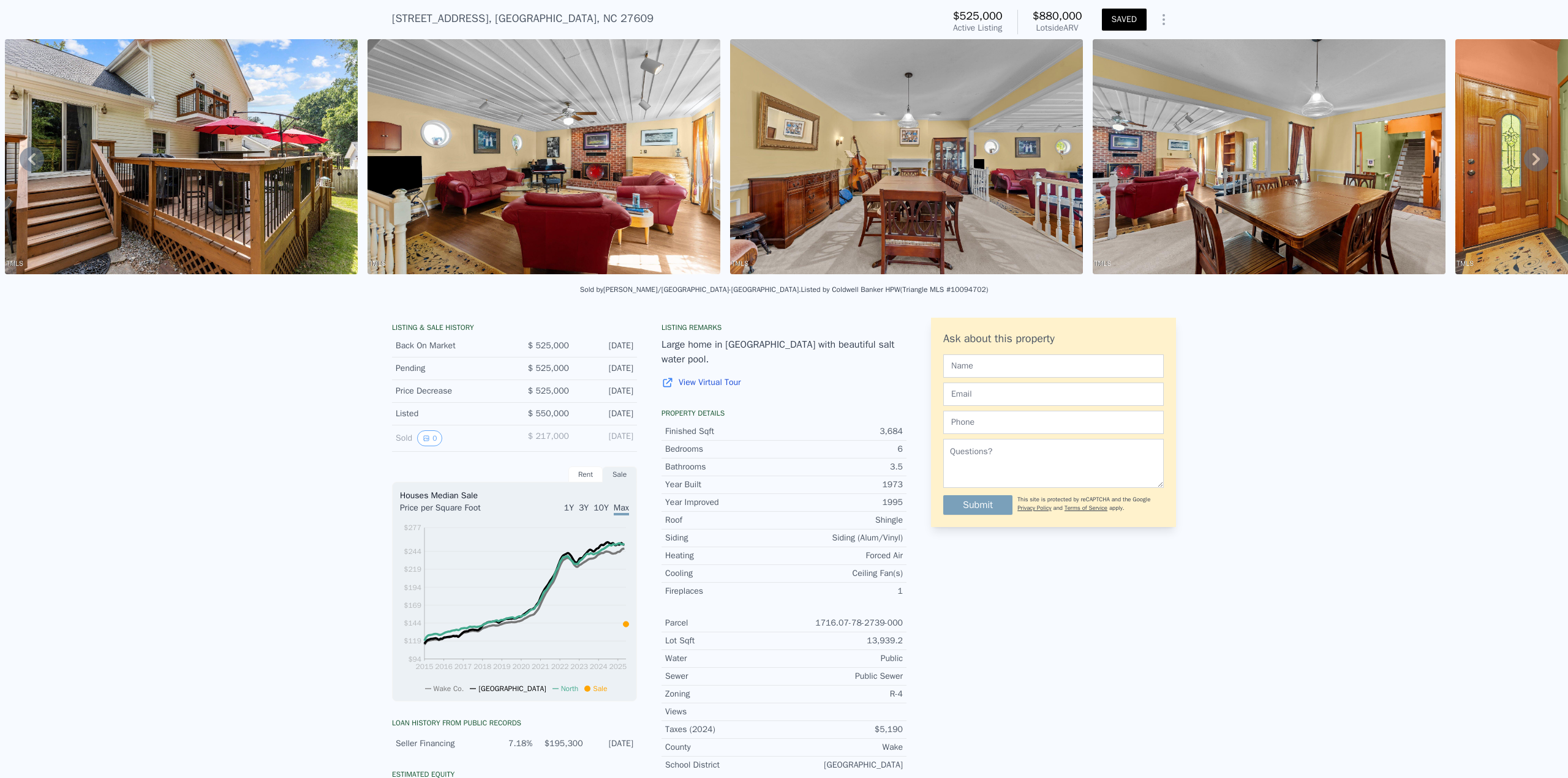 scroll, scrollTop: 4, scrollLeft: 0, axis: vertical 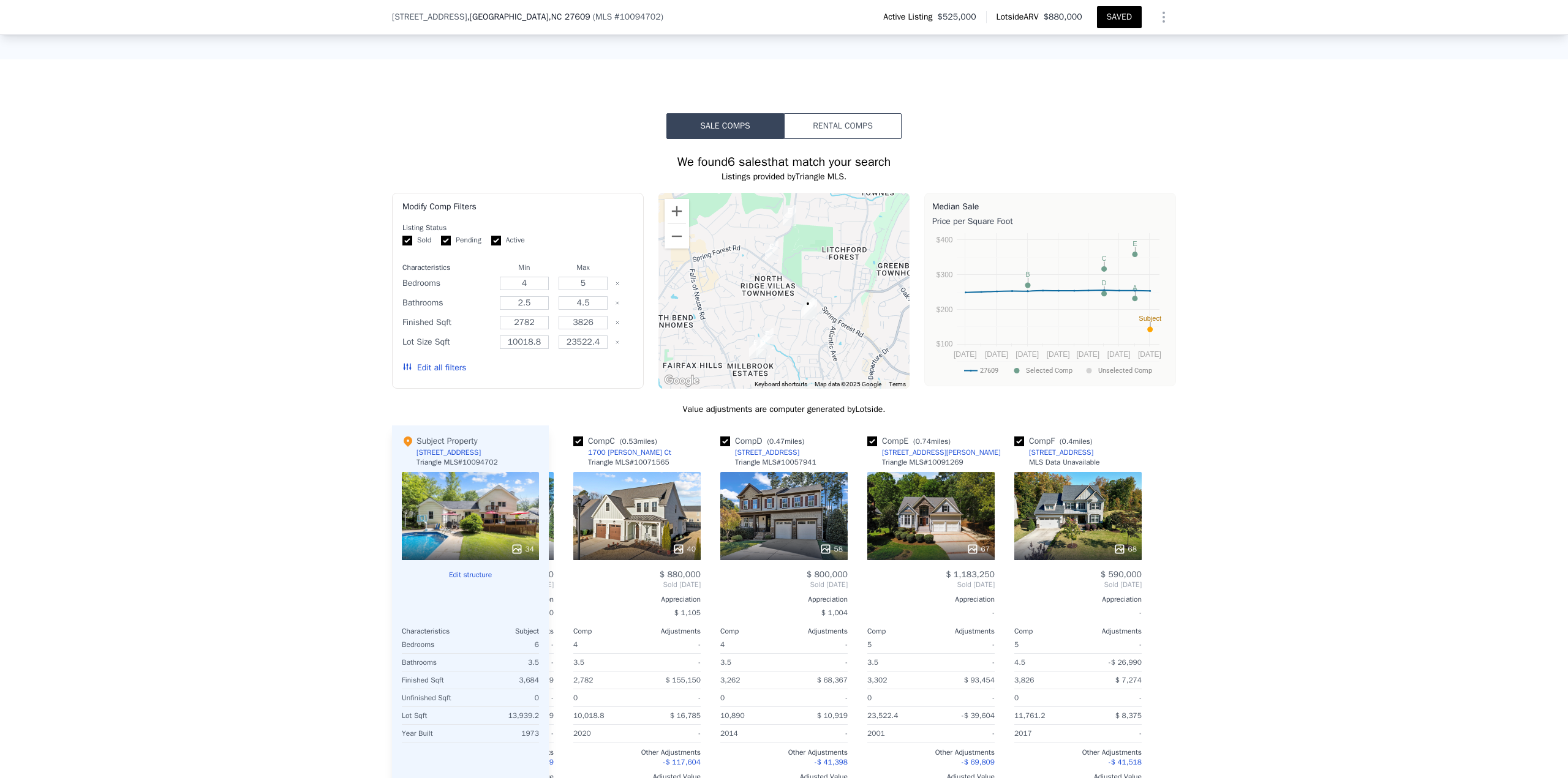 click on "Edit all filters" at bounding box center [434, 368] 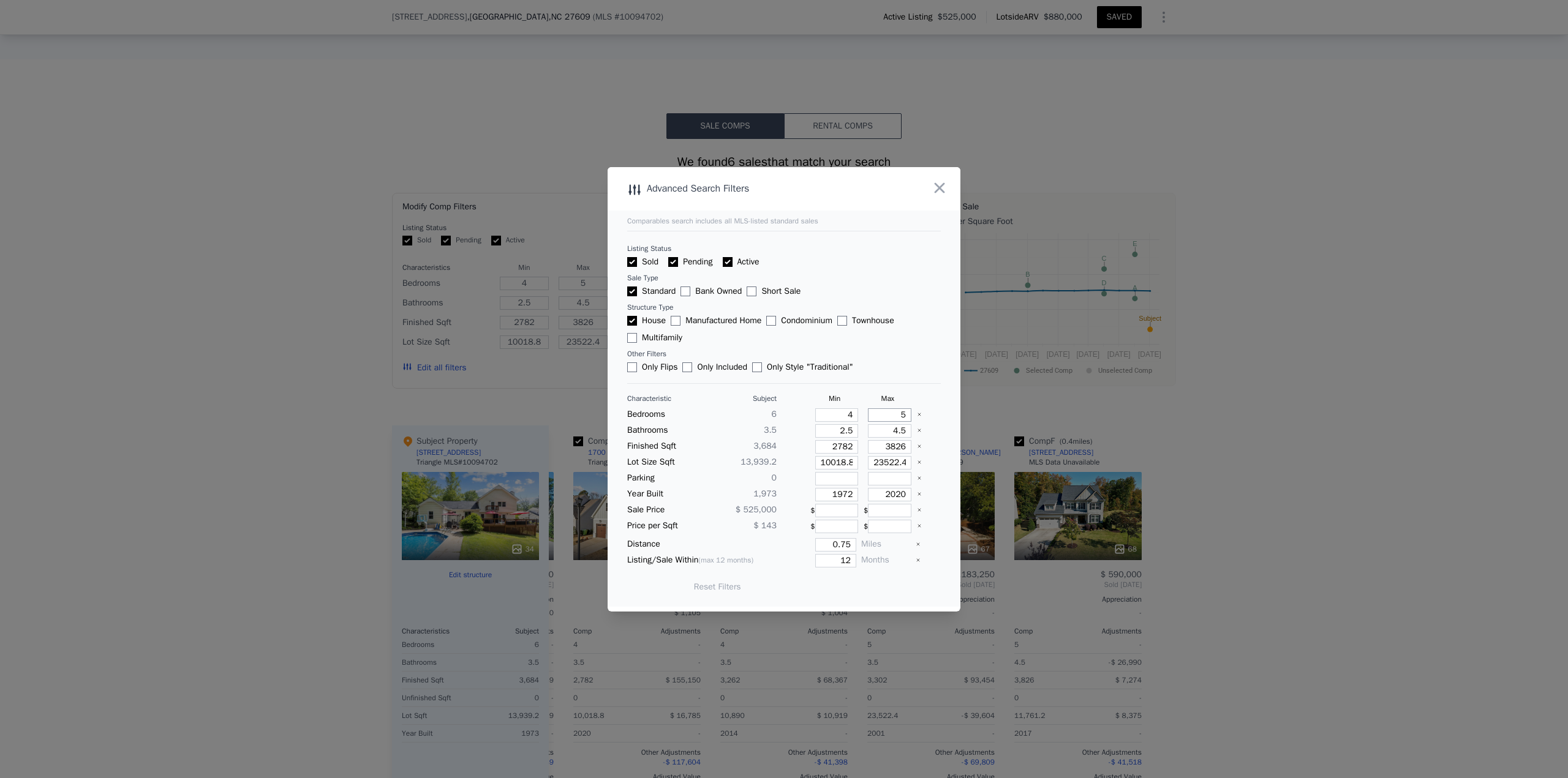 drag, startPoint x: 891, startPoint y: 413, endPoint x: 907, endPoint y: 416, distance: 16.27882 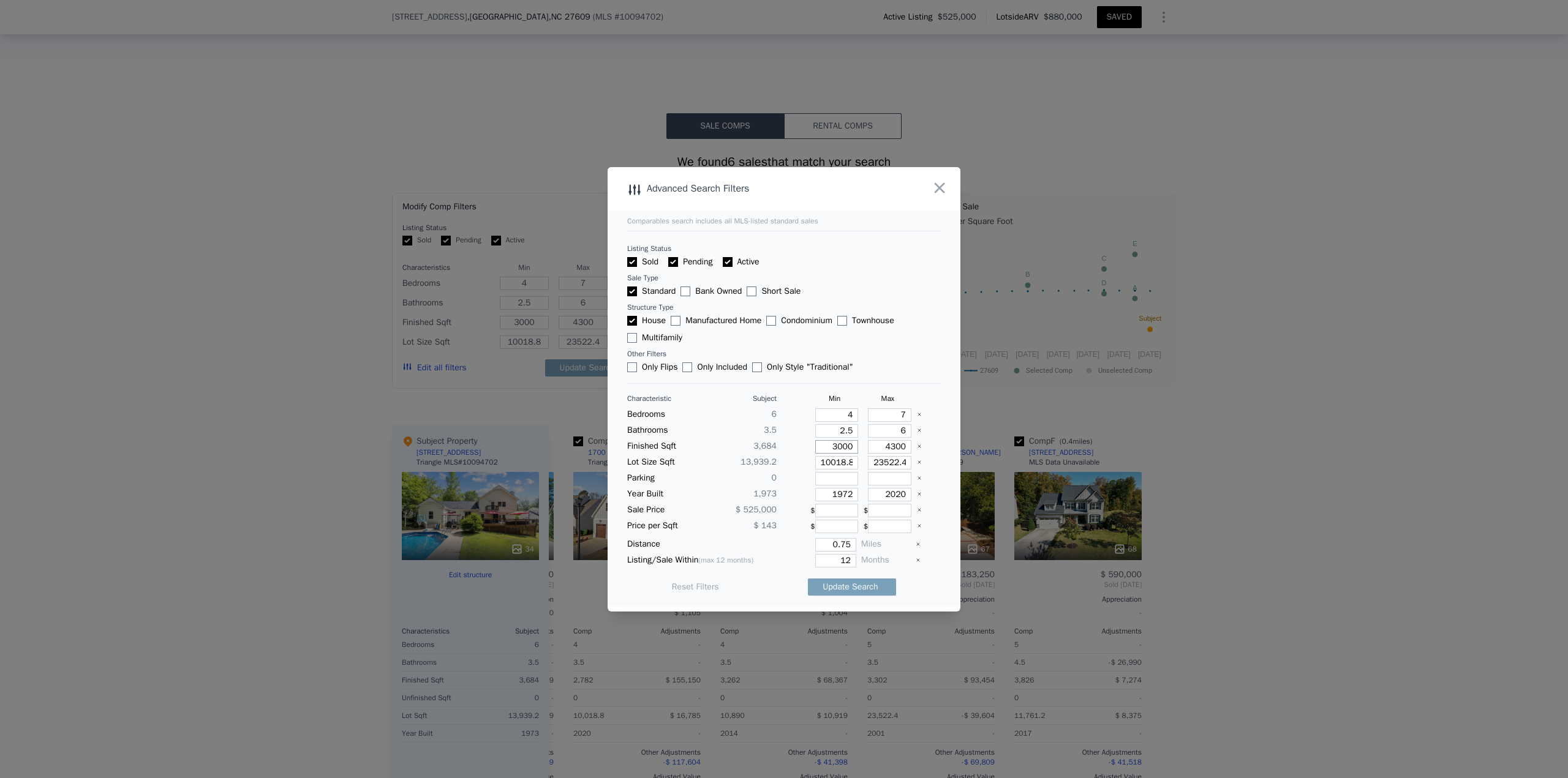 click on "3000" at bounding box center [837, 447] 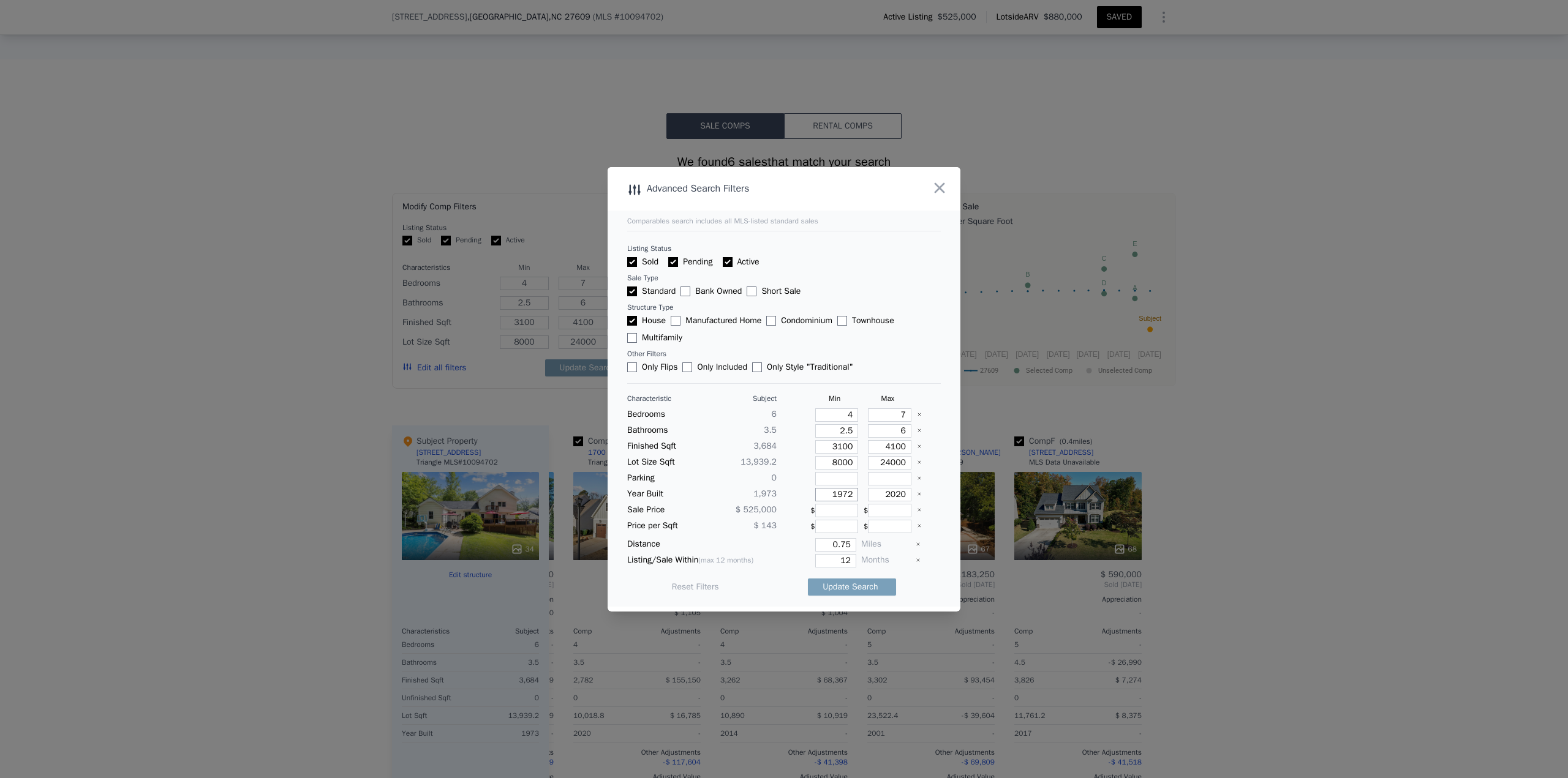 click on "1972" at bounding box center [837, 495] 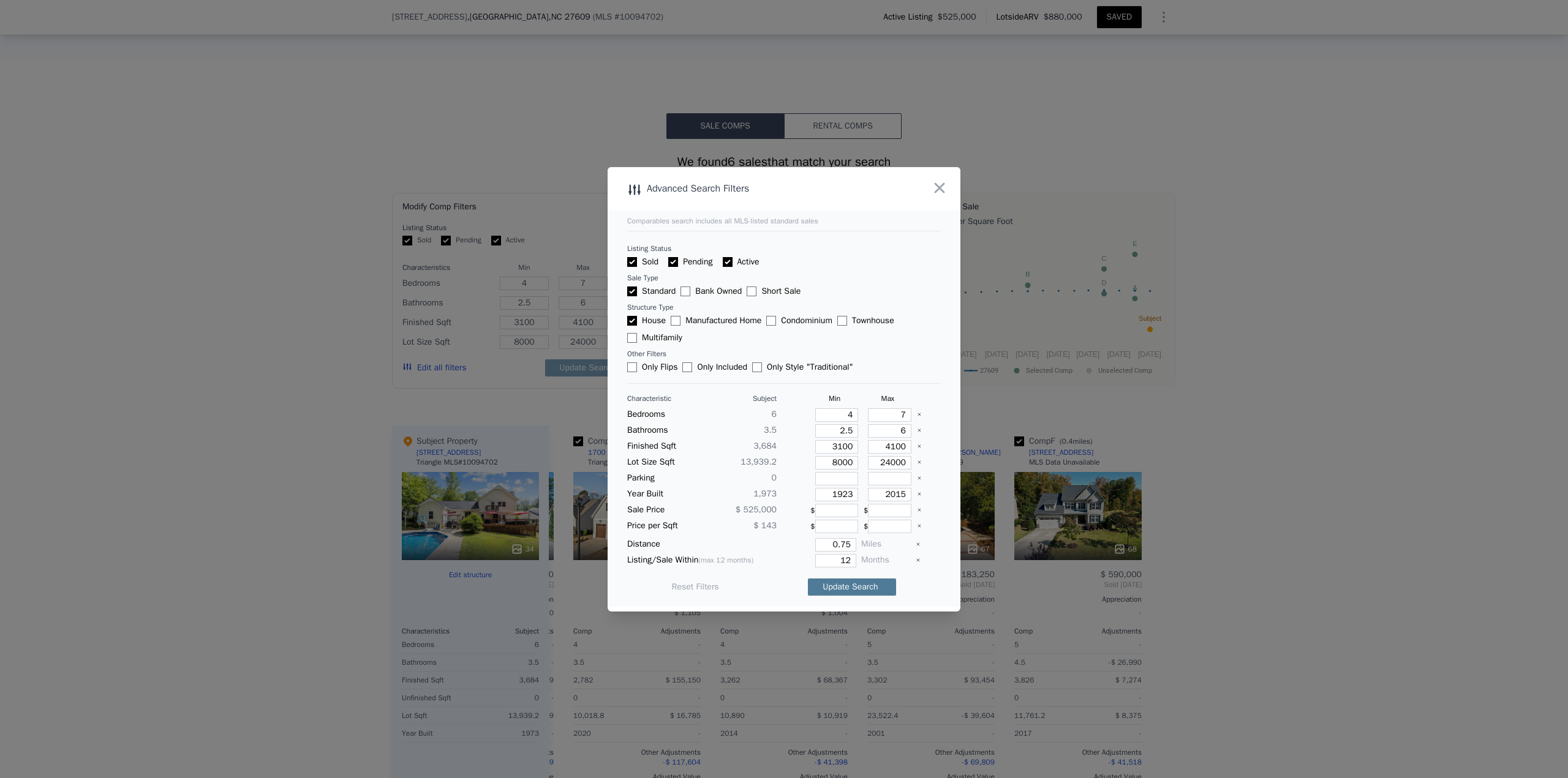 click on "Update Search" at bounding box center (852, 587) 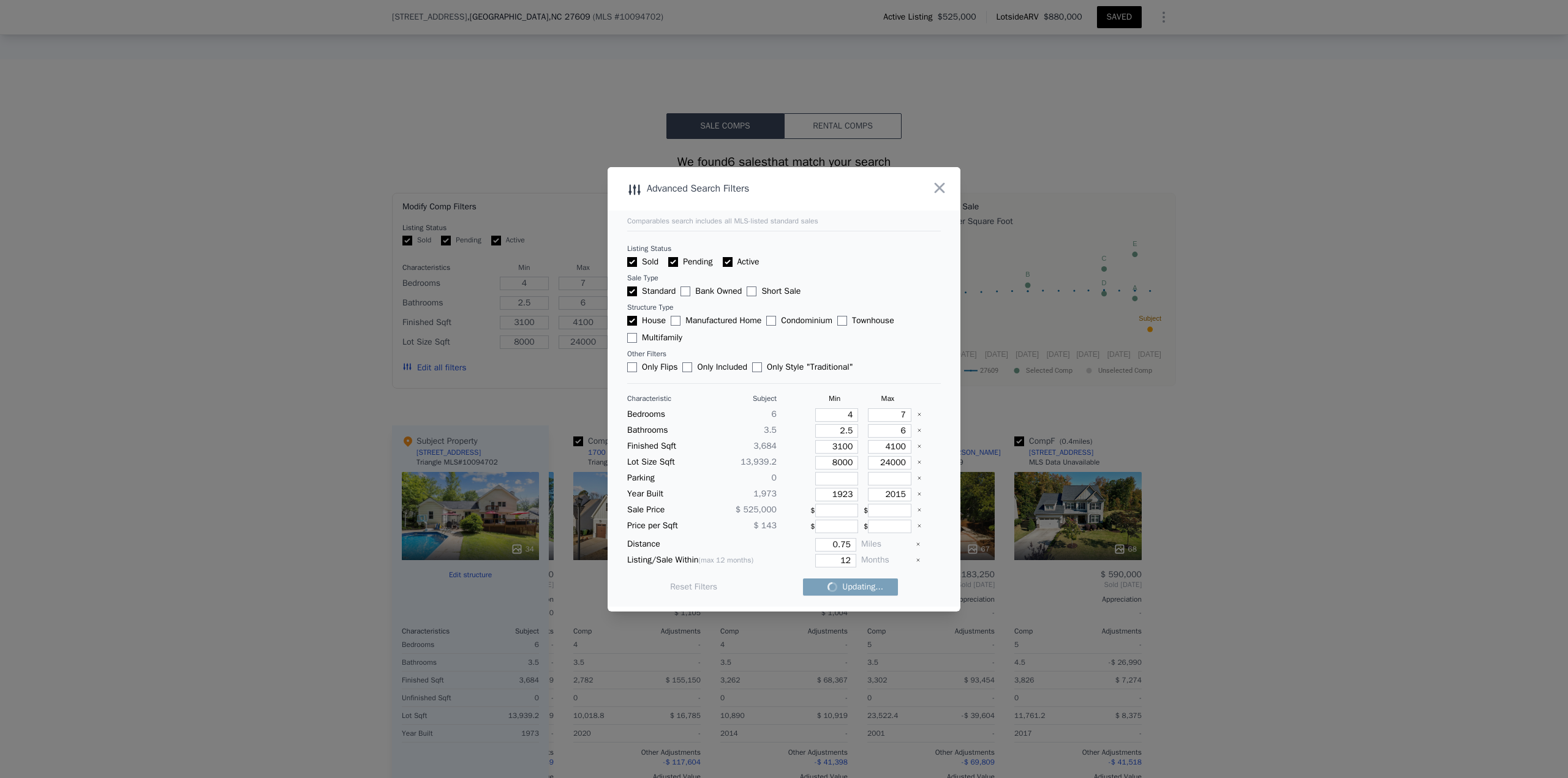 scroll, scrollTop: 0, scrollLeft: 0, axis: both 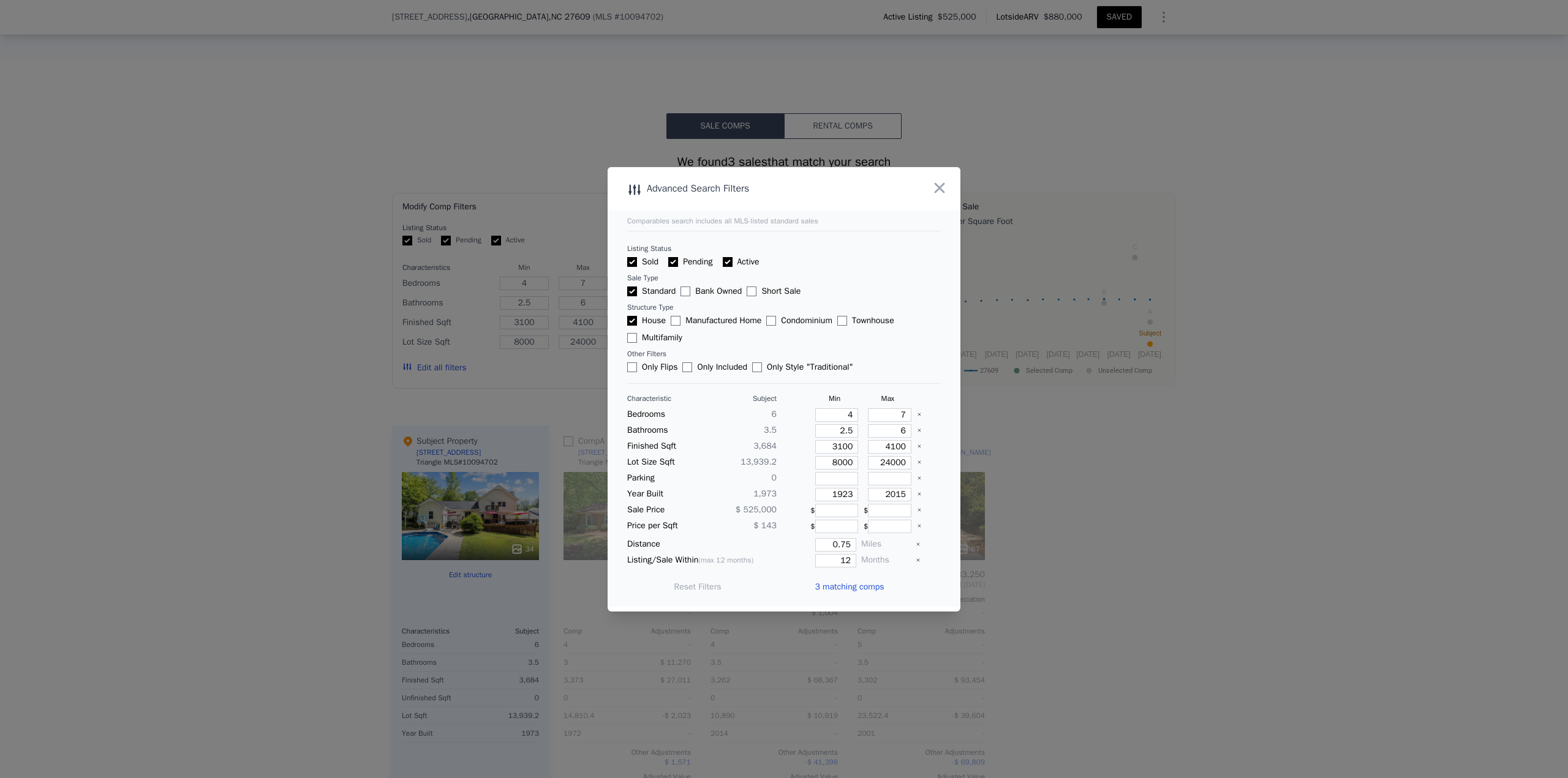 click on "3 matching comps" at bounding box center (849, 587) 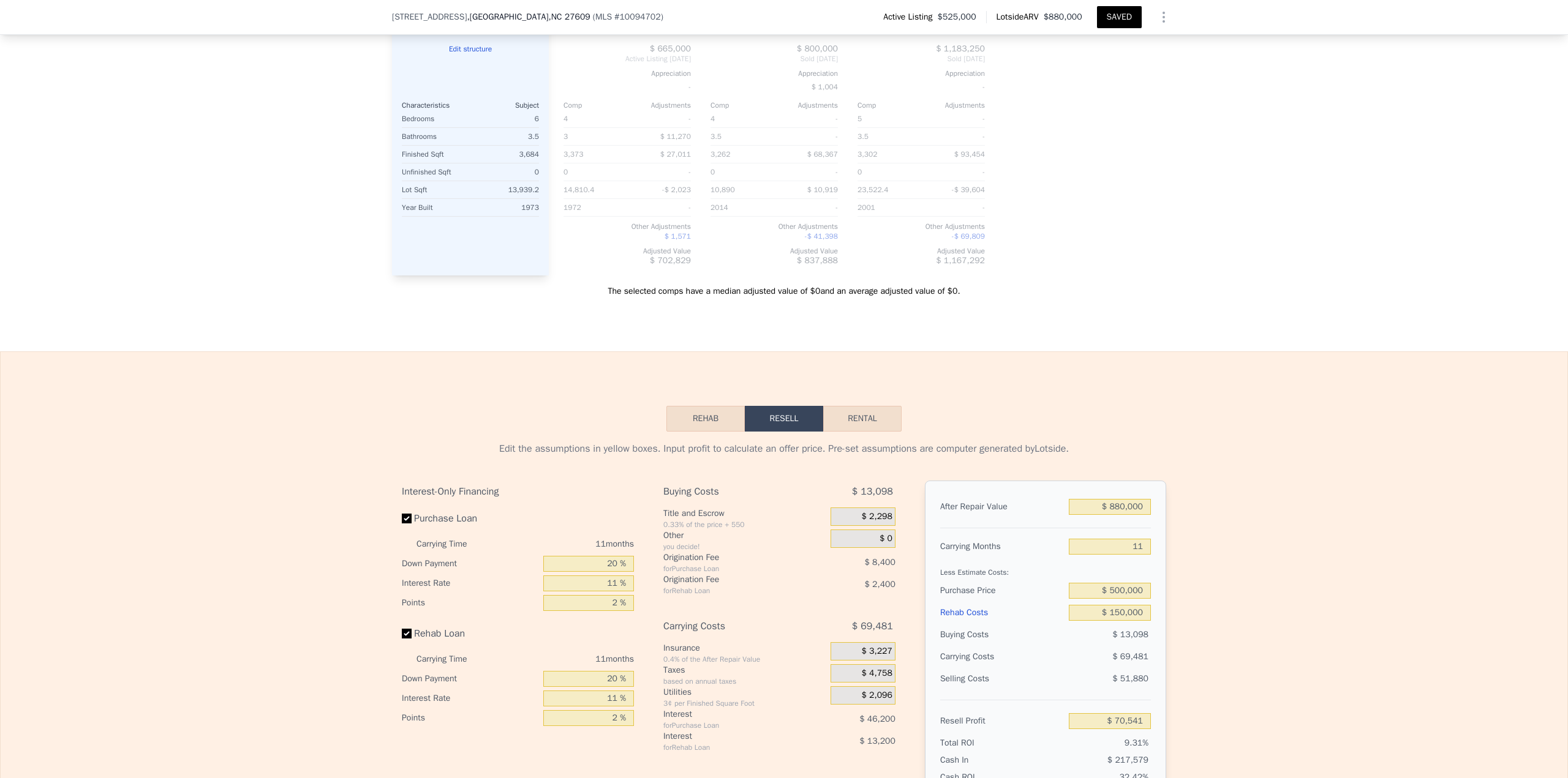 scroll, scrollTop: 1556, scrollLeft: 0, axis: vertical 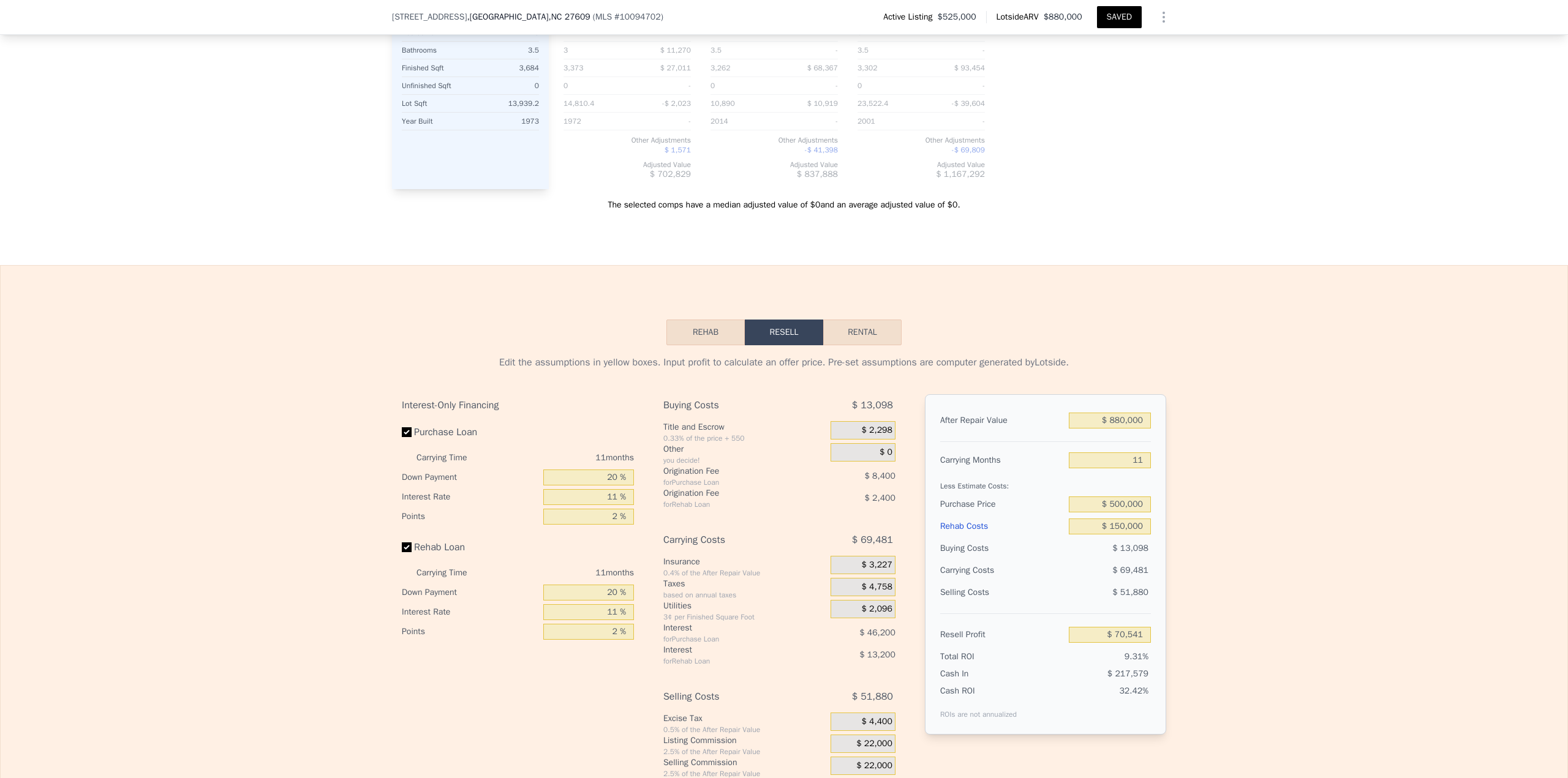 click on "Rehab" at bounding box center [706, 332] 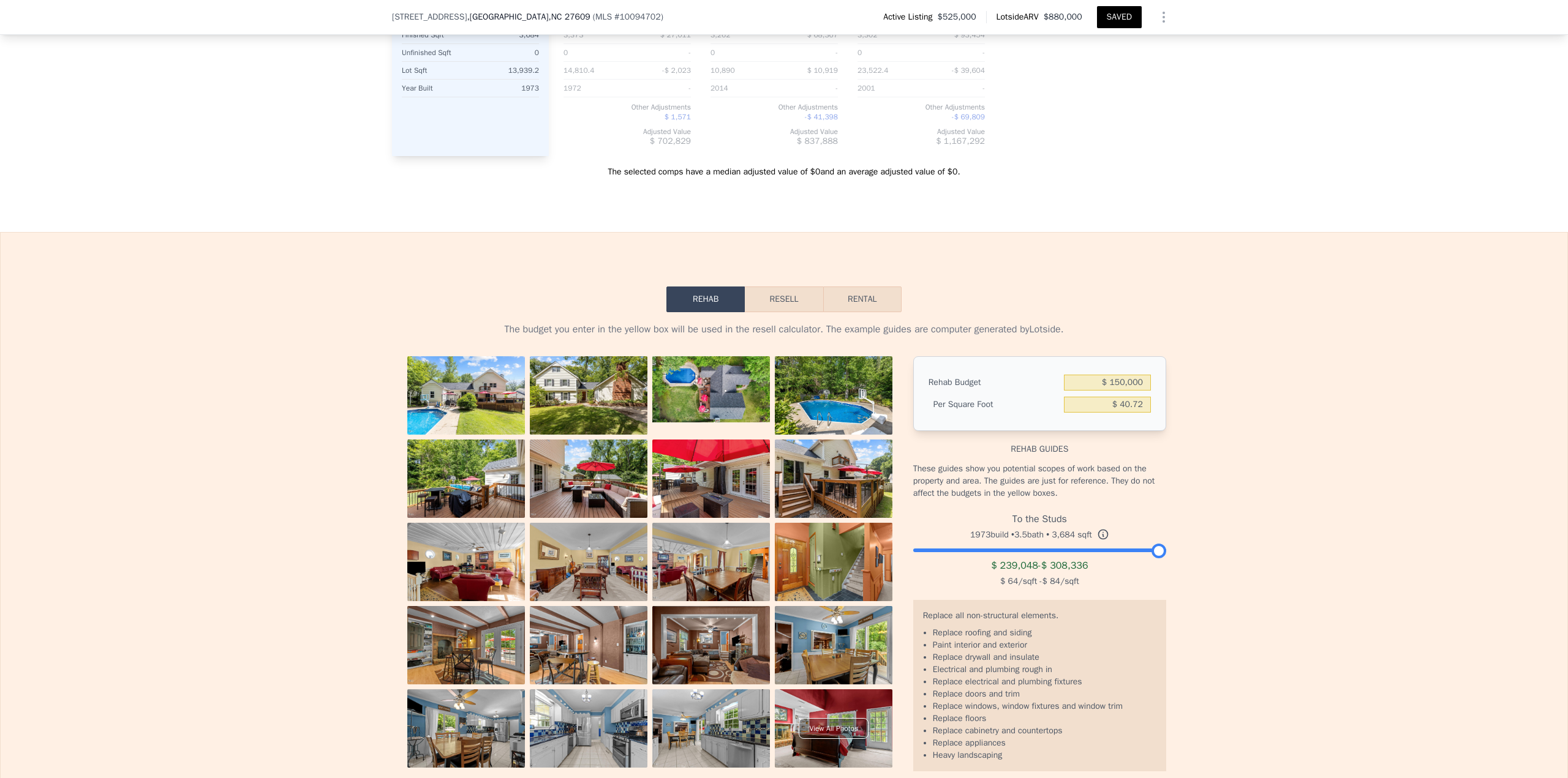 scroll, scrollTop: 1617, scrollLeft: 0, axis: vertical 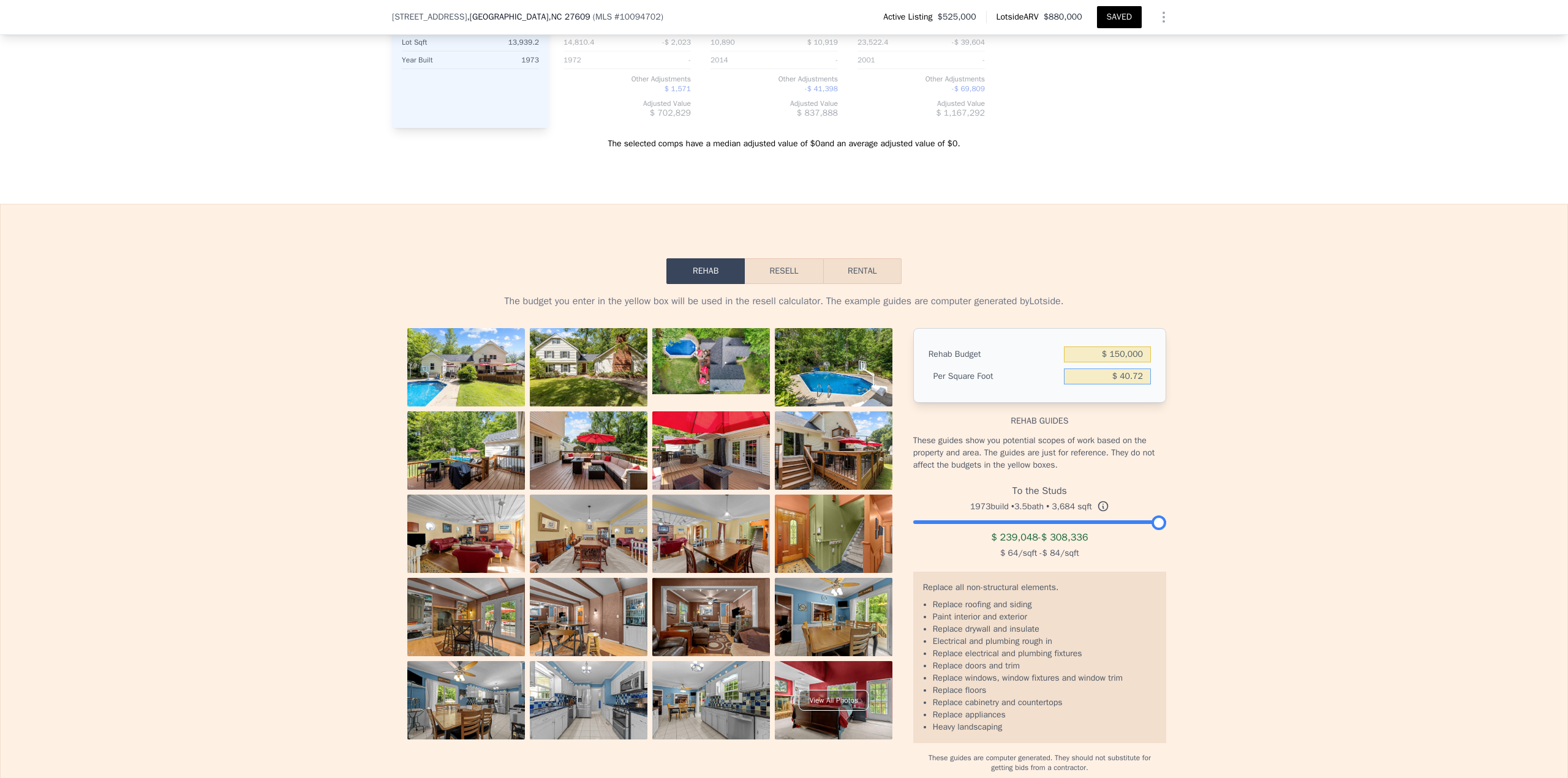click on "$ 40.72" at bounding box center [1107, 376] 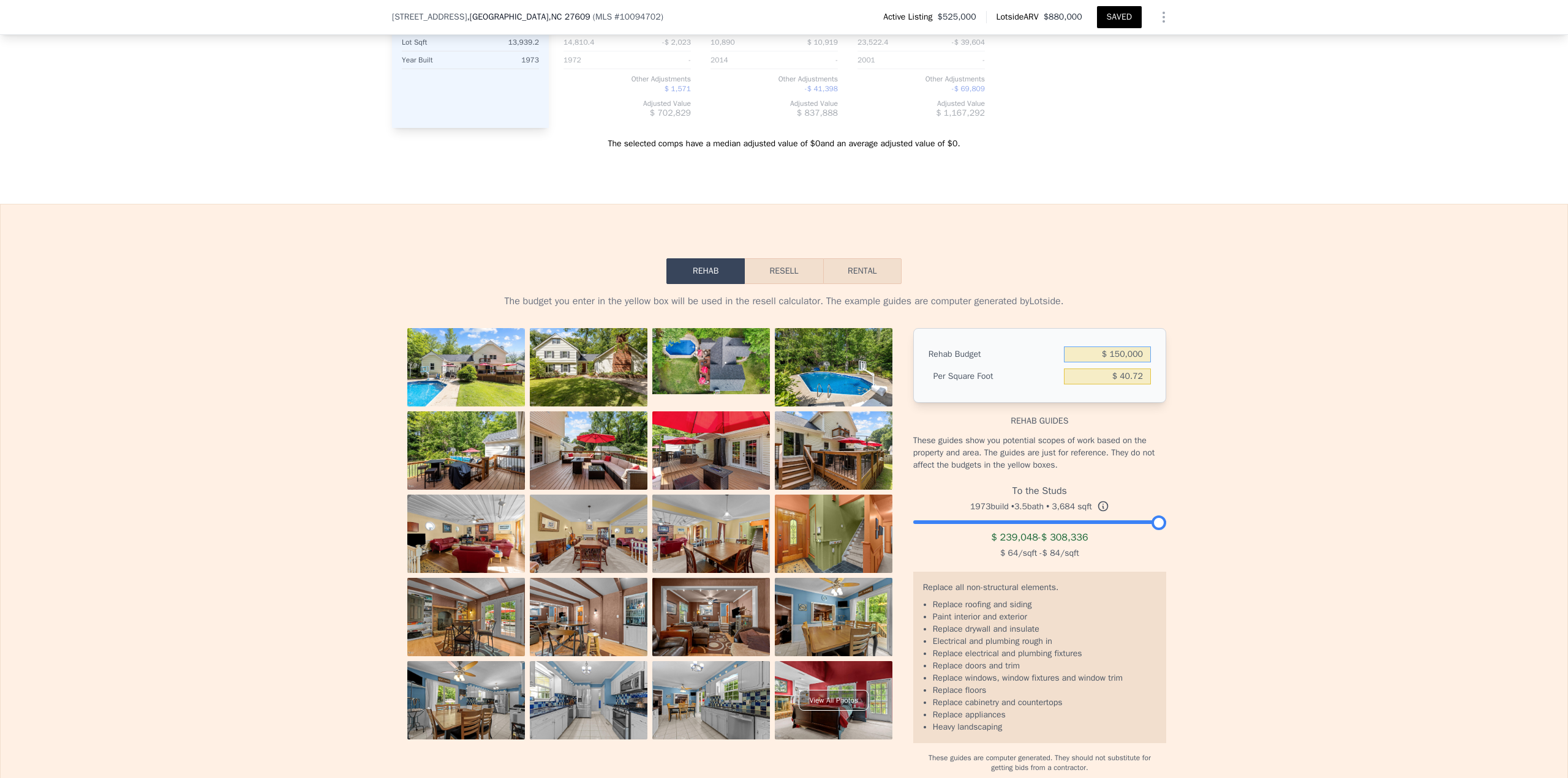 click on "$ 150,000" at bounding box center [1107, 354] 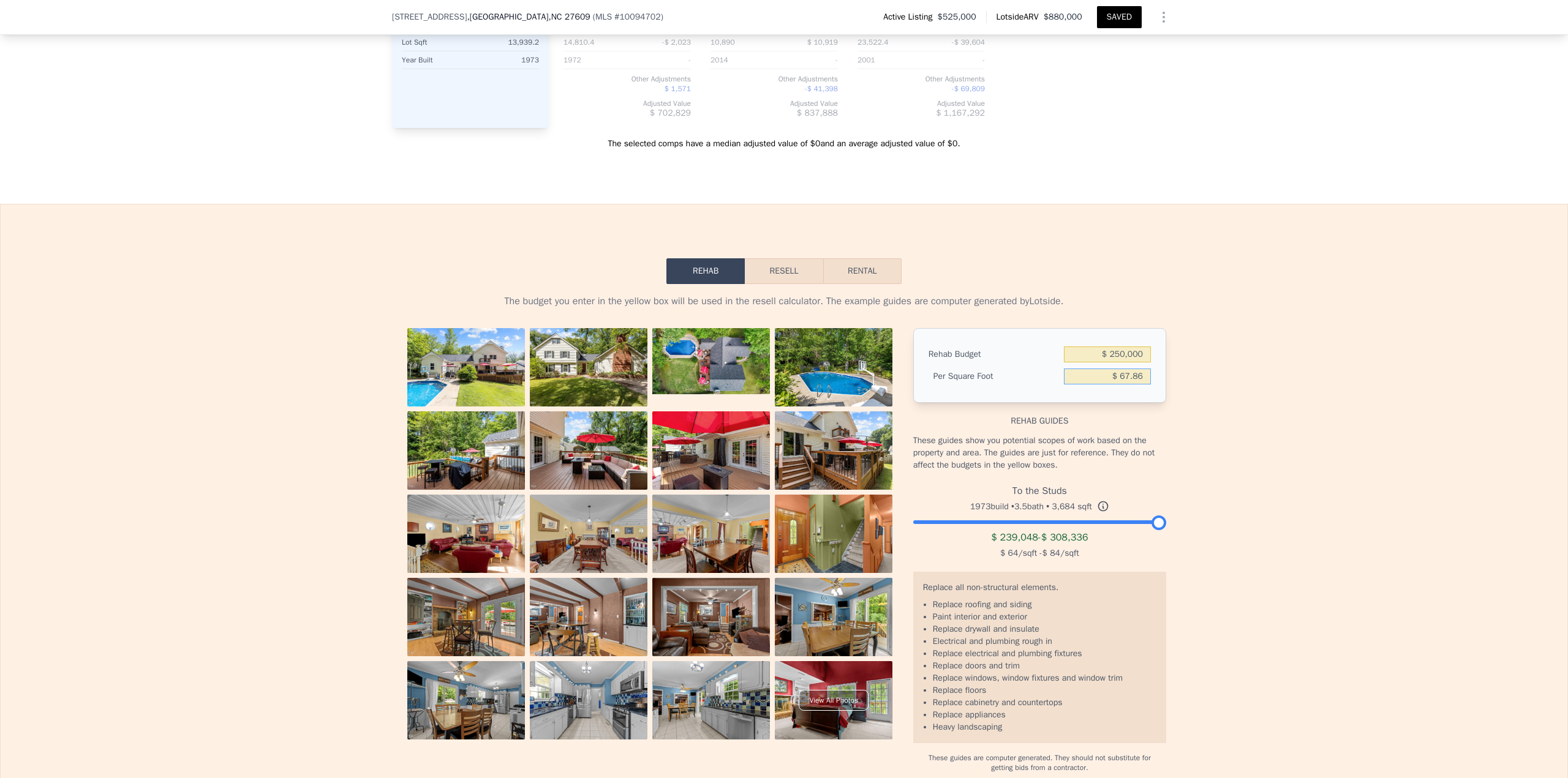click on "Resell" at bounding box center [783, 271] 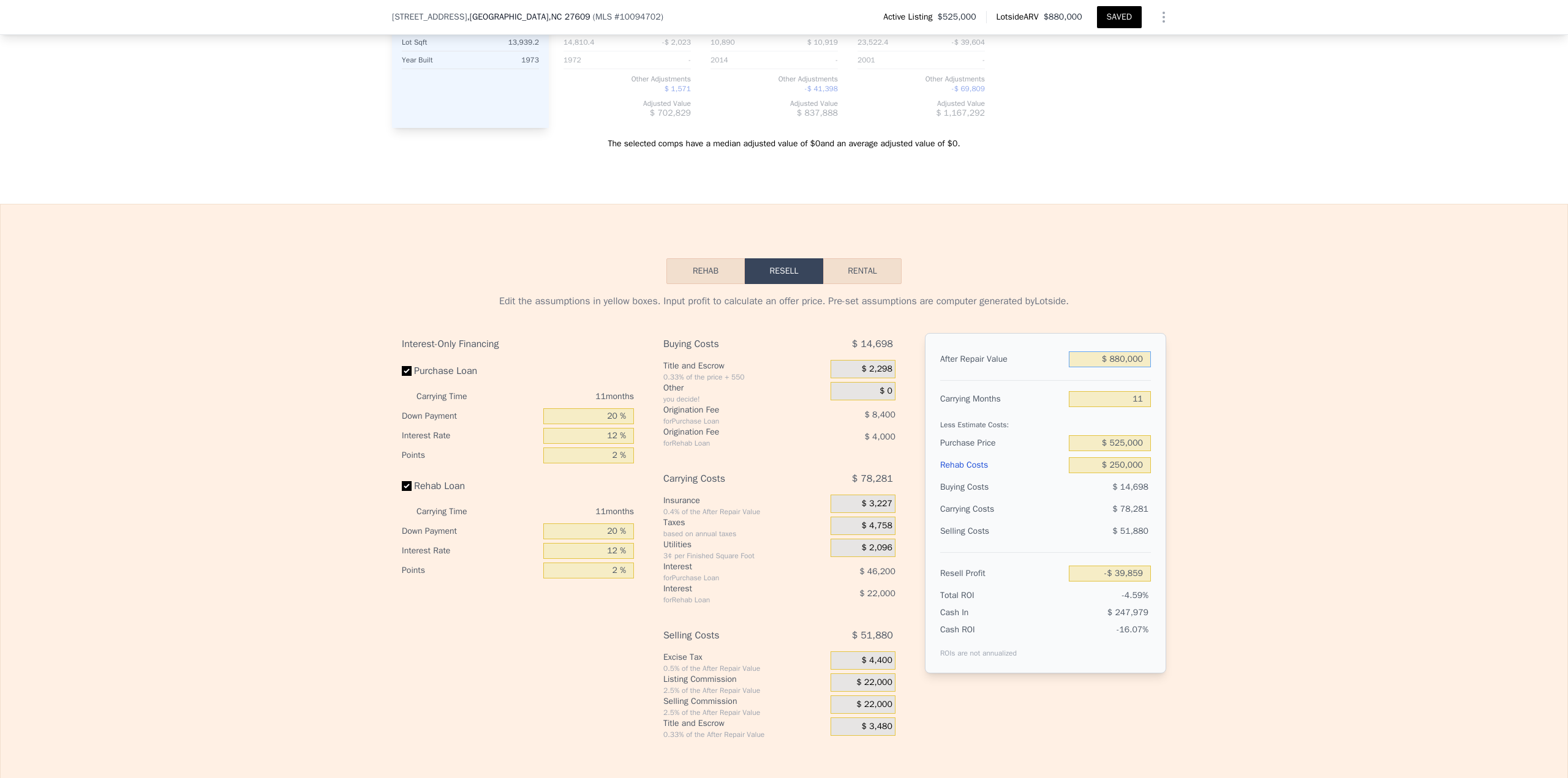 click on "$ 880,000" at bounding box center [1110, 359] 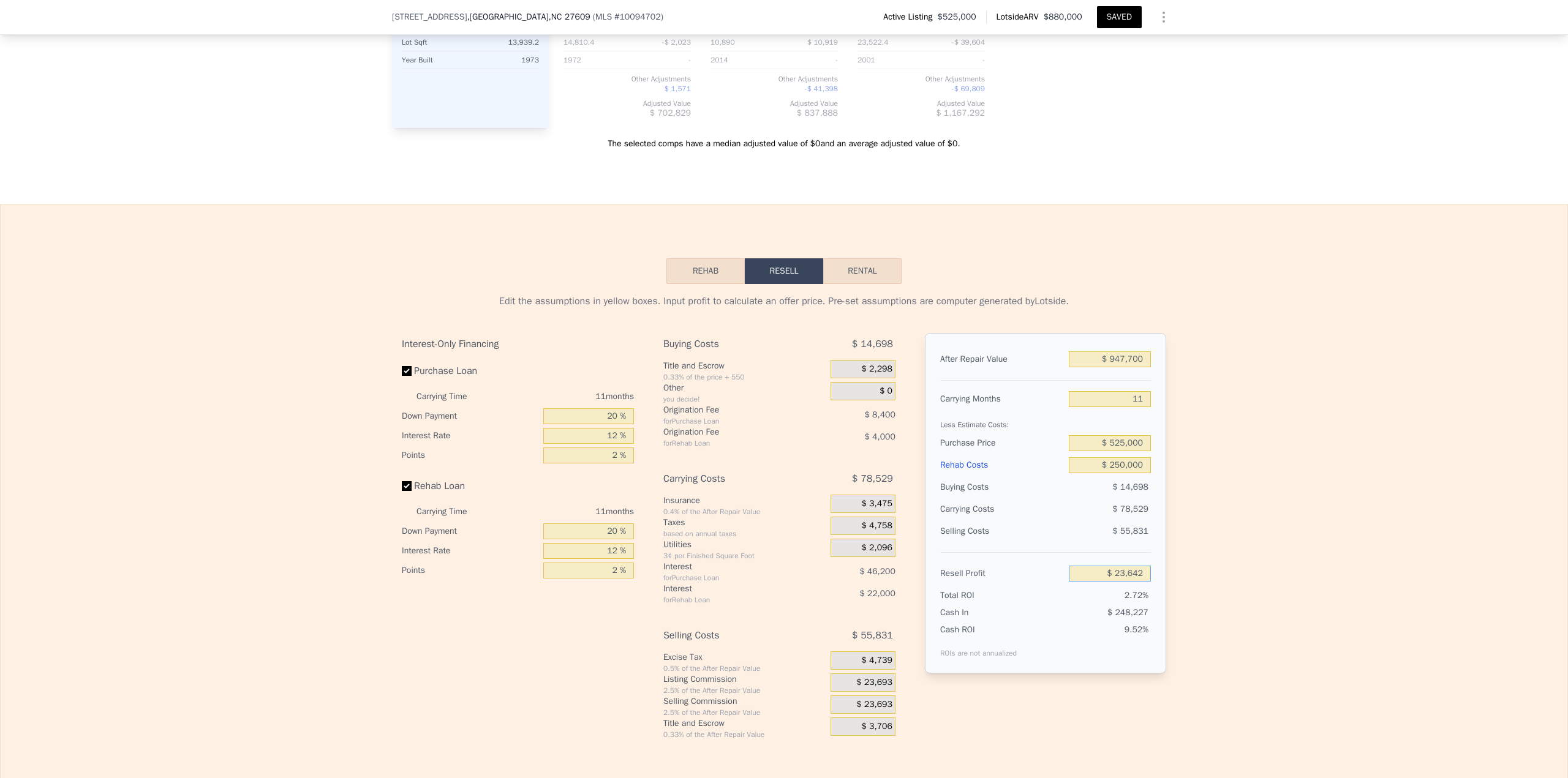 click on "$ 23,642" at bounding box center [1110, 574] 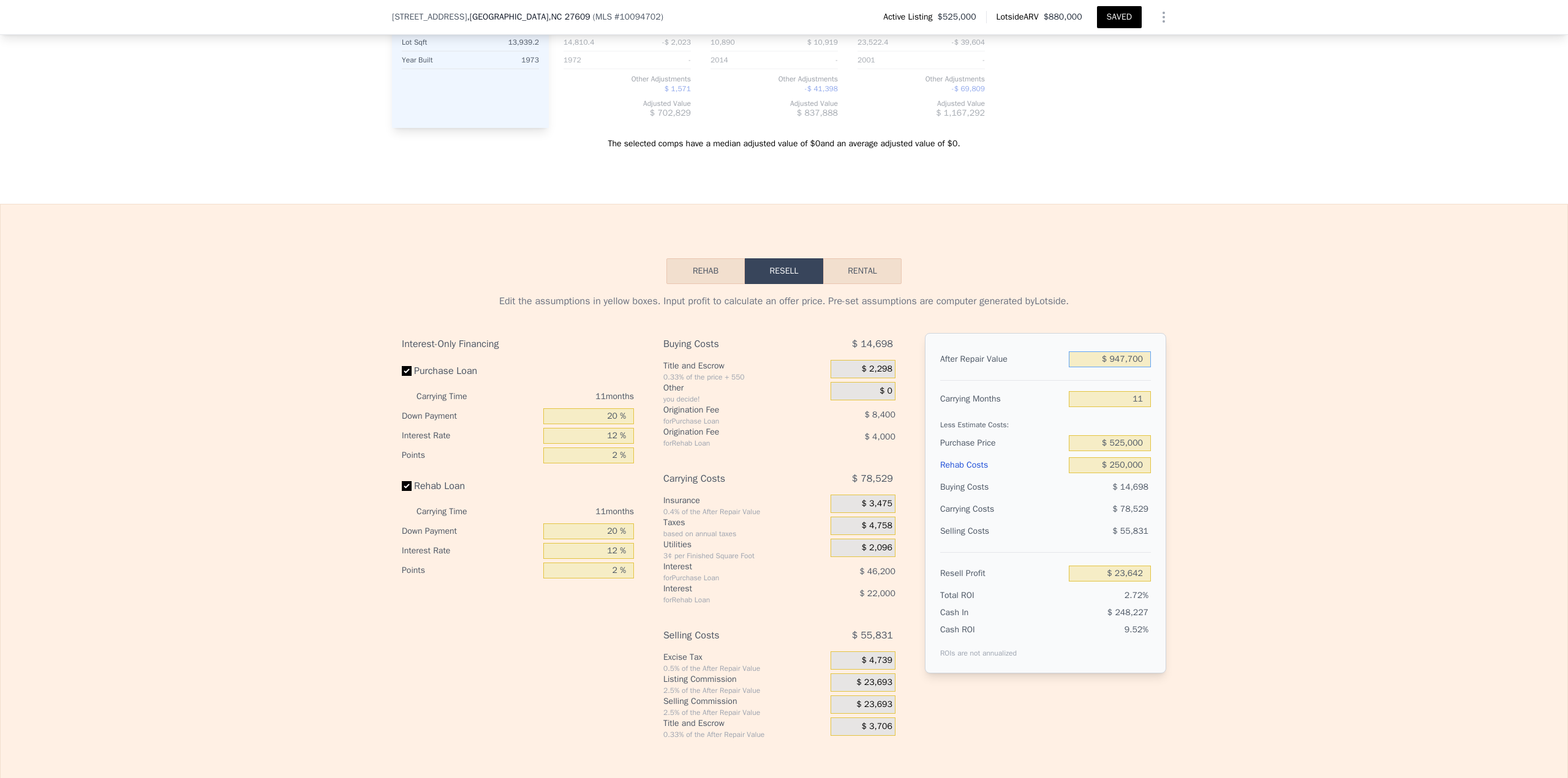 click on "$ 947,700" at bounding box center [1110, 359] 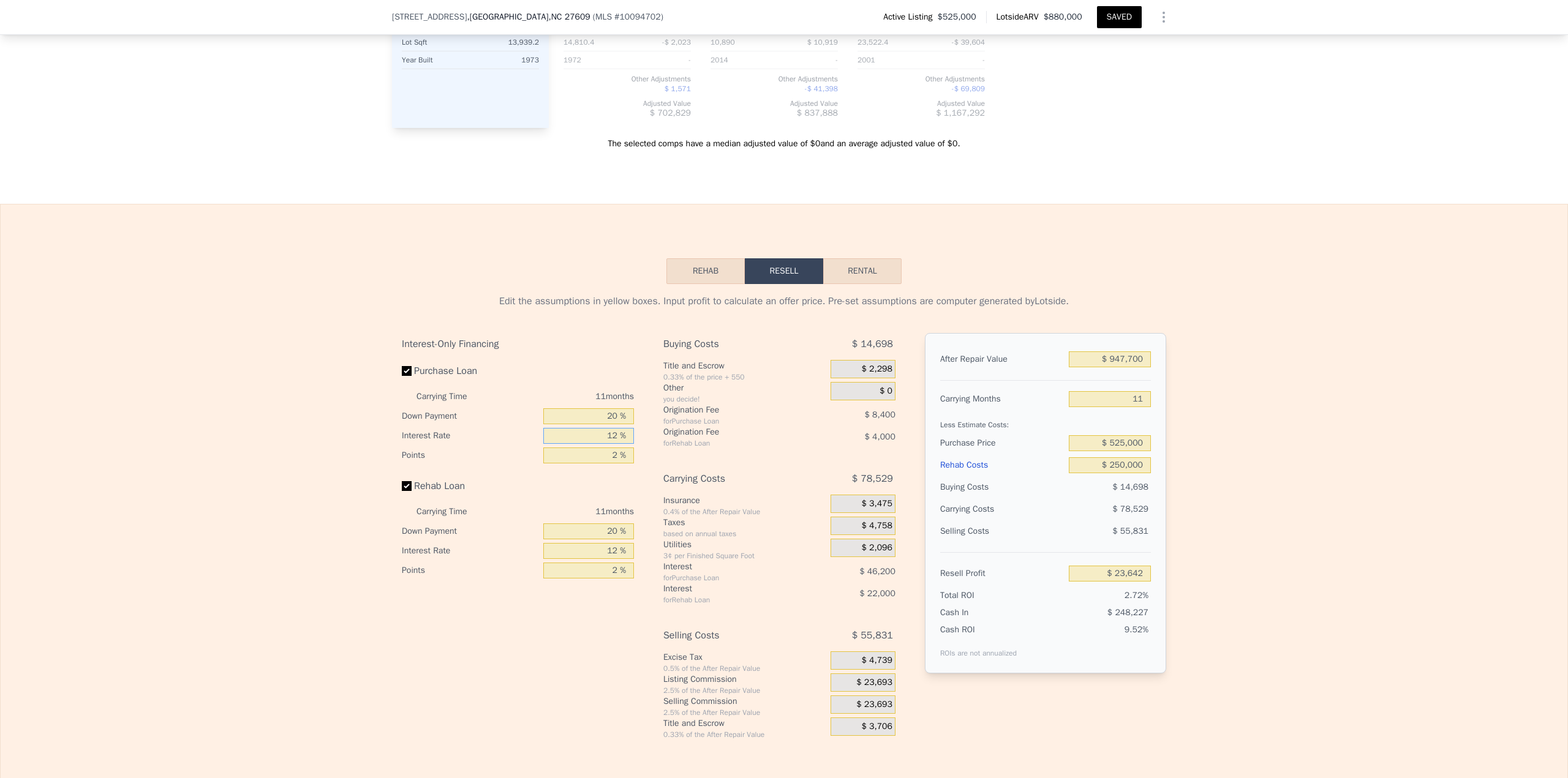 click on "12 %" at bounding box center [589, 436] 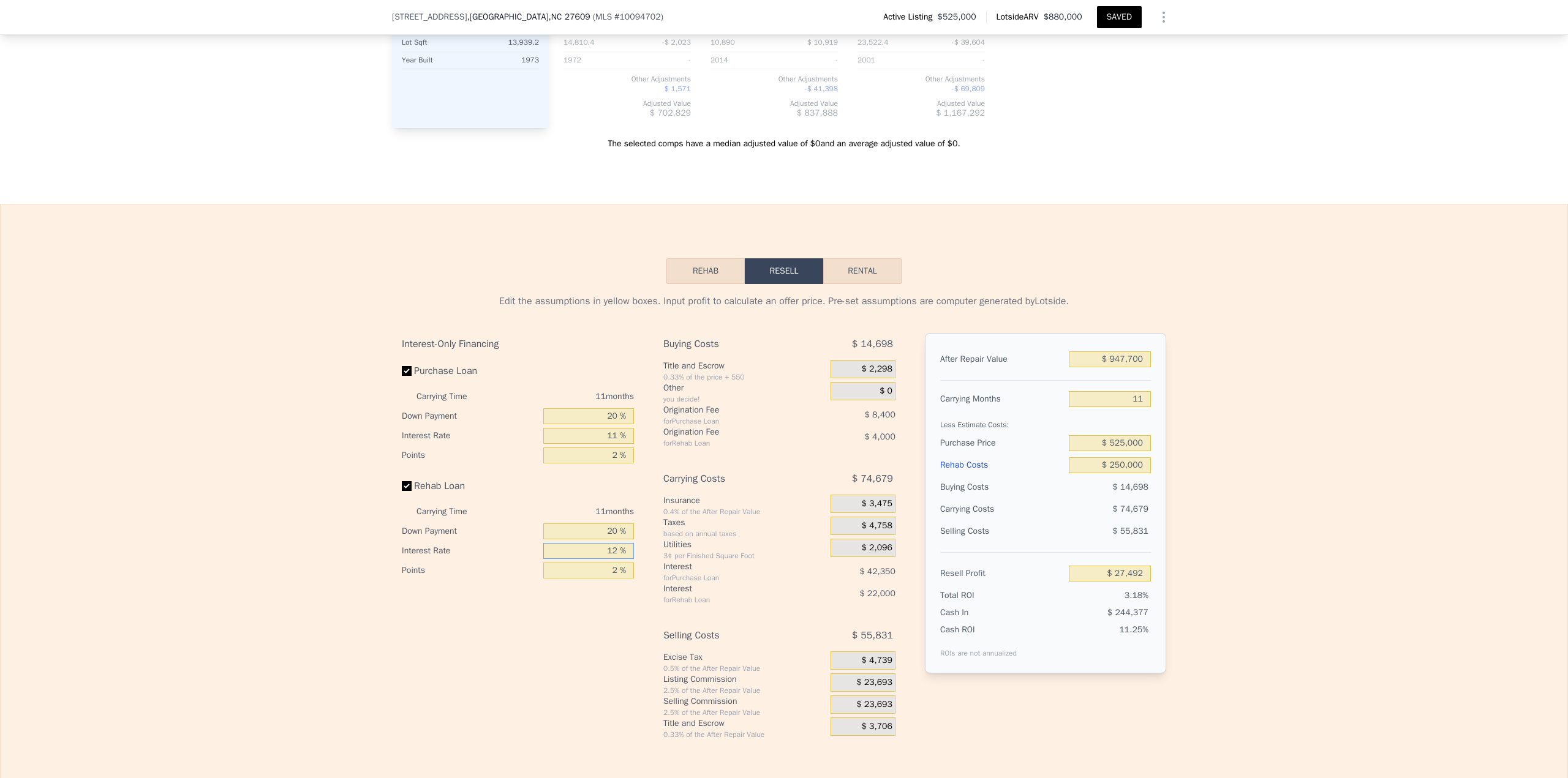 click on "12 %" at bounding box center (589, 551) 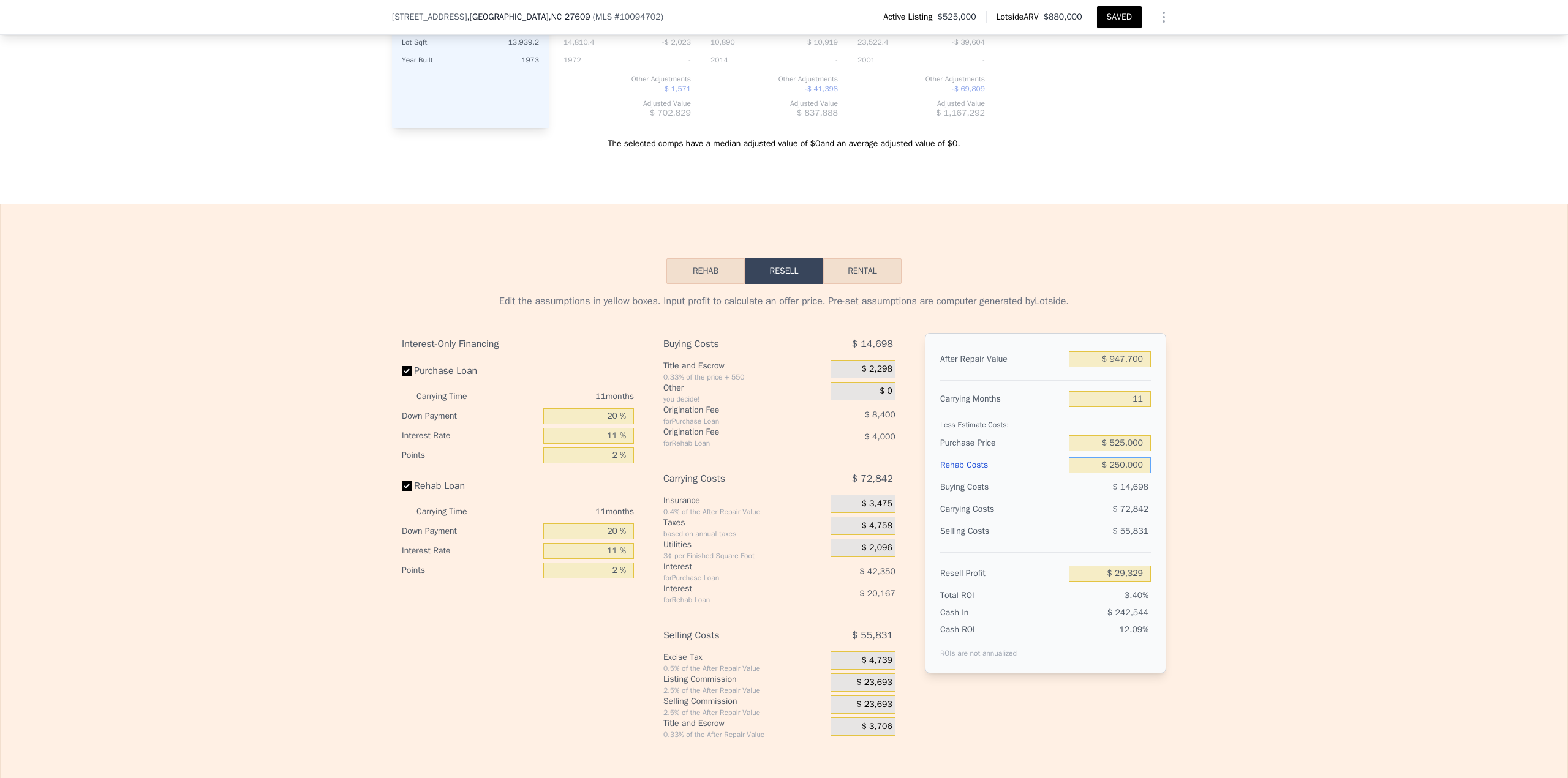 click on "$ 250,000" at bounding box center (1110, 465) 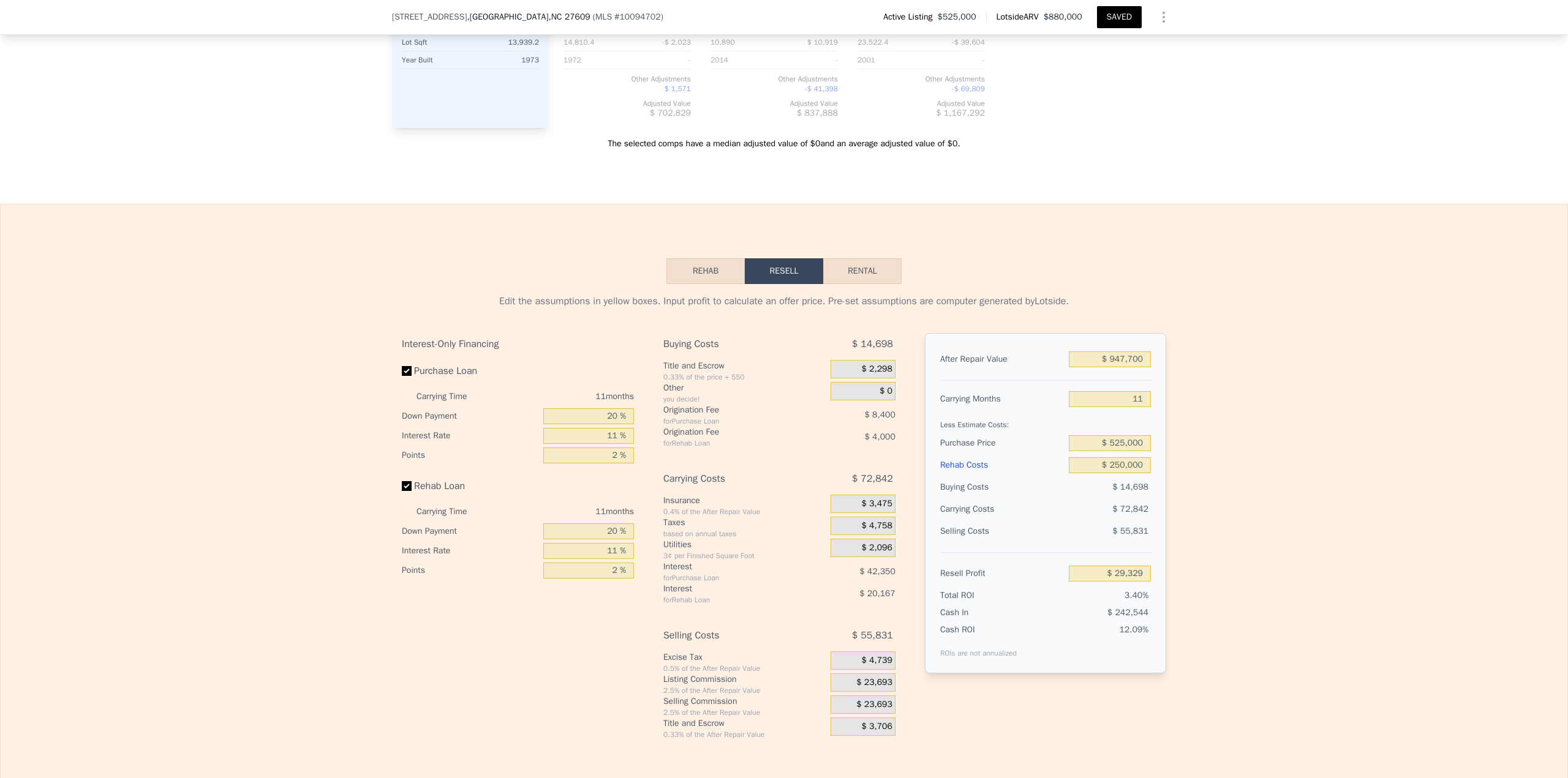 click on "SAVED" at bounding box center [1119, 17] 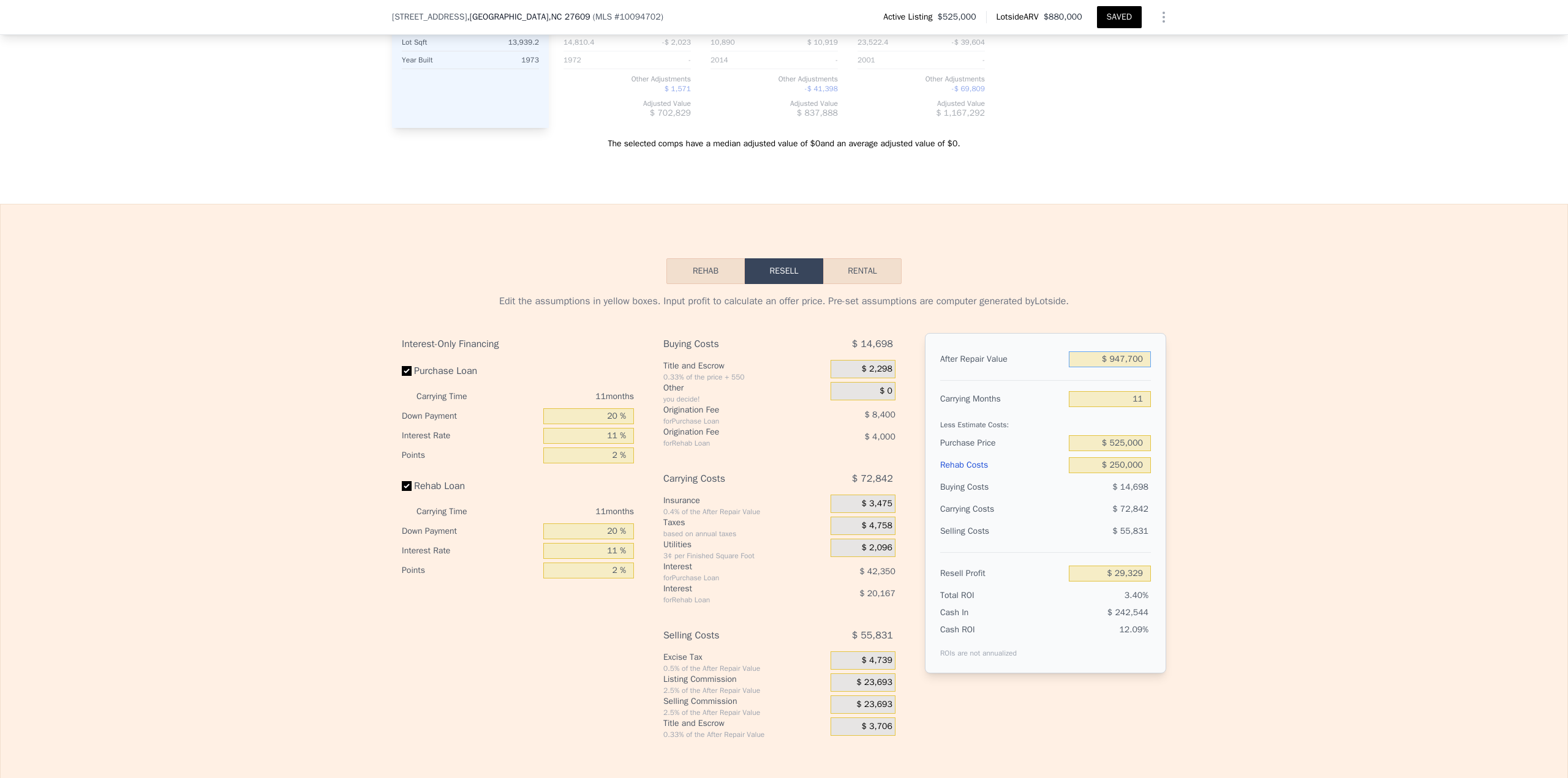 click on "$ 947,700" at bounding box center [1110, 359] 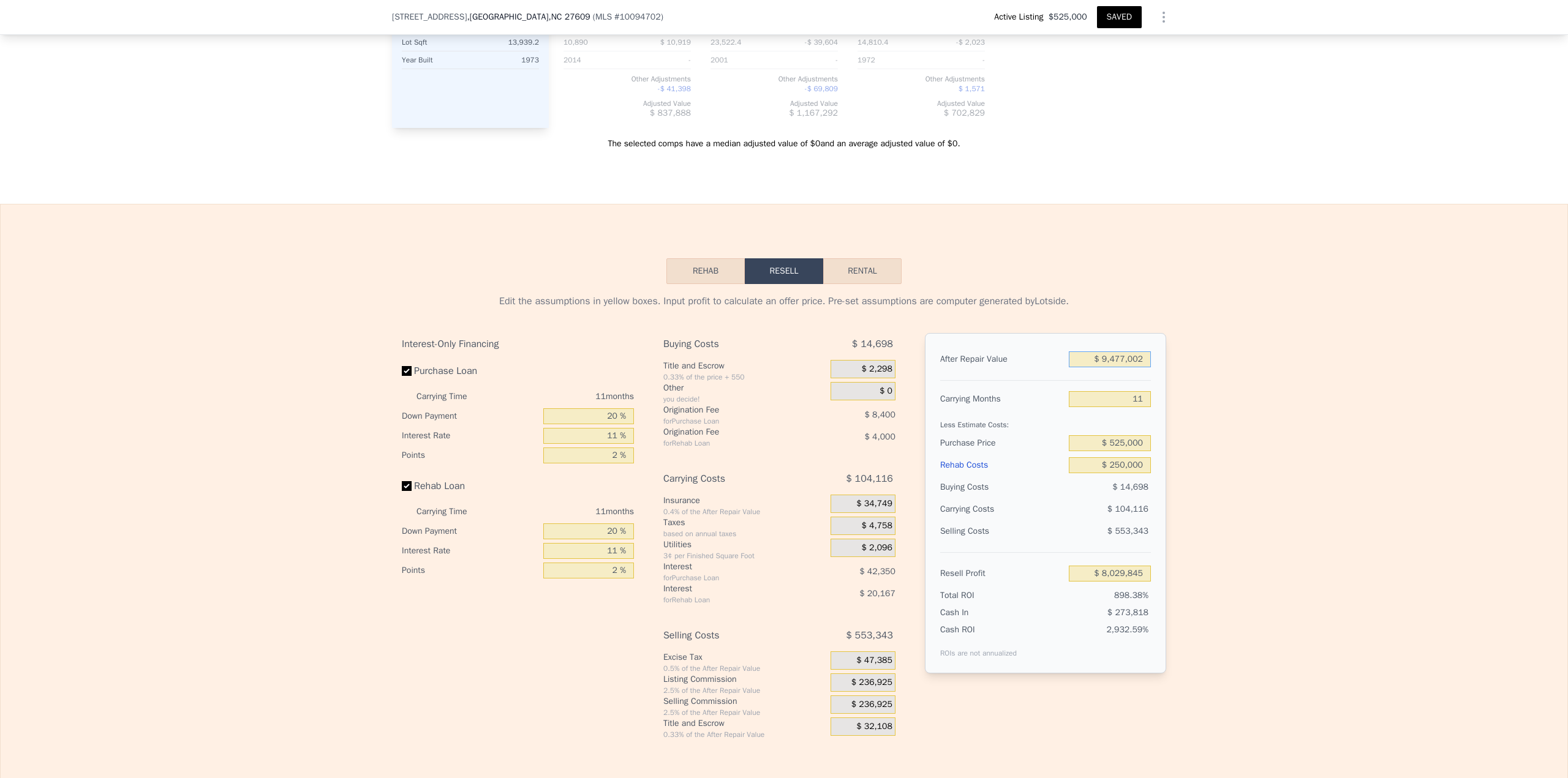 click on "$ 9,477,002" at bounding box center (1110, 359) 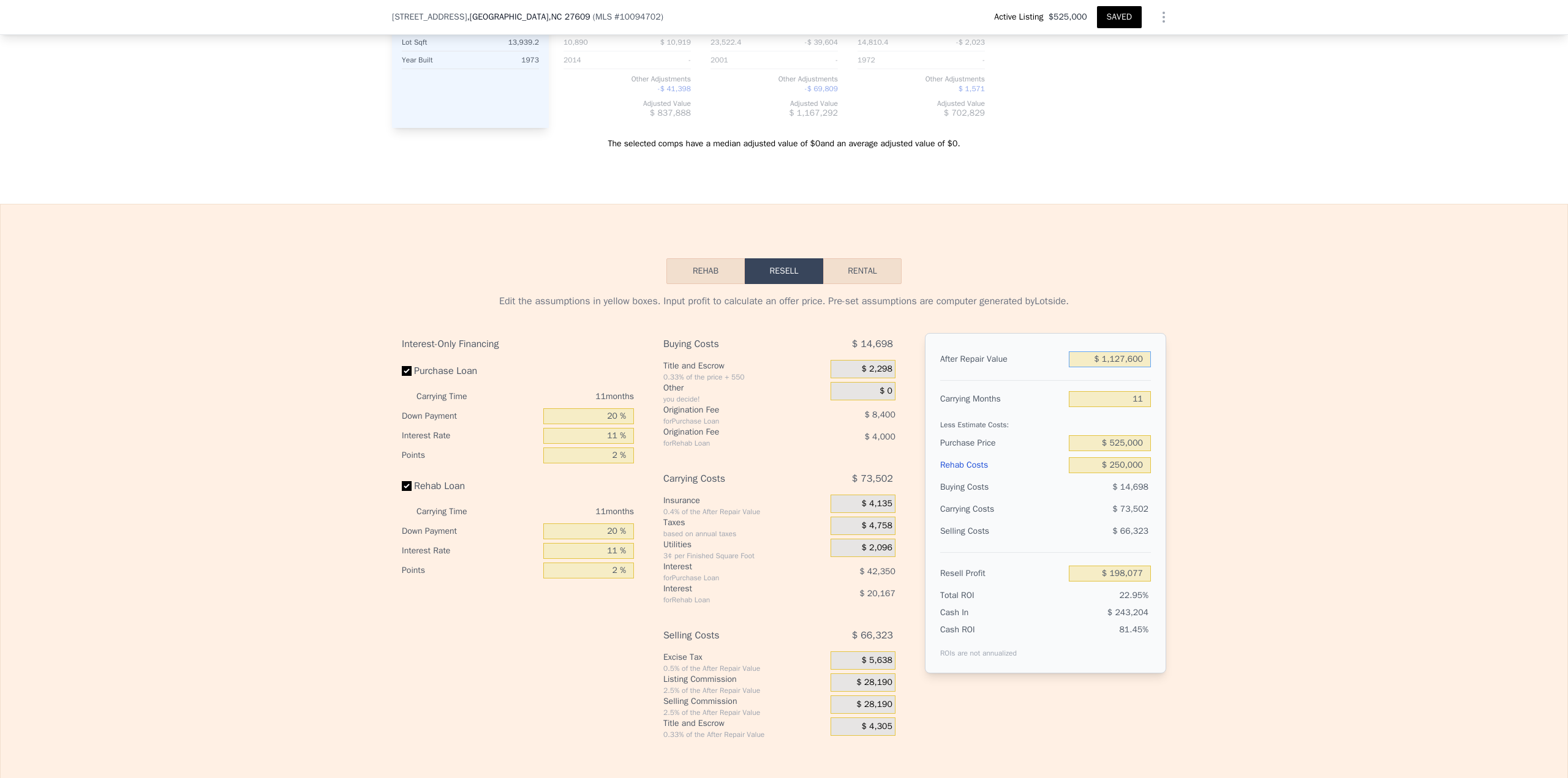 click on "$ 1,127,600" at bounding box center [1110, 359] 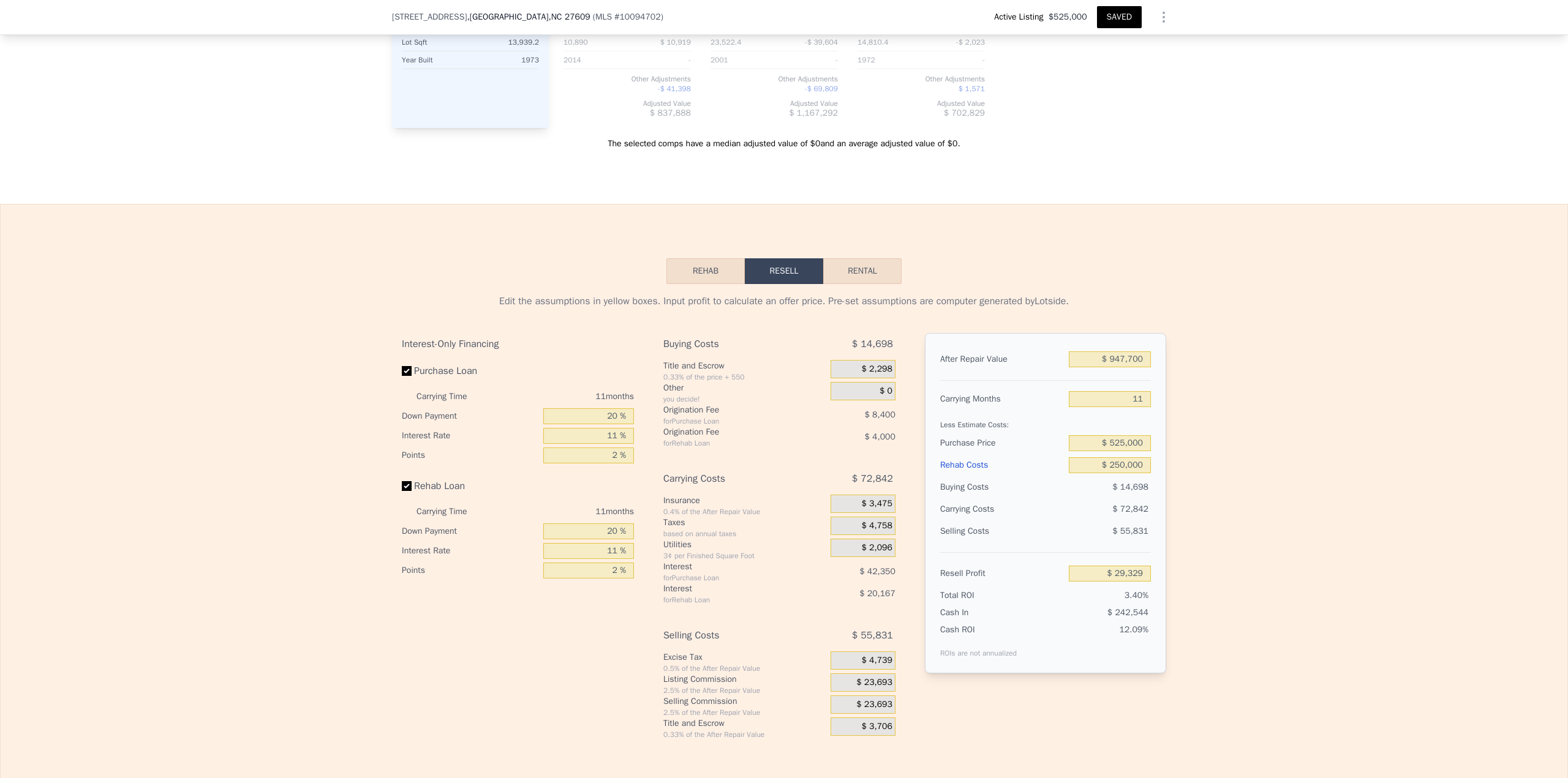 click on "SAVED" at bounding box center (1119, 17) 